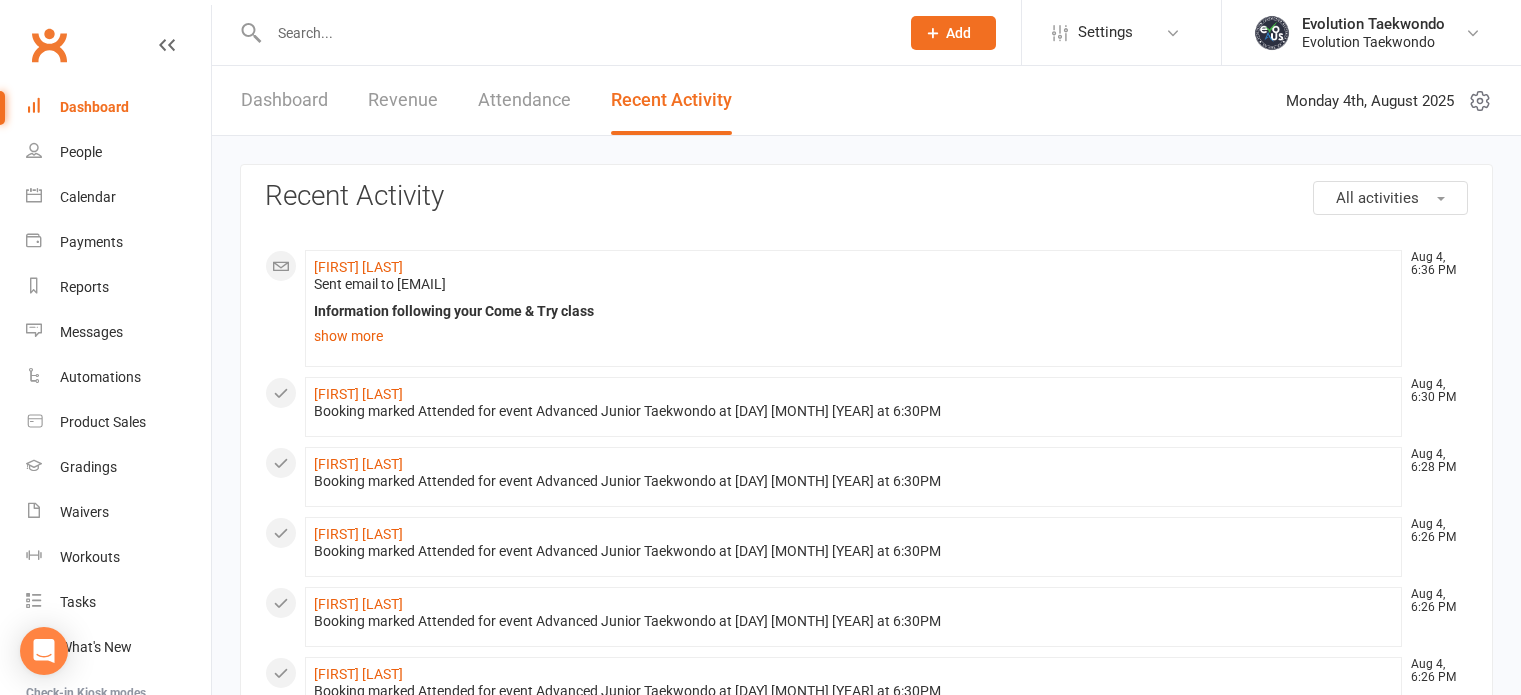 scroll, scrollTop: 0, scrollLeft: 0, axis: both 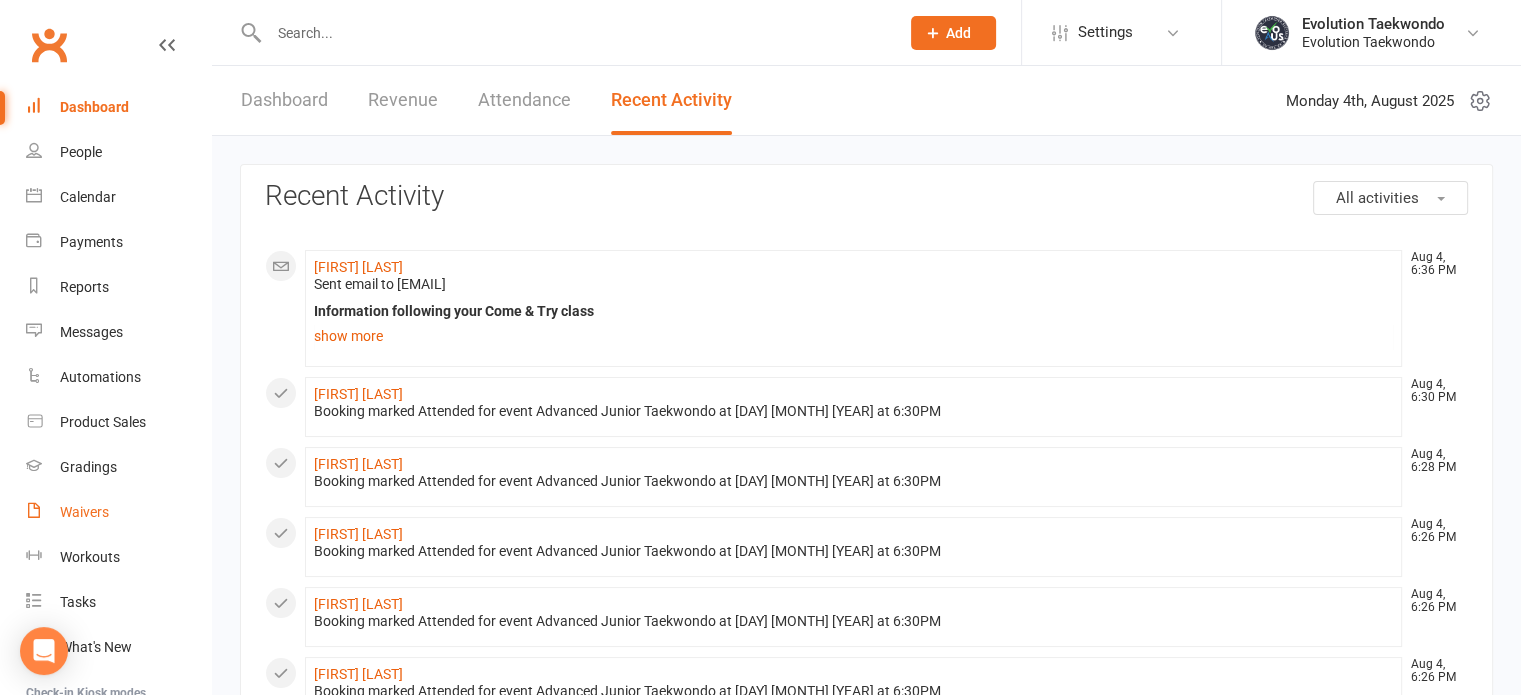 click on "Waivers" at bounding box center [84, 512] 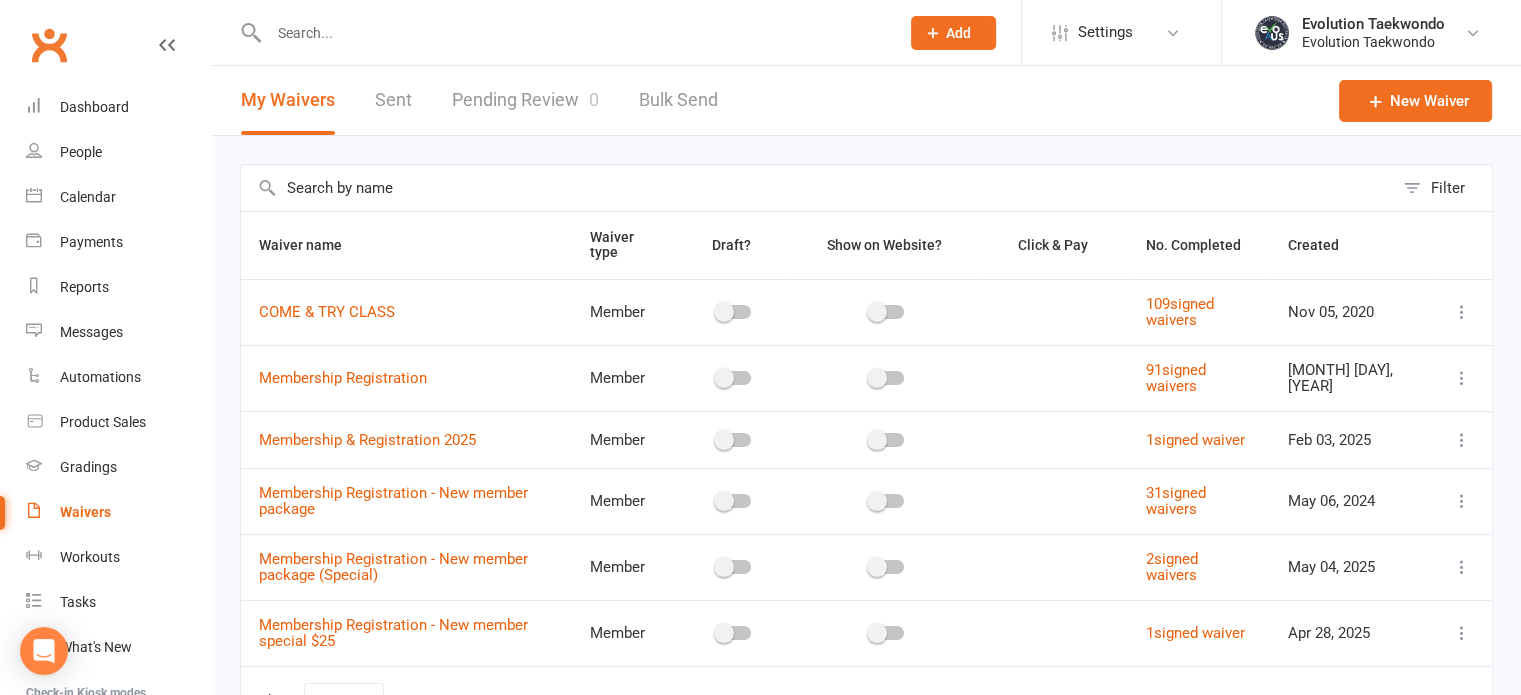 click on "Pending Review 0" at bounding box center (525, 100) 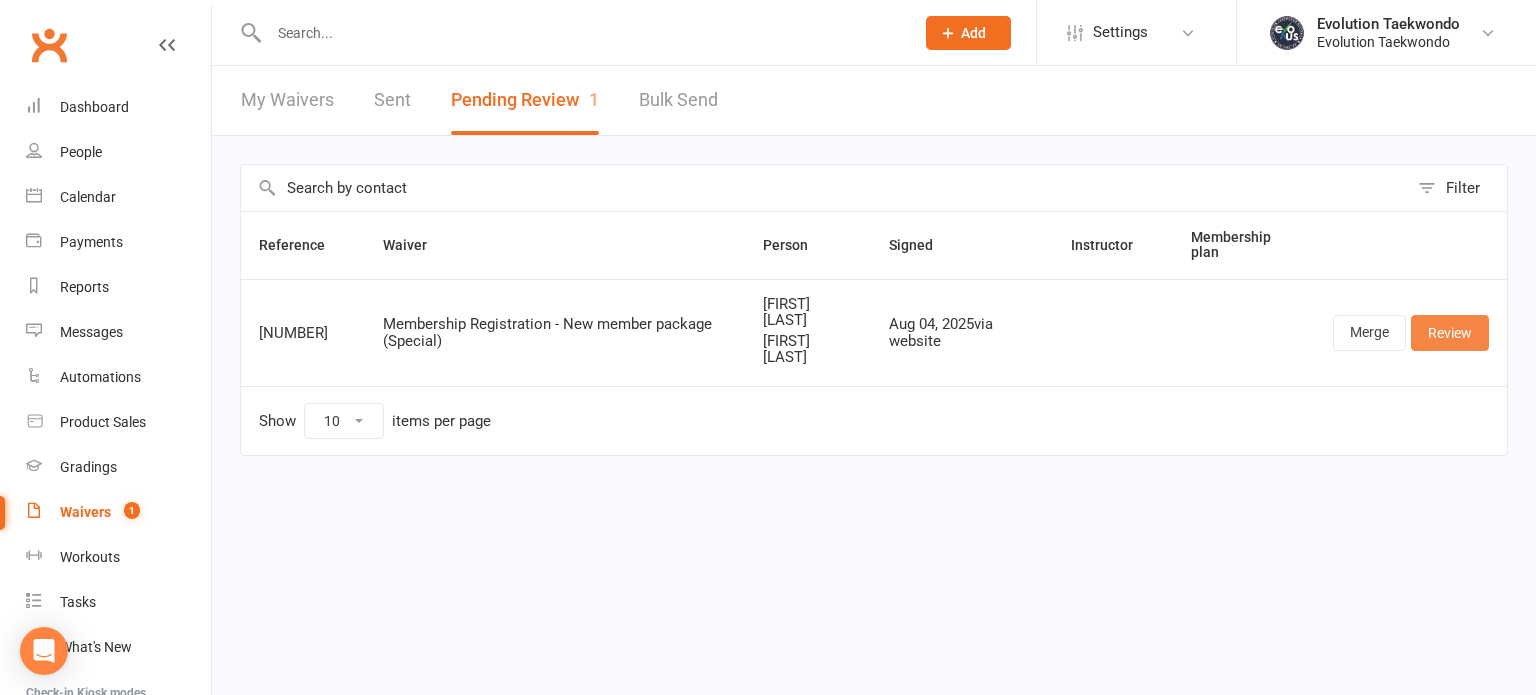 click on "Review" at bounding box center [1450, 333] 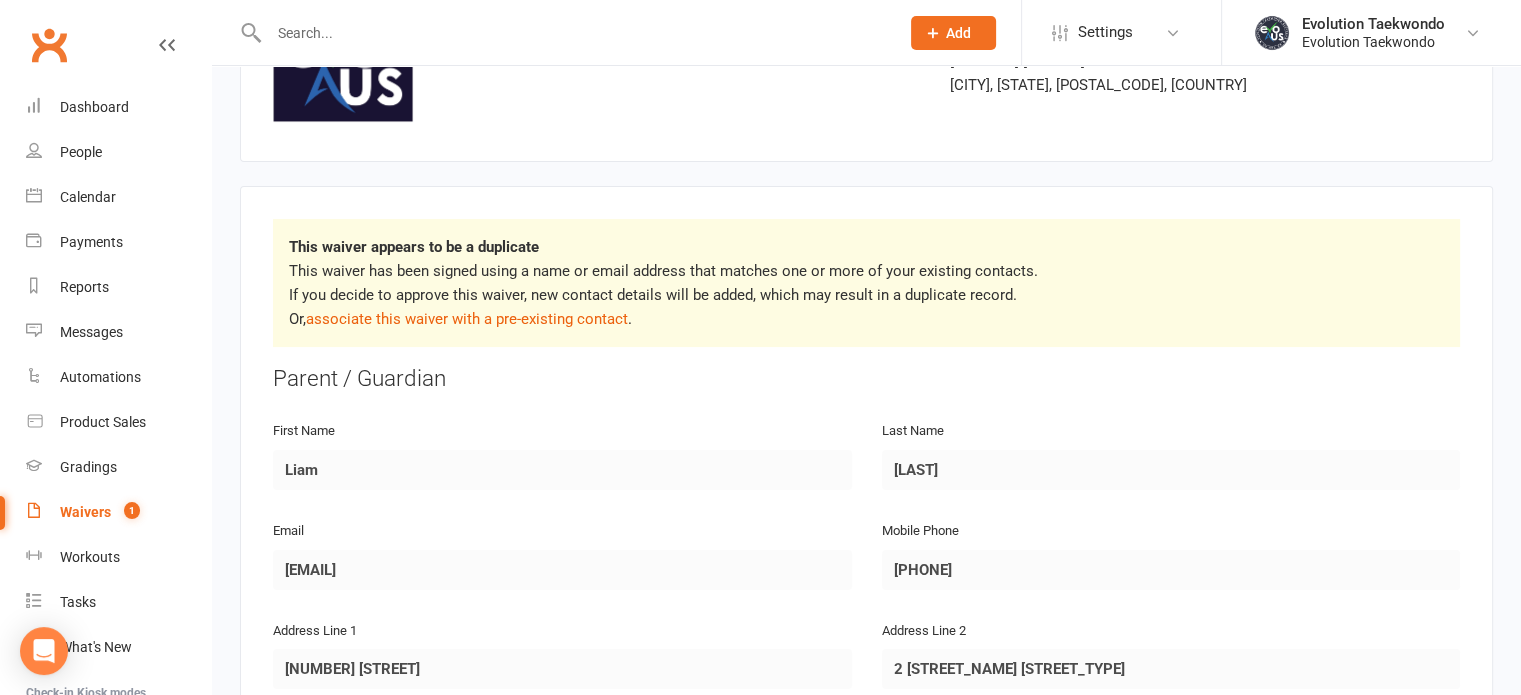 scroll, scrollTop: 196, scrollLeft: 0, axis: vertical 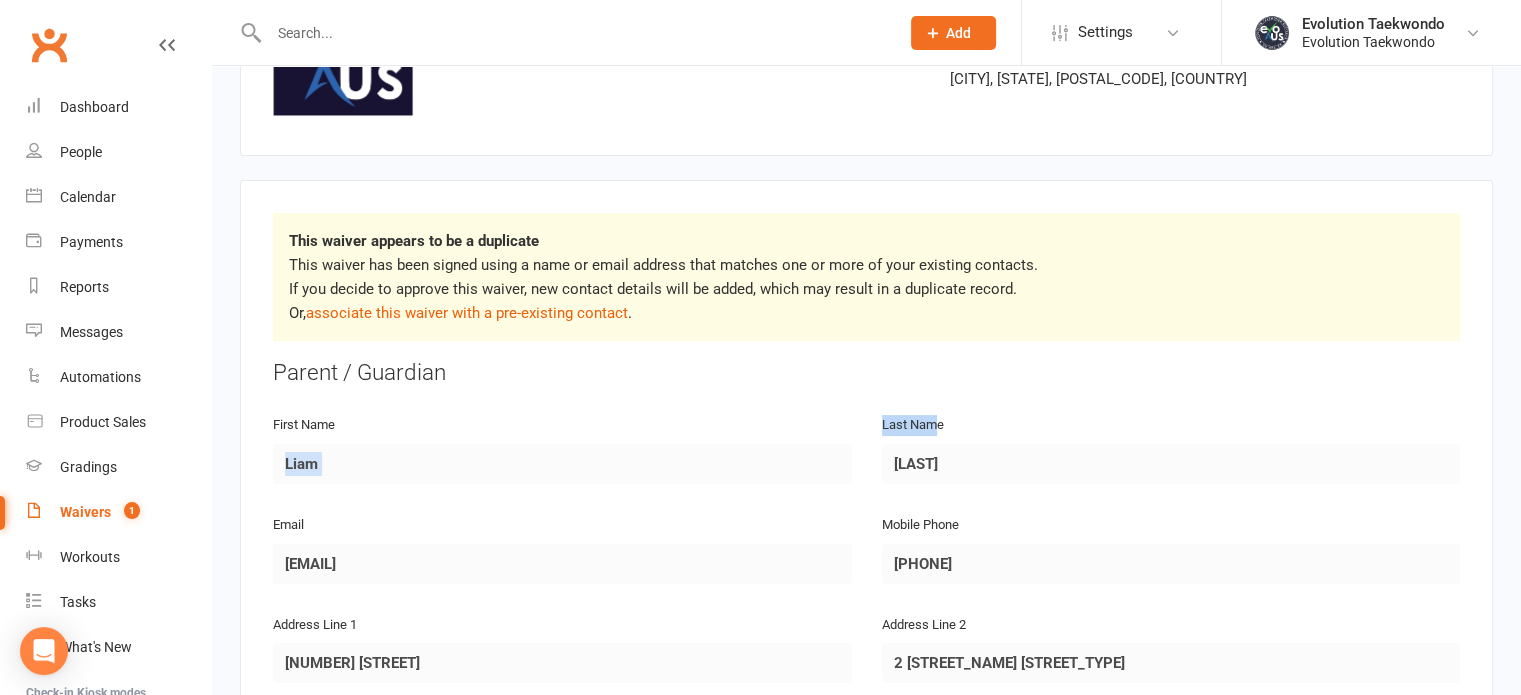 drag, startPoint x: 933, startPoint y: 420, endPoint x: 702, endPoint y: 407, distance: 231.36551 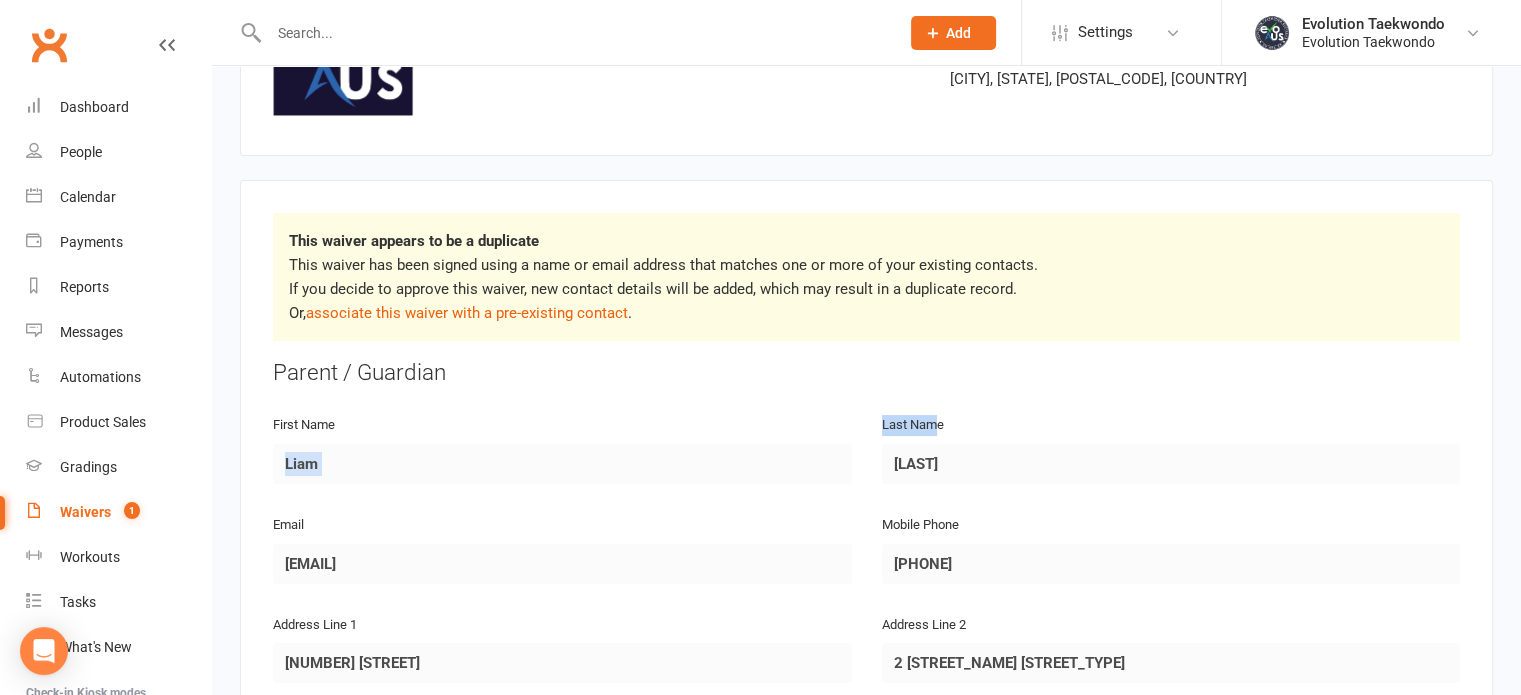 click on "Parent / Guardian First Name [NAME] Last Name [NAME] Email [EMAIL] Mobile Phone [PHONE] Address Line 1 2 [STREET_NAME] [STREET_TYPE] Address Line 2 2 [STREET_NAME] [STREET_TYPE] City [SUBURB] Zip / Post Code [POSTCODE] State / Province [STATE] Date of Birth 1991-07-02 Attending?   NO" at bounding box center [866, 709] 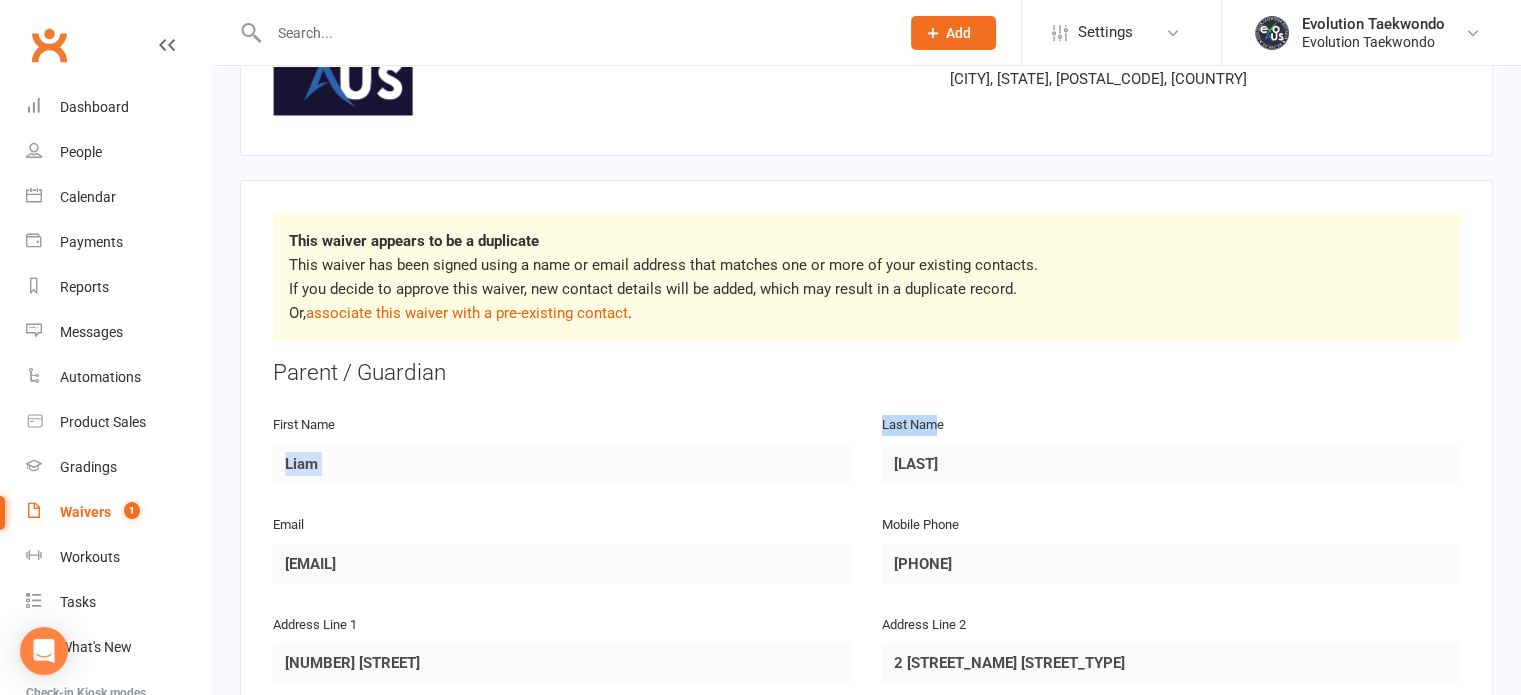 click on "Parent / Guardian First Name [NAME] Last Name [NAME] Email [EMAIL] Mobile Phone [PHONE] Address Line 1 2 [STREET_NAME] [STREET_TYPE] Address Line 2 2 [STREET_NAME] [STREET_TYPE] City [SUBURB] Zip / Post Code [POSTCODE] State / Province [STATE] Date of Birth 1991-07-02 Attending?   NO" at bounding box center [866, 709] 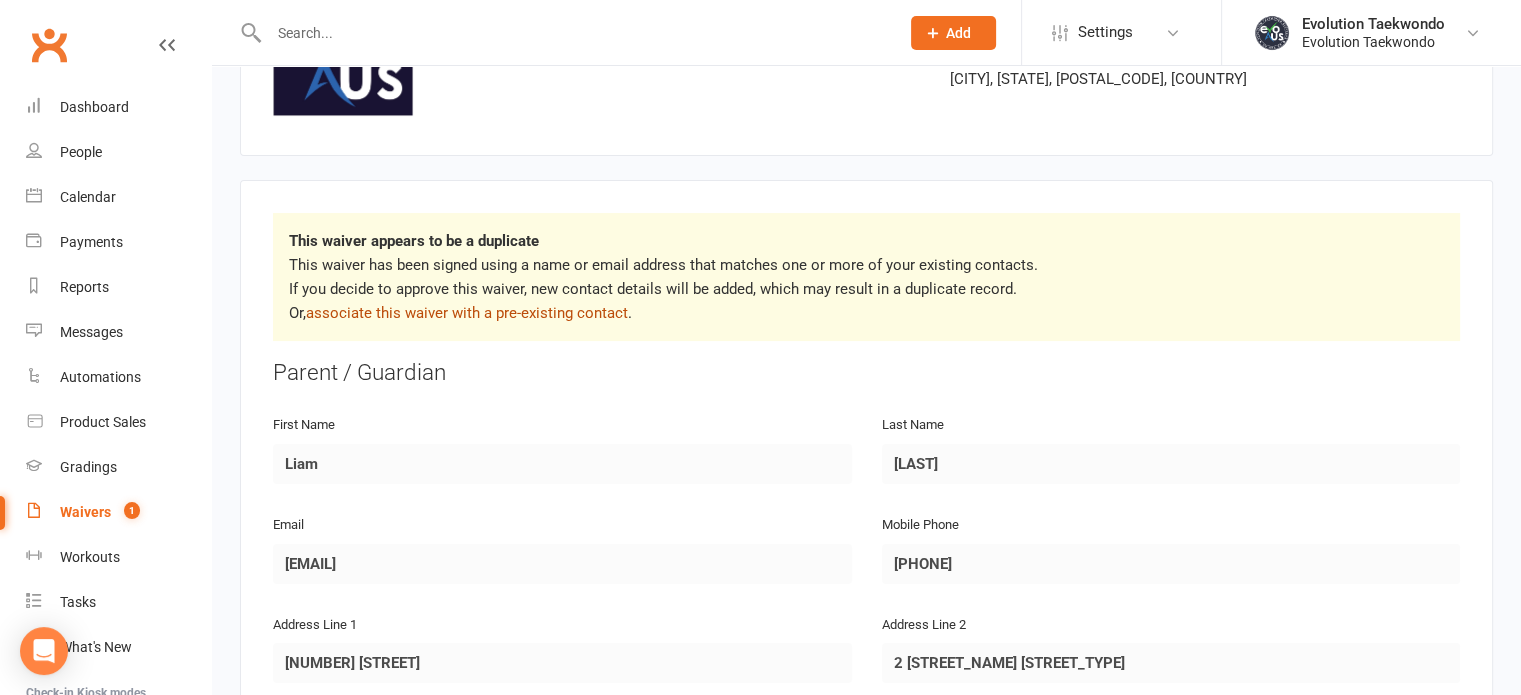 click on "associate this waiver with a pre-existing contact" at bounding box center (467, 313) 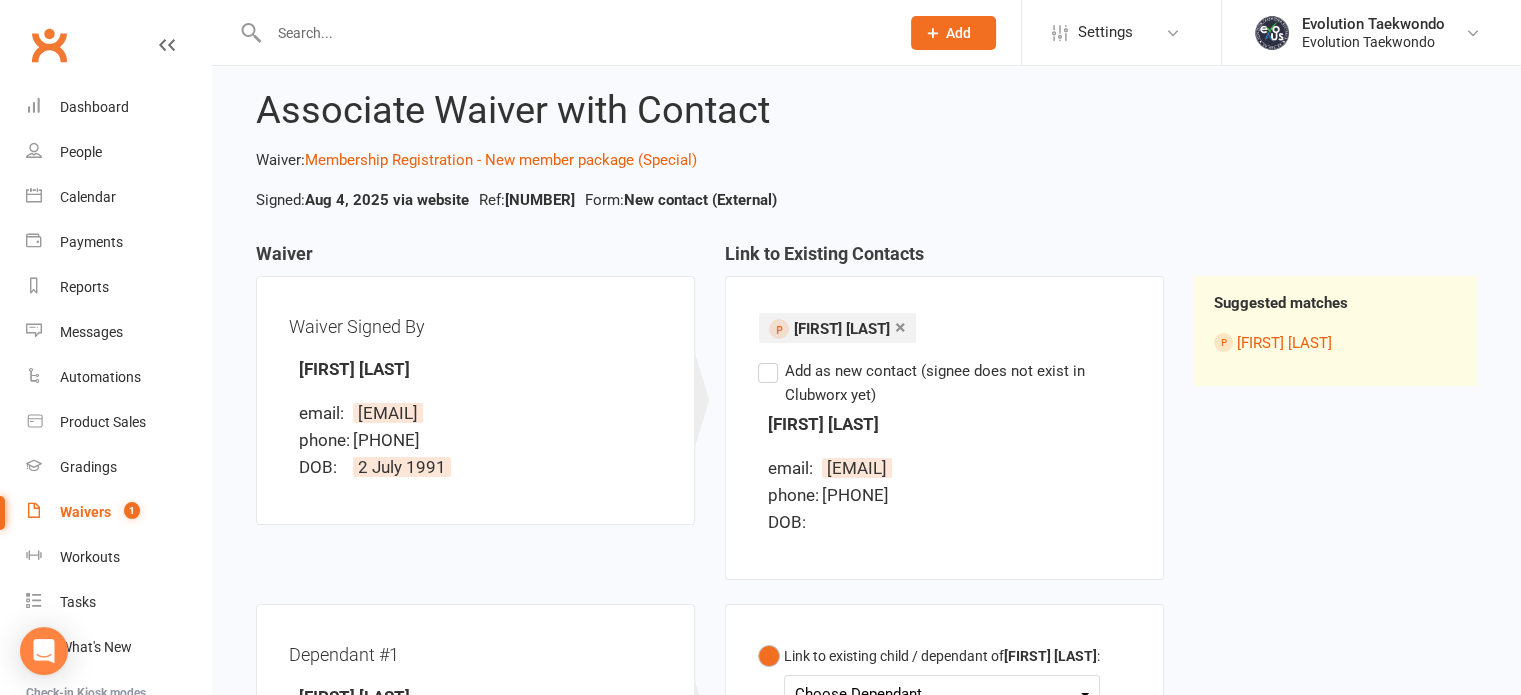 scroll, scrollTop: 34, scrollLeft: 0, axis: vertical 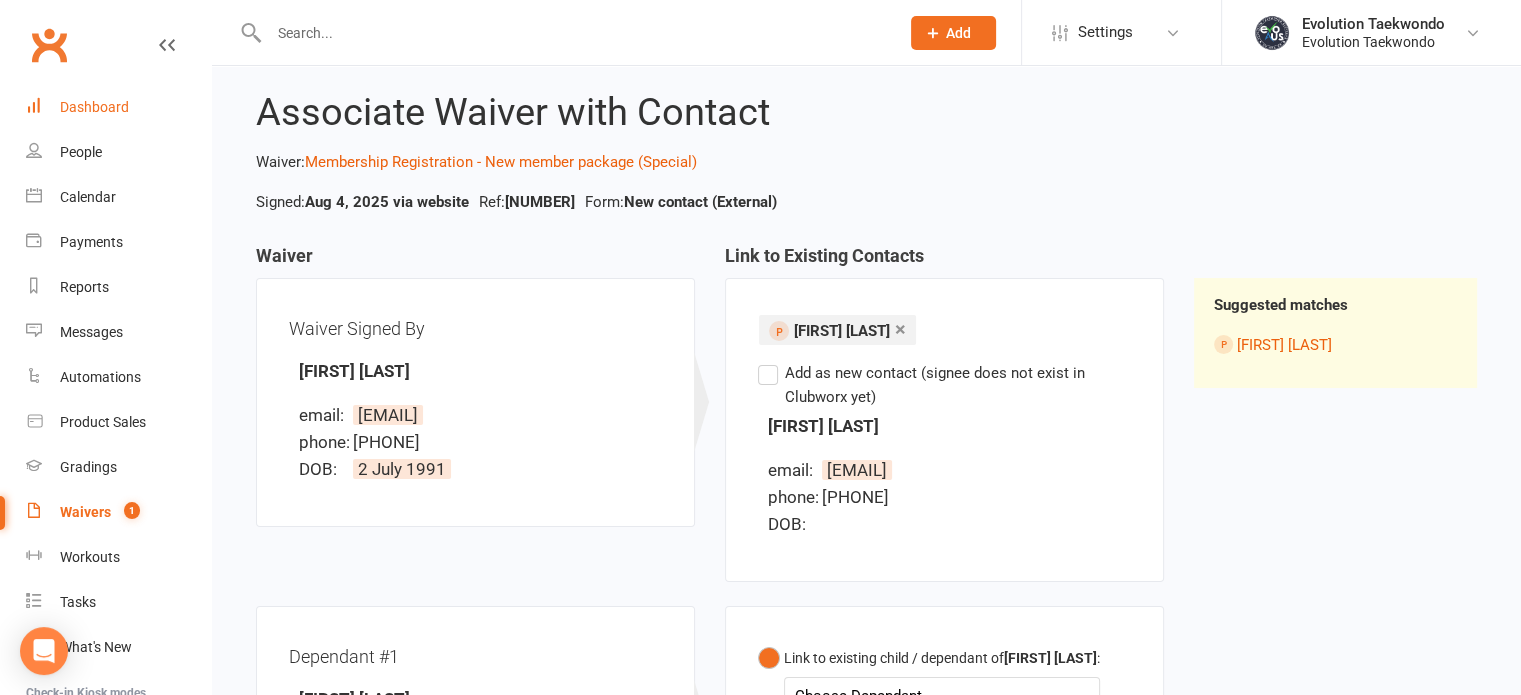 click on "Dashboard" at bounding box center (94, 107) 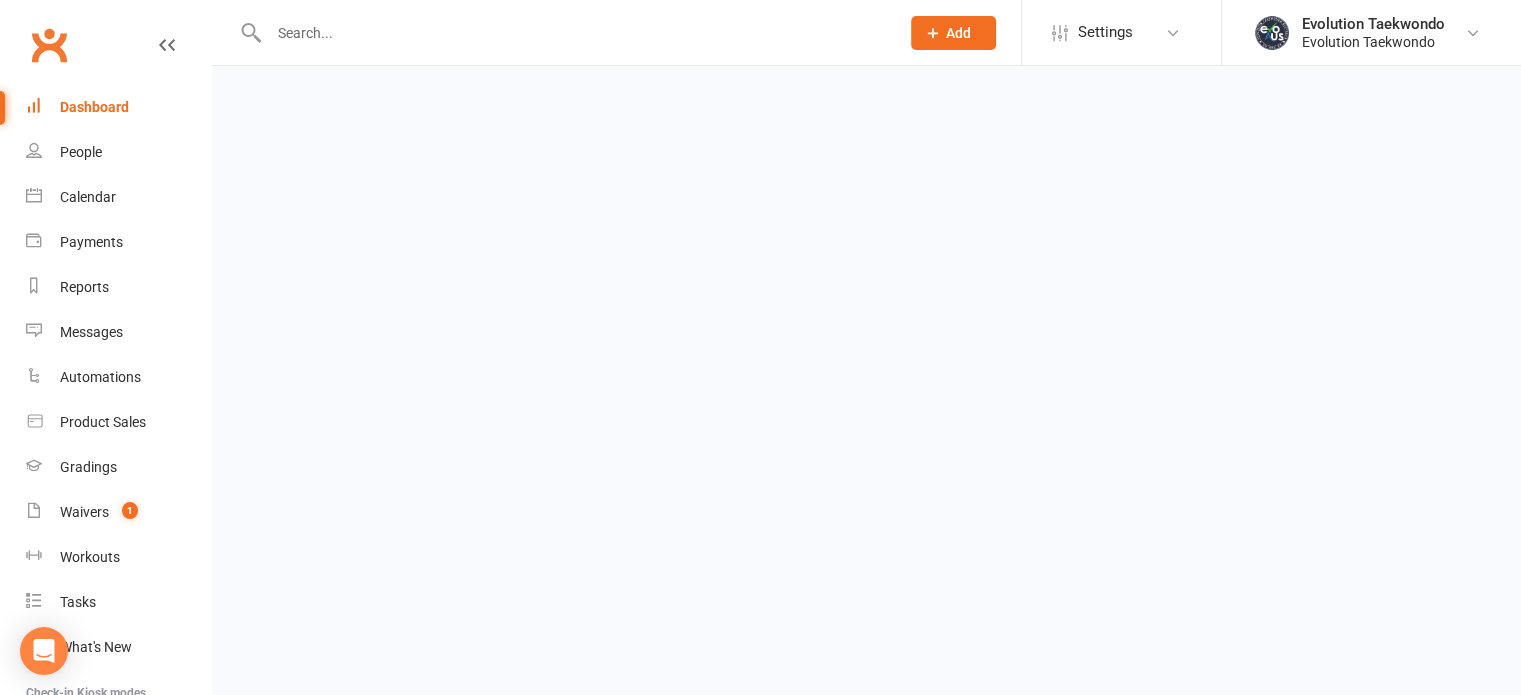 scroll, scrollTop: 0, scrollLeft: 0, axis: both 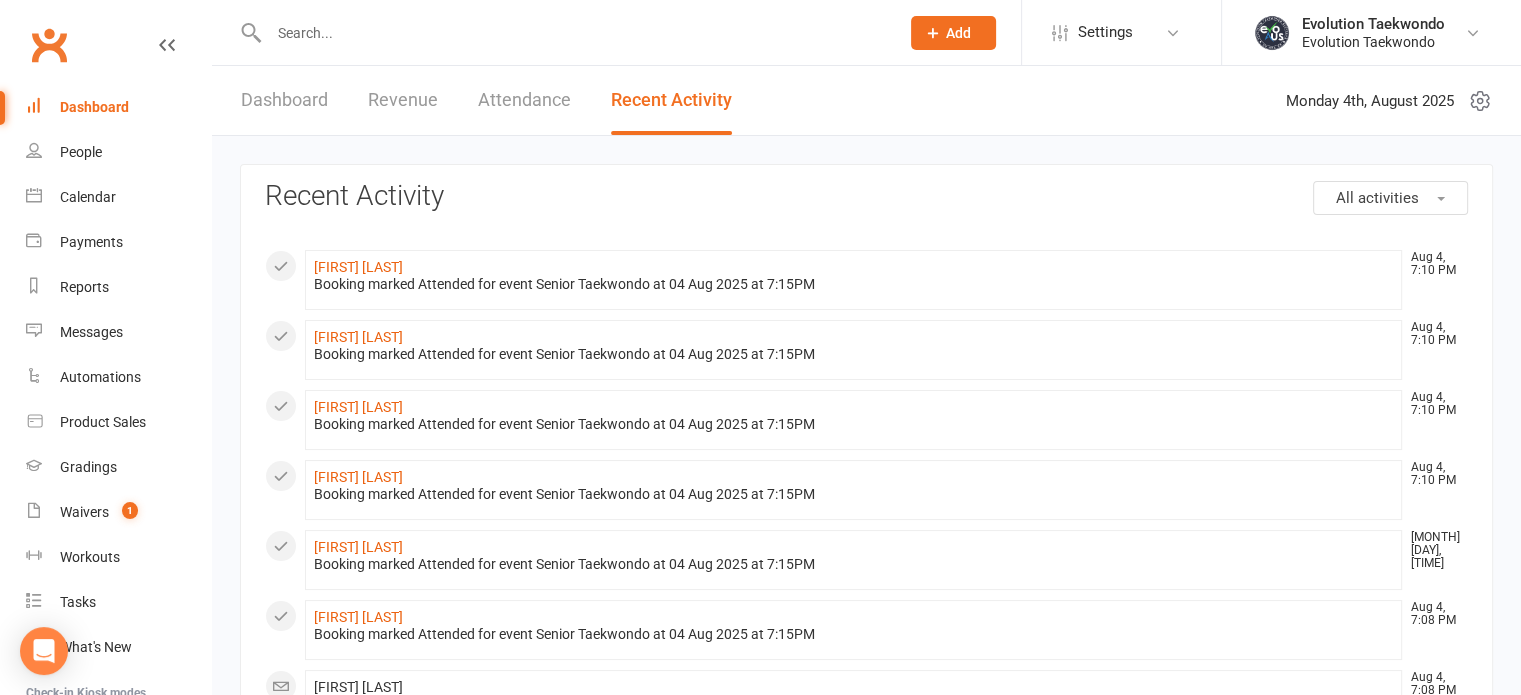 click at bounding box center [574, 33] 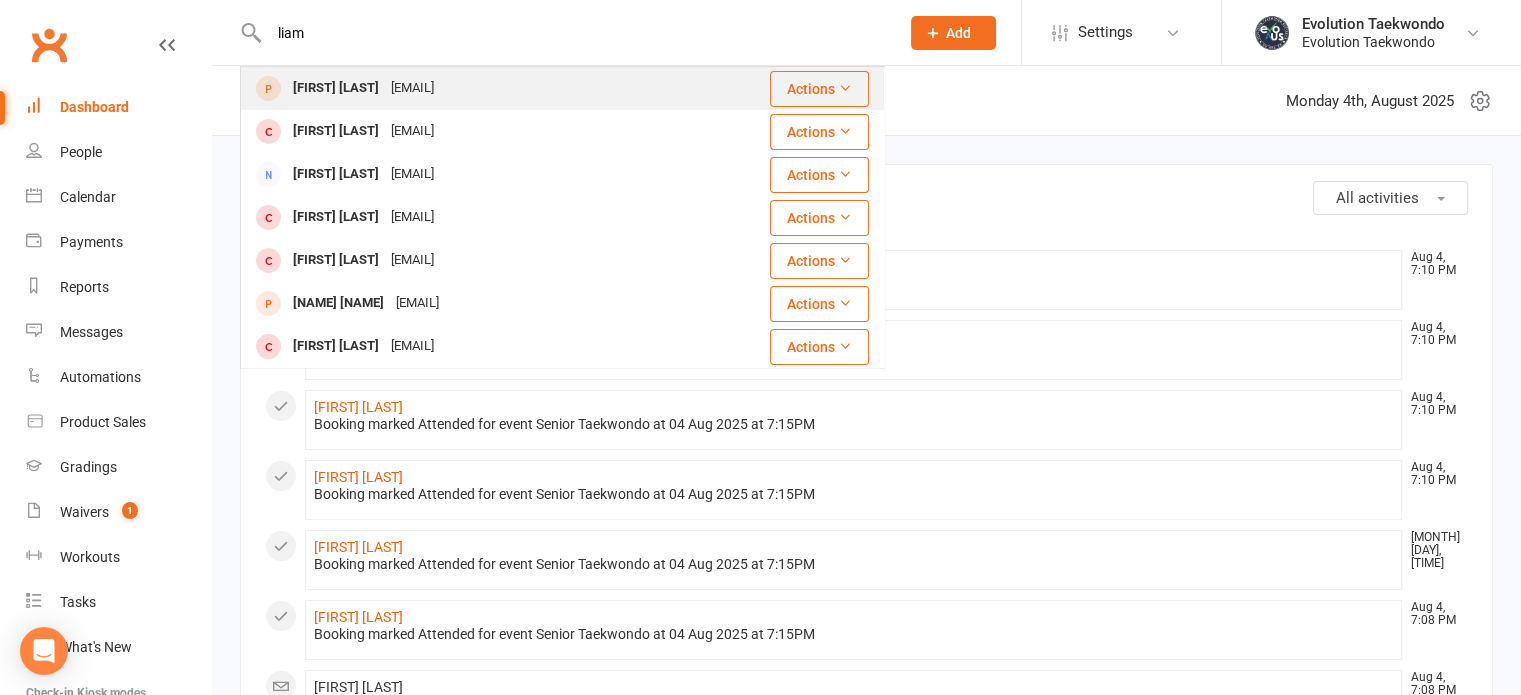 type on "liam" 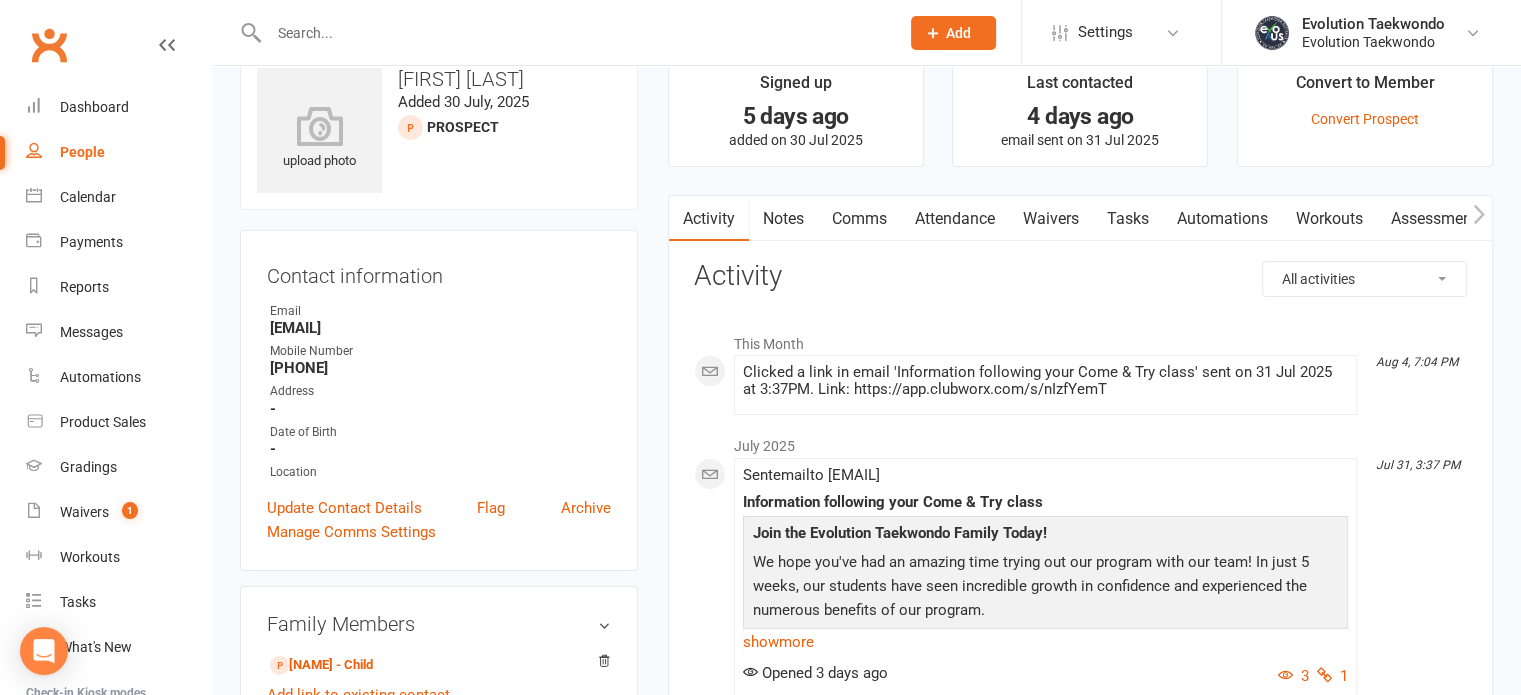 scroll, scrollTop: 82, scrollLeft: 0, axis: vertical 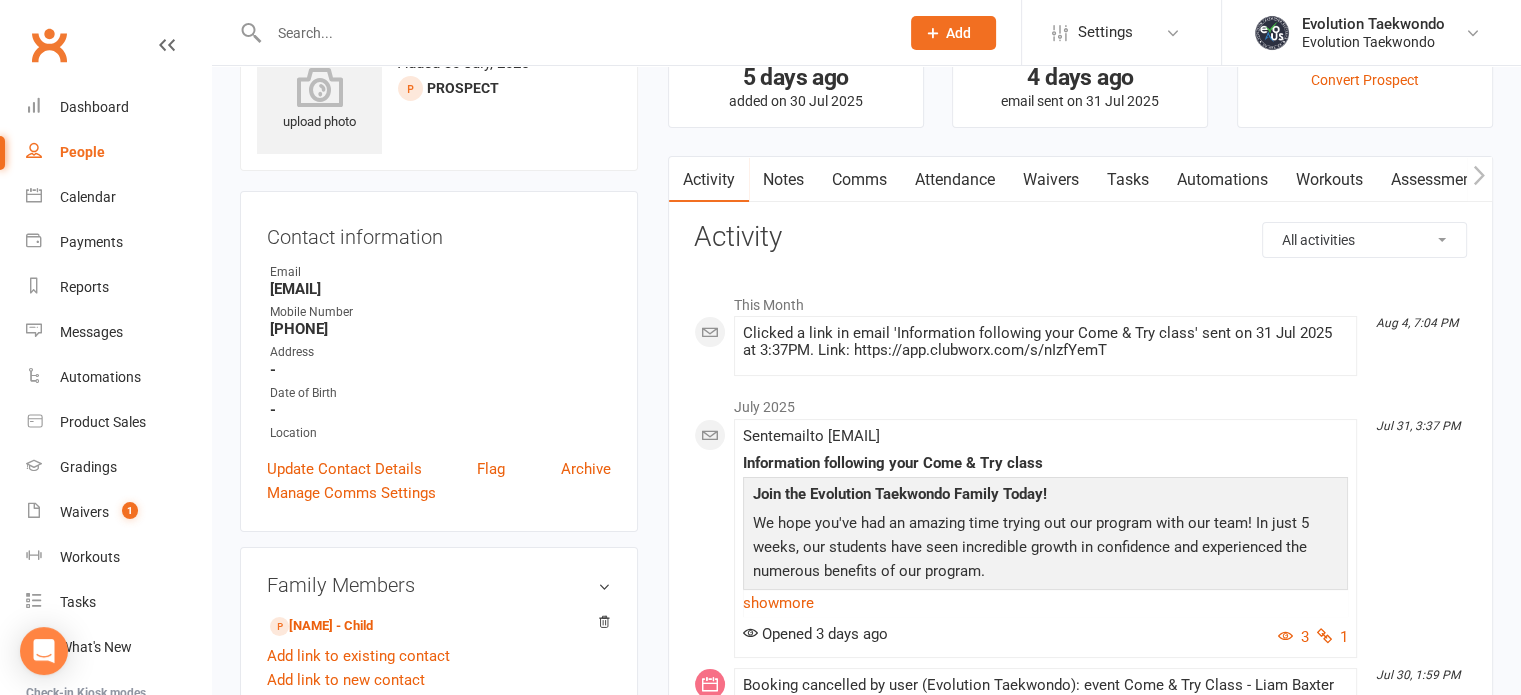 click on "Comms" at bounding box center [859, 180] 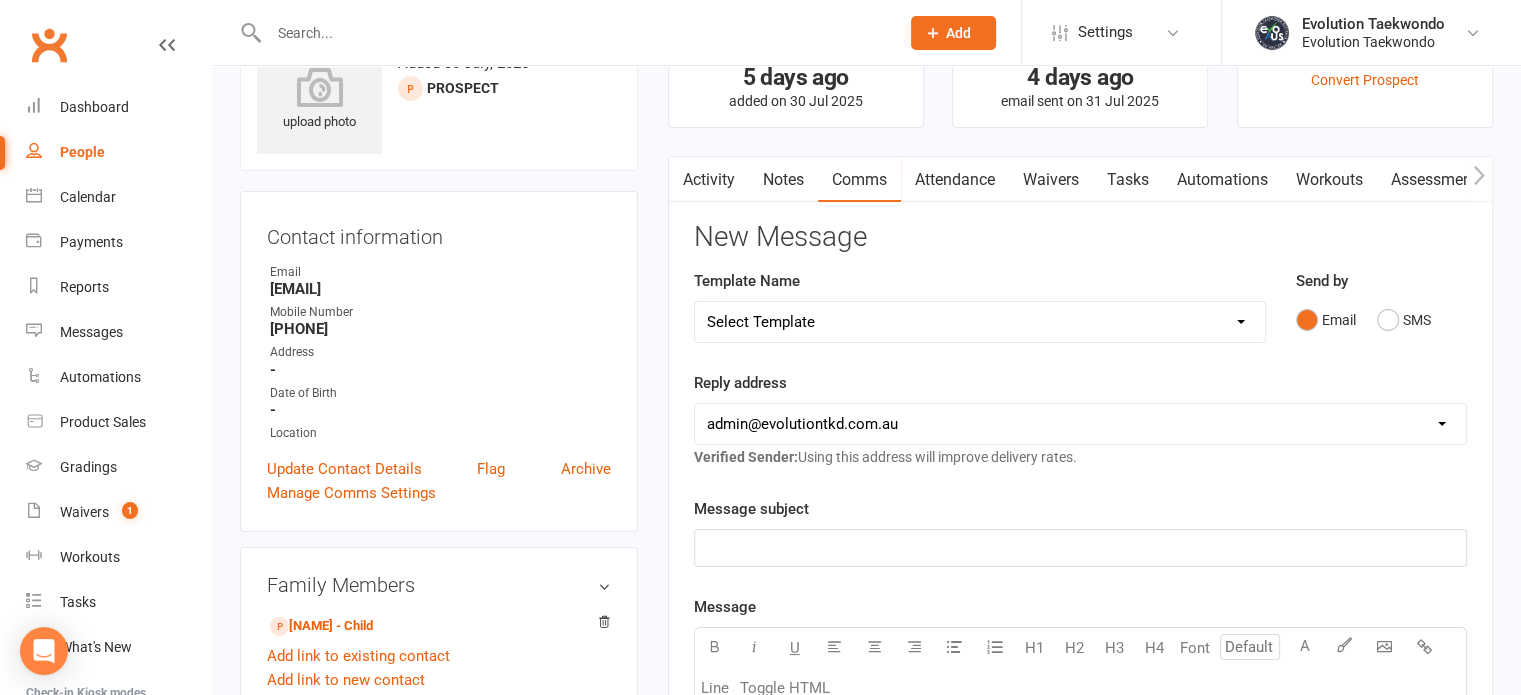 click on "﻿" 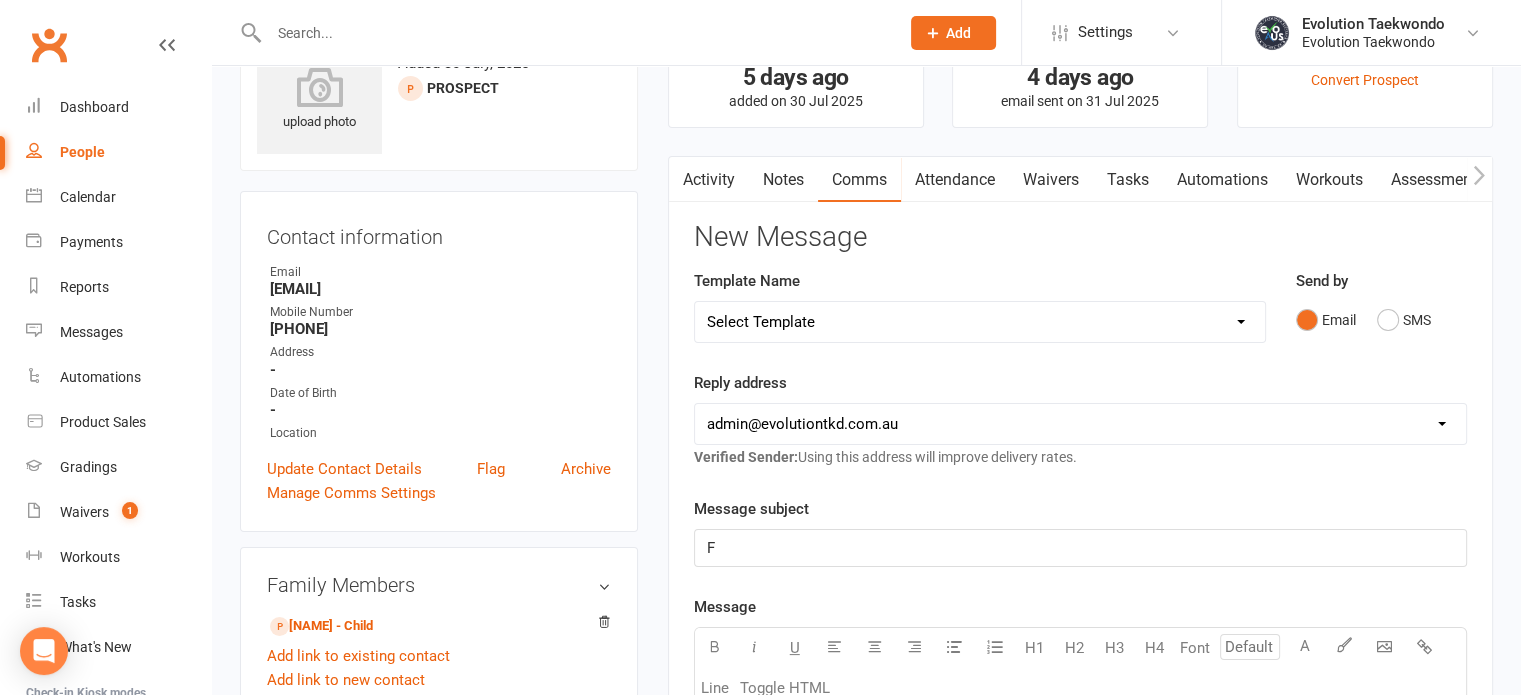 type 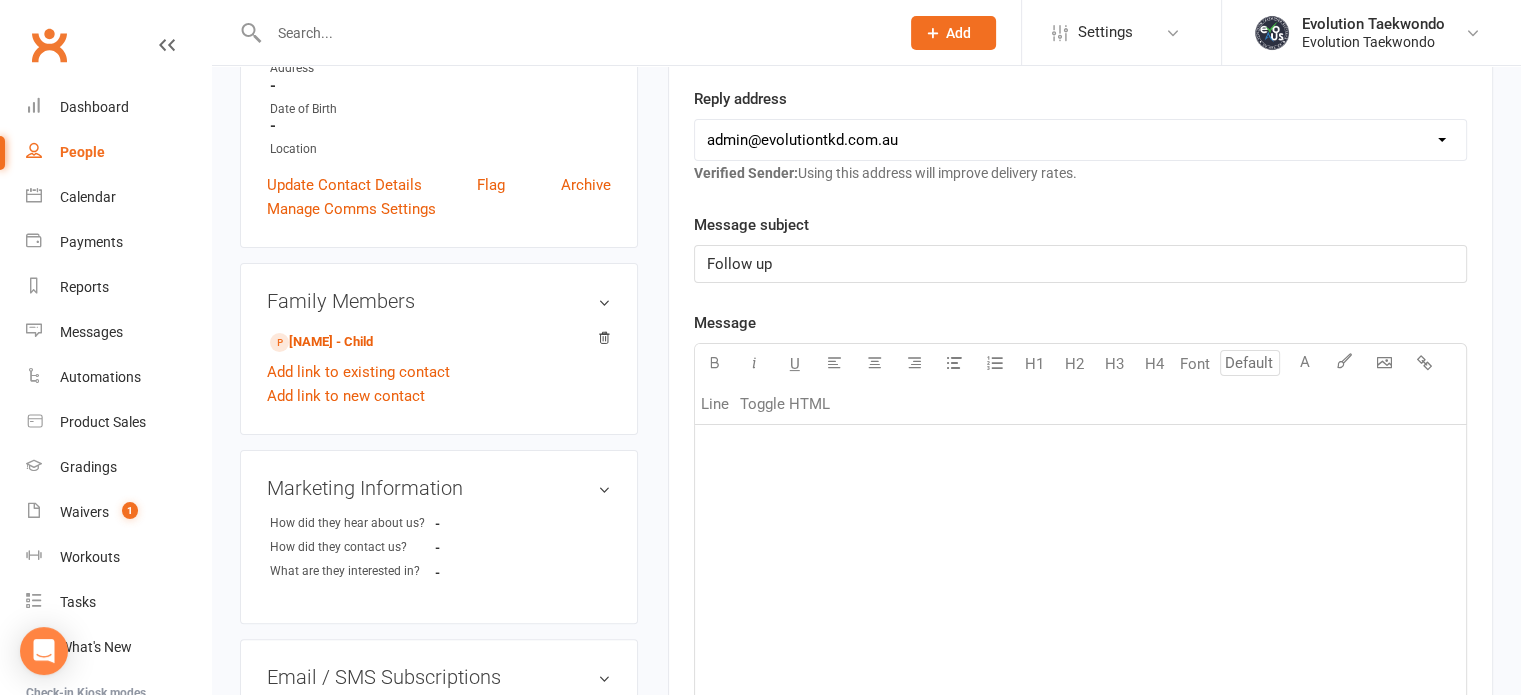scroll, scrollTop: 368, scrollLeft: 0, axis: vertical 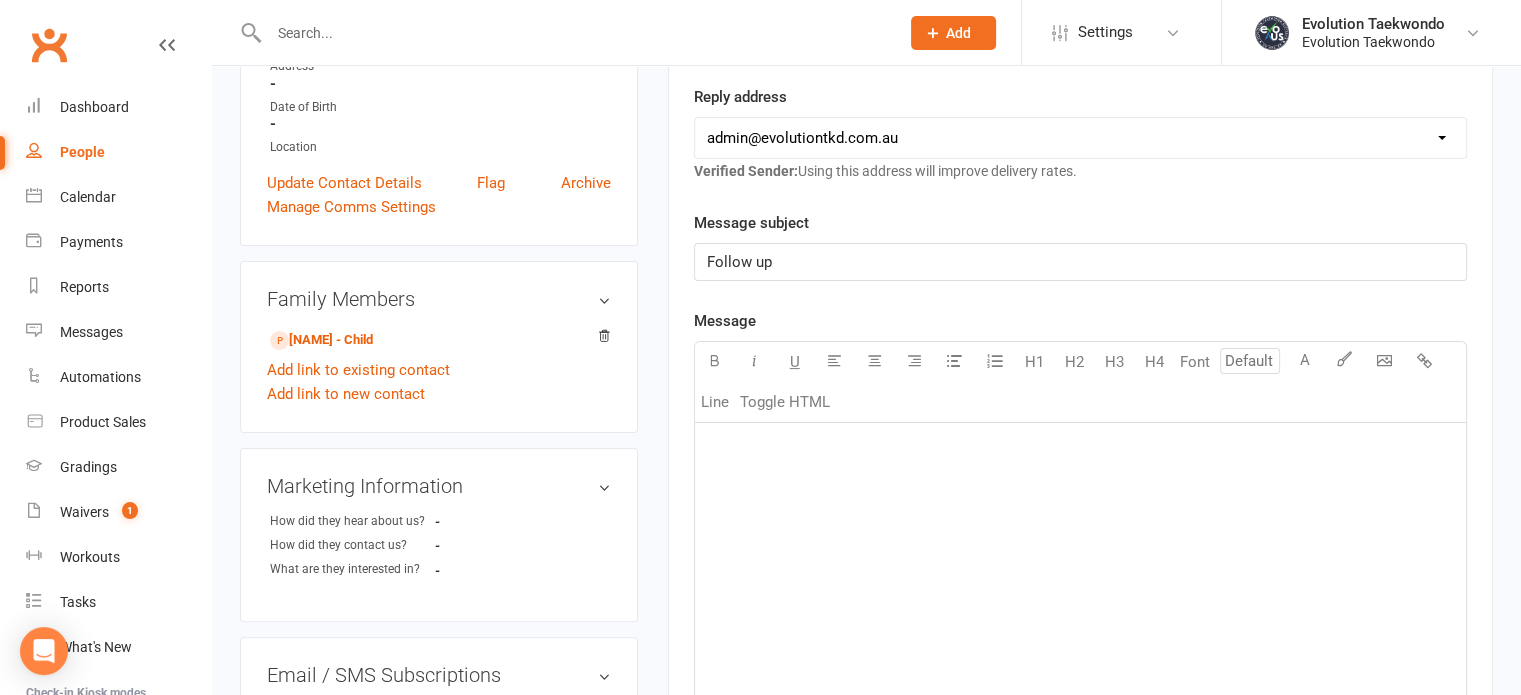 click on "﻿" 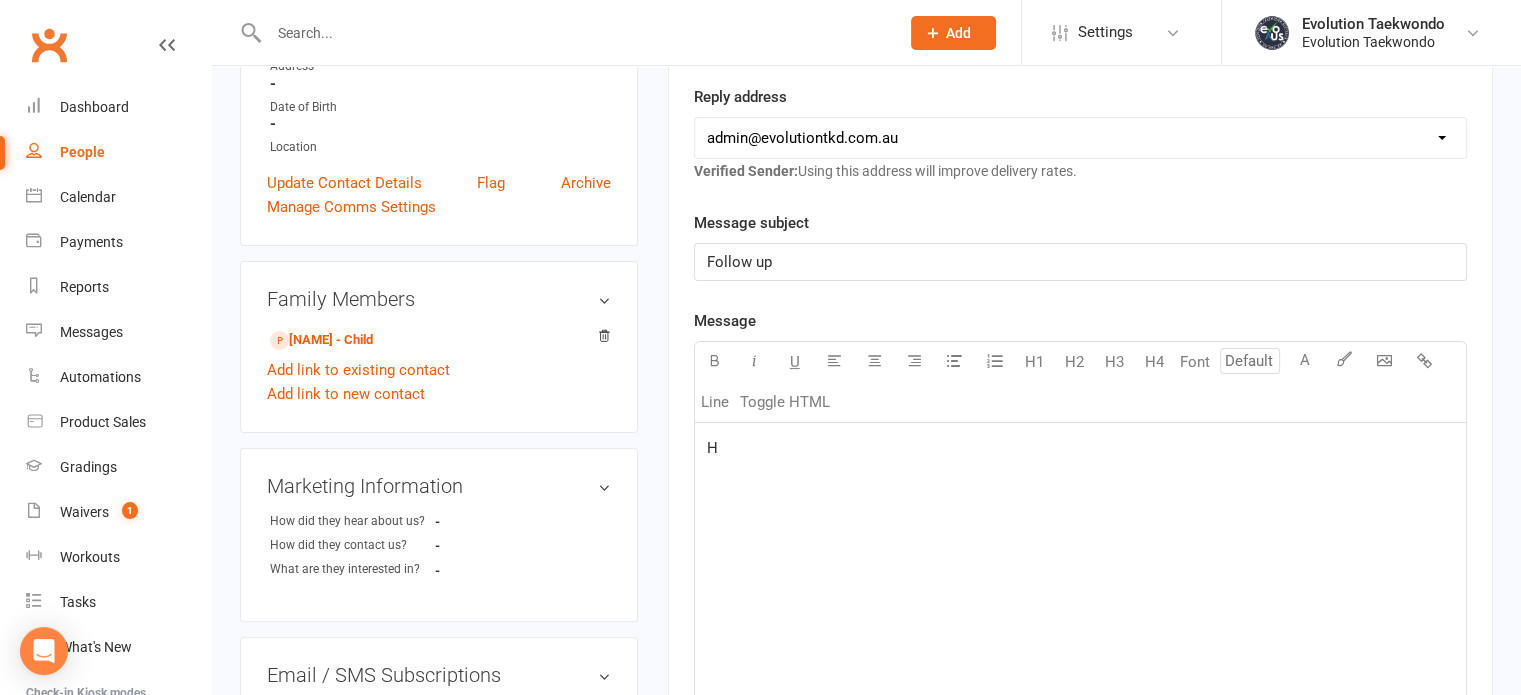 type 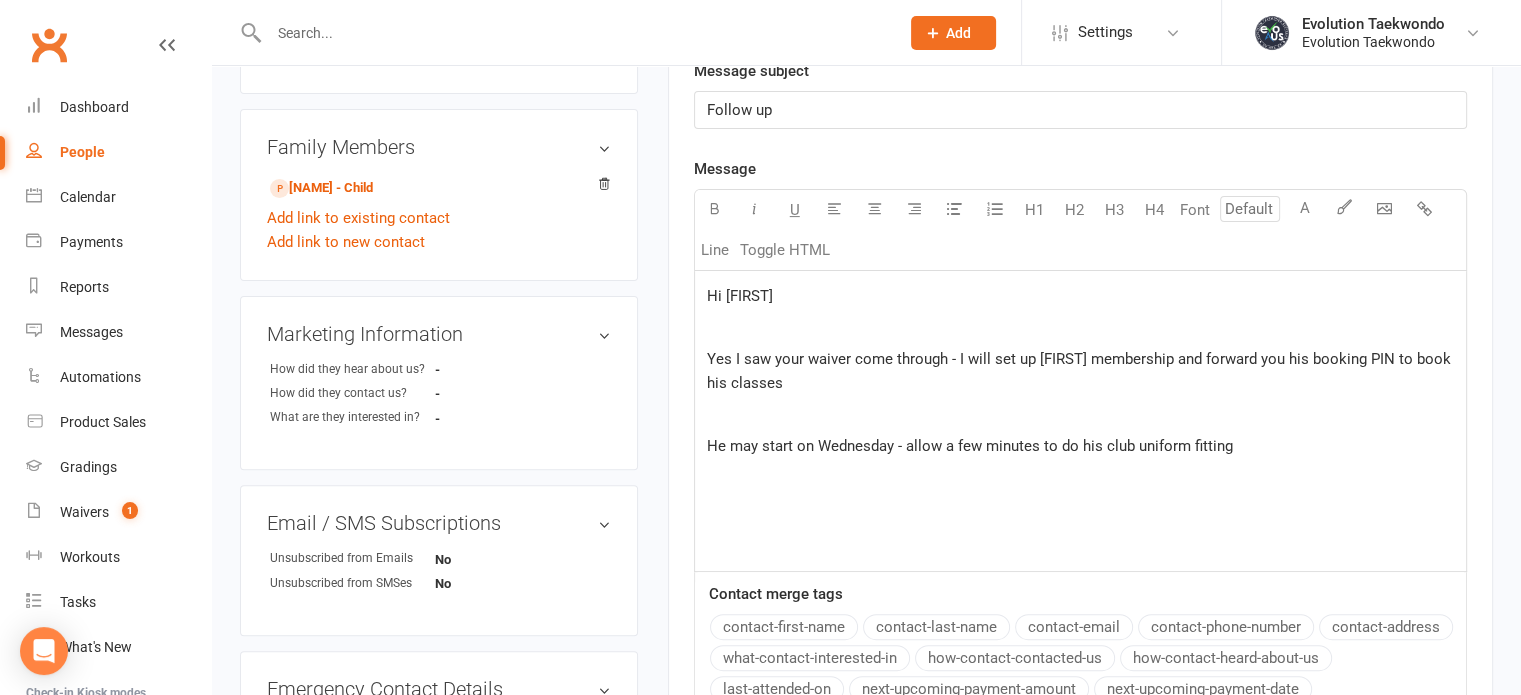 scroll, scrollTop: 520, scrollLeft: 0, axis: vertical 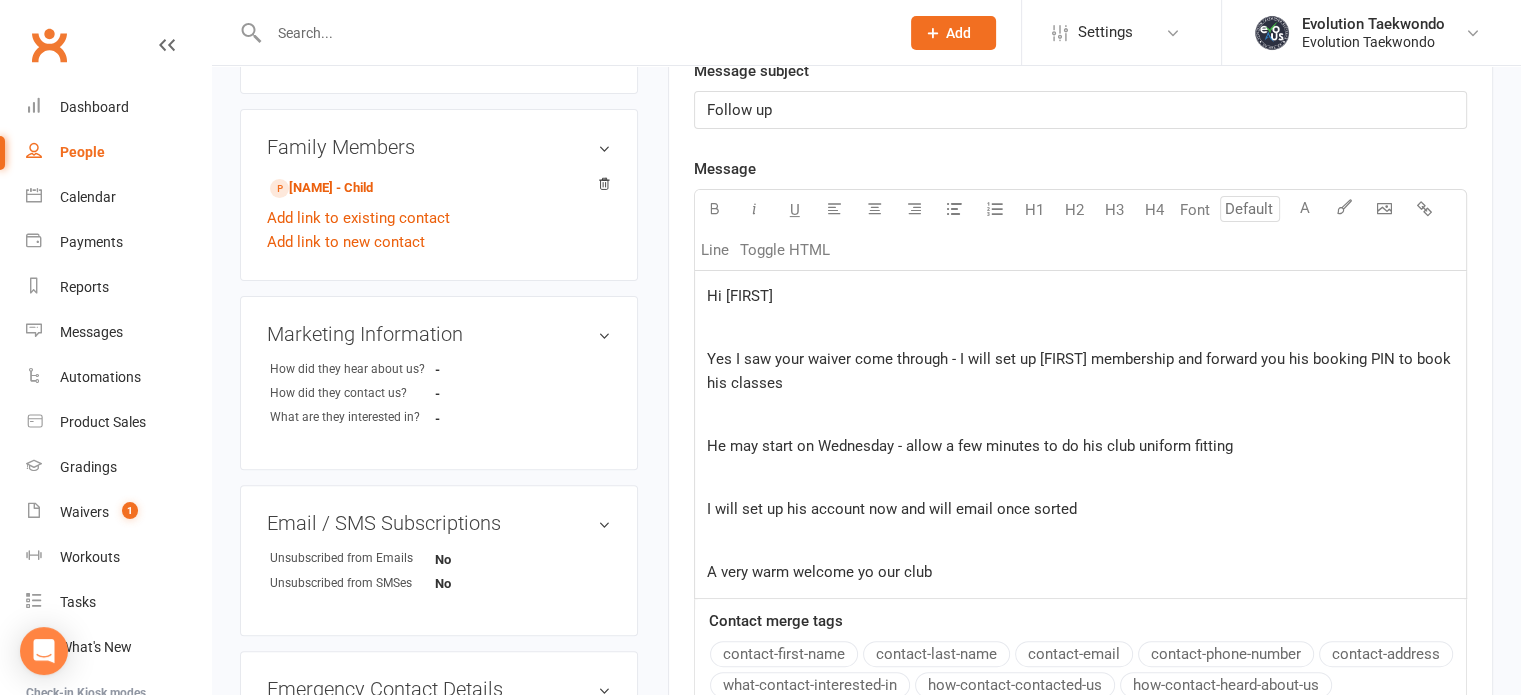 click on "A very warm welcome yo our club" 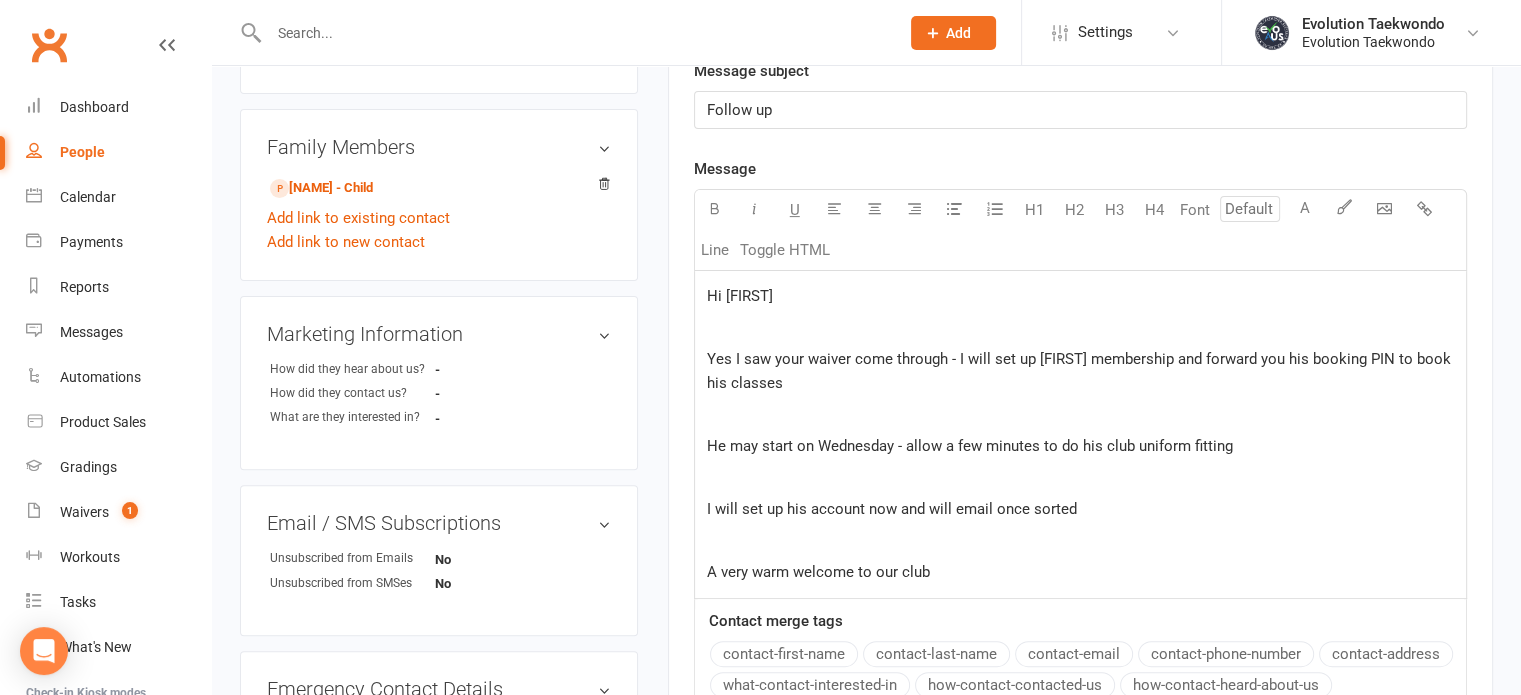 click on "A very warm welcome to our club" 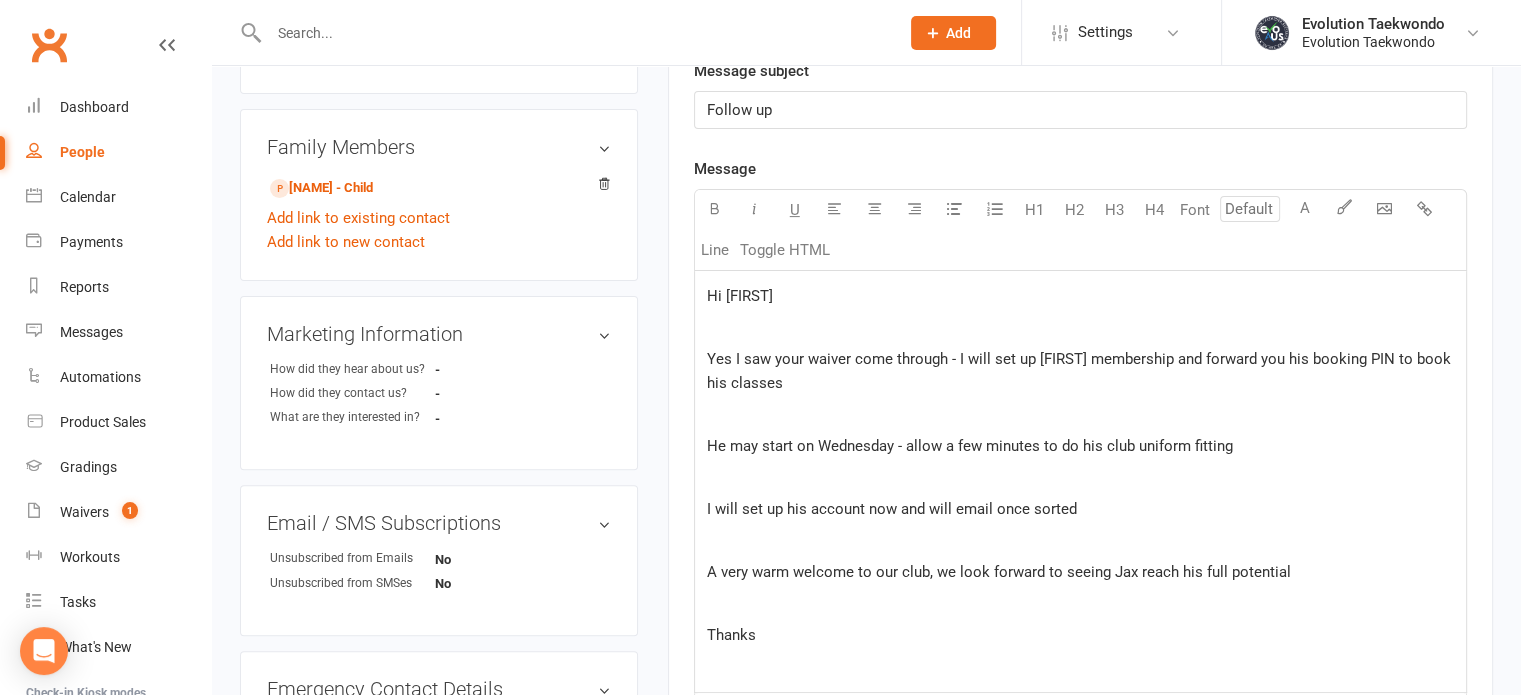 scroll, scrollTop: 868, scrollLeft: 0, axis: vertical 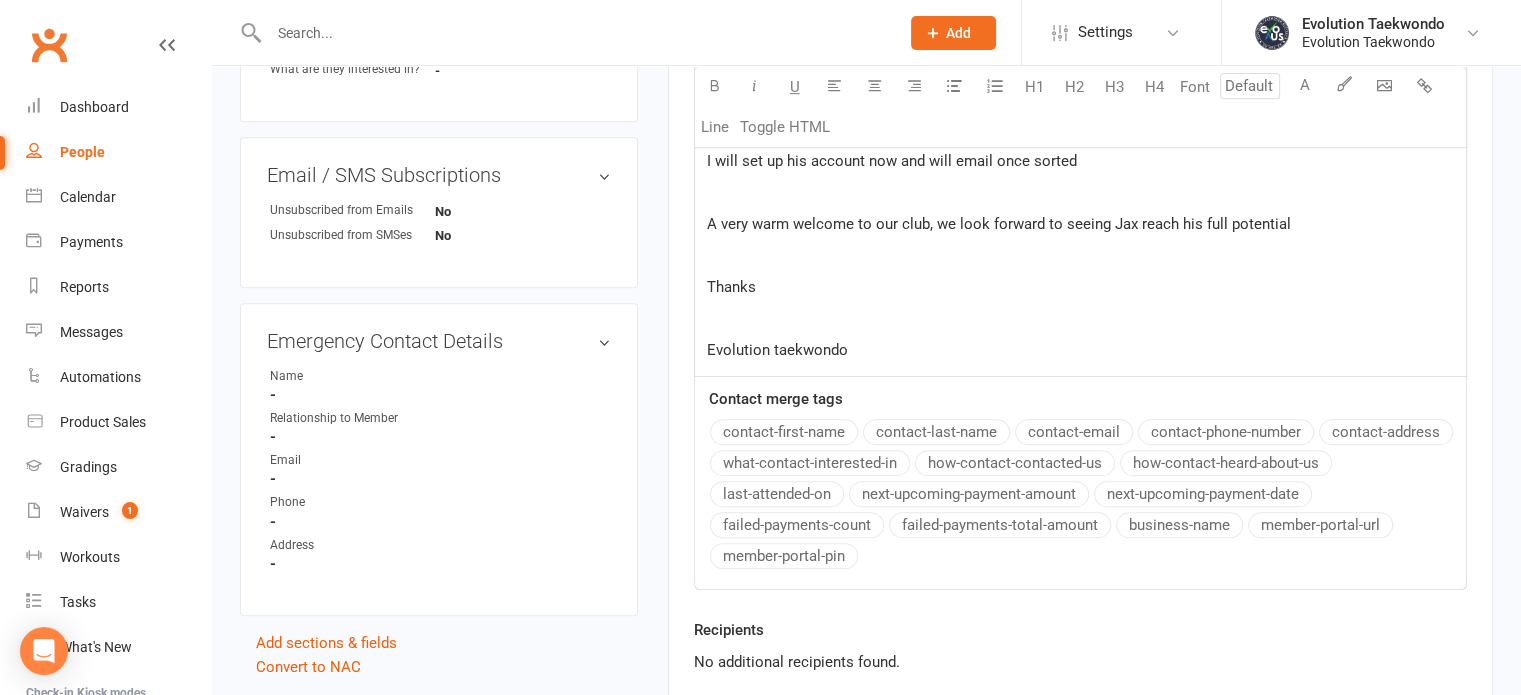 click on "Evolution taekwondo" 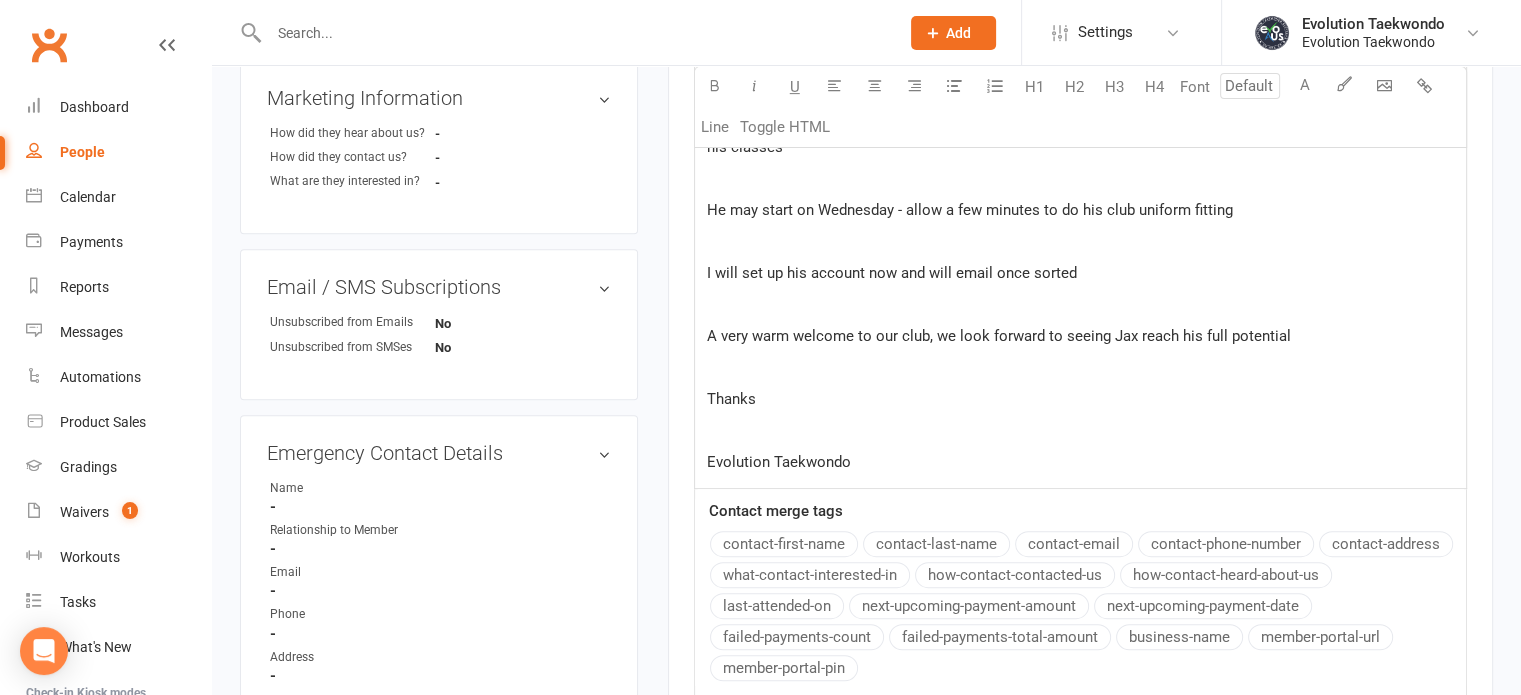 scroll, scrollTop: 757, scrollLeft: 0, axis: vertical 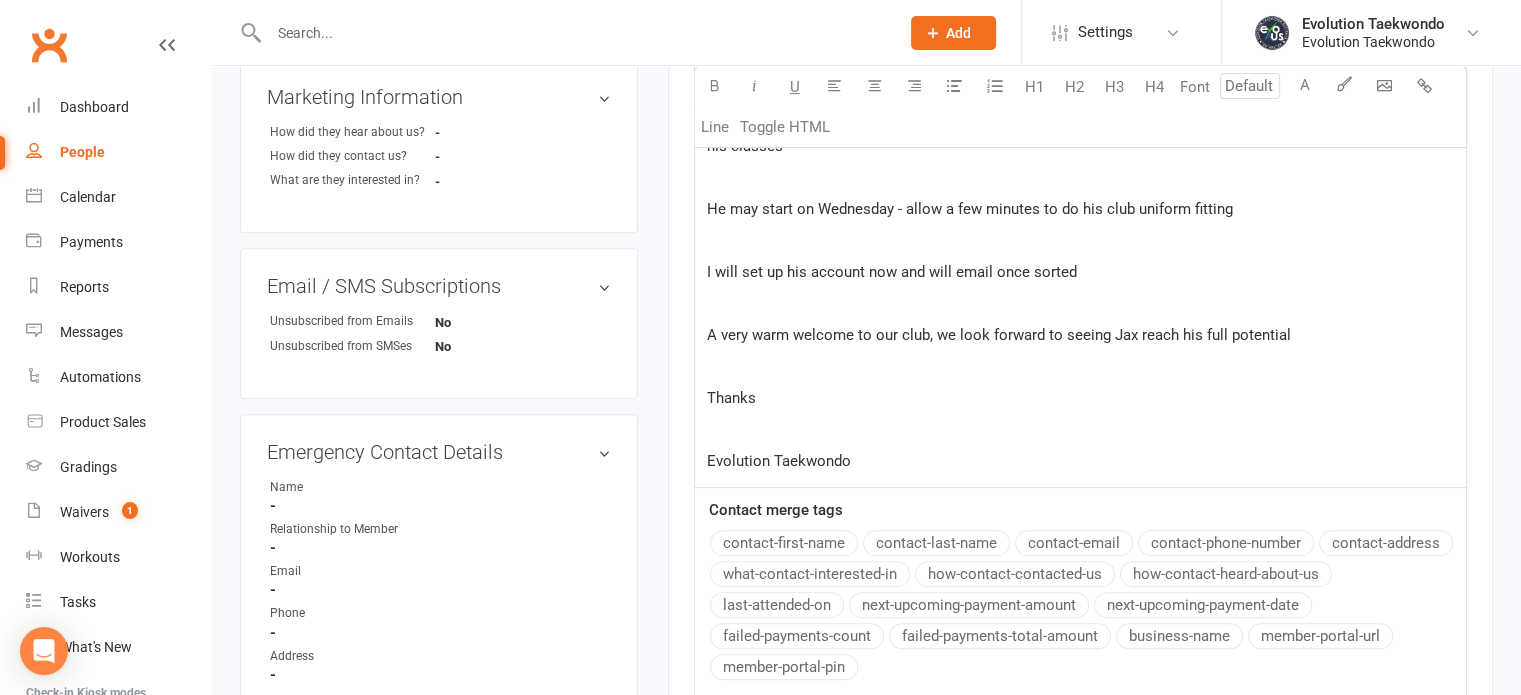 click on "He may start on Wednesday - allow a few minutes to do his club uniform fitting" 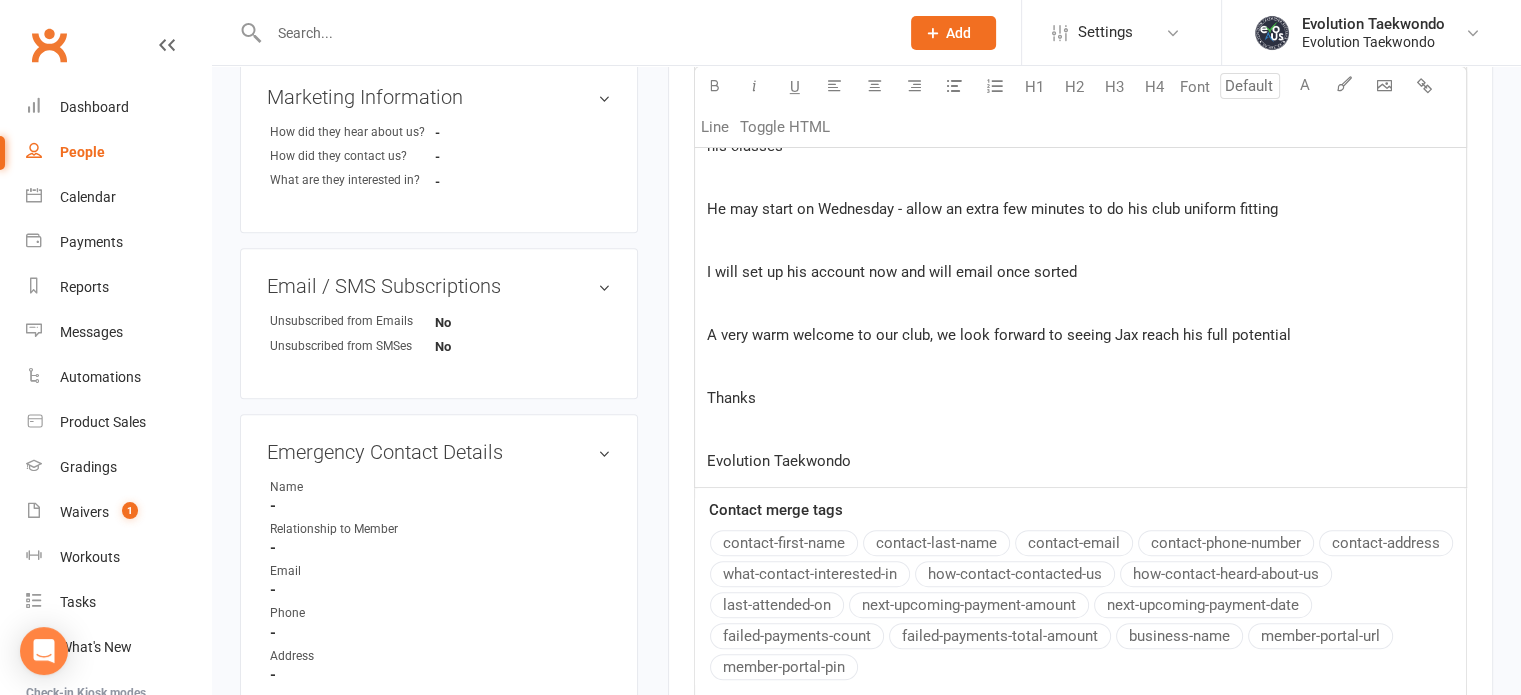 click on "He may start on Wednesday - allow an extra few minutes to do his club uniform fitting" 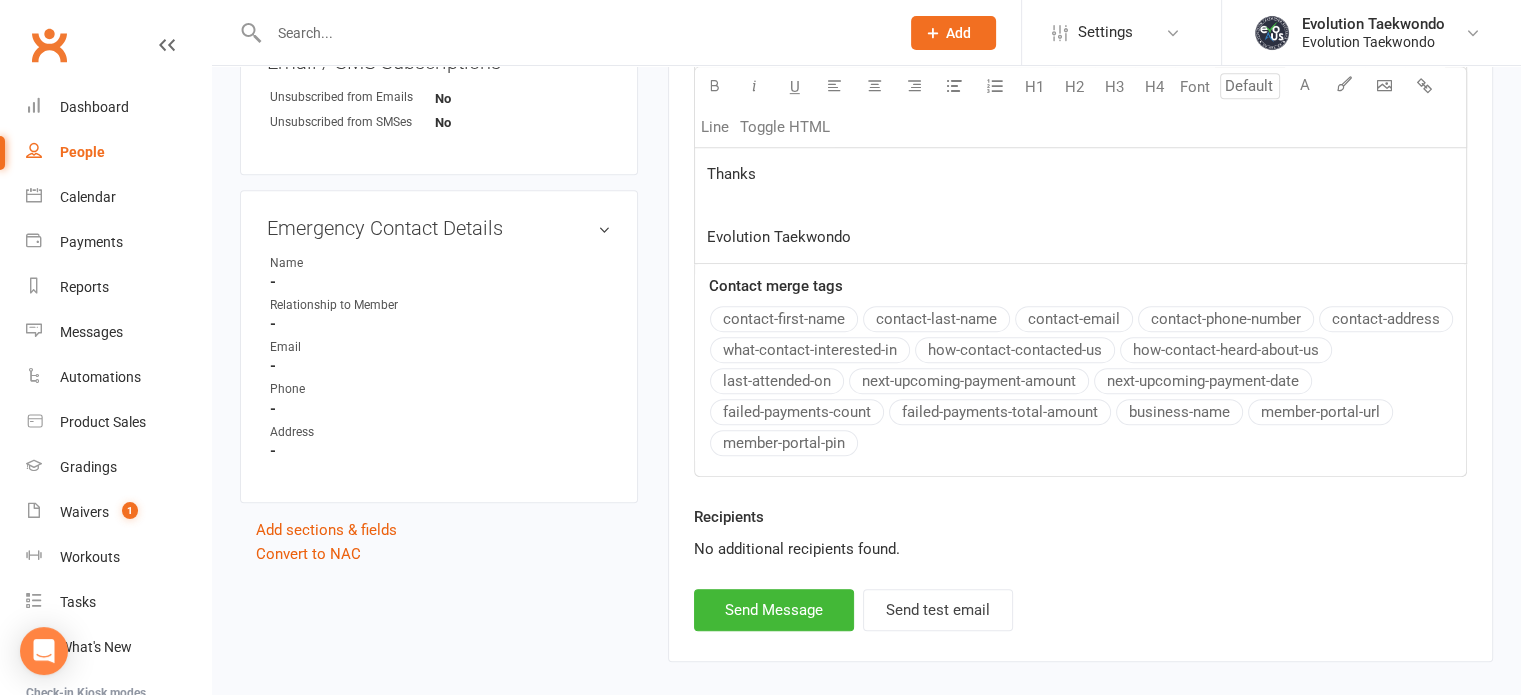 scroll, scrollTop: 982, scrollLeft: 0, axis: vertical 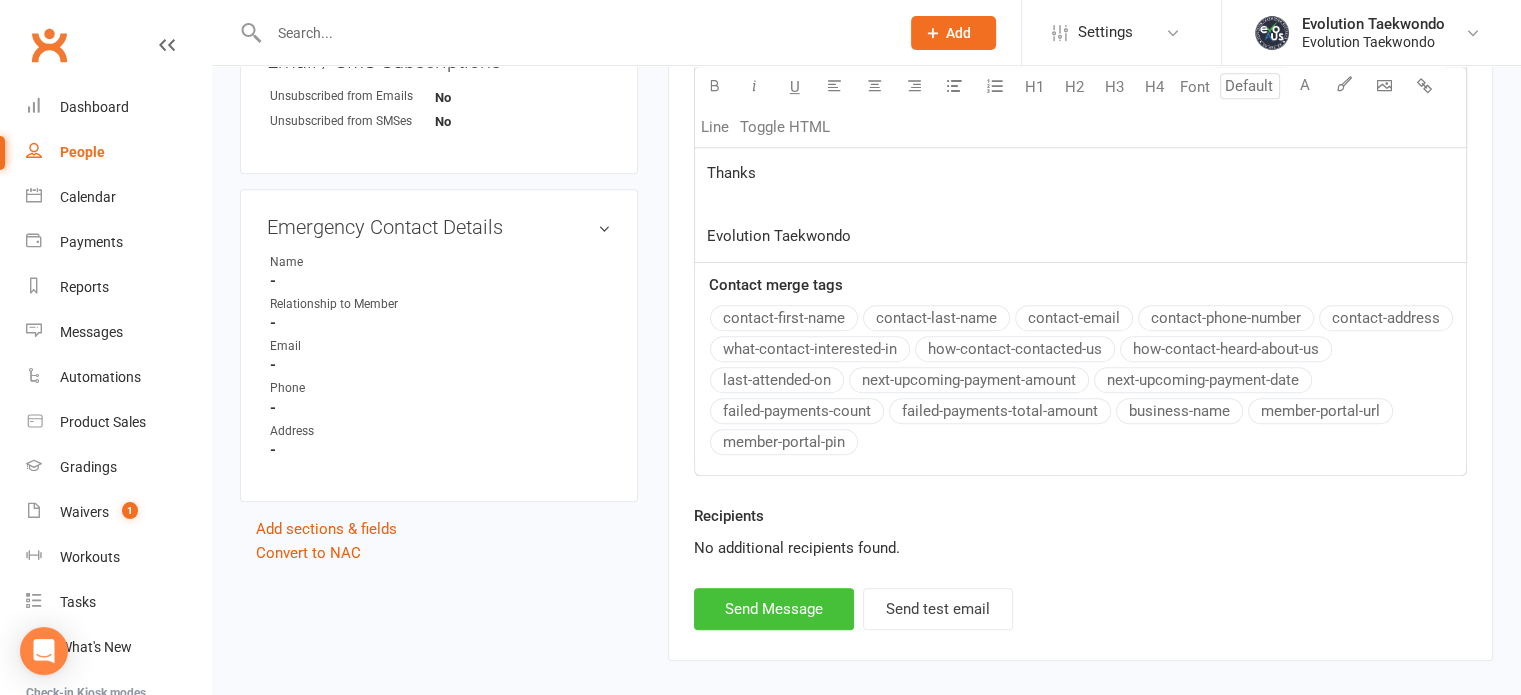 click on "Send Message" at bounding box center (774, 609) 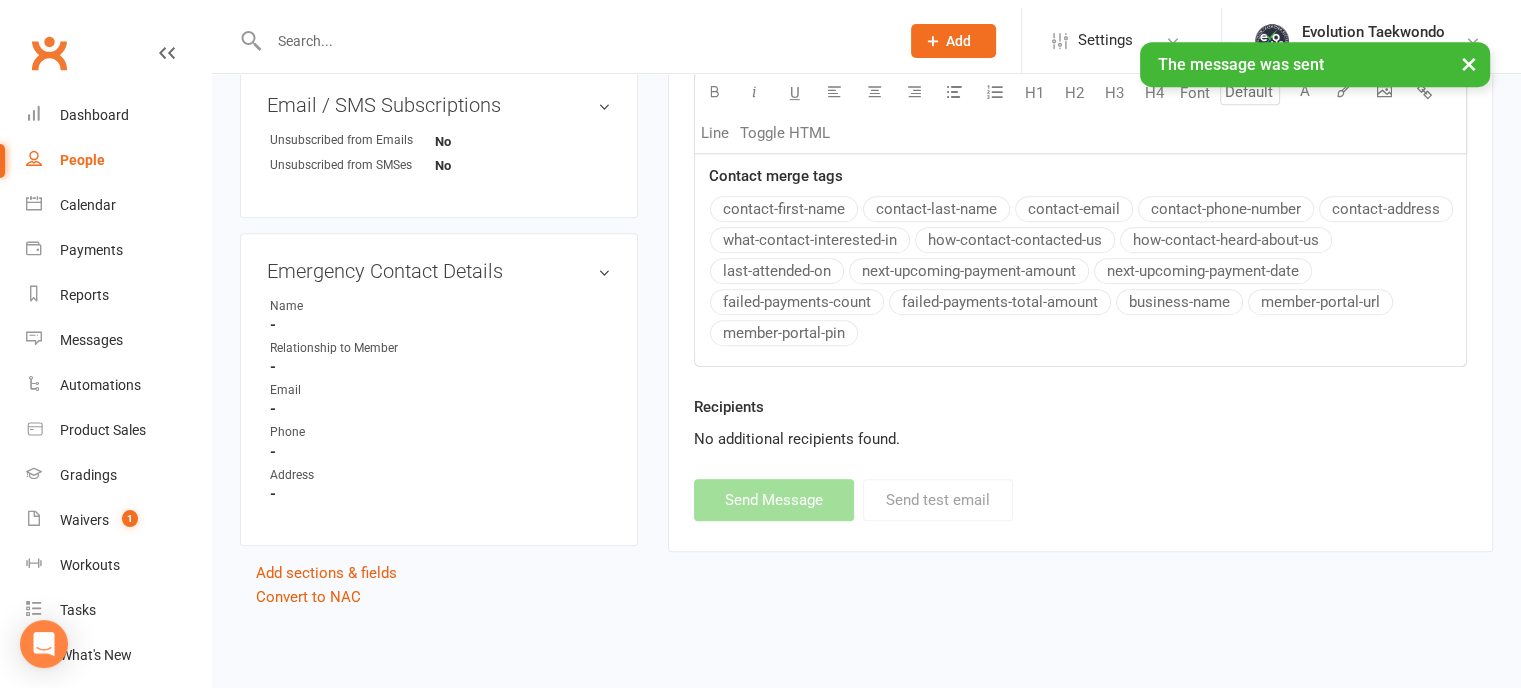 scroll, scrollTop: 932, scrollLeft: 0, axis: vertical 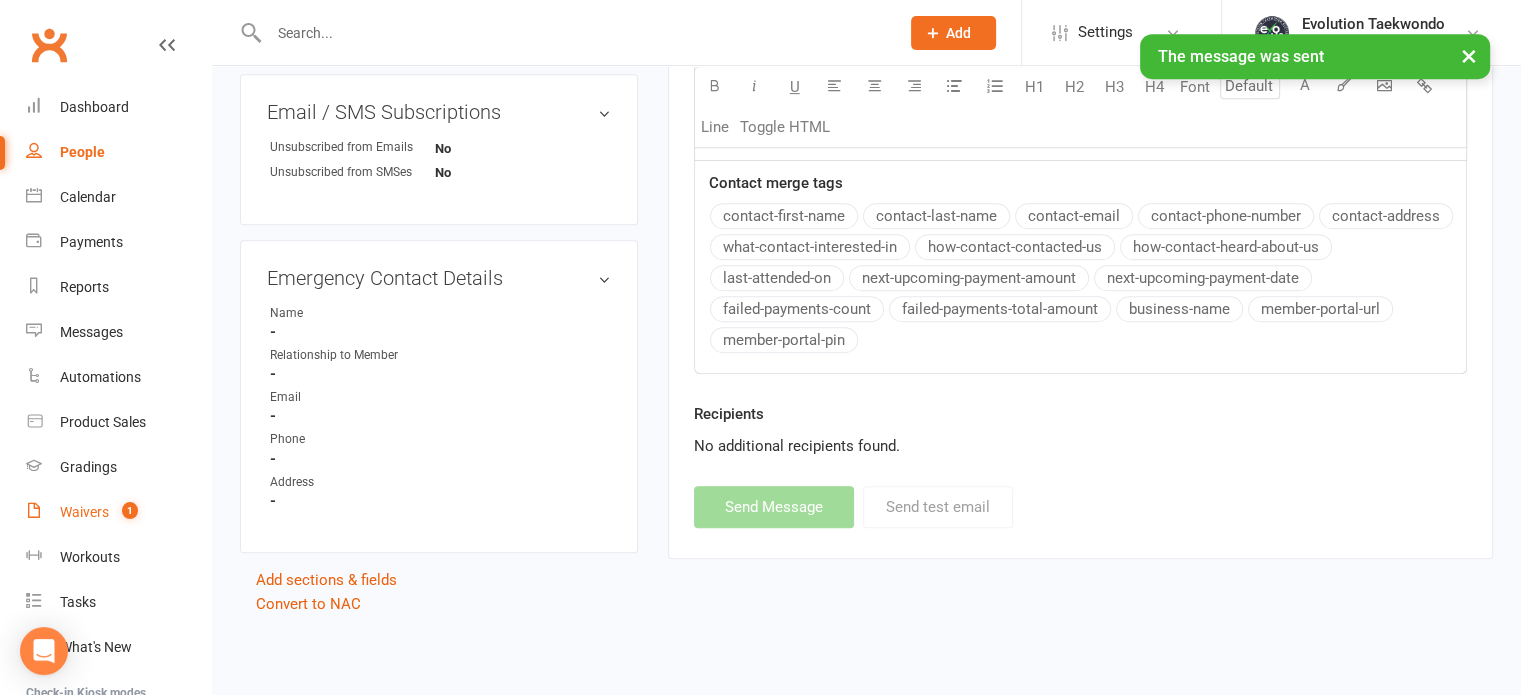 click on "Waivers" at bounding box center (84, 512) 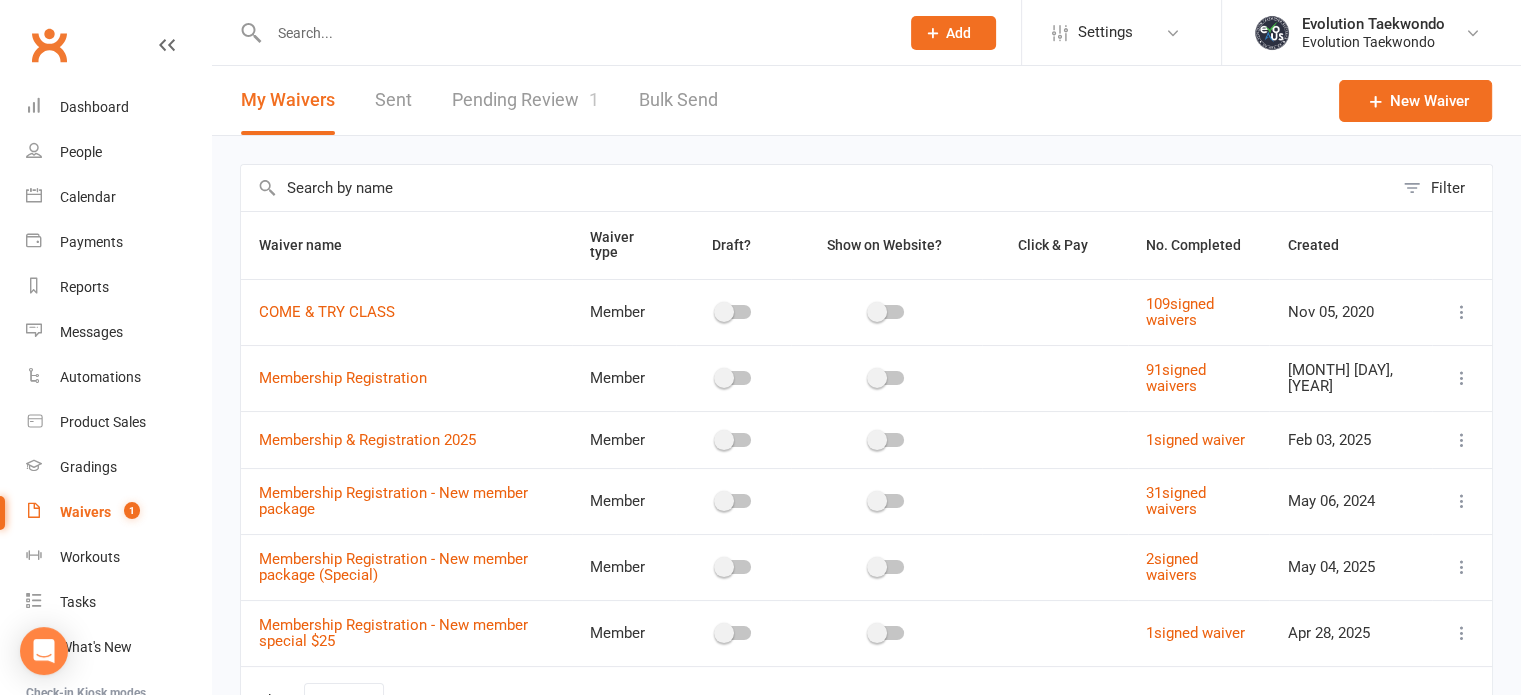 click on "Waivers" at bounding box center [85, 512] 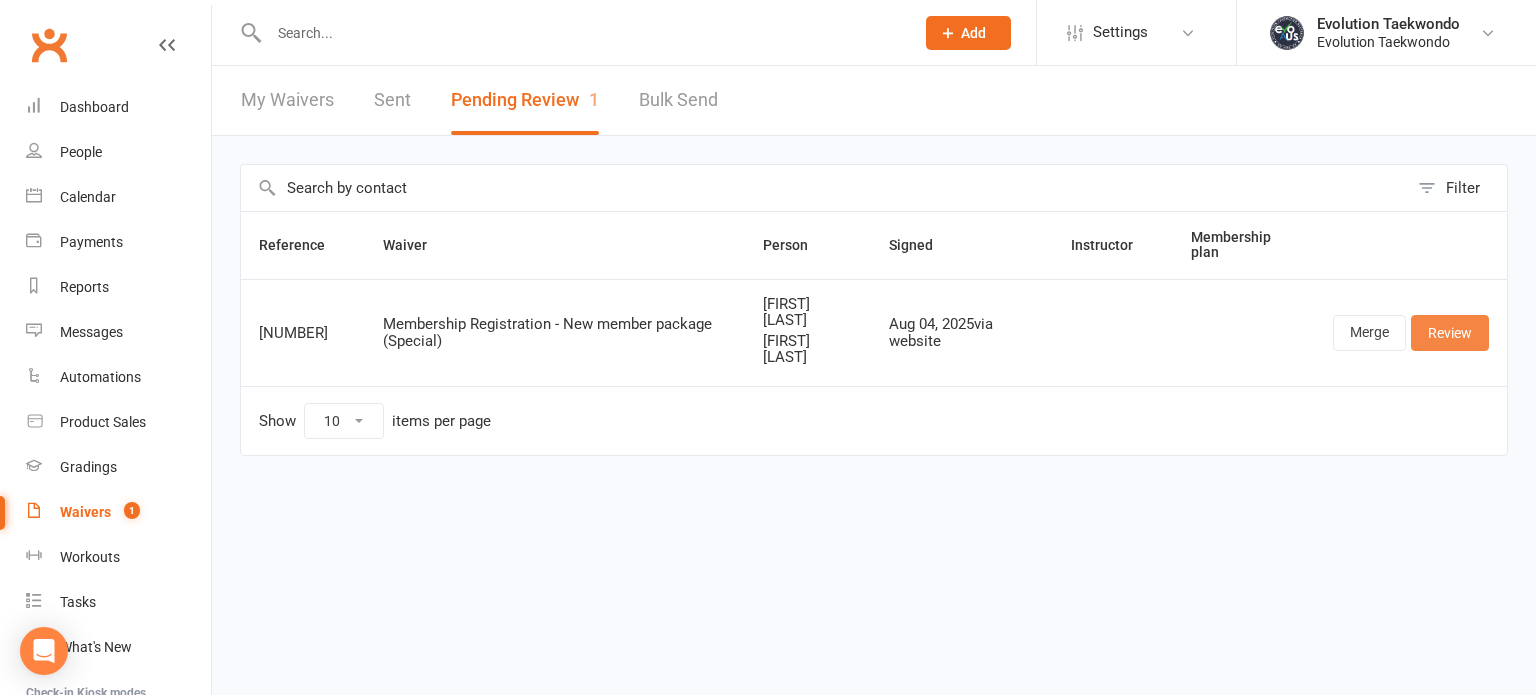 click on "Review" at bounding box center [1450, 333] 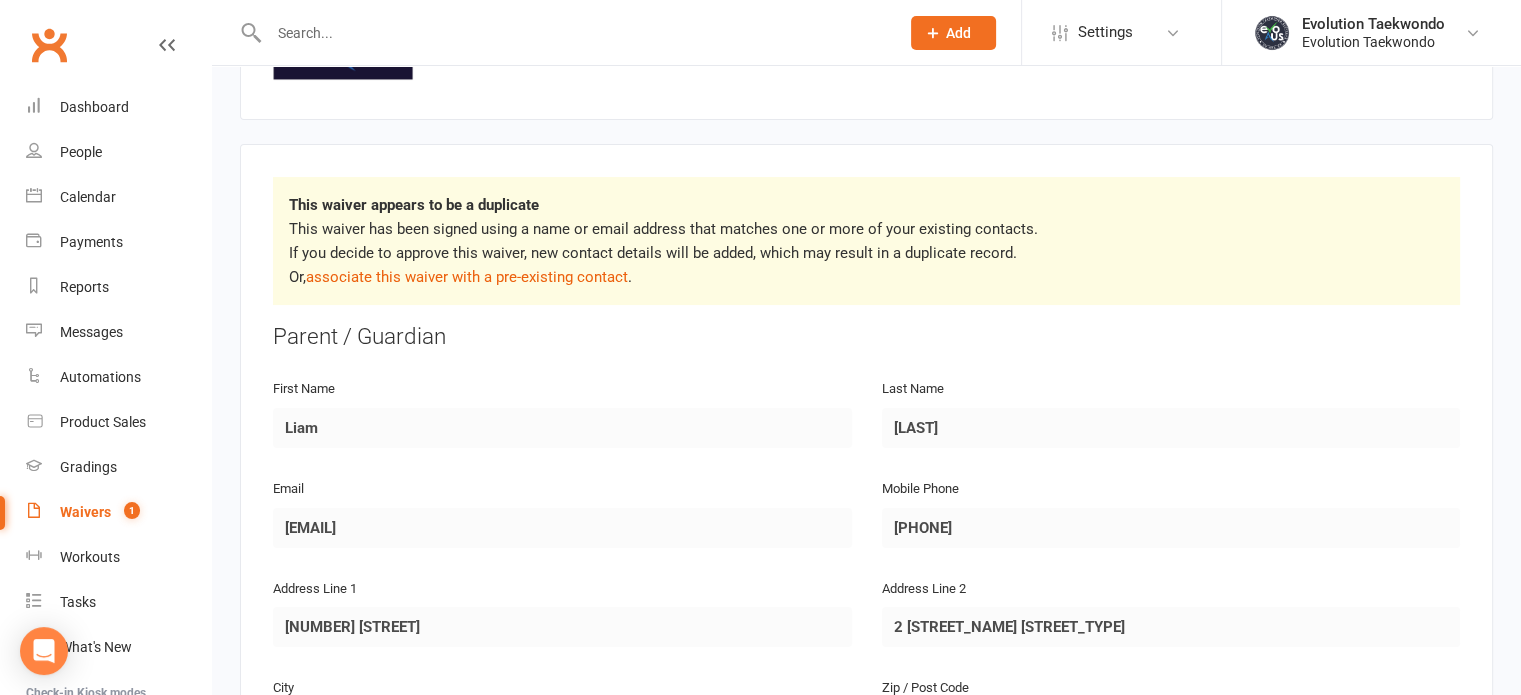scroll, scrollTop: 235, scrollLeft: 0, axis: vertical 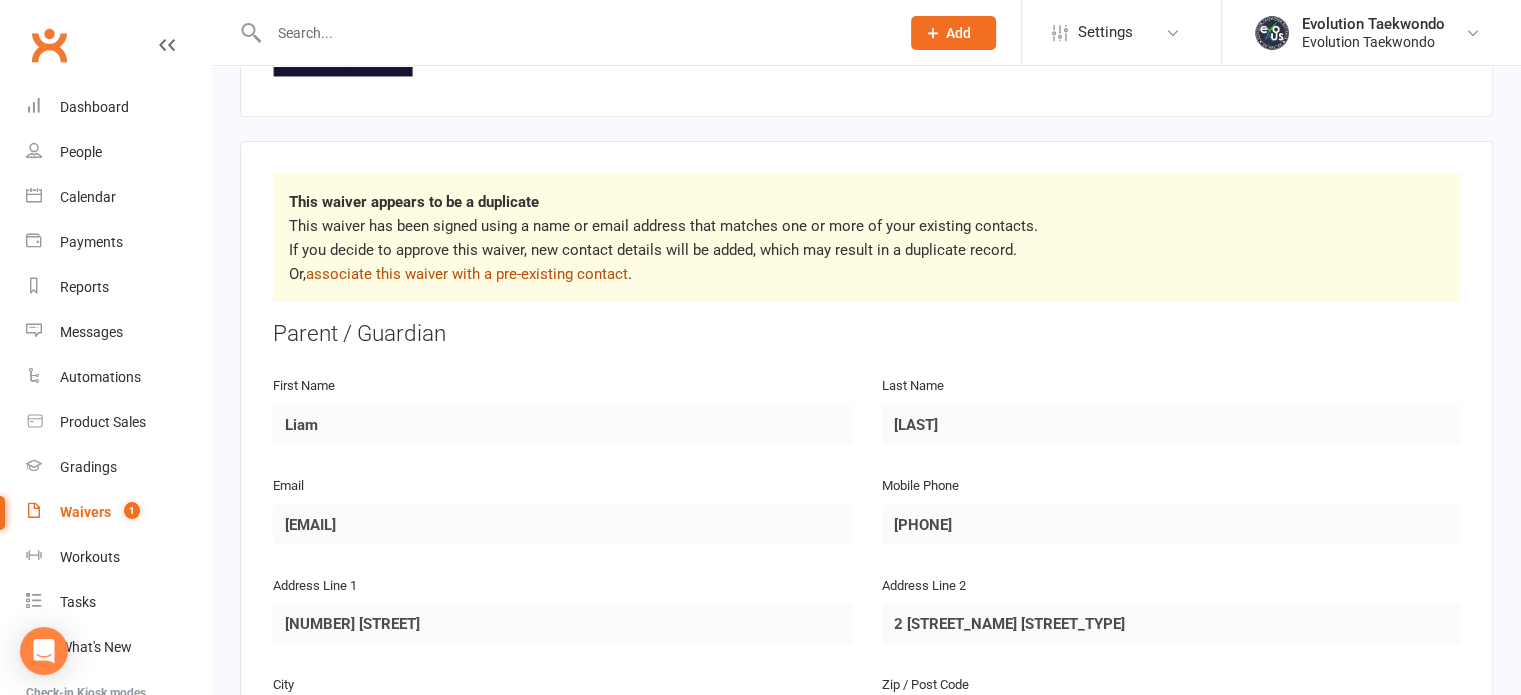 click on "associate this waiver with a pre-existing contact" at bounding box center (467, 274) 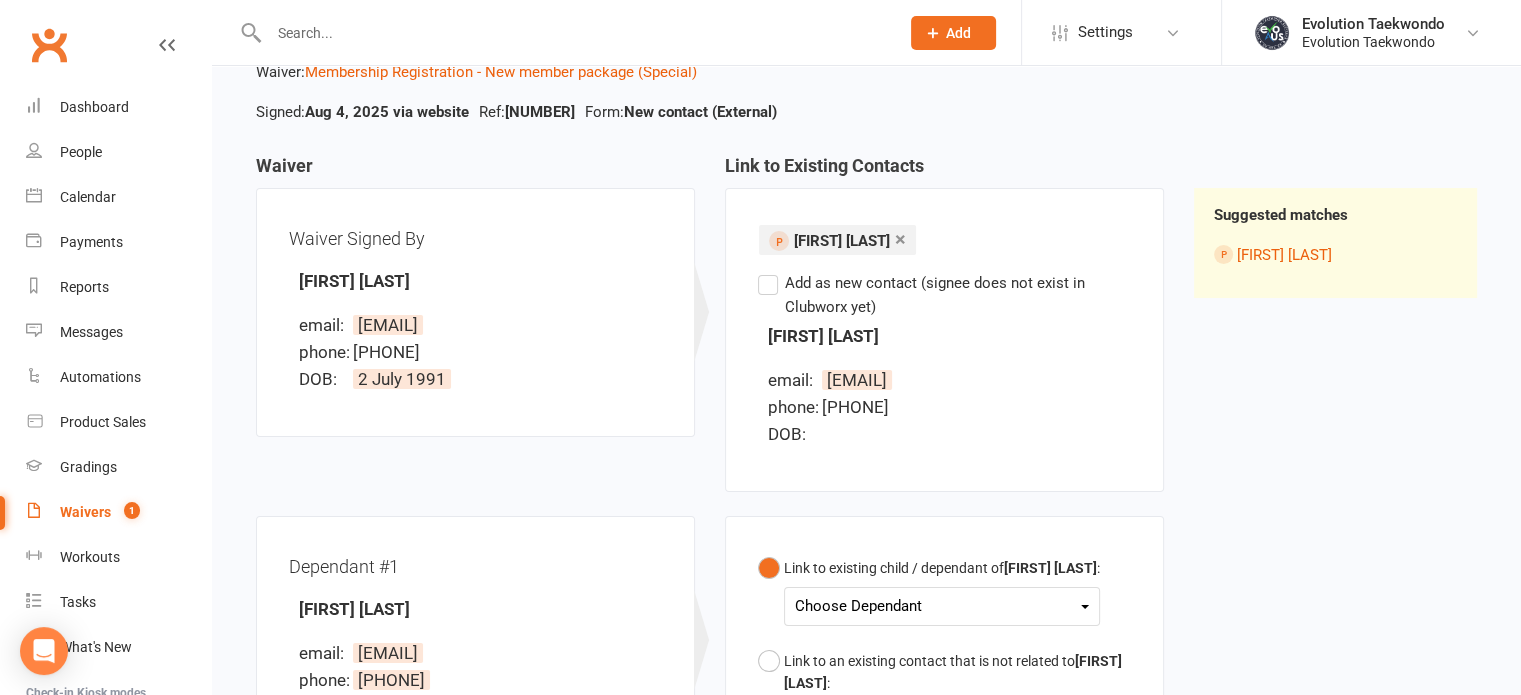 scroll, scrollTop: 124, scrollLeft: 0, axis: vertical 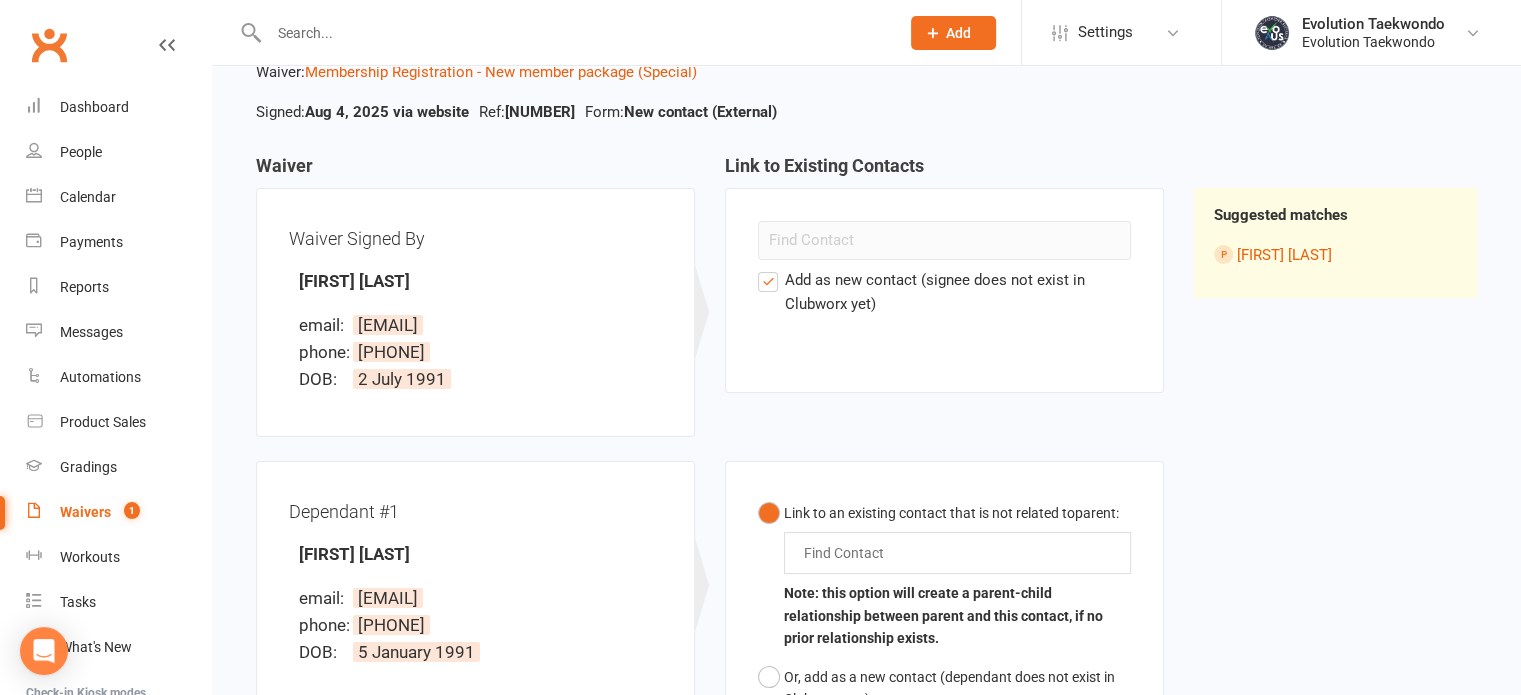 click on "Add as new contact (signee does not exist in Clubworx yet)" at bounding box center [944, 292] 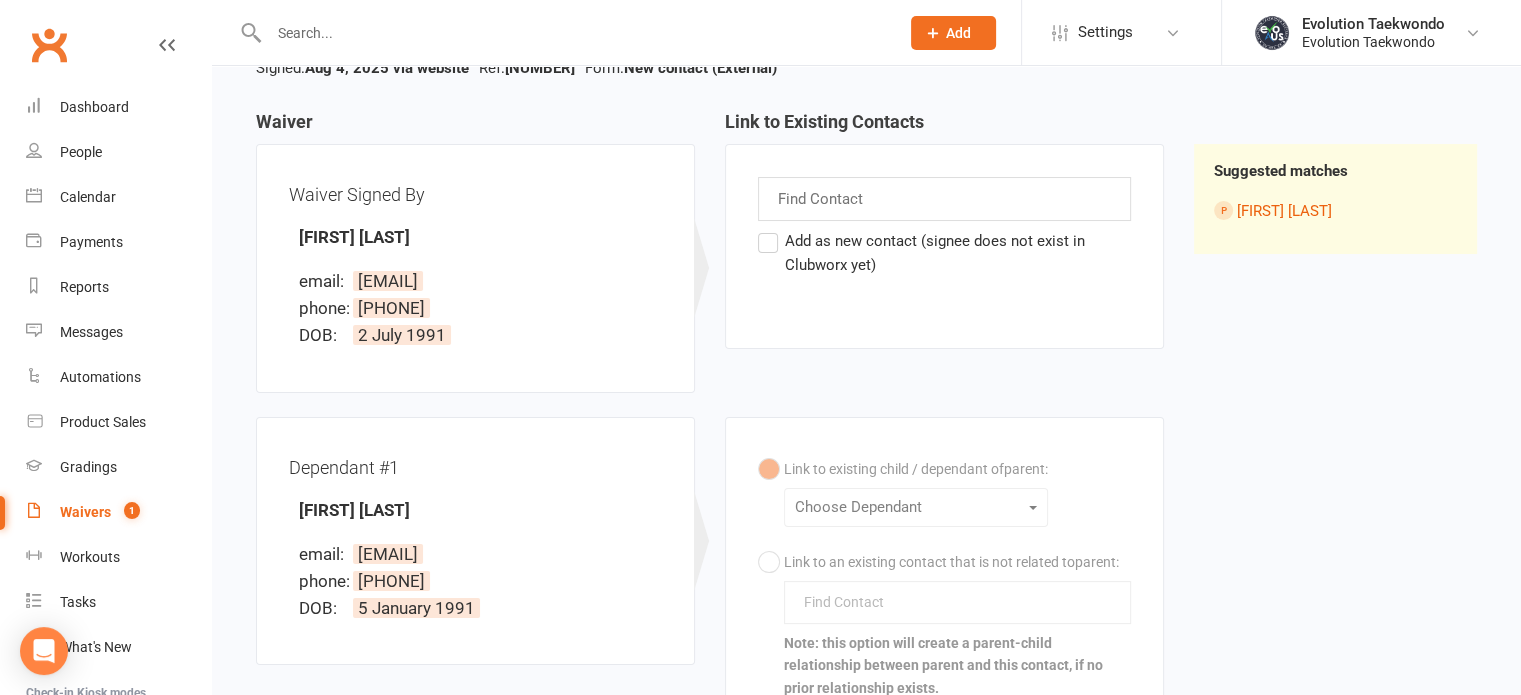 scroll, scrollTop: 190, scrollLeft: 0, axis: vertical 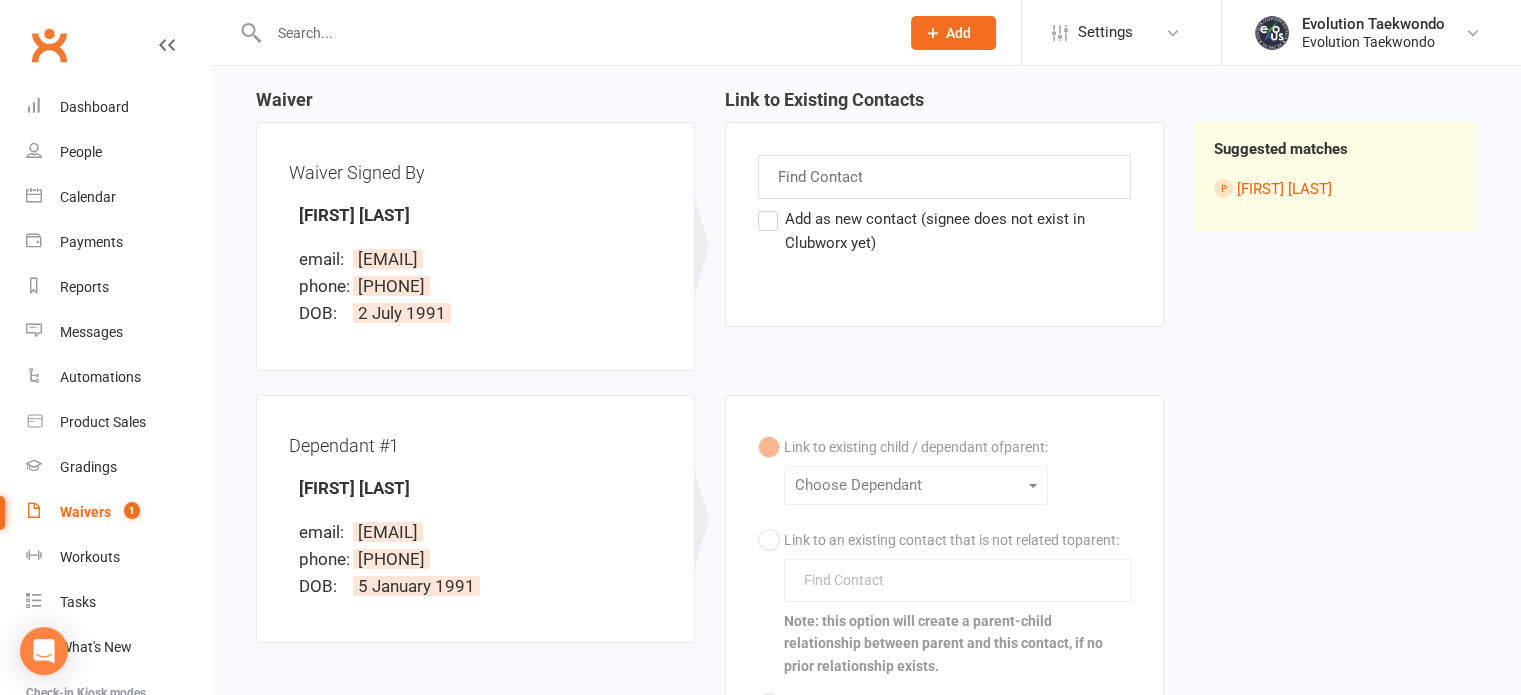 click on "Add as new contact (signee does not exist in Clubworx yet)" at bounding box center [944, 231] 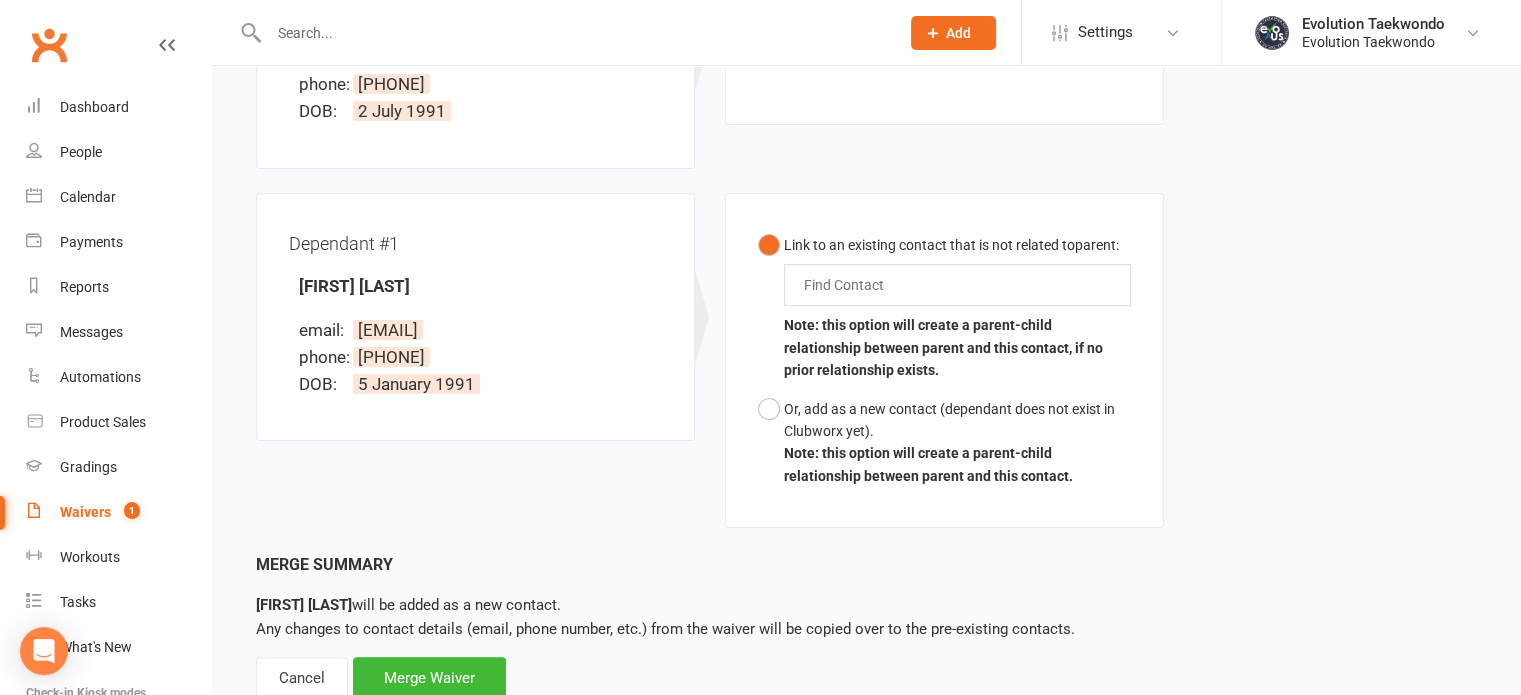 scroll, scrollTop: 394, scrollLeft: 0, axis: vertical 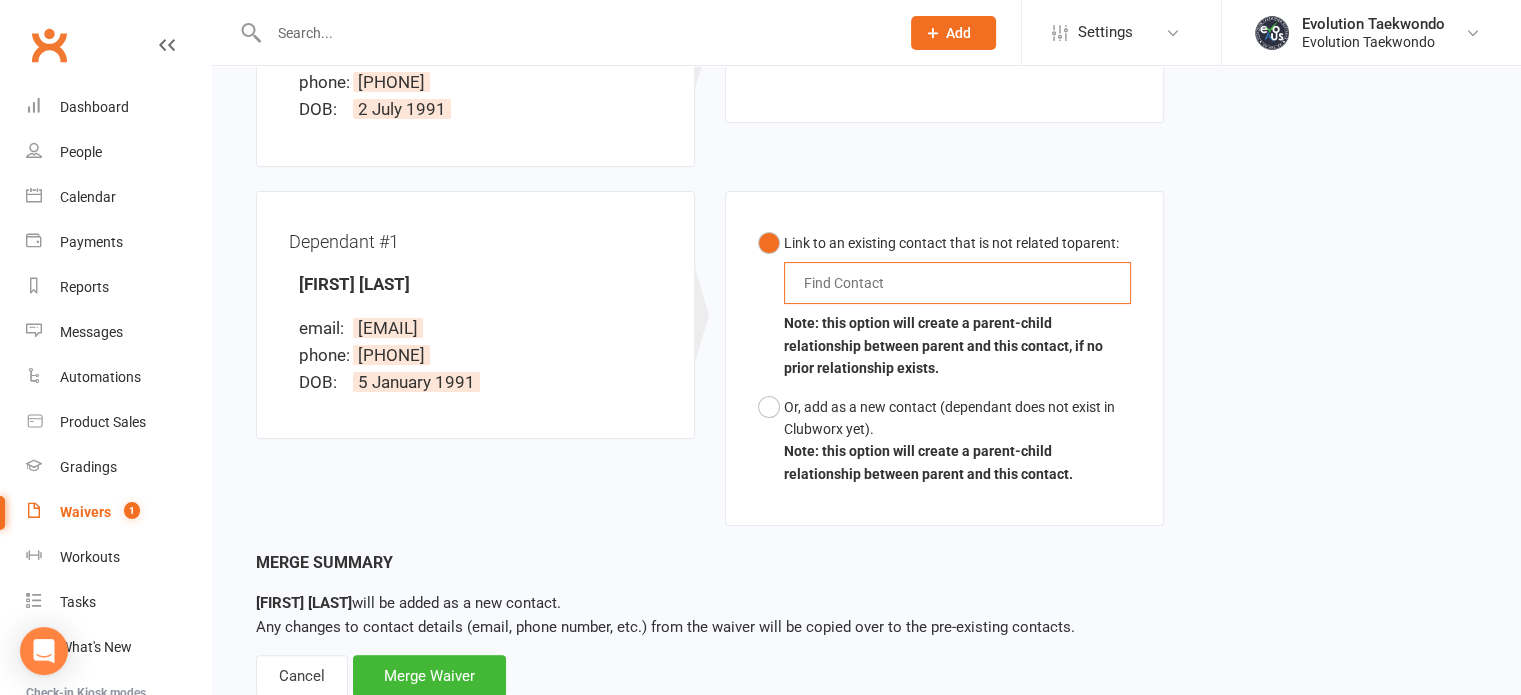 click at bounding box center (848, 283) 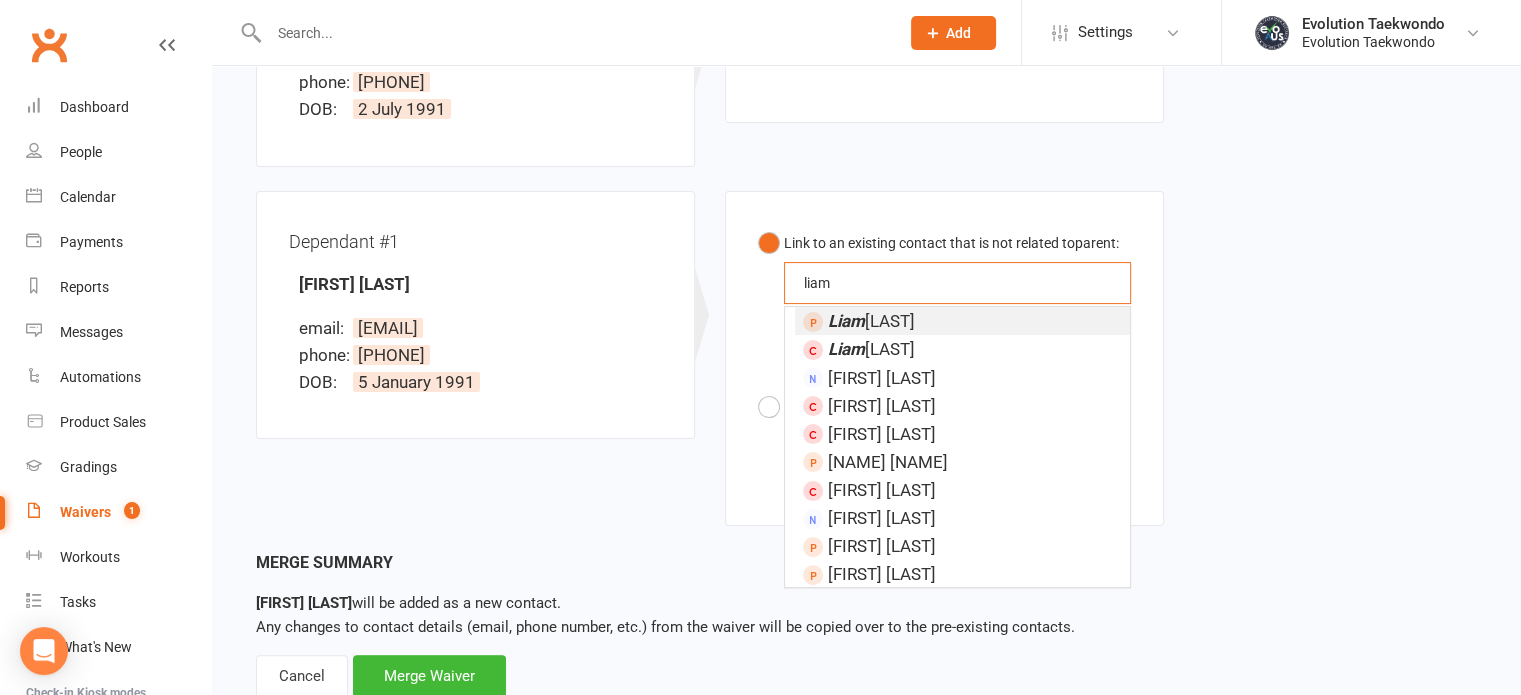 type on "liam" 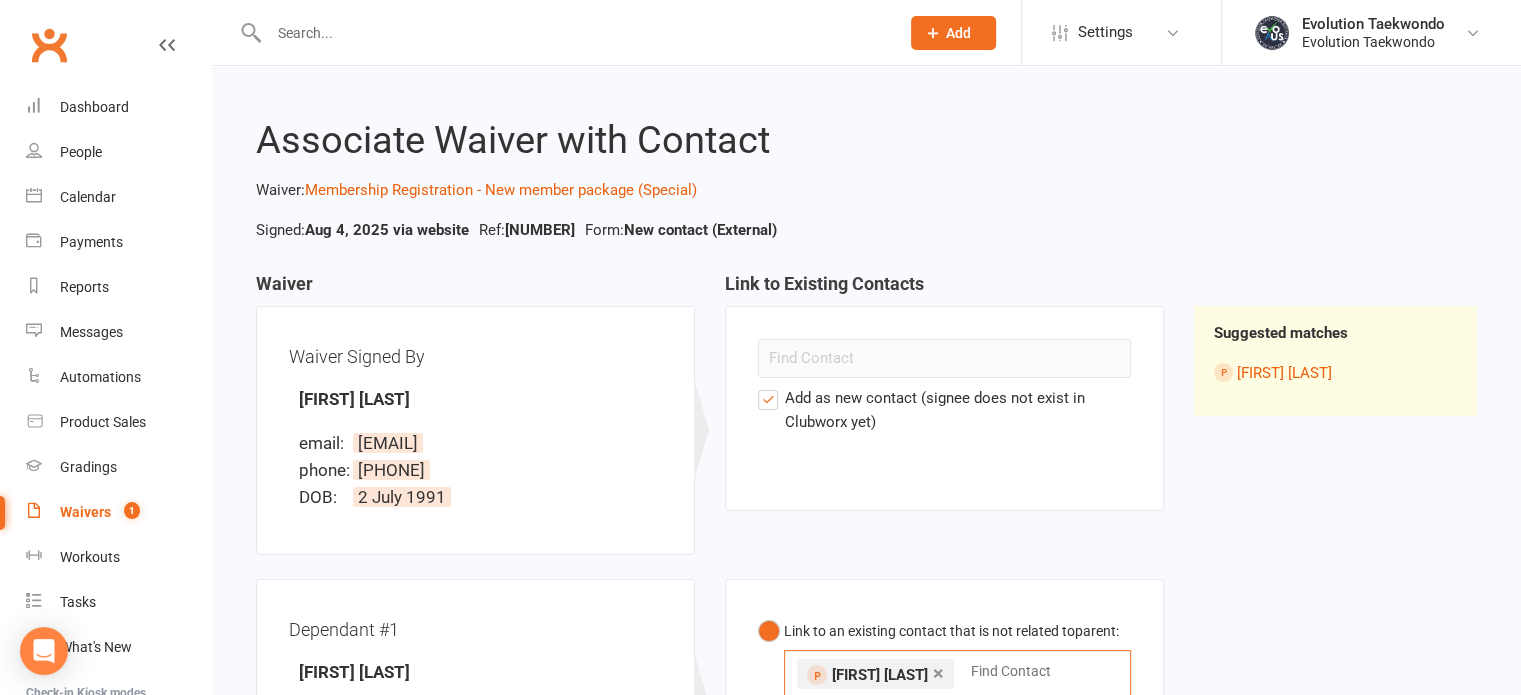 scroll, scrollTop: 0, scrollLeft: 0, axis: both 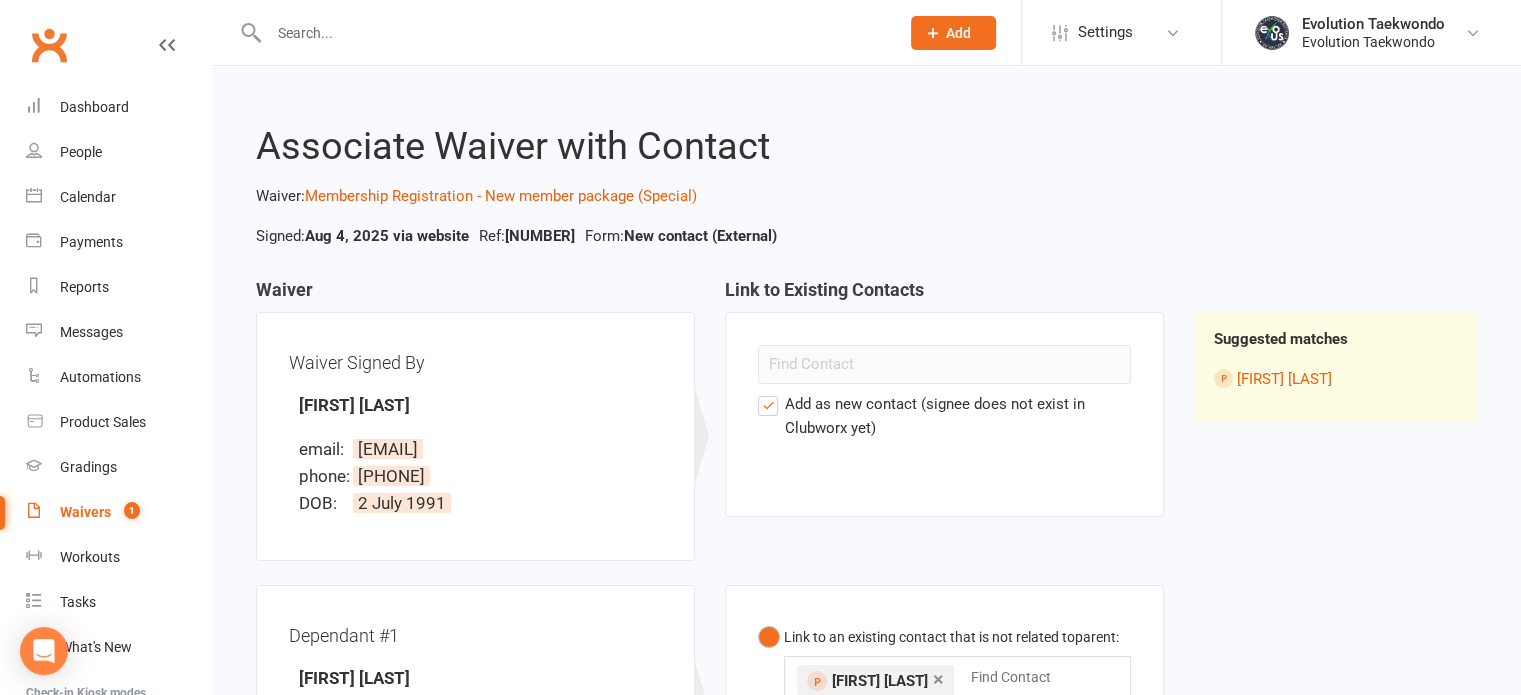 click on "Add as new contact (signee does not exist in Clubworx yet)" at bounding box center [944, 416] 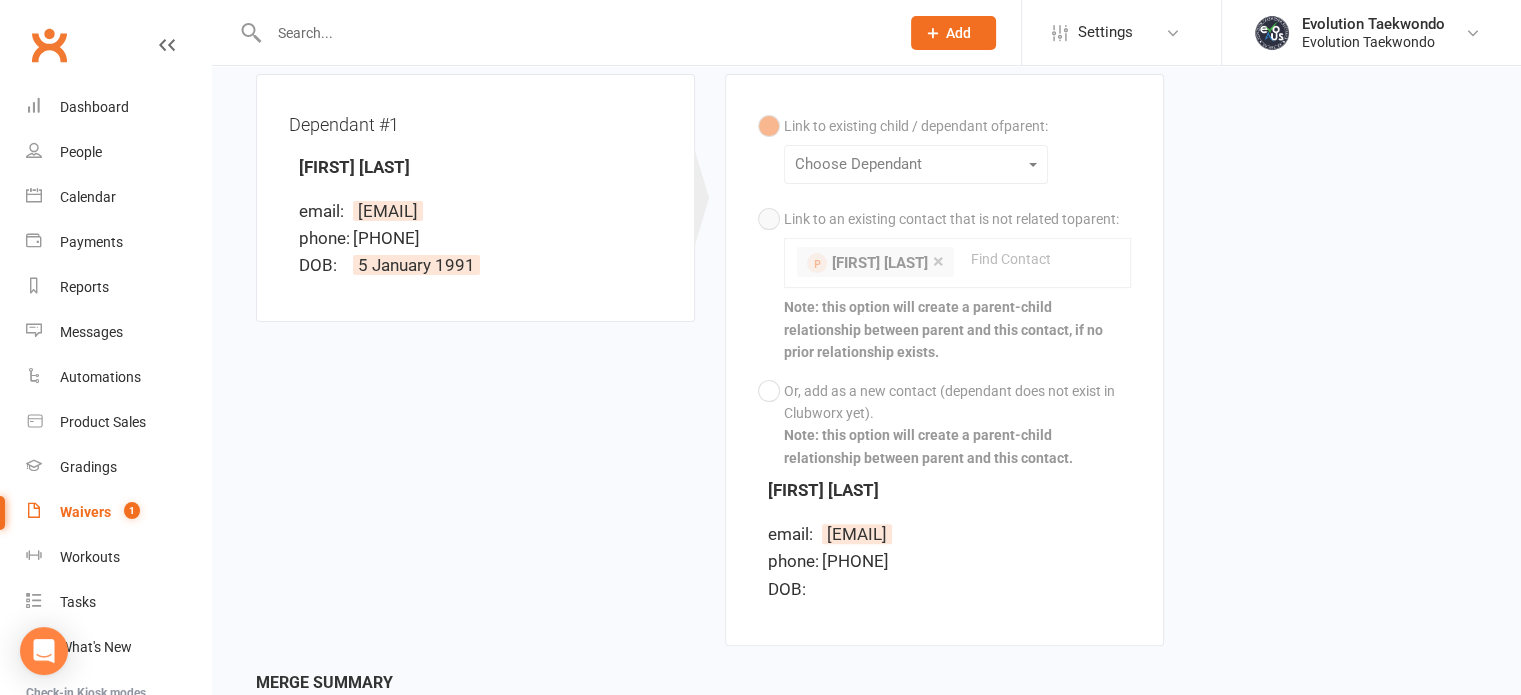 scroll, scrollTop: 510, scrollLeft: 0, axis: vertical 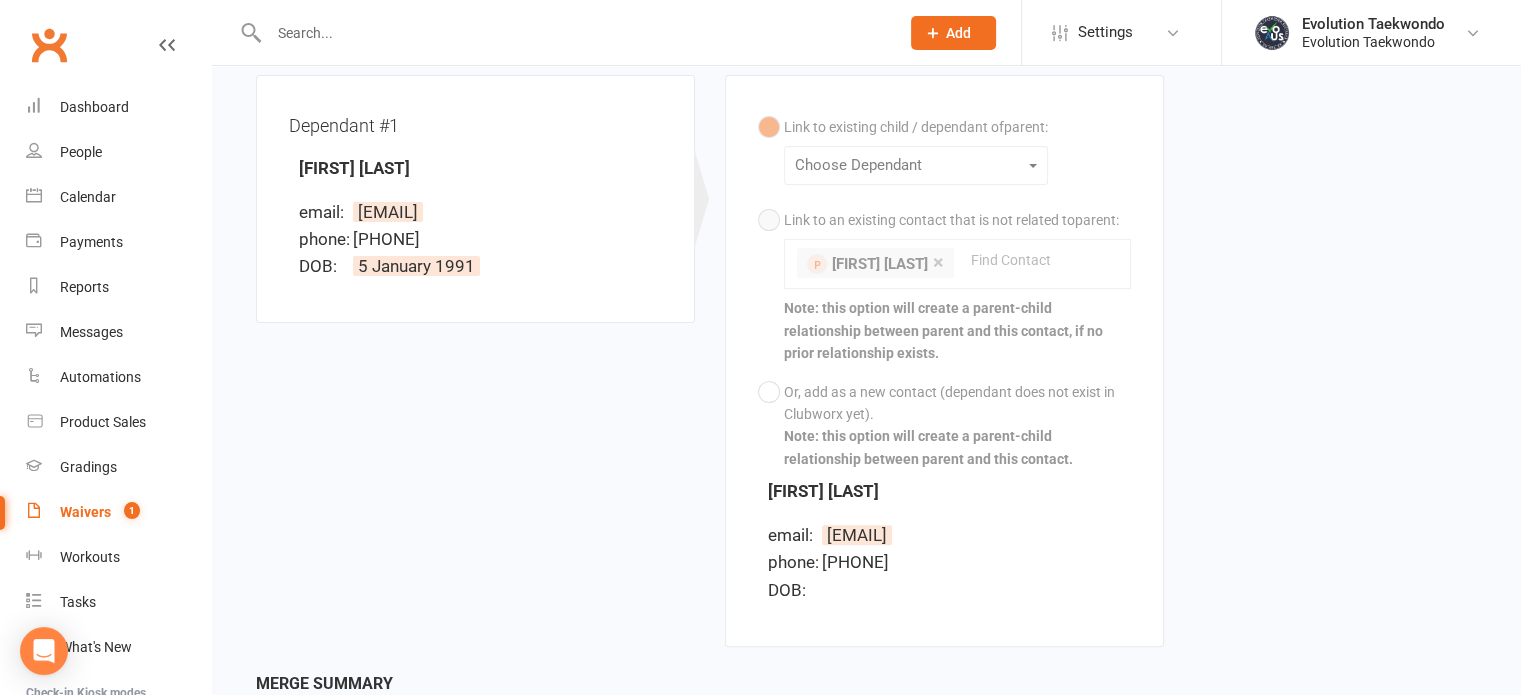 click on "Link to existing child / dependant of  parent :  Choose Dependant   [FIRST] [LAST] Link to an existing contact that is not related to  parent : × [FIRST] [LAST] Find Contact Note: this option will create a parent-child relationship between parent and this contact, if no prior relationship exists. Or, add as a new contact (dependant does not exist in Clubworx yet). Note: this option will create a parent-child relationship between parent and this contact." at bounding box center (944, 293) 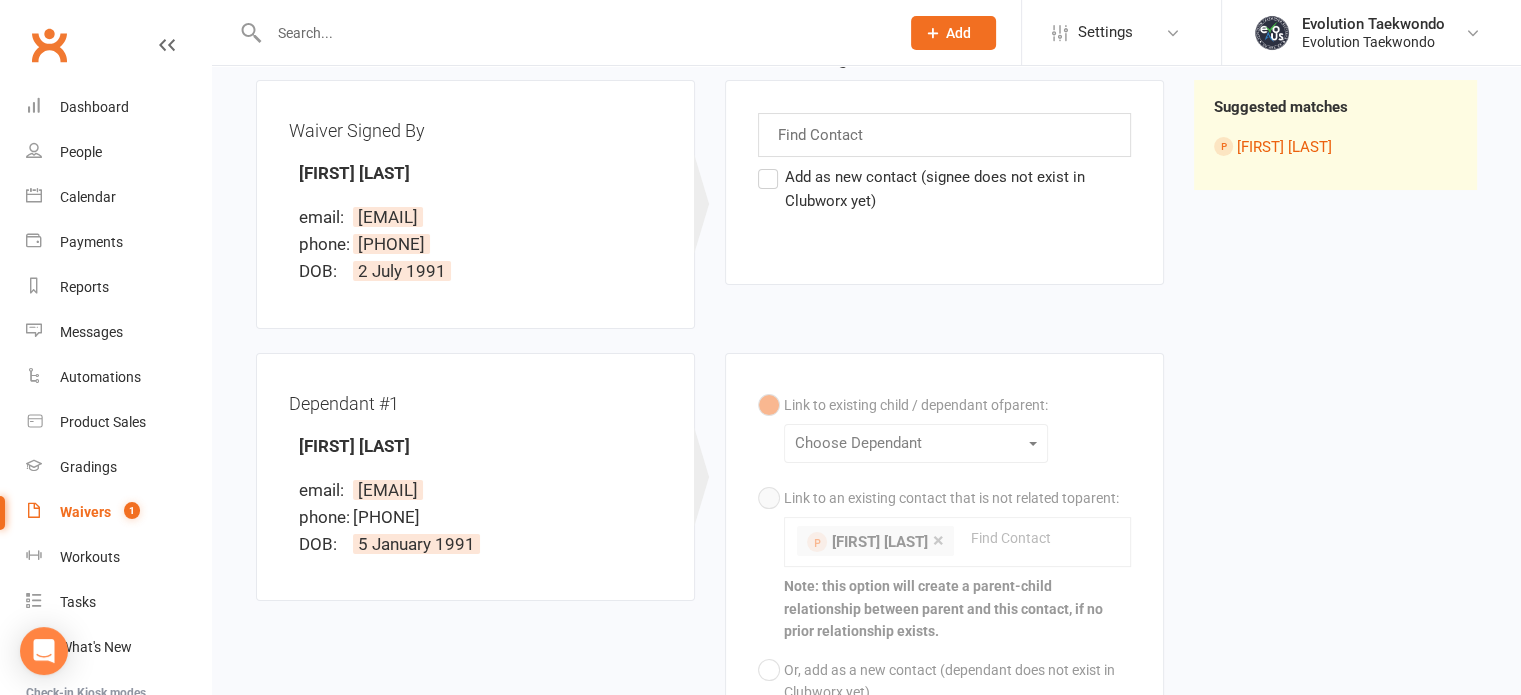 scroll, scrollTop: 0, scrollLeft: 0, axis: both 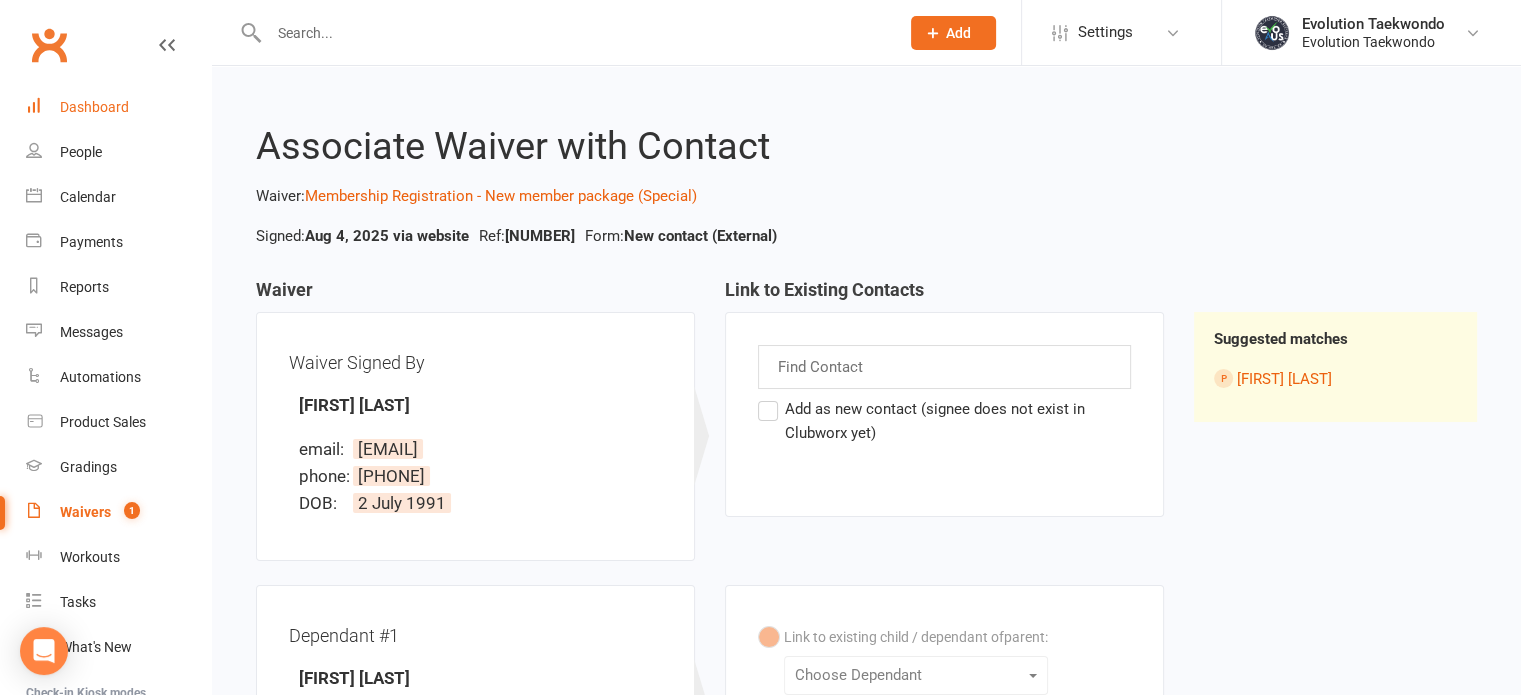 click on "Dashboard" at bounding box center (118, 107) 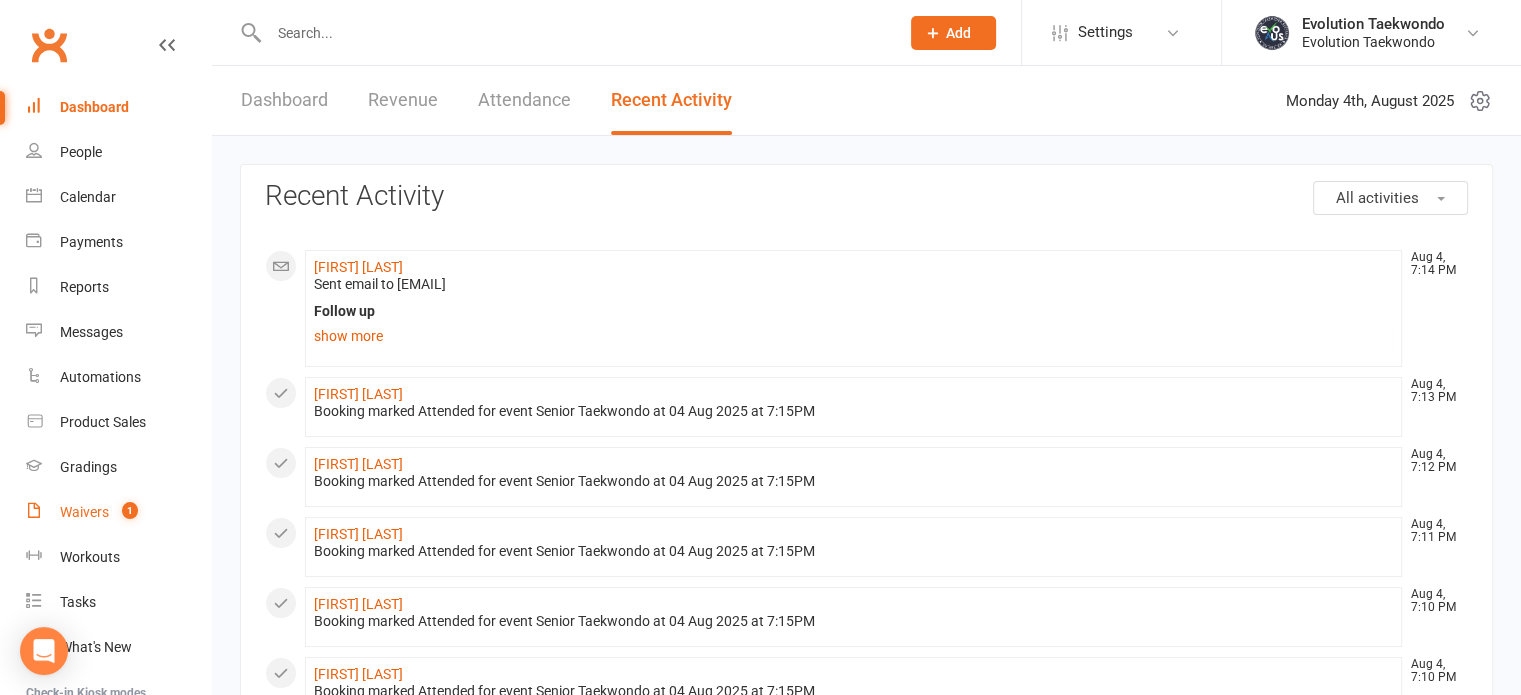 click on "Waivers" at bounding box center (84, 512) 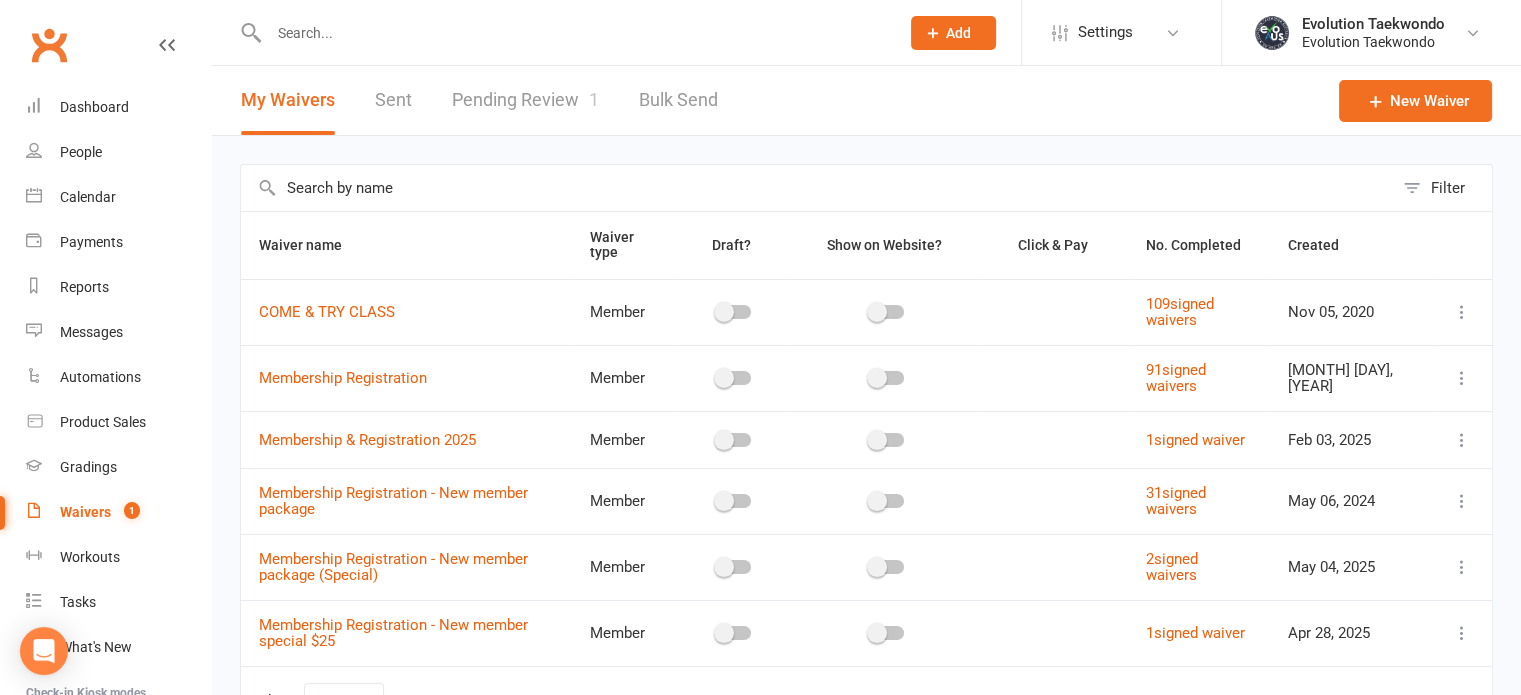click on "Pending Review 1" at bounding box center [525, 100] 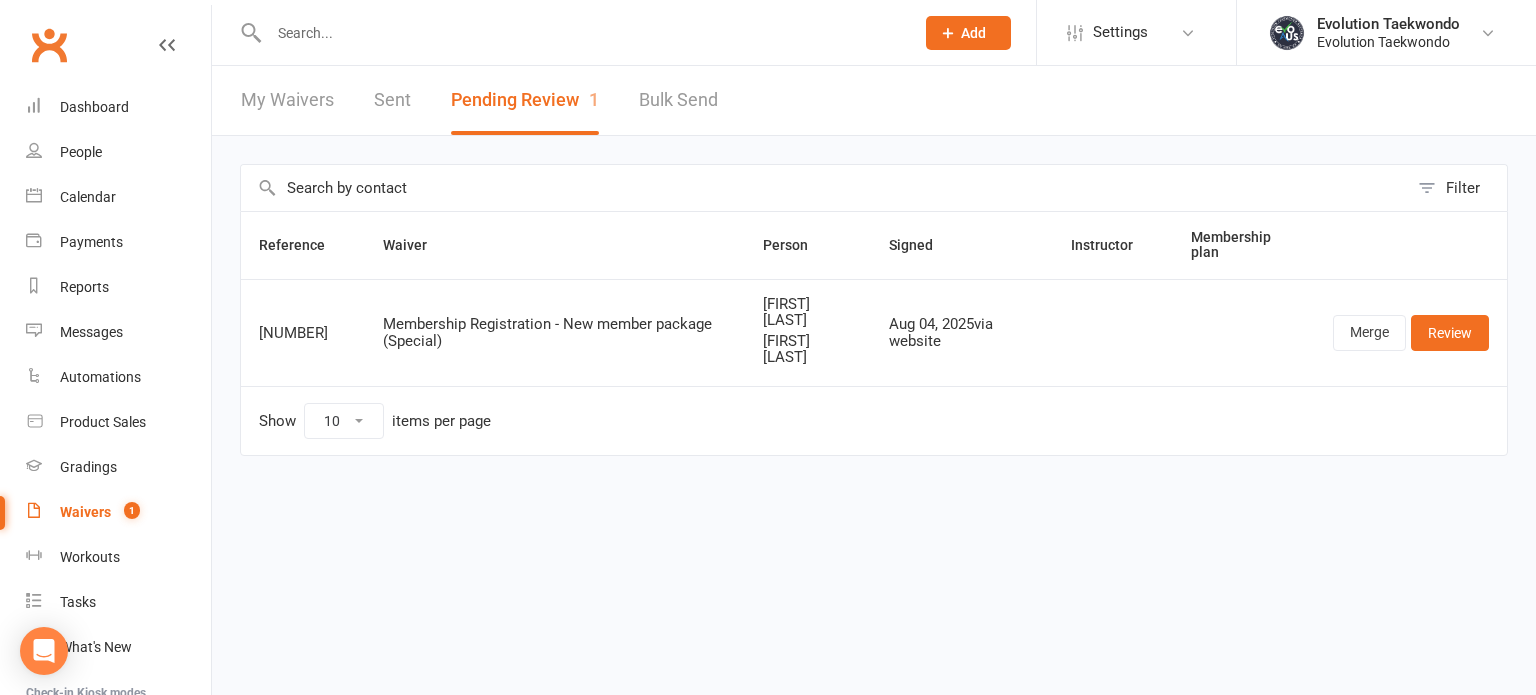 click at bounding box center (570, 32) 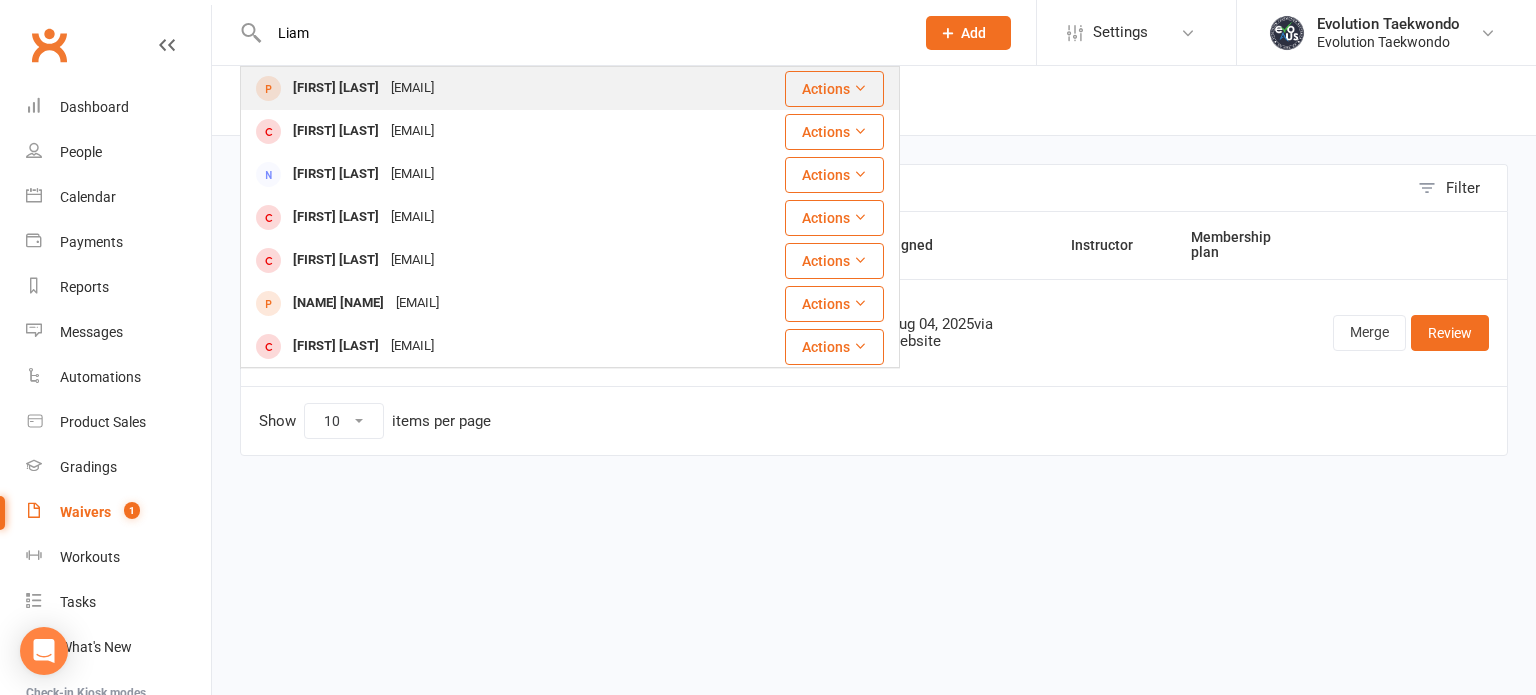 type on "Liam" 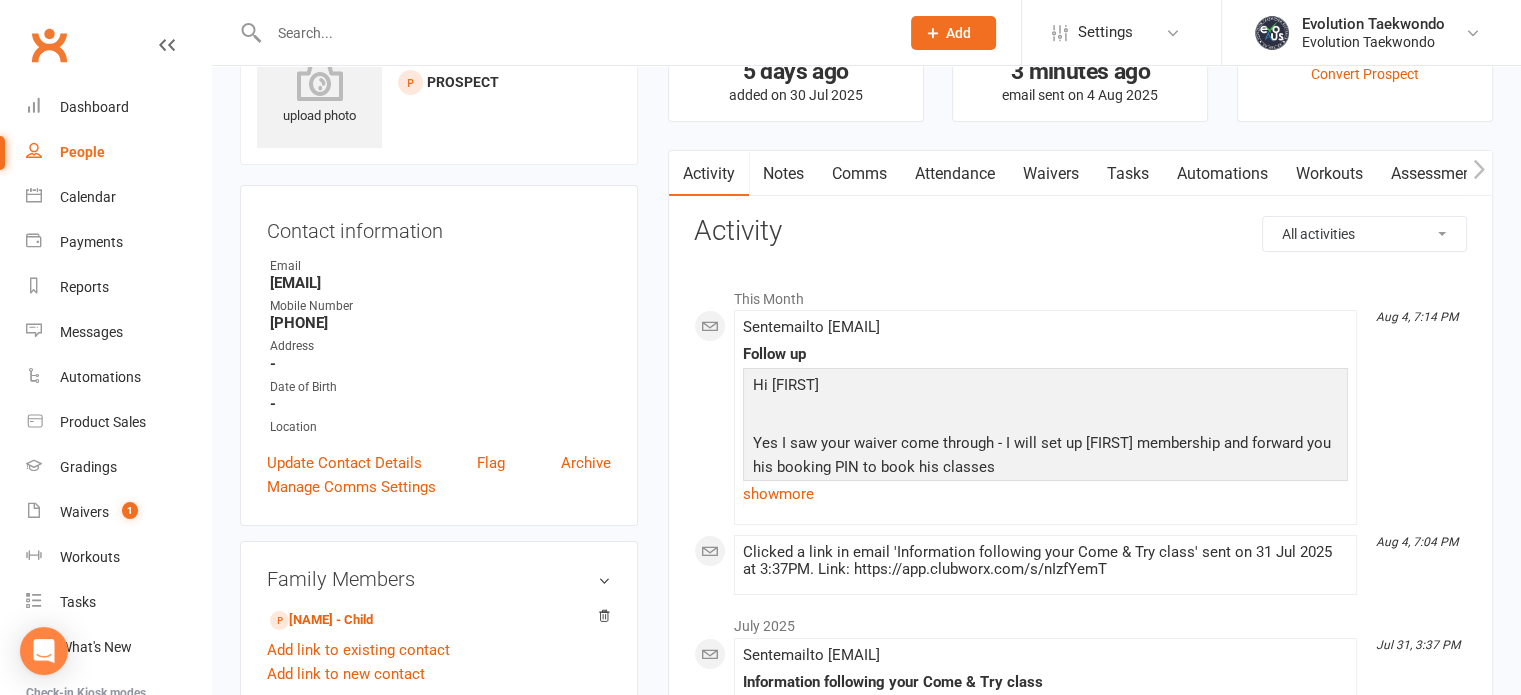 scroll, scrollTop: 88, scrollLeft: 0, axis: vertical 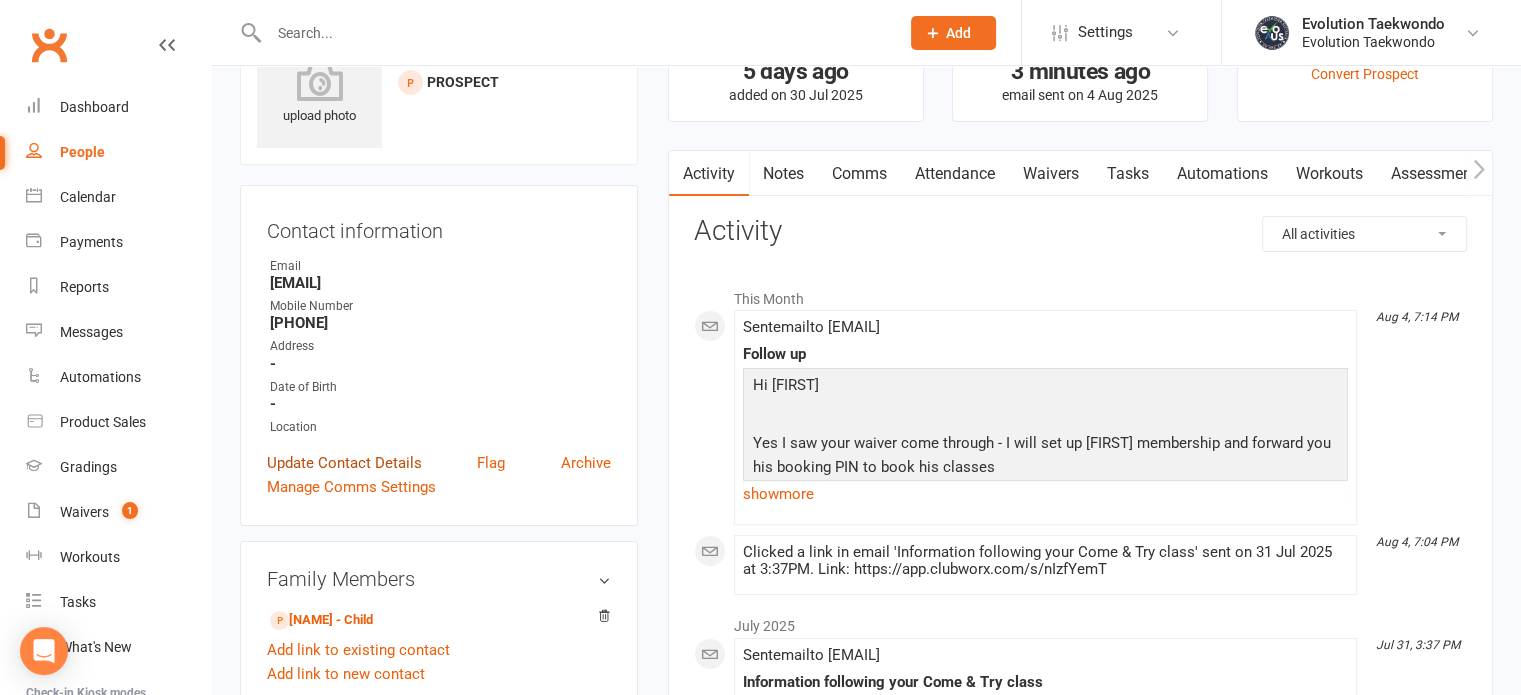 click on "Update Contact Details" at bounding box center (344, 463) 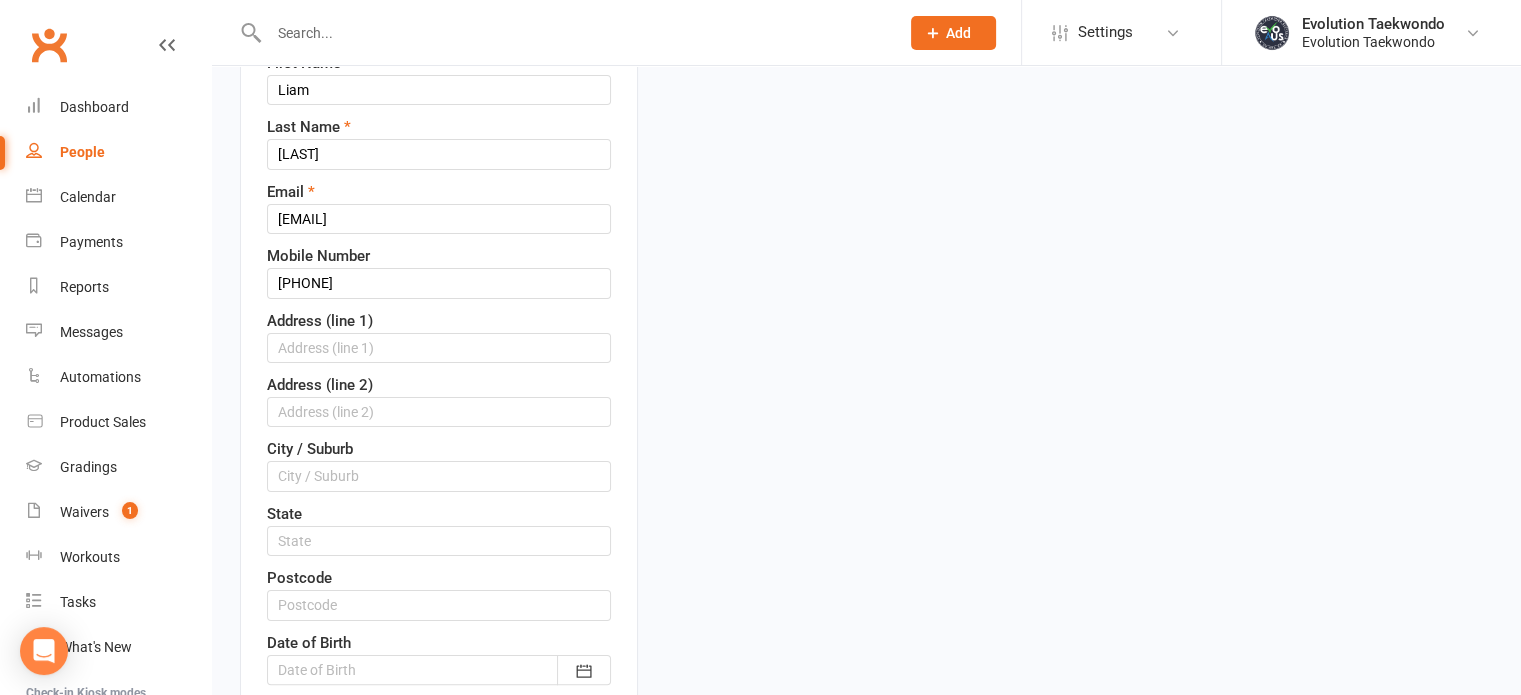 scroll, scrollTop: 0, scrollLeft: 0, axis: both 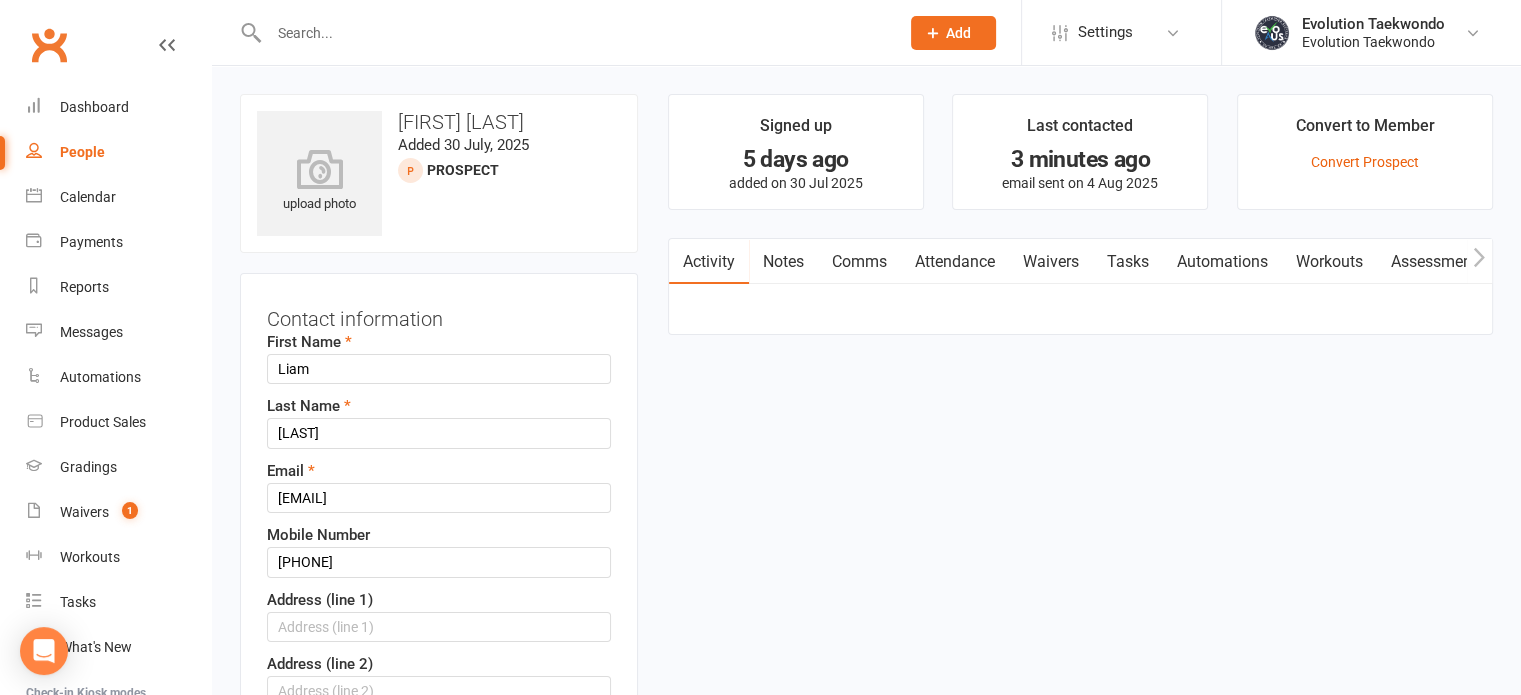click at bounding box center (574, 33) 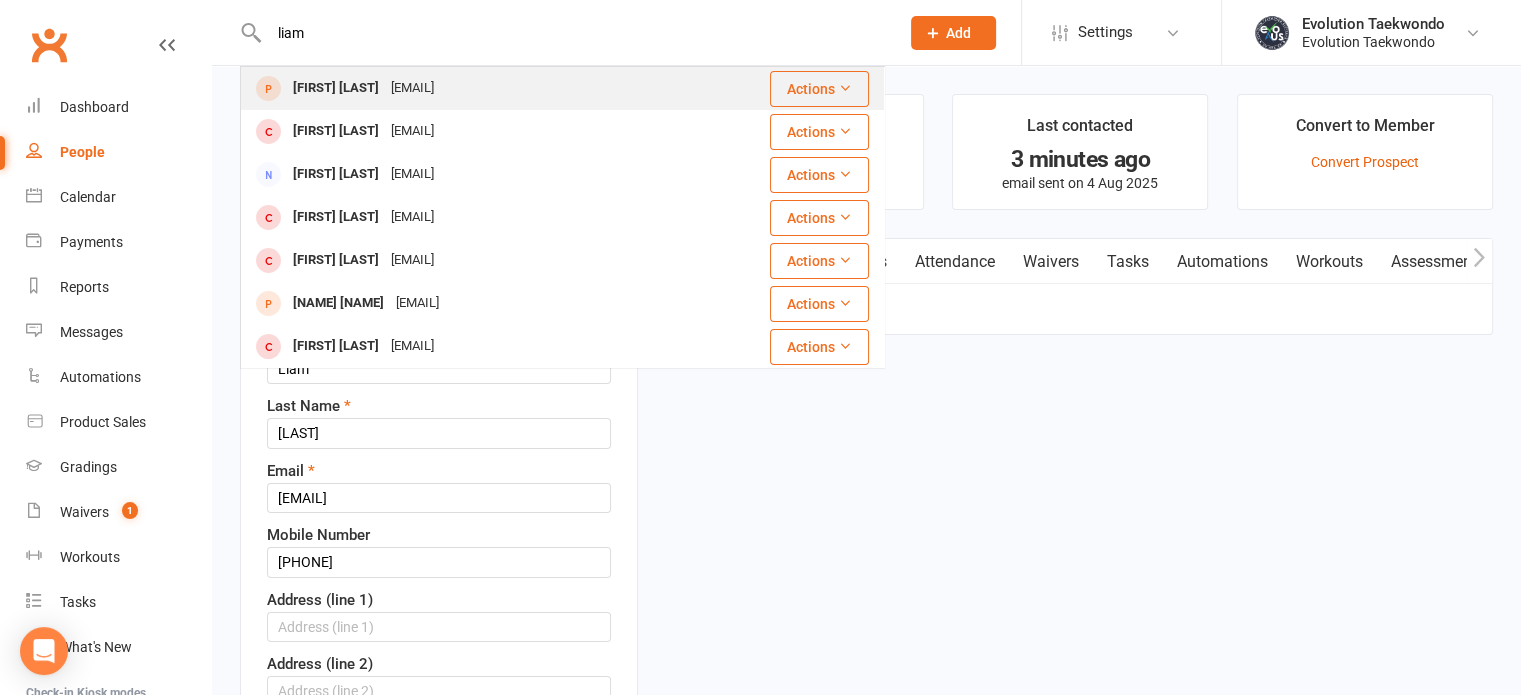 type on "liam" 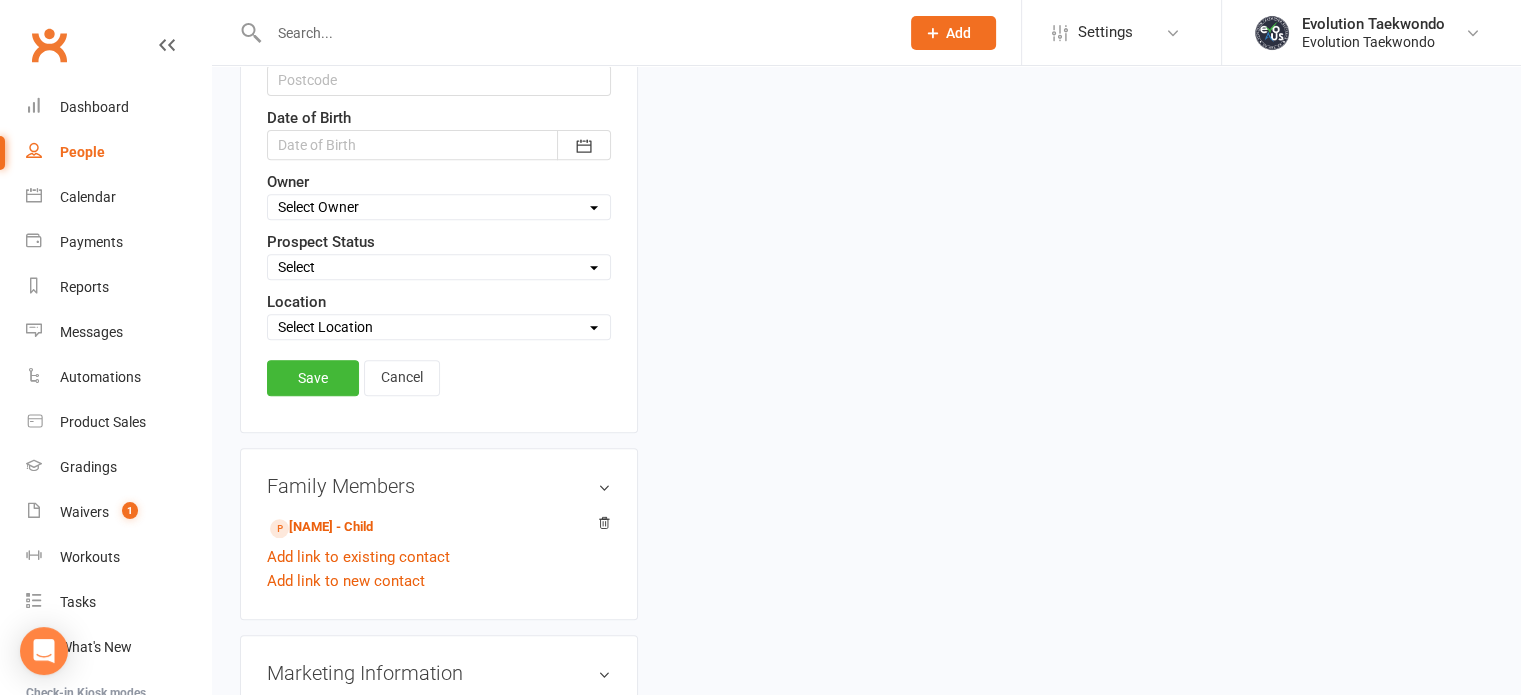 scroll, scrollTop: 814, scrollLeft: 0, axis: vertical 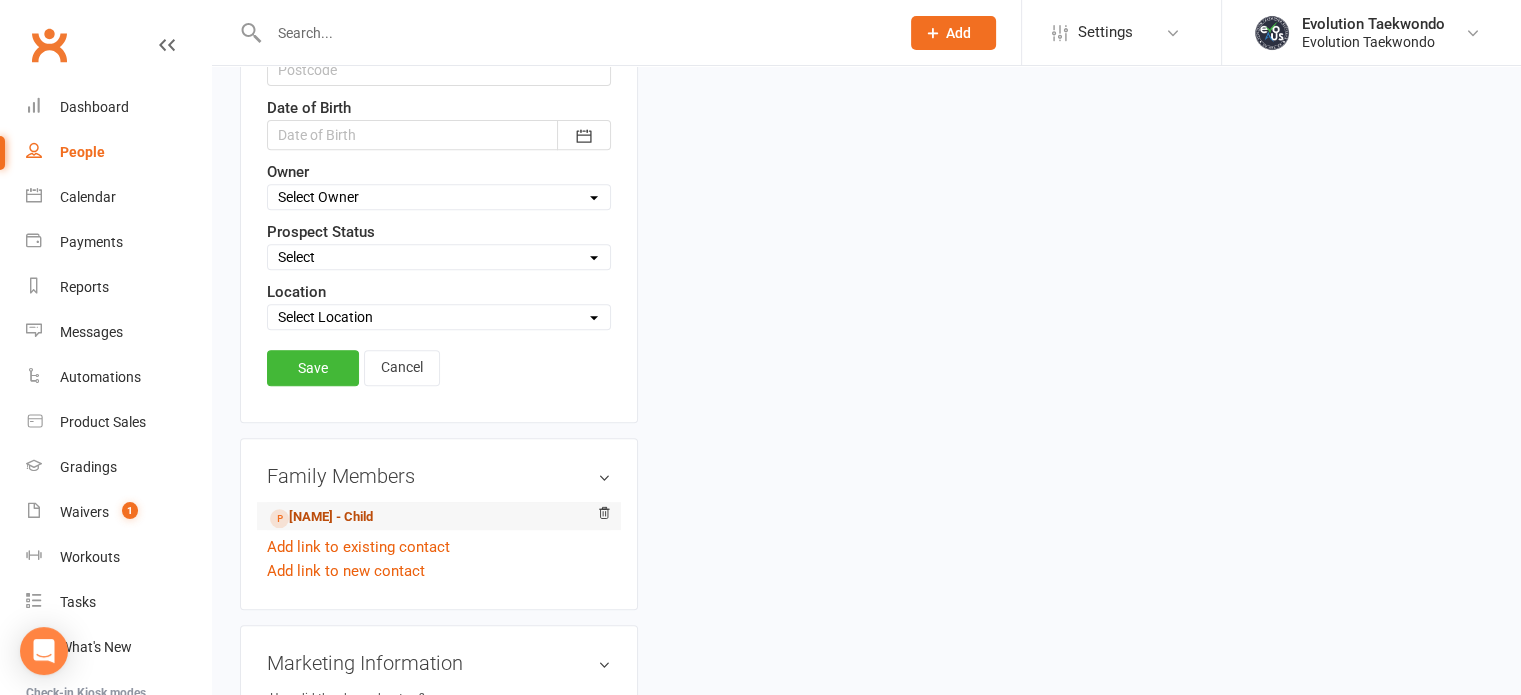 click on "[NAME] - Child" at bounding box center (321, 517) 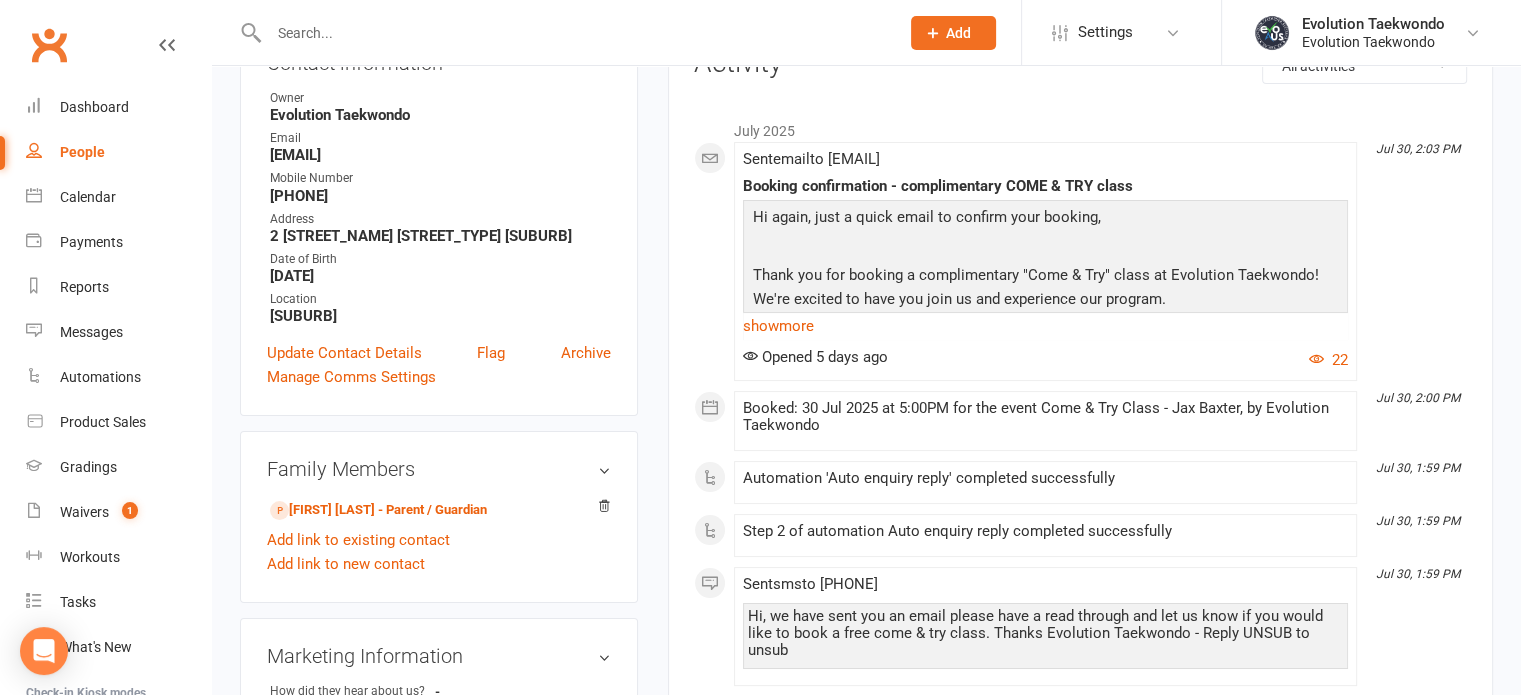 scroll, scrollTop: 258, scrollLeft: 0, axis: vertical 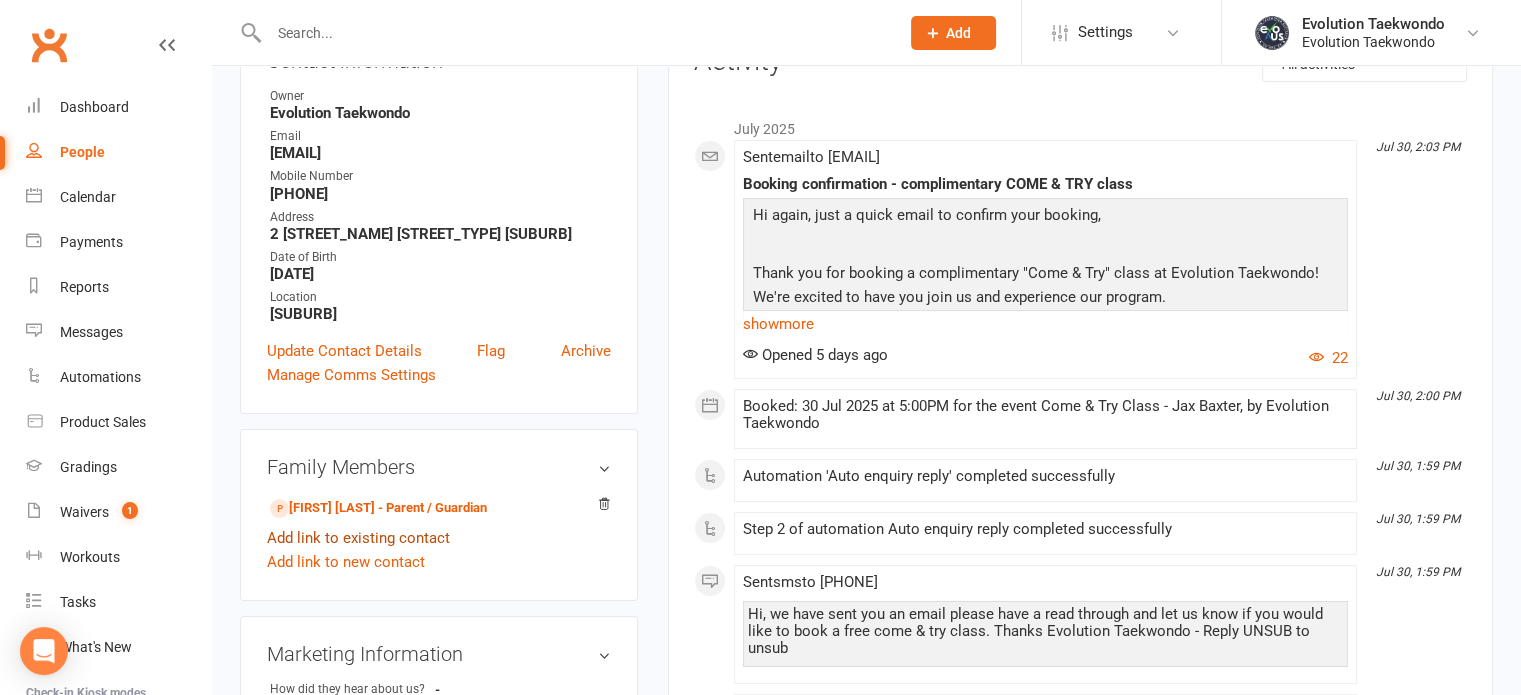 click on "Add link to existing contact" at bounding box center (358, 538) 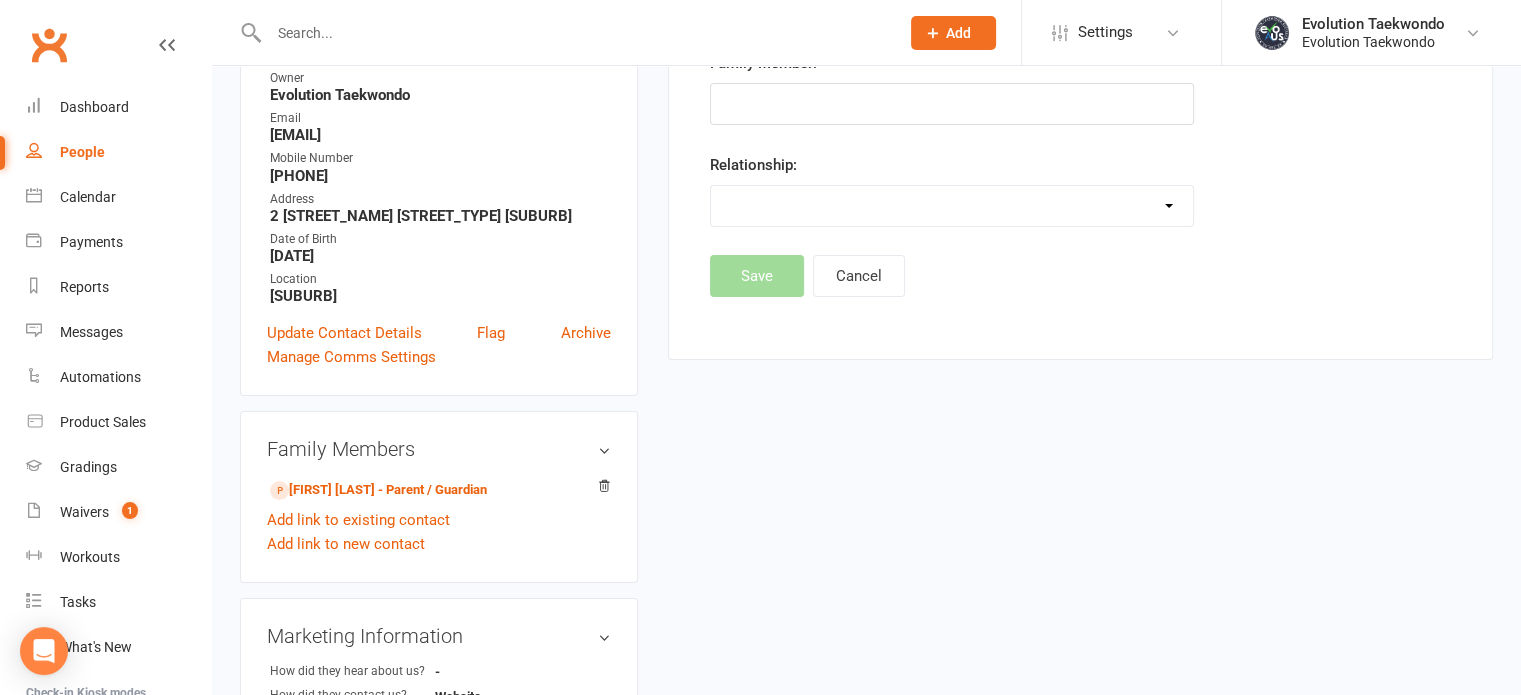 scroll, scrollTop: 277, scrollLeft: 0, axis: vertical 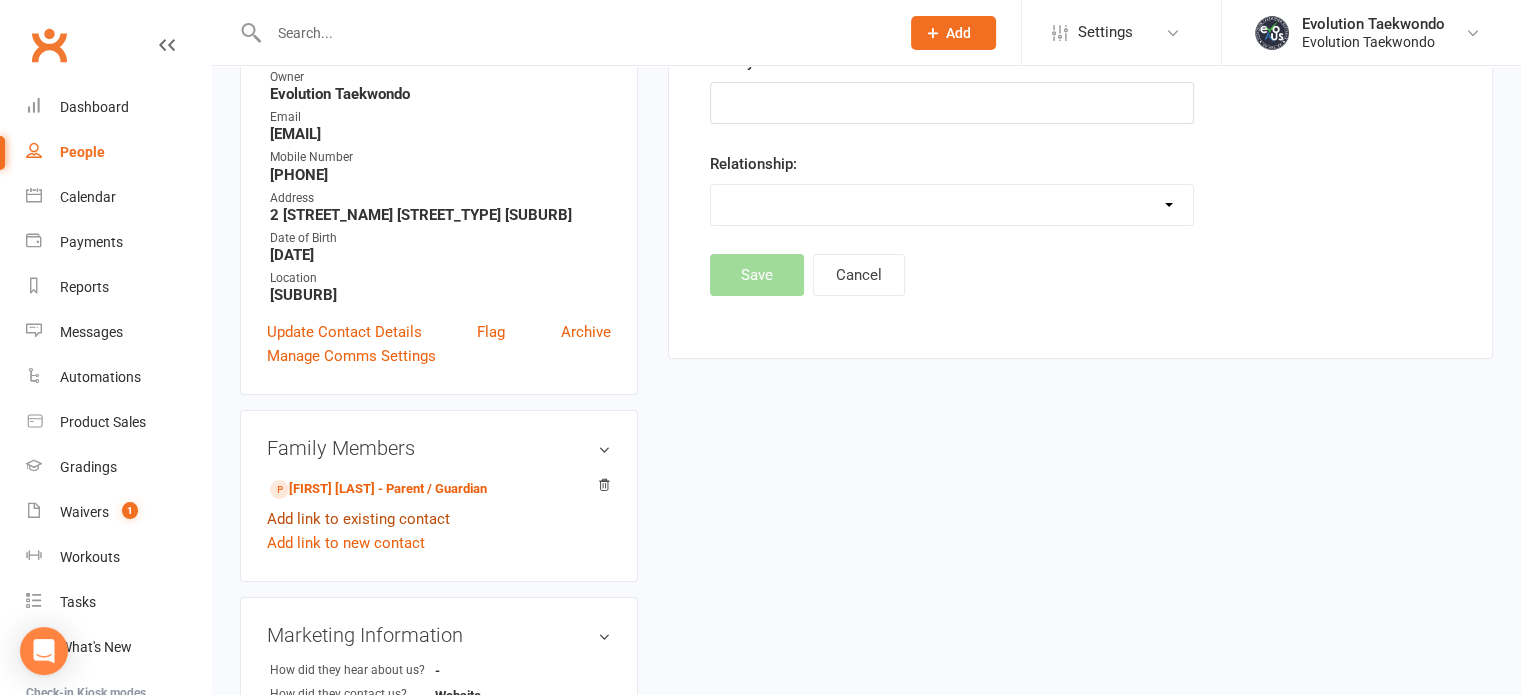 click on "Add link to existing contact" at bounding box center [358, 519] 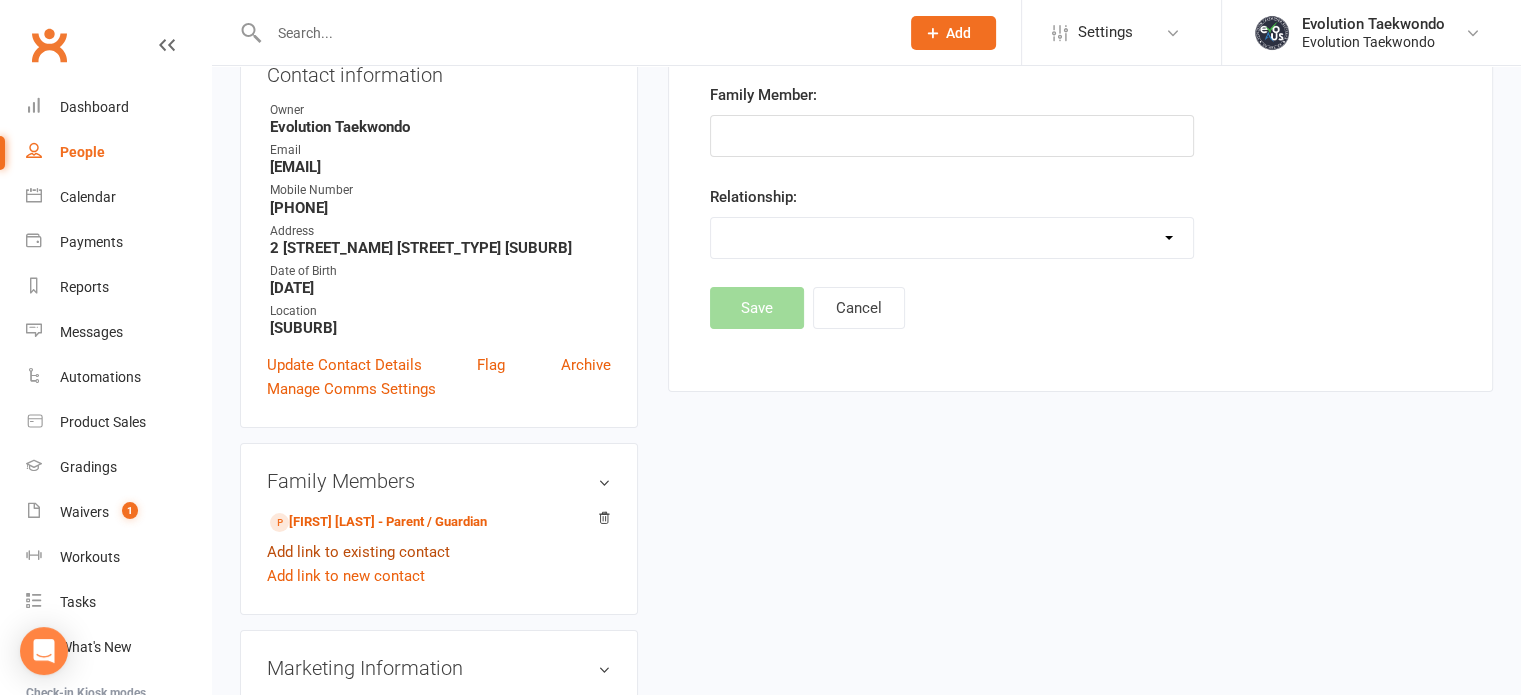 scroll, scrollTop: 265, scrollLeft: 0, axis: vertical 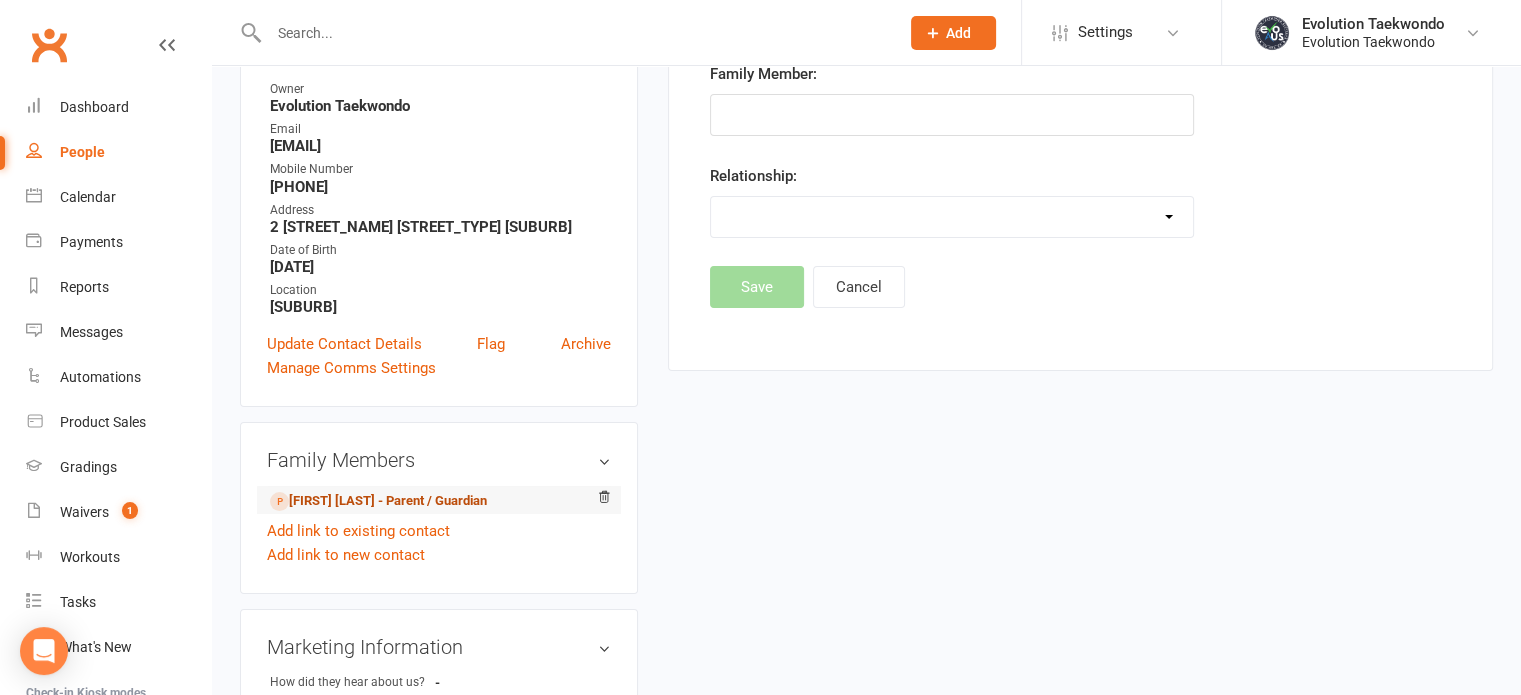 click on "[FIRST] [LAST] - Parent / Guardian" at bounding box center (378, 501) 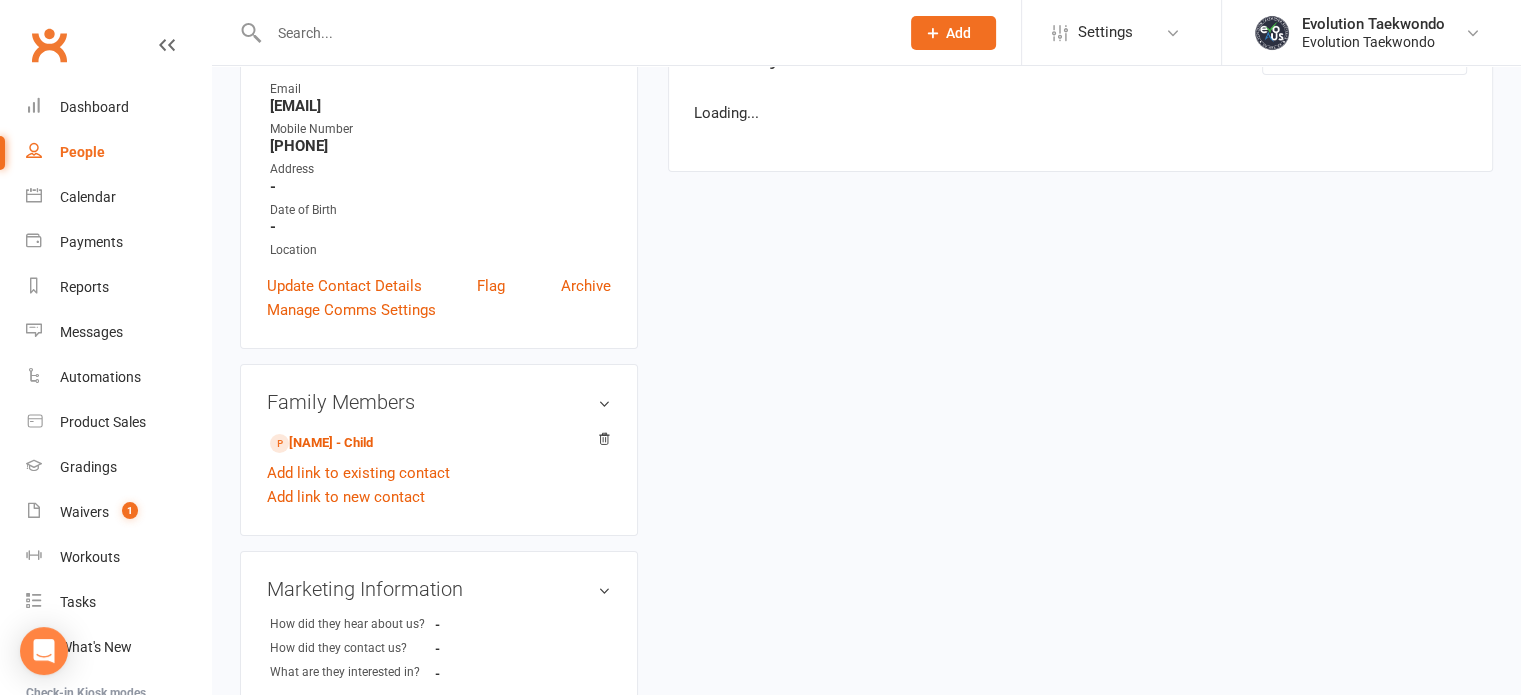 scroll, scrollTop: 0, scrollLeft: 0, axis: both 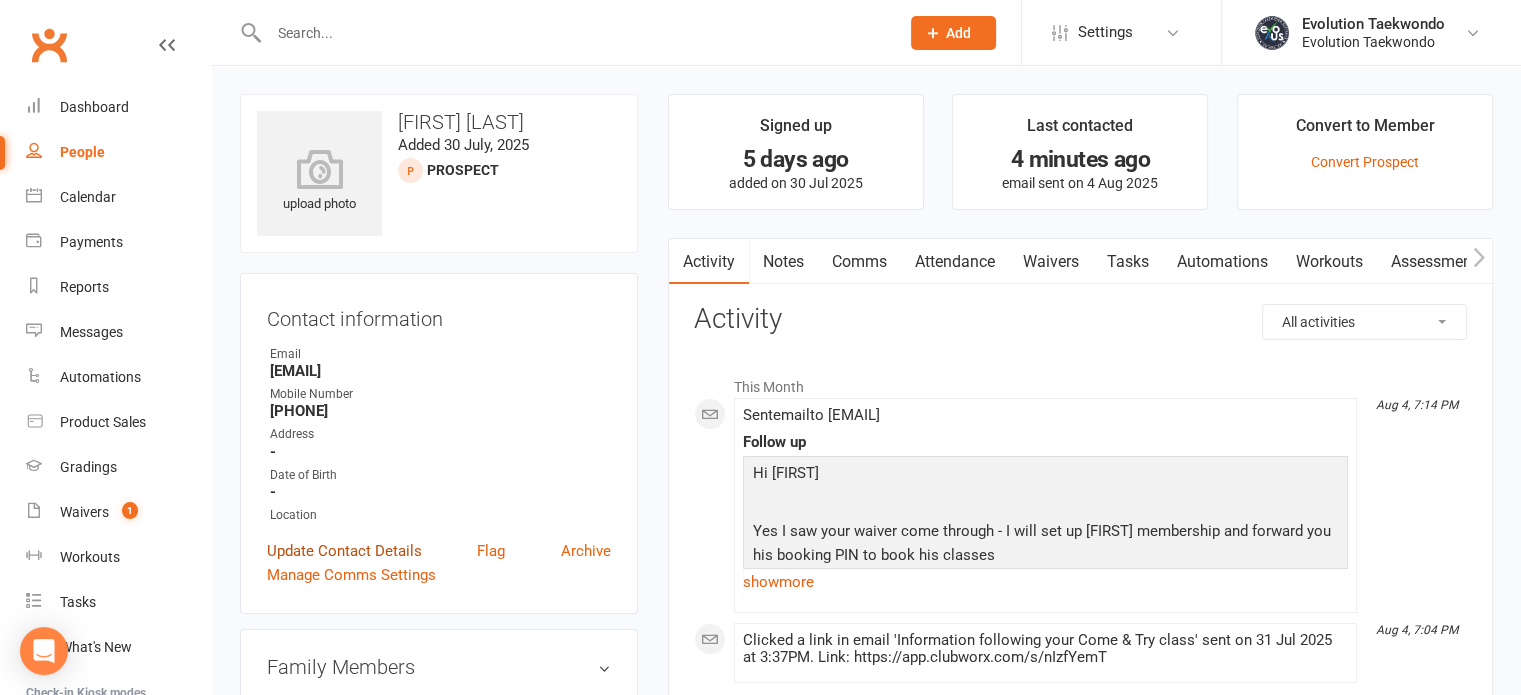 click on "Update Contact Details" at bounding box center [344, 551] 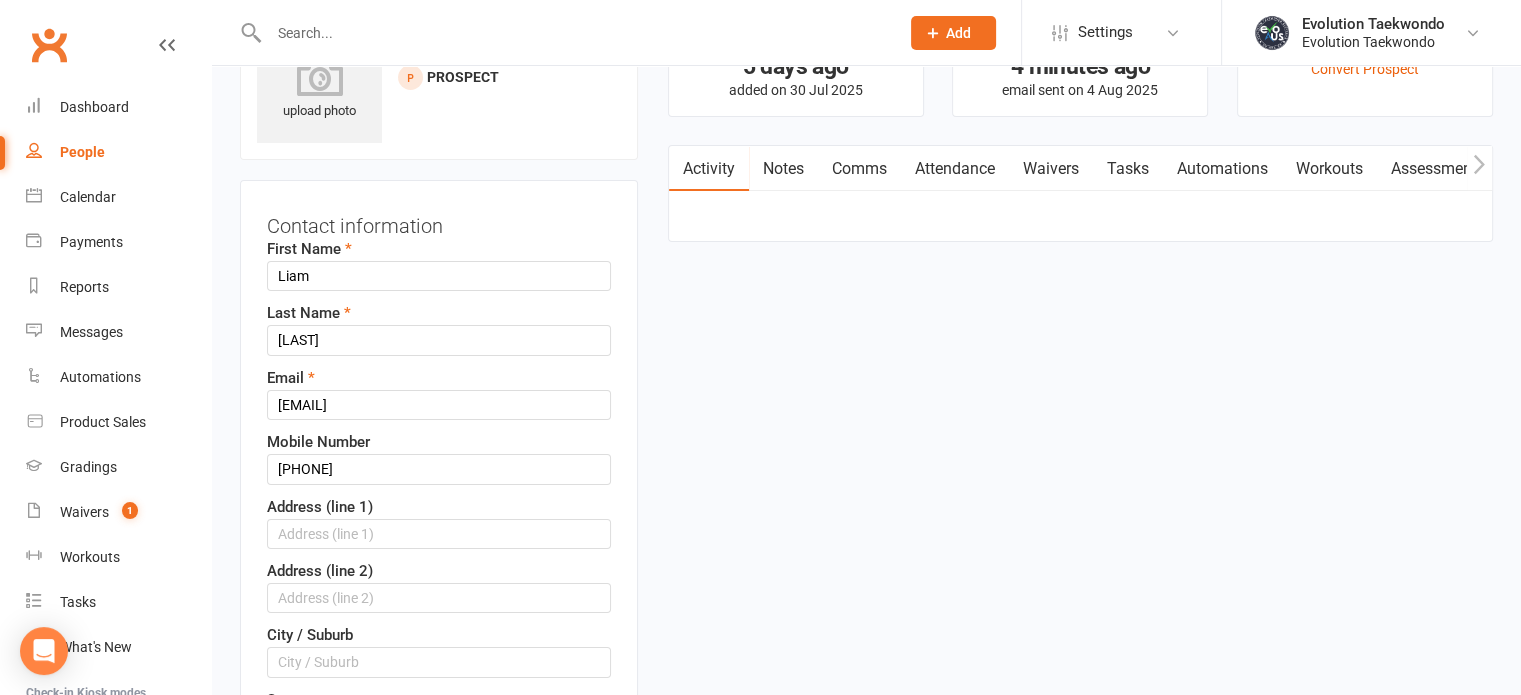 scroll, scrollTop: 94, scrollLeft: 0, axis: vertical 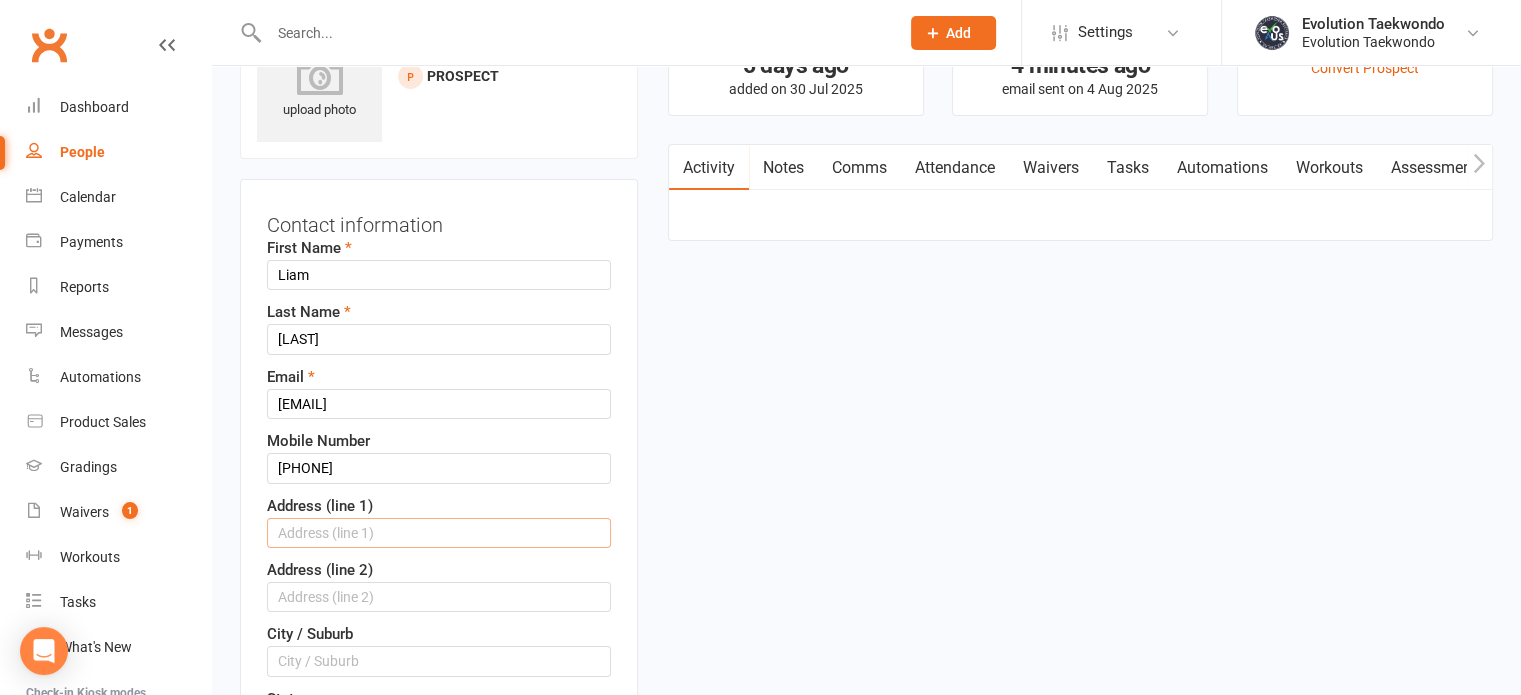 click at bounding box center [439, 533] 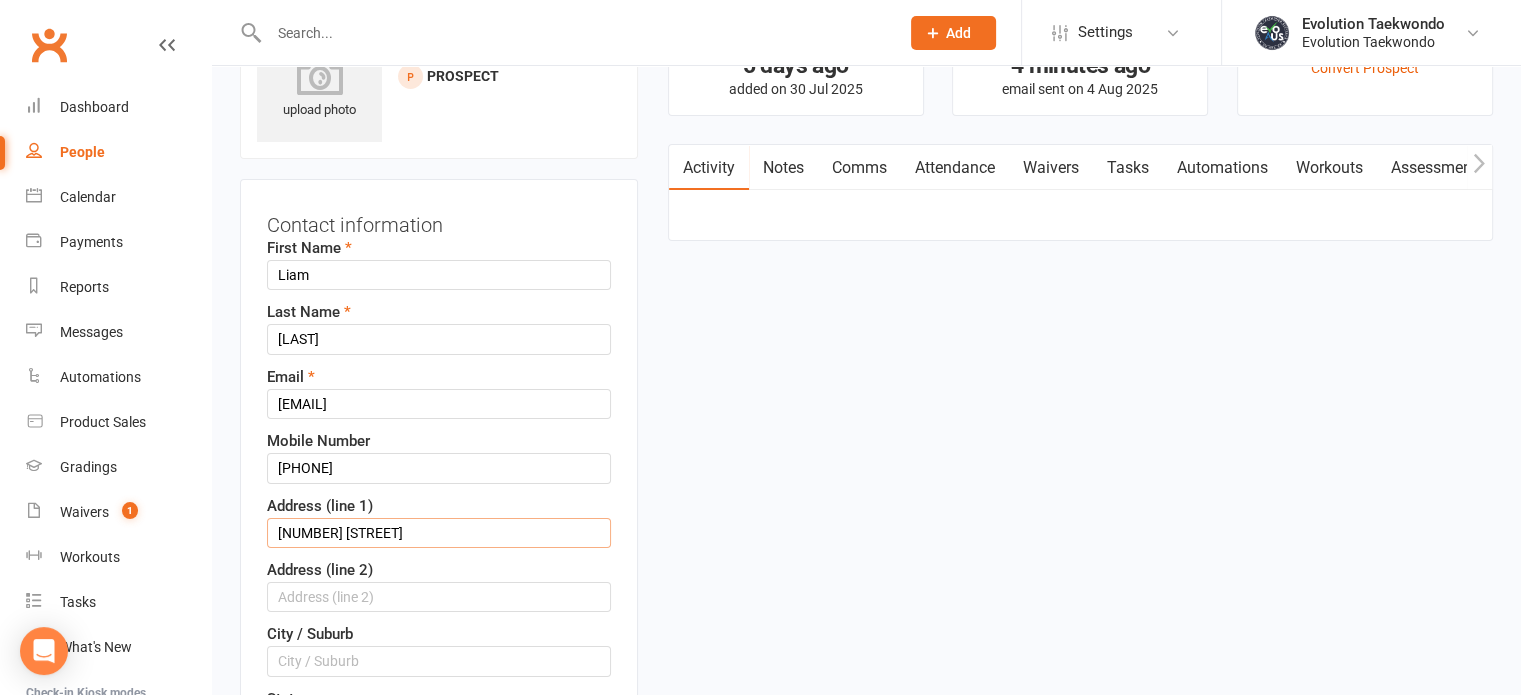 type on "[NUMBER] [STREET]" 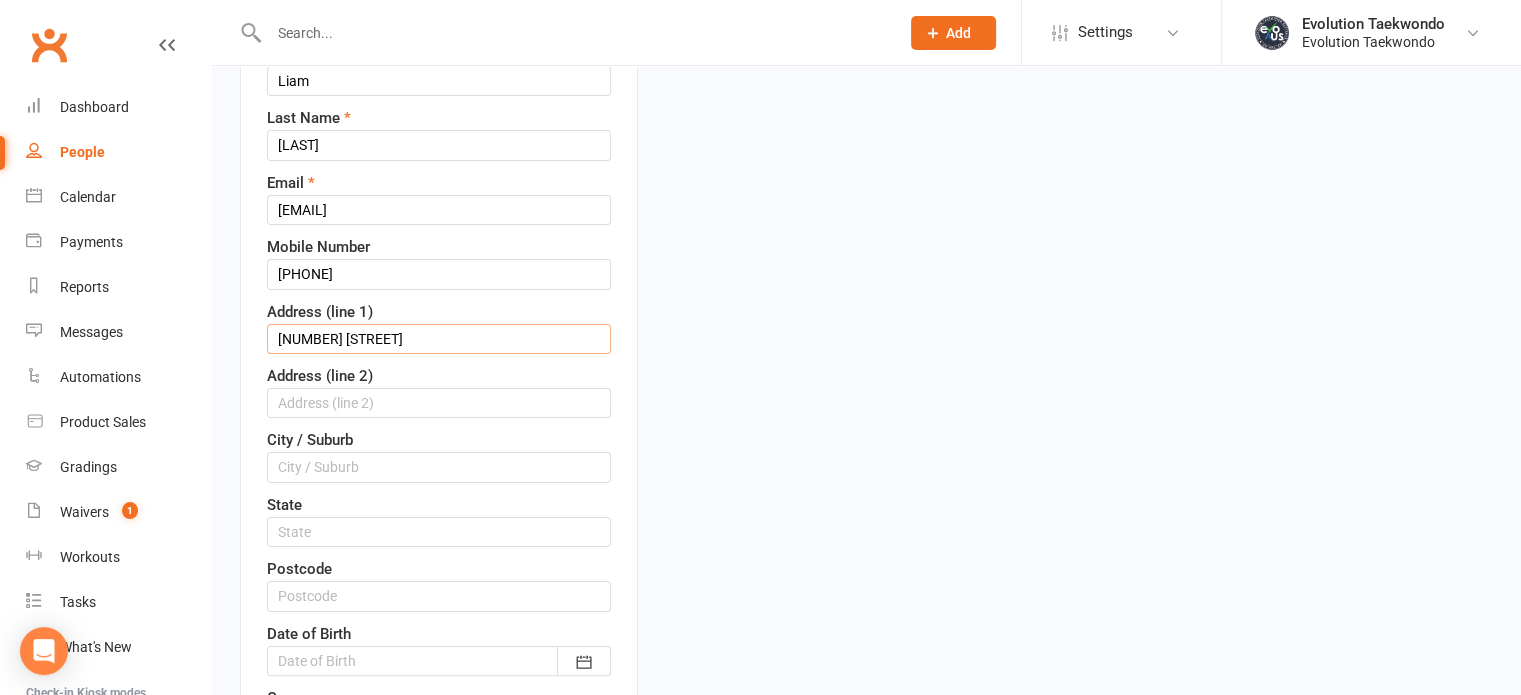 scroll, scrollTop: 289, scrollLeft: 0, axis: vertical 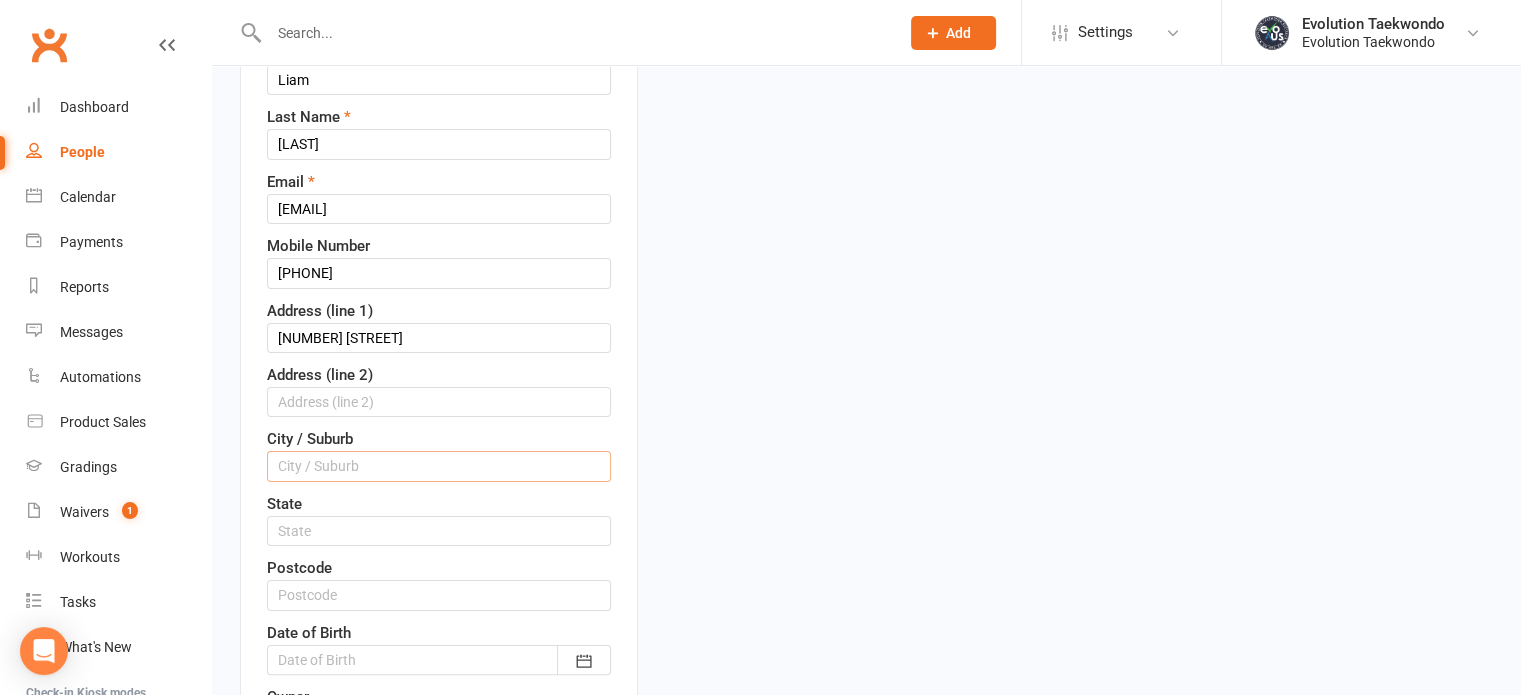 click at bounding box center [439, 466] 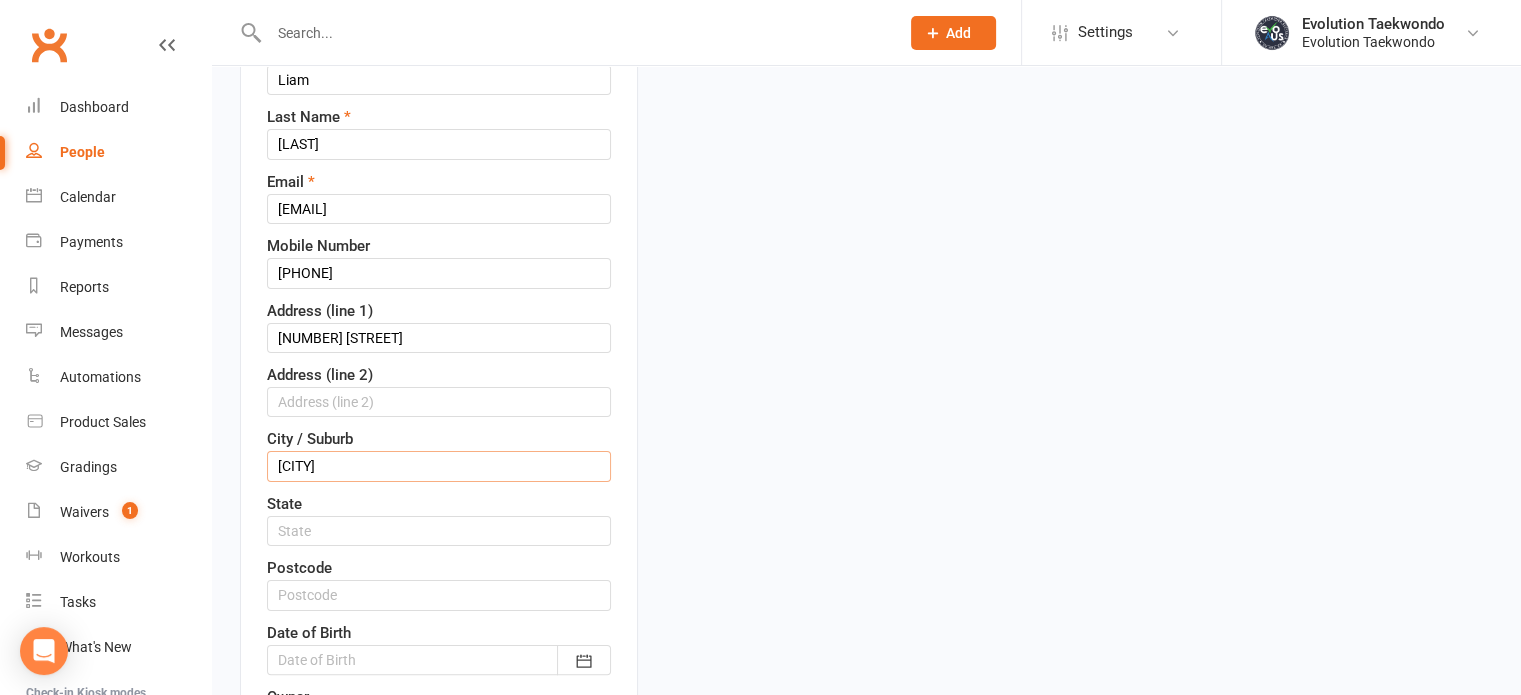 type on "[CITY]" 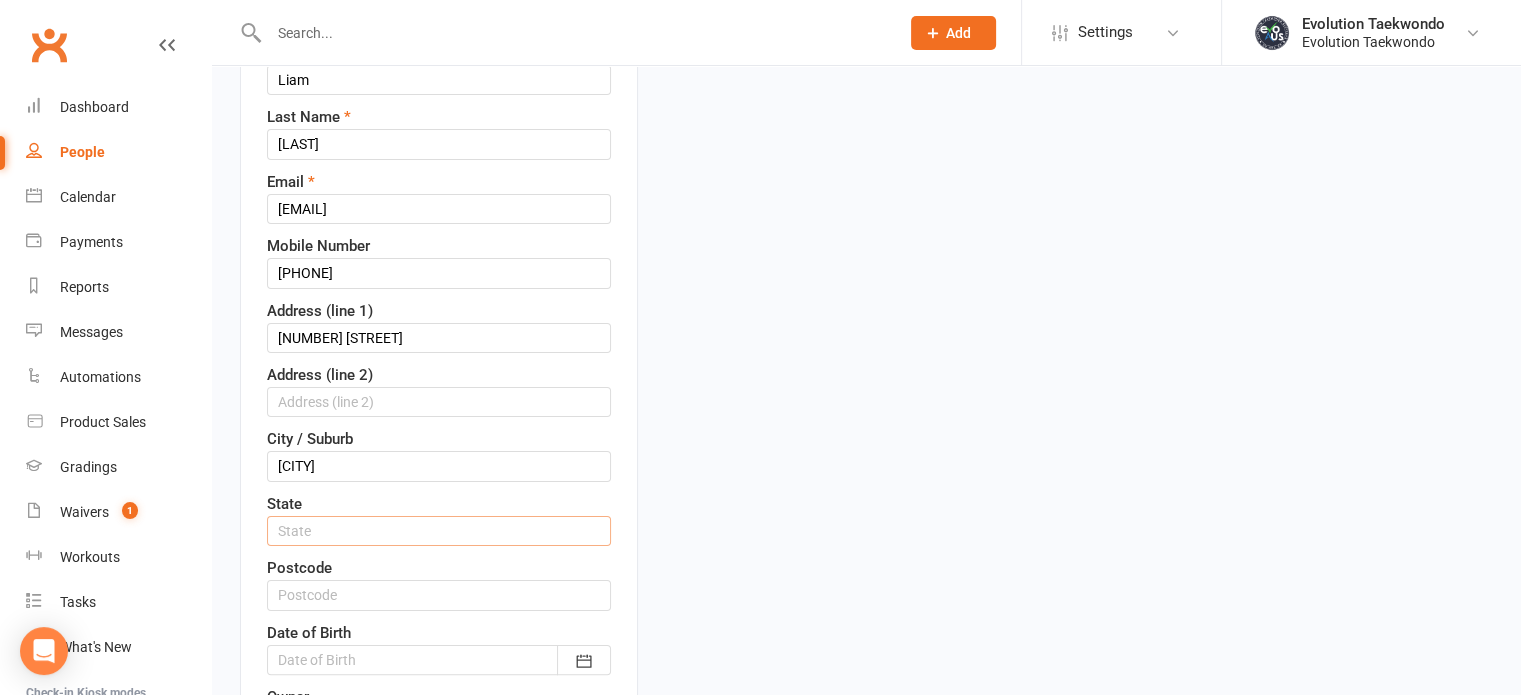 click at bounding box center [439, 531] 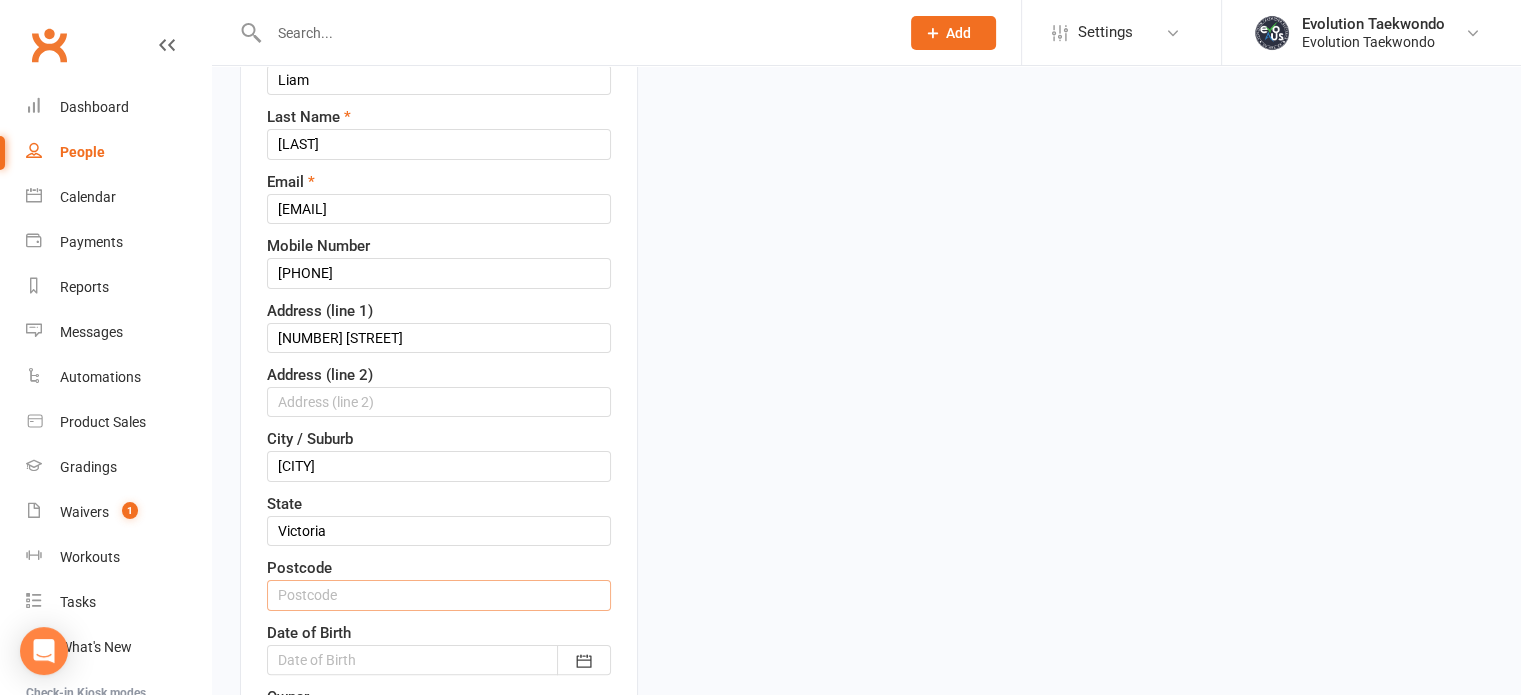 click at bounding box center [439, 595] 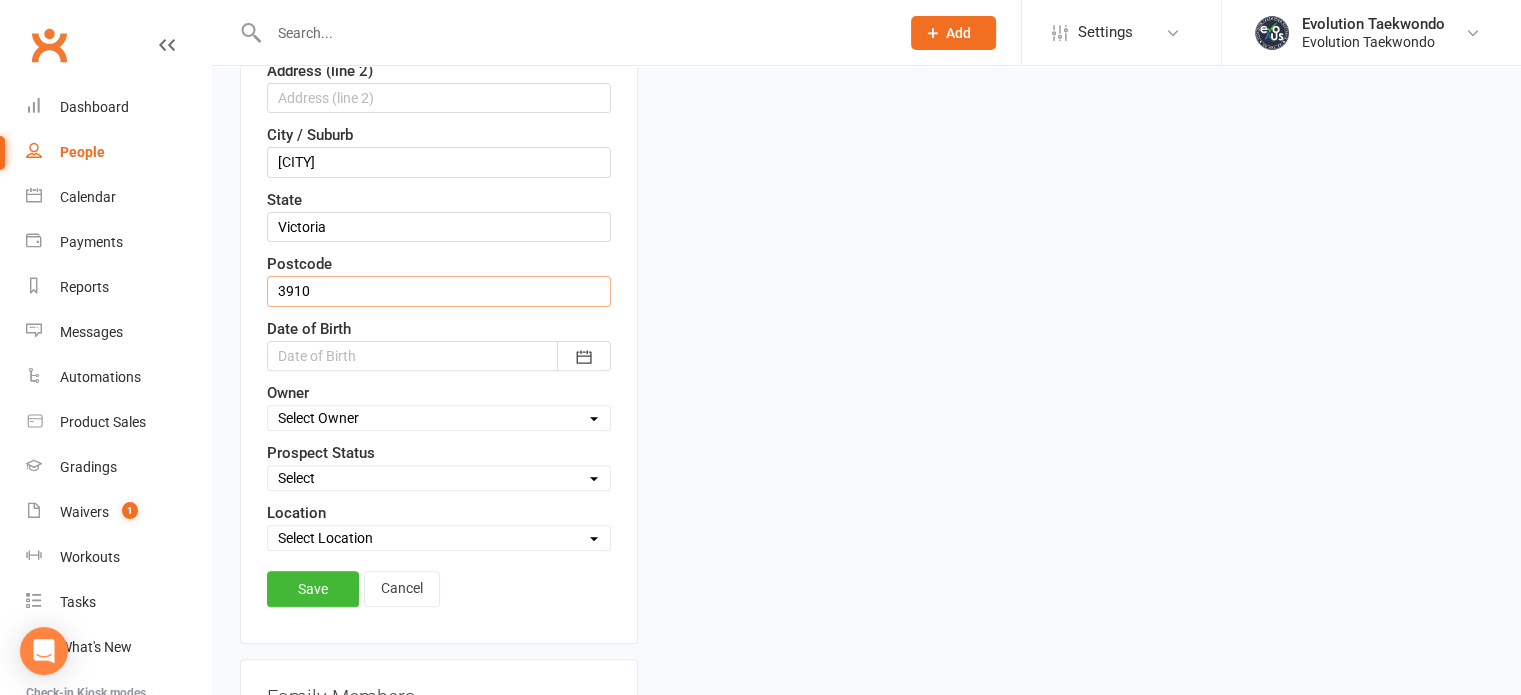 scroll, scrollTop: 596, scrollLeft: 0, axis: vertical 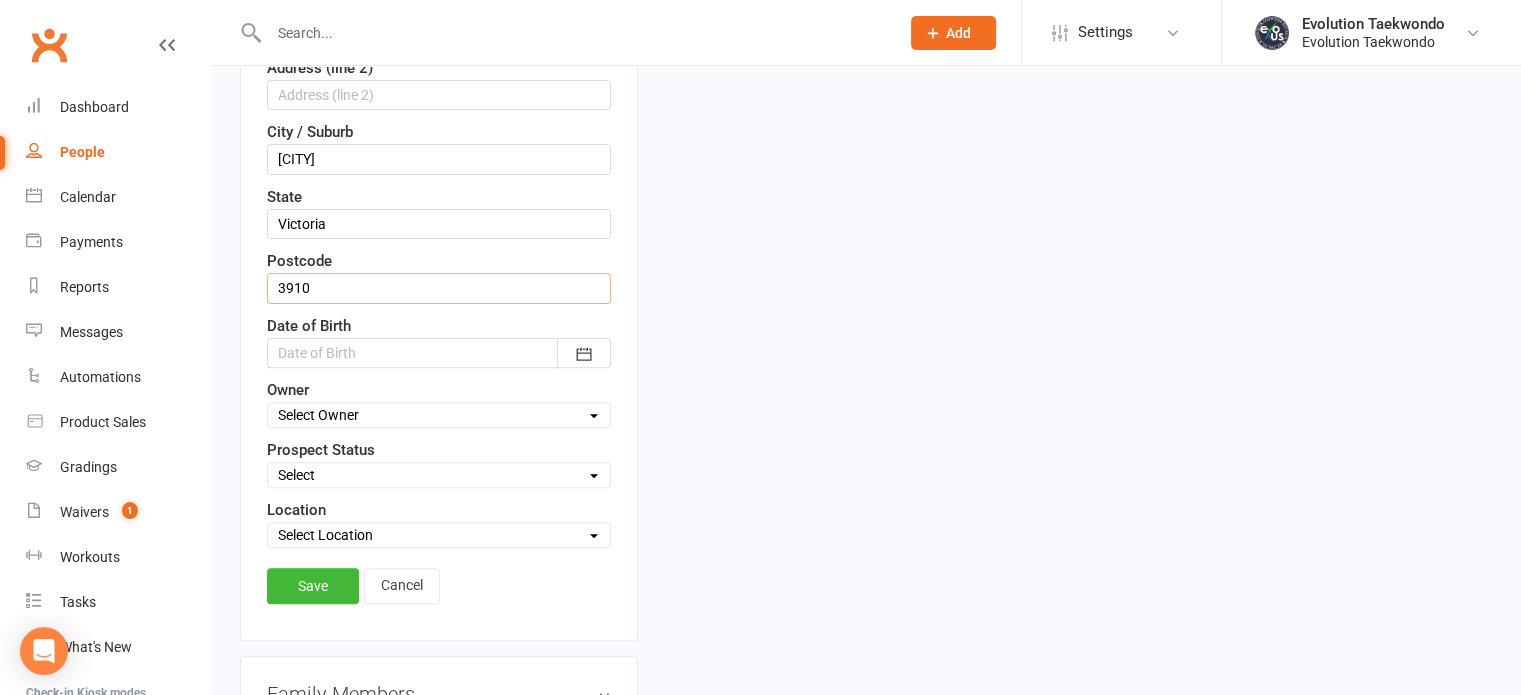 type on "3910" 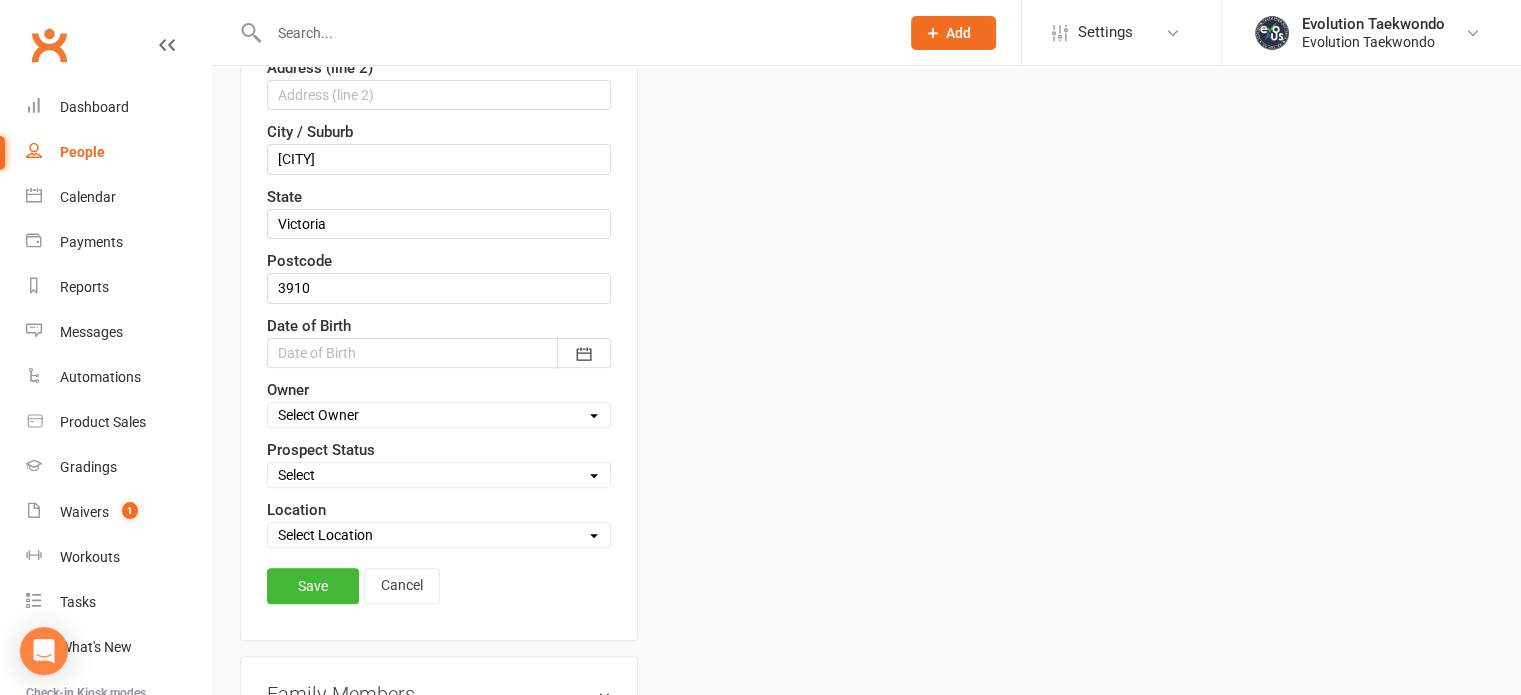 click on "Select Owner [FIRST] [LAST] [FIRST] [LAST] Evolution Taekwondo" at bounding box center [439, 415] 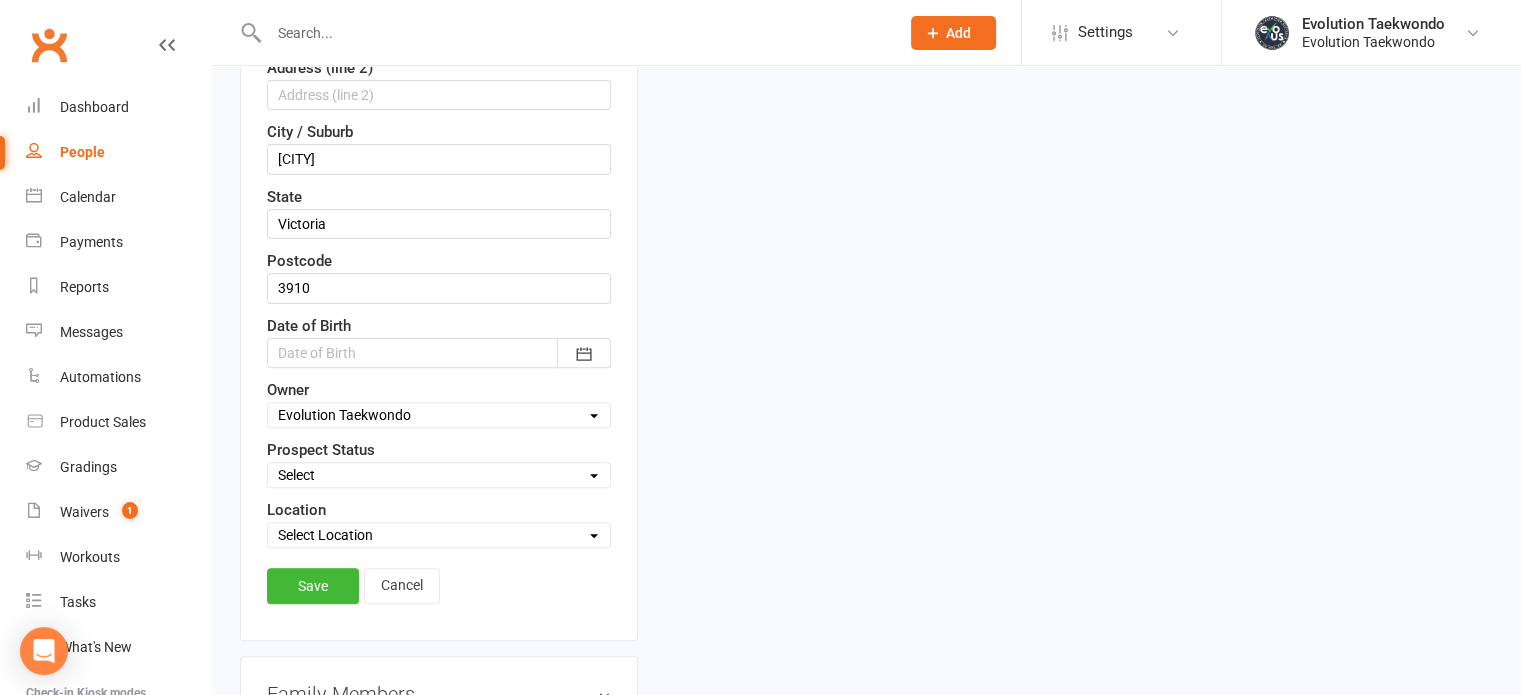 click on "Select Owner [FIRST] [LAST] [FIRST] [LAST] Evolution Taekwondo" at bounding box center (439, 415) 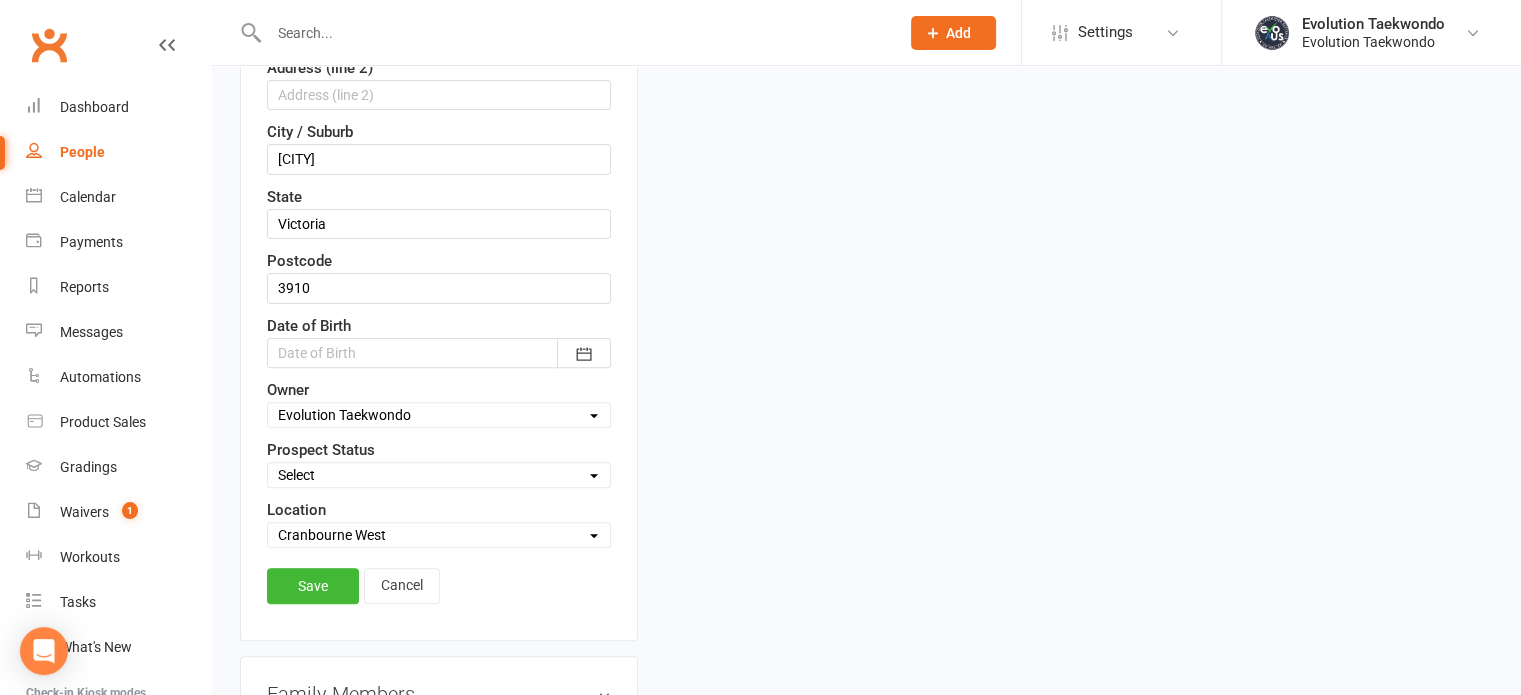 click on "Select Location [CITY] Training room" at bounding box center [439, 535] 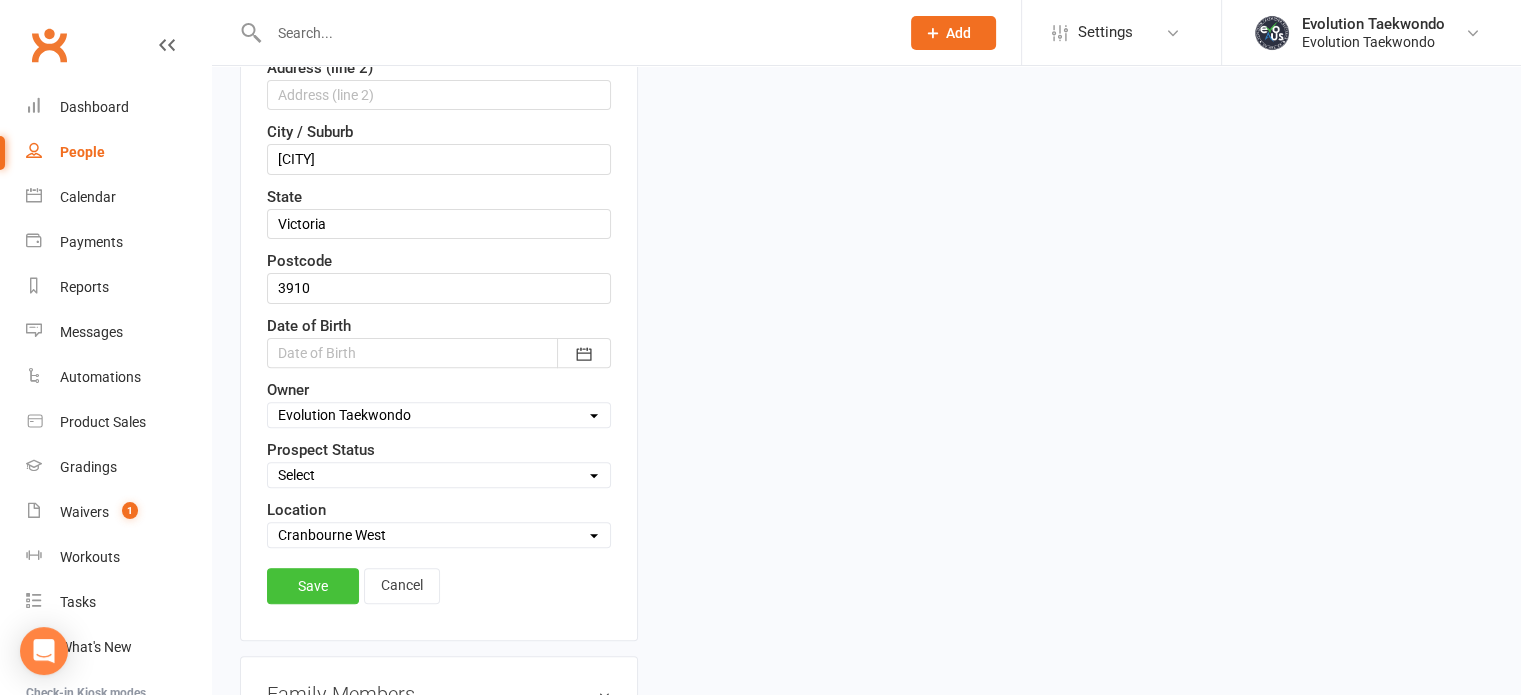click on "Save" at bounding box center (313, 586) 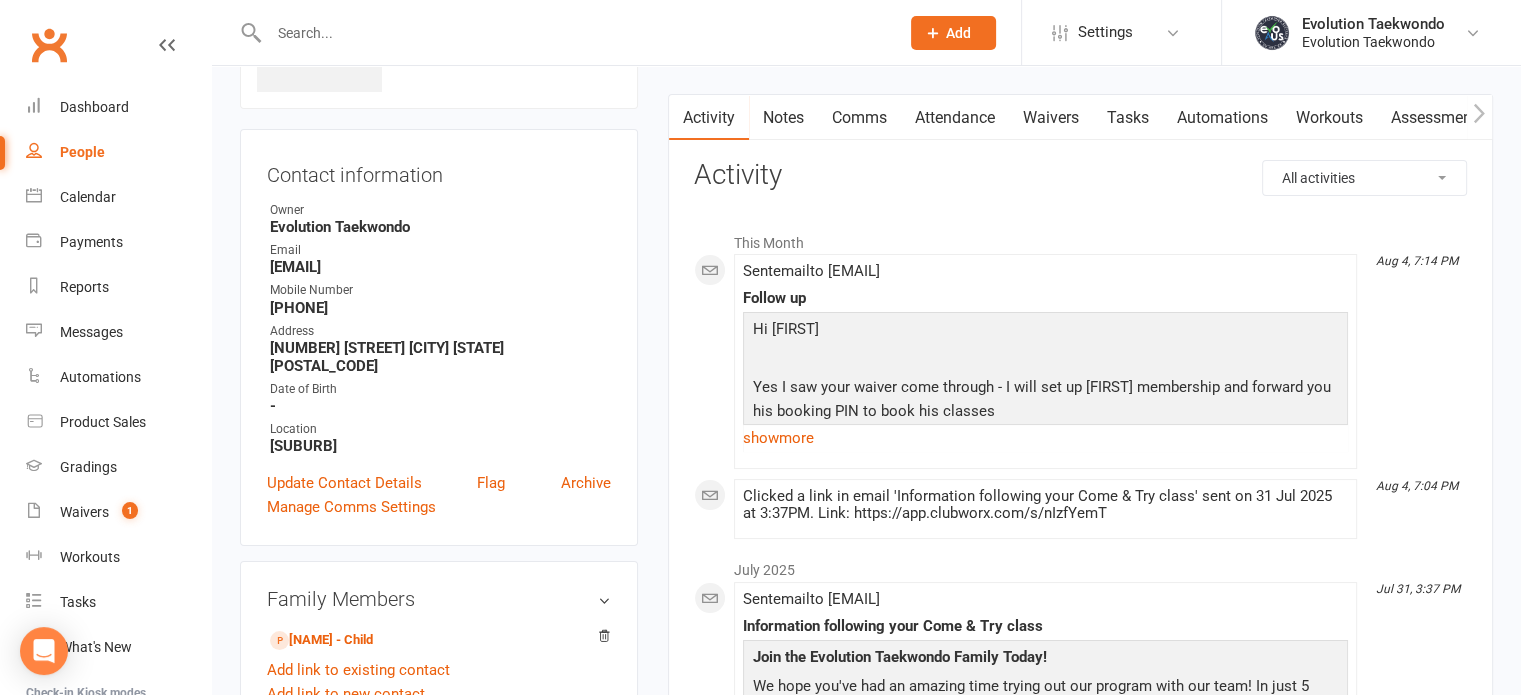 scroll, scrollTop: 0, scrollLeft: 0, axis: both 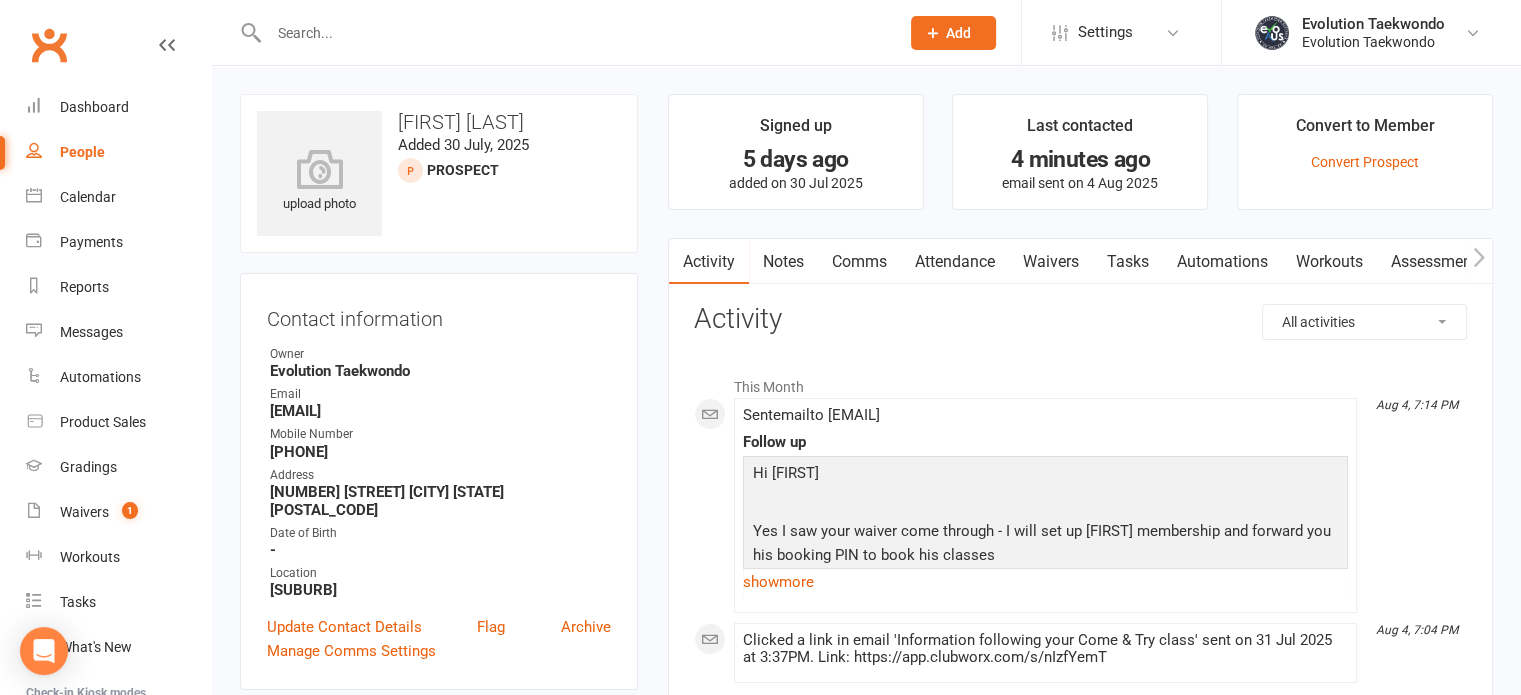 click on "Waivers" at bounding box center [1051, 262] 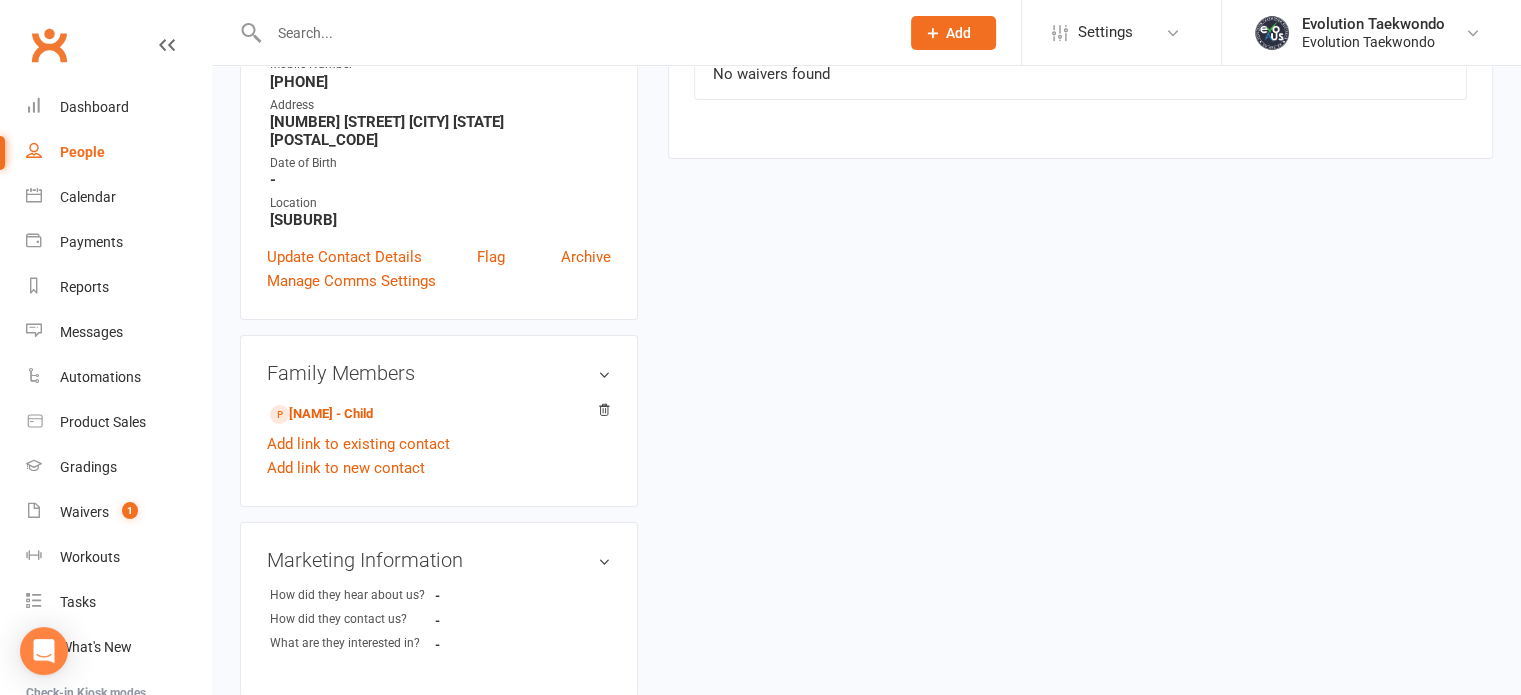 scroll, scrollTop: 372, scrollLeft: 0, axis: vertical 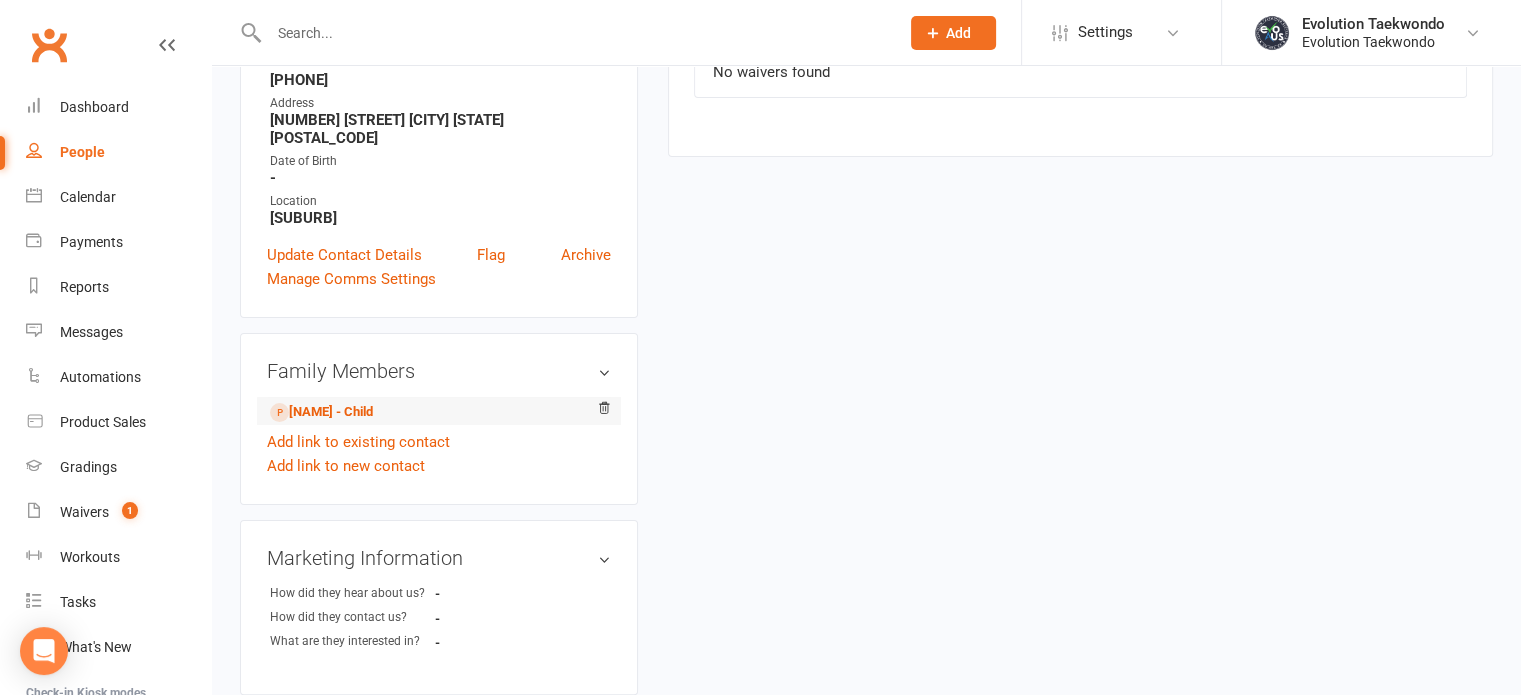 click on "[NAME] - Child" at bounding box center [439, 411] 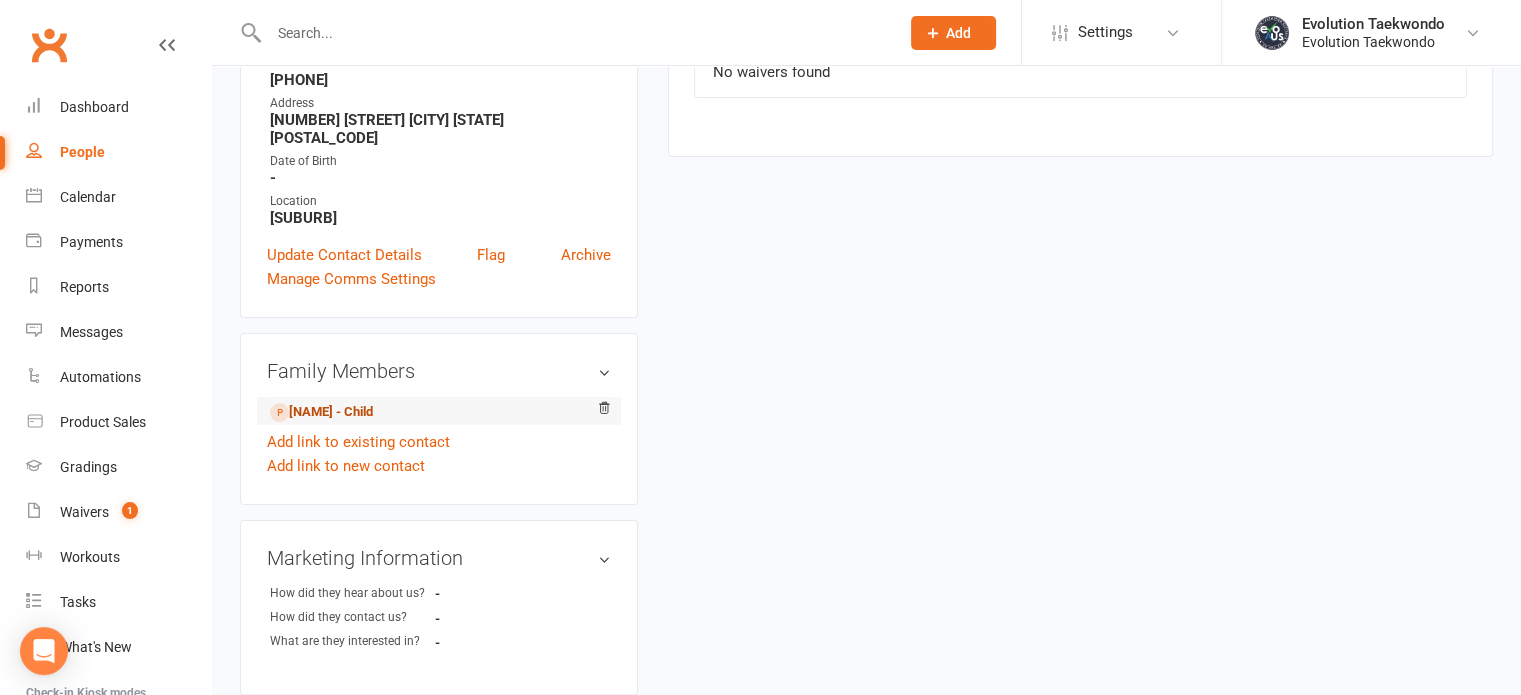 click on "[NAME] - Child" at bounding box center [321, 412] 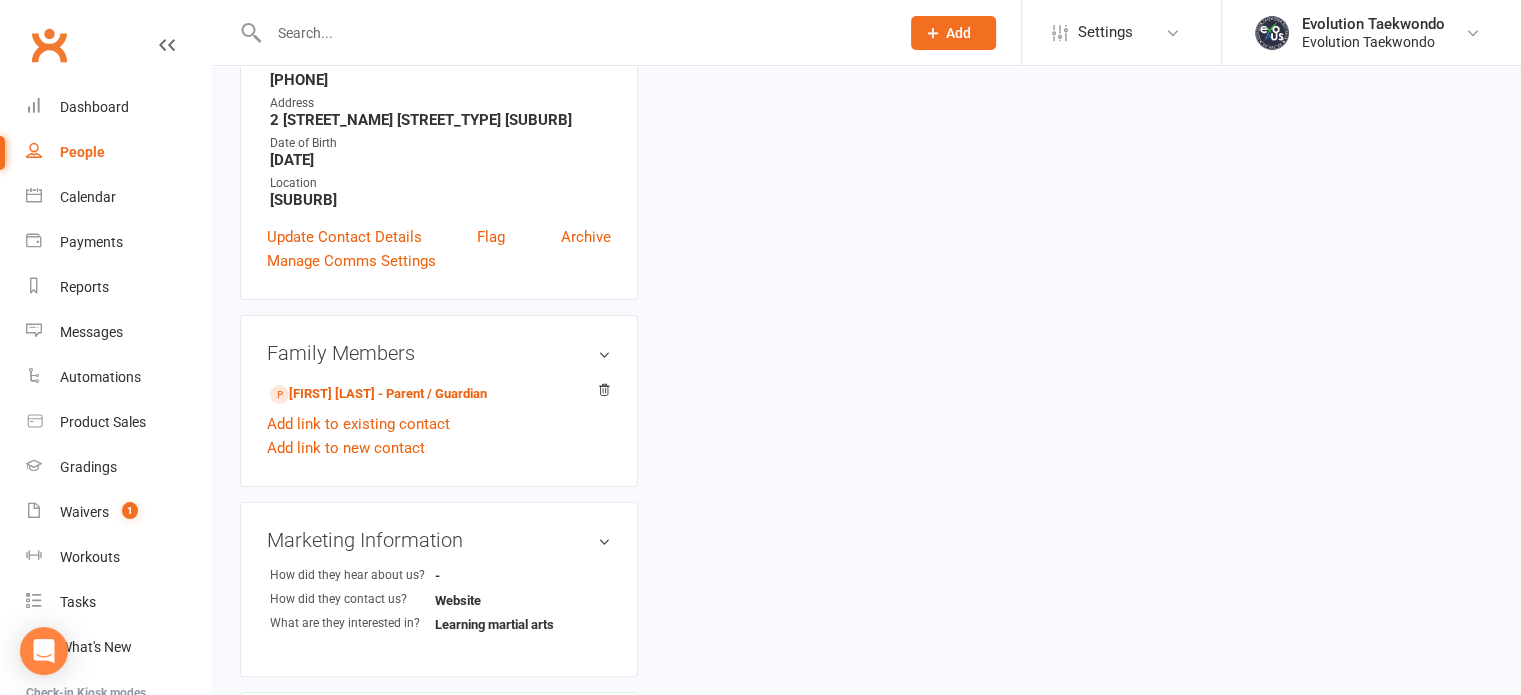 scroll, scrollTop: 0, scrollLeft: 0, axis: both 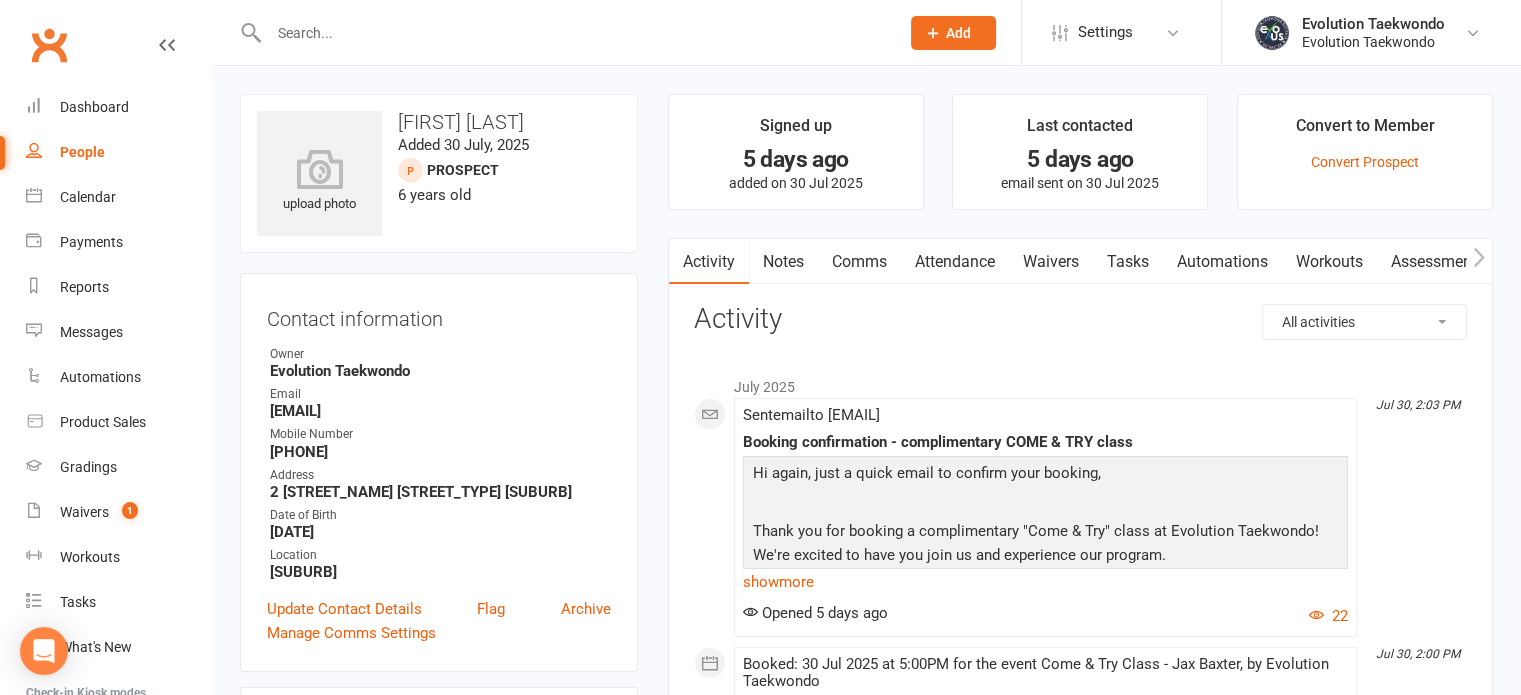 click on "Waivers" at bounding box center [1051, 262] 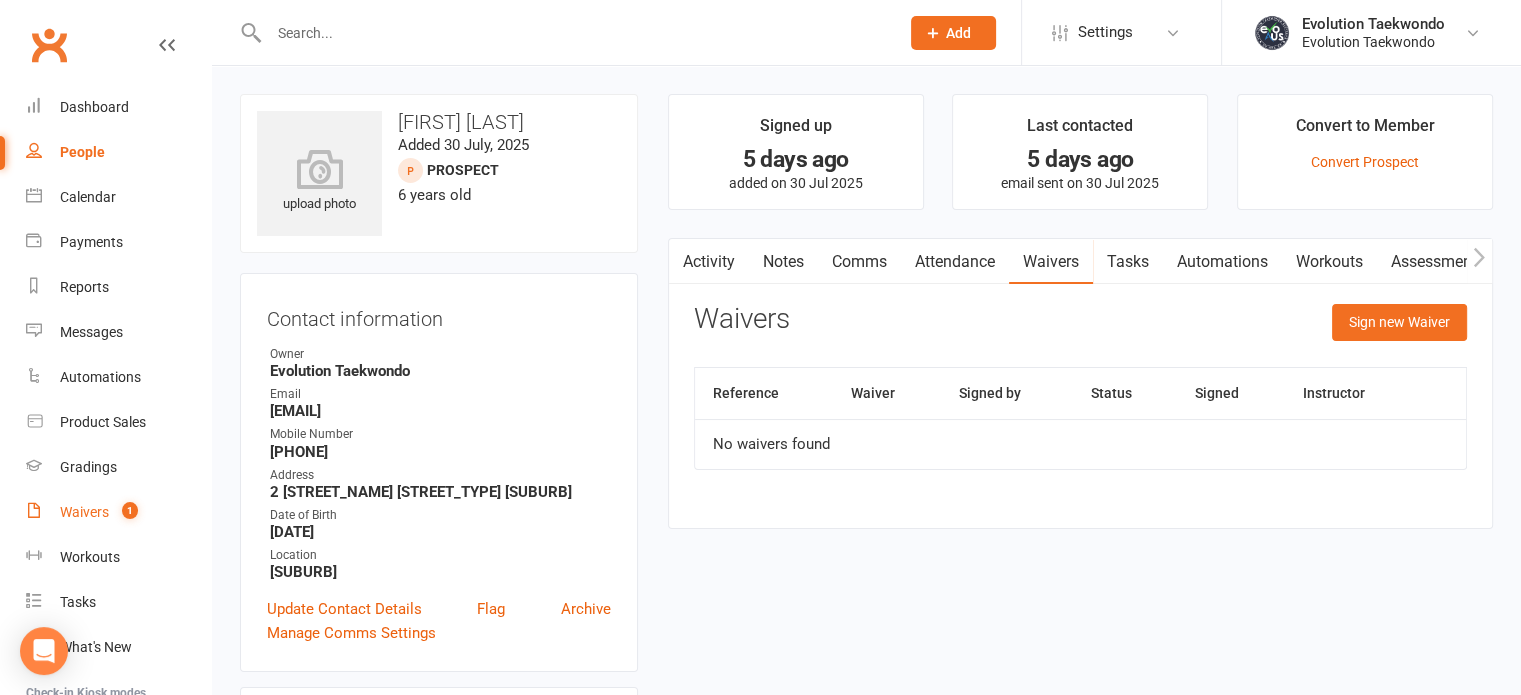 click on "Waivers" at bounding box center (84, 512) 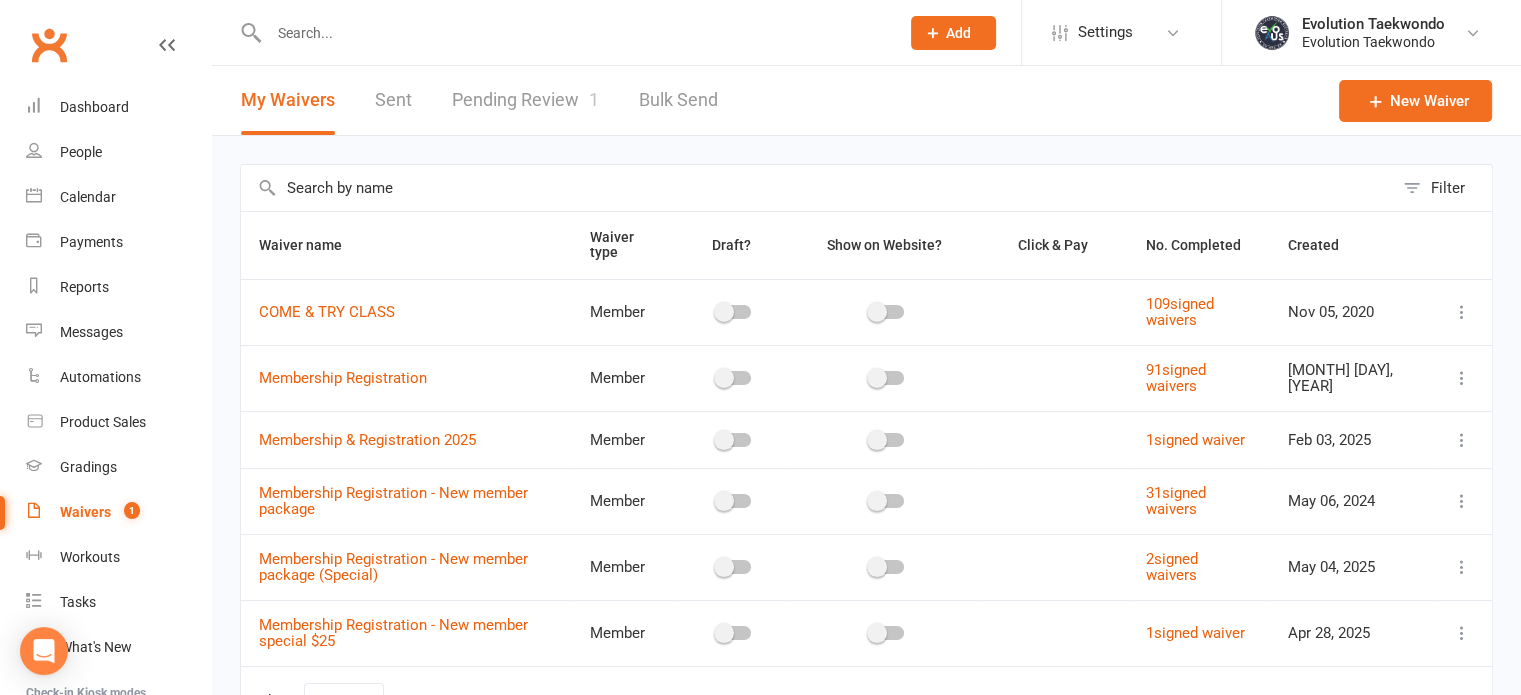 click on "Pending Review 1" at bounding box center (525, 100) 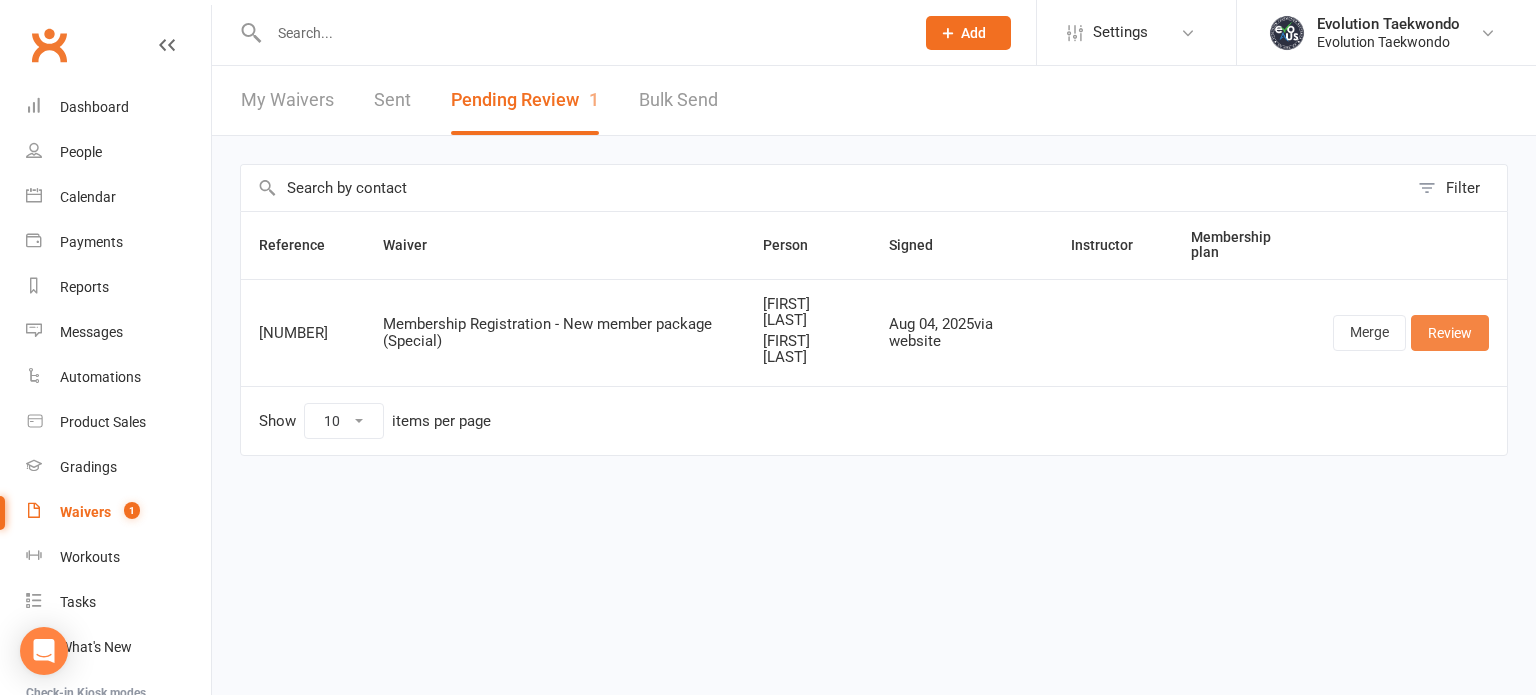 click on "Review" at bounding box center (1450, 333) 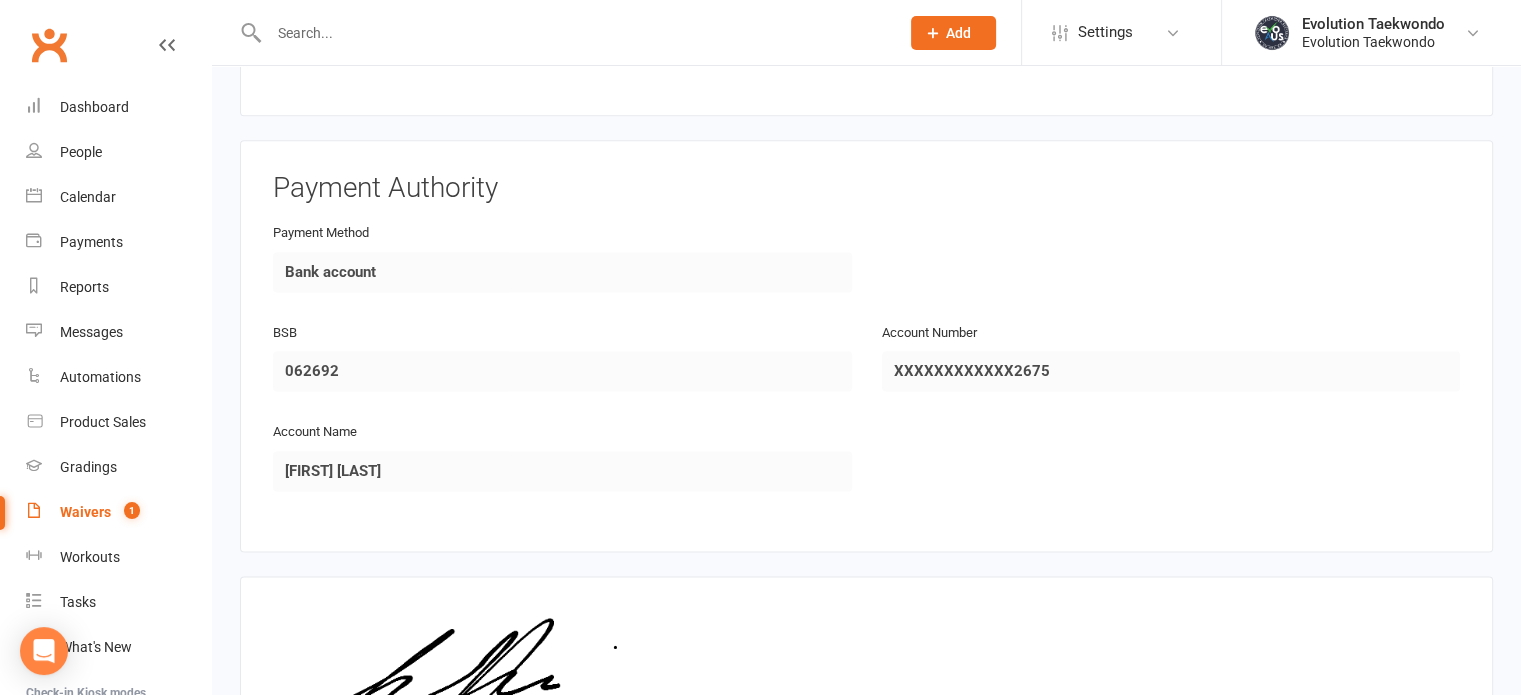 scroll, scrollTop: 2948, scrollLeft: 0, axis: vertical 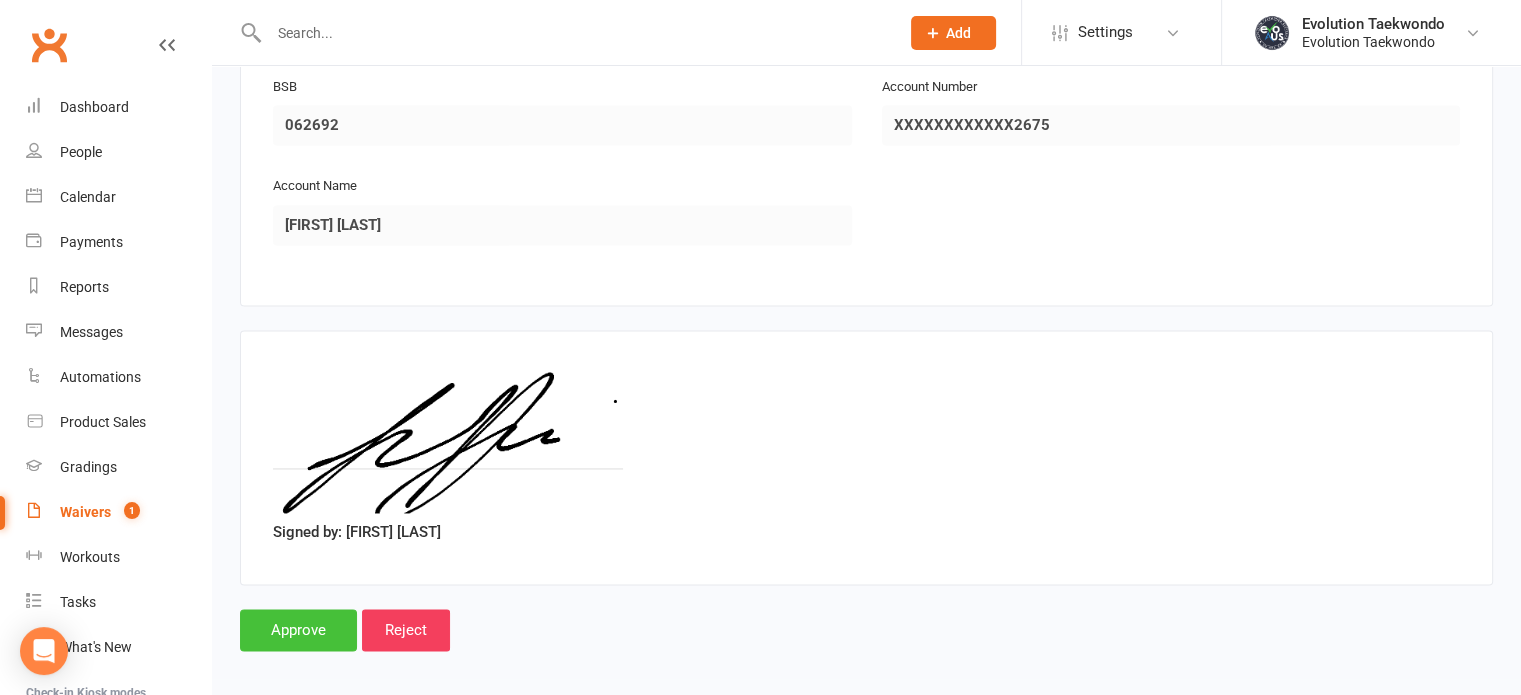 click on "Approve" at bounding box center (298, 630) 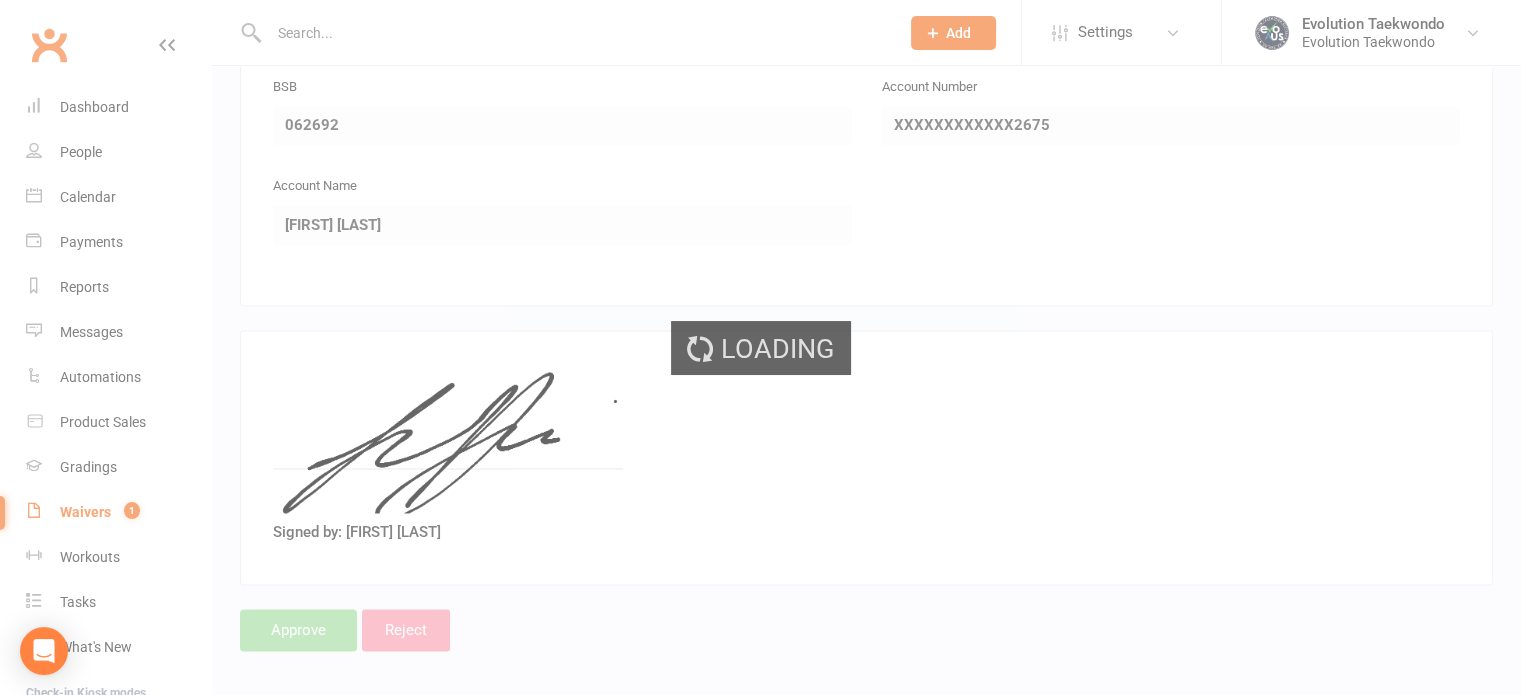 scroll, scrollTop: 0, scrollLeft: 0, axis: both 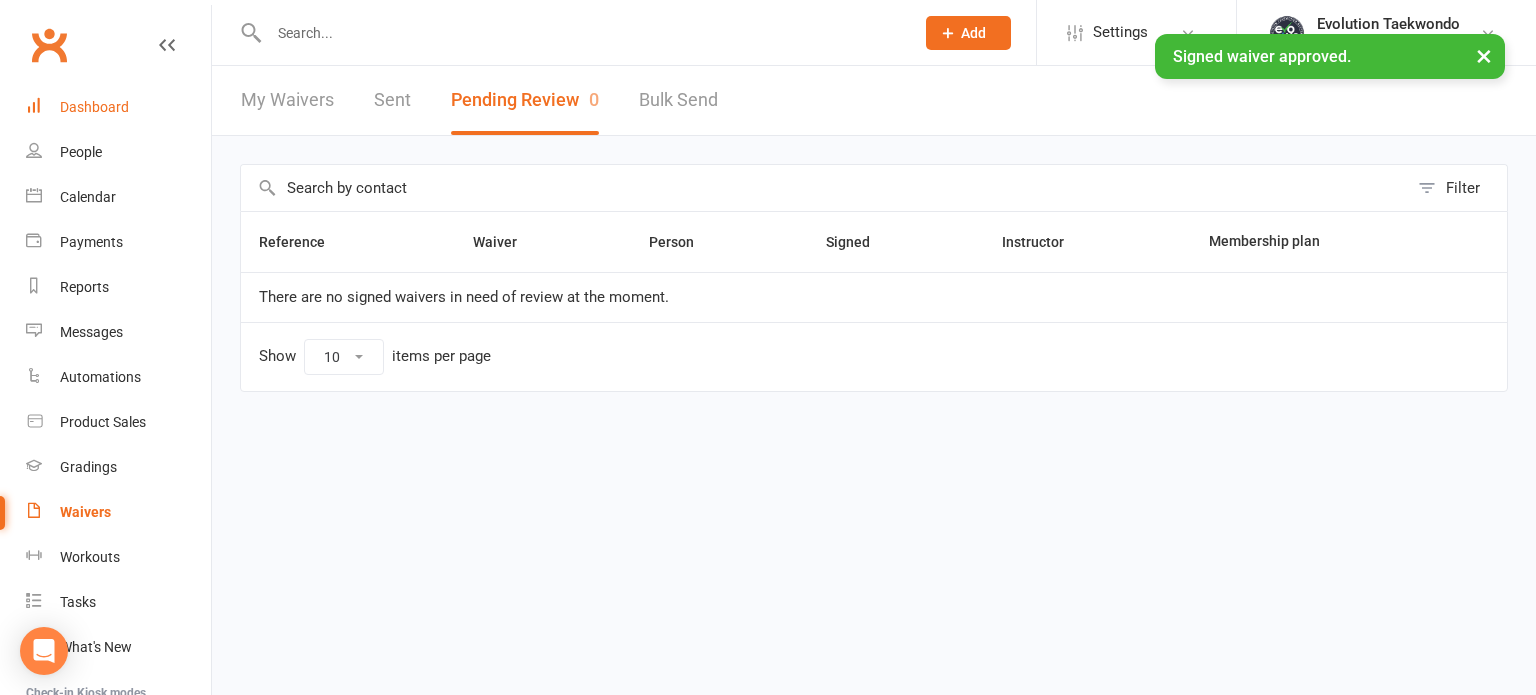 click on "Dashboard" at bounding box center [94, 107] 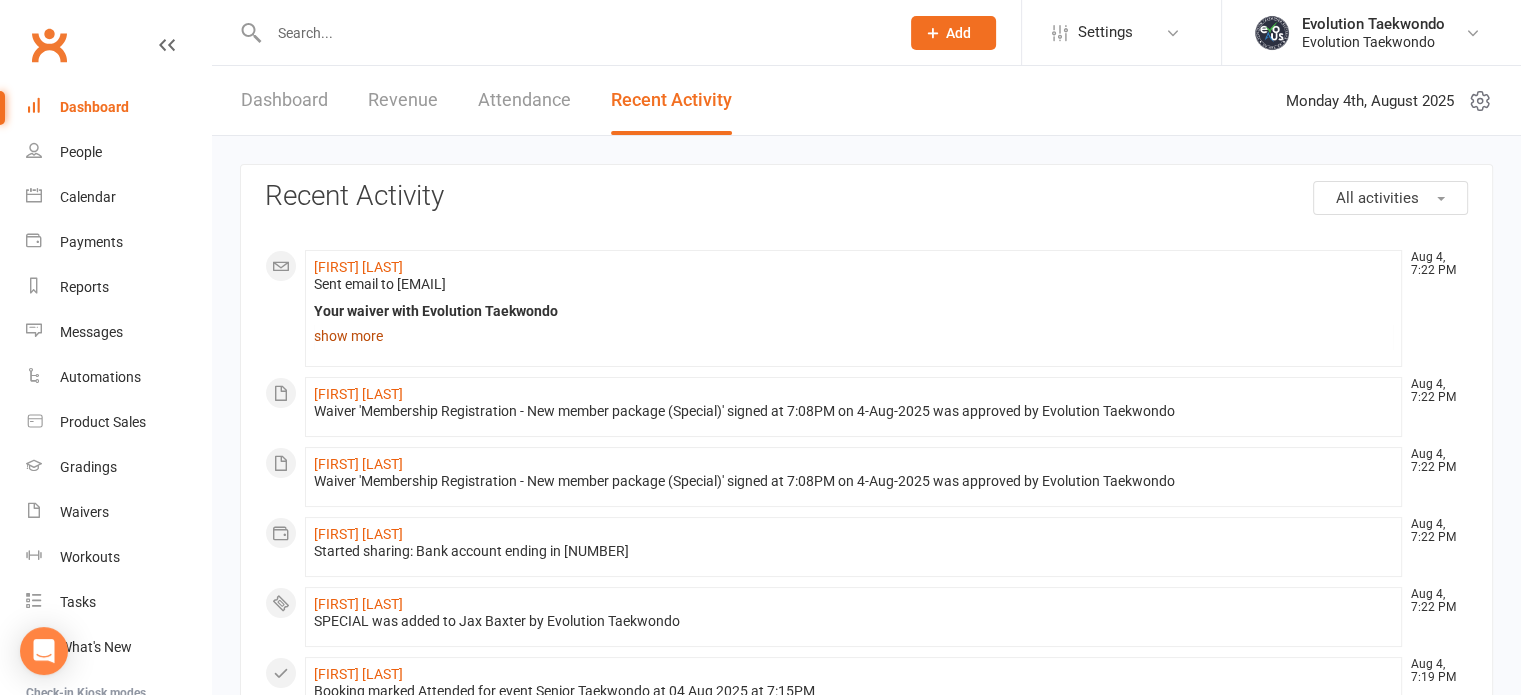 click on "show more" at bounding box center (853, 336) 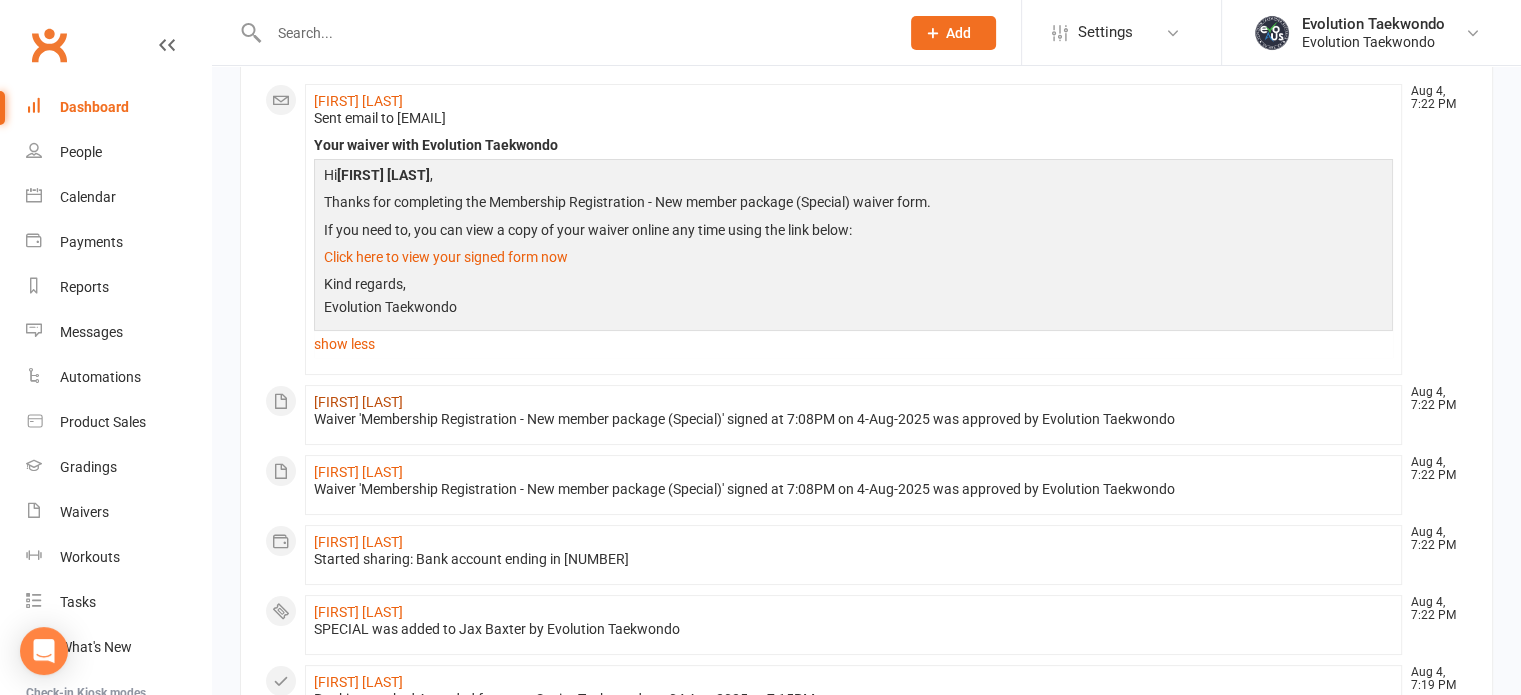 scroll, scrollTop: 167, scrollLeft: 0, axis: vertical 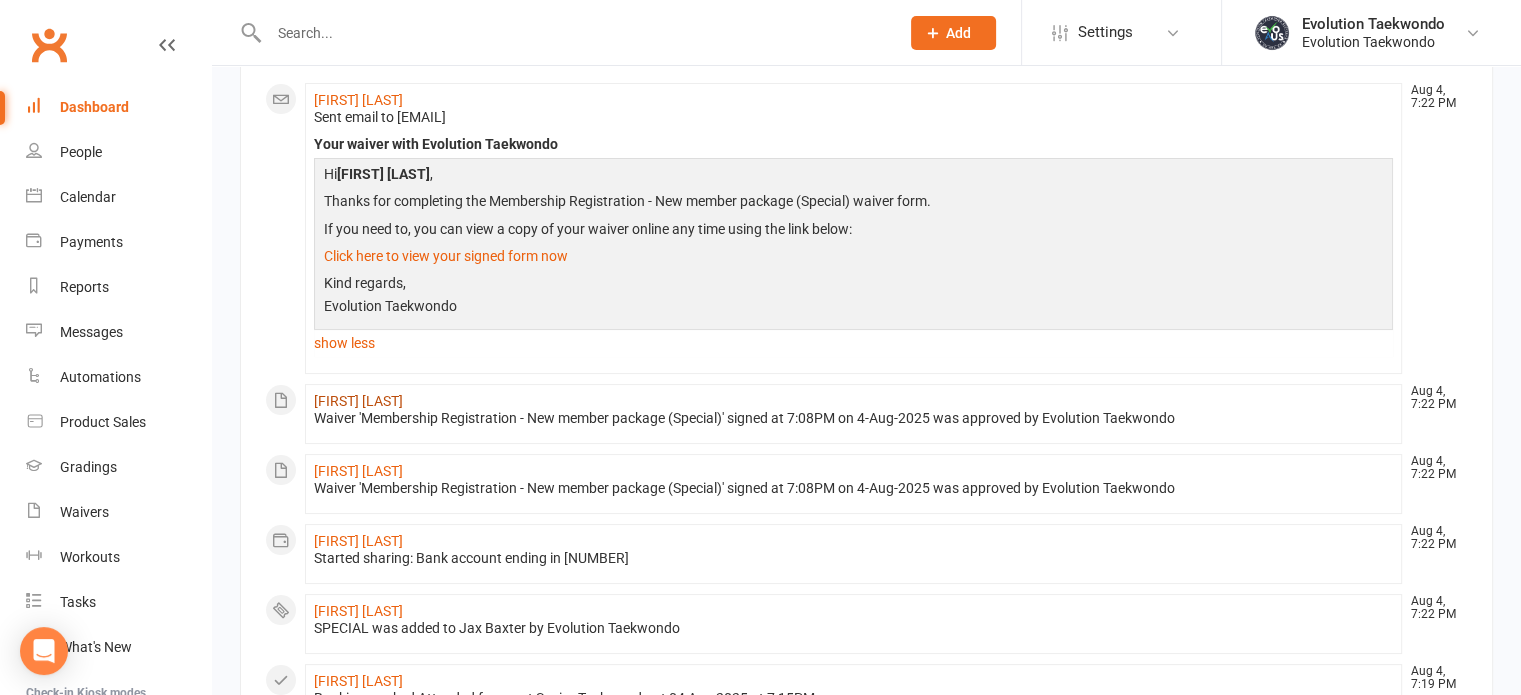 click on "[FIRST] [LAST]" at bounding box center (358, 401) 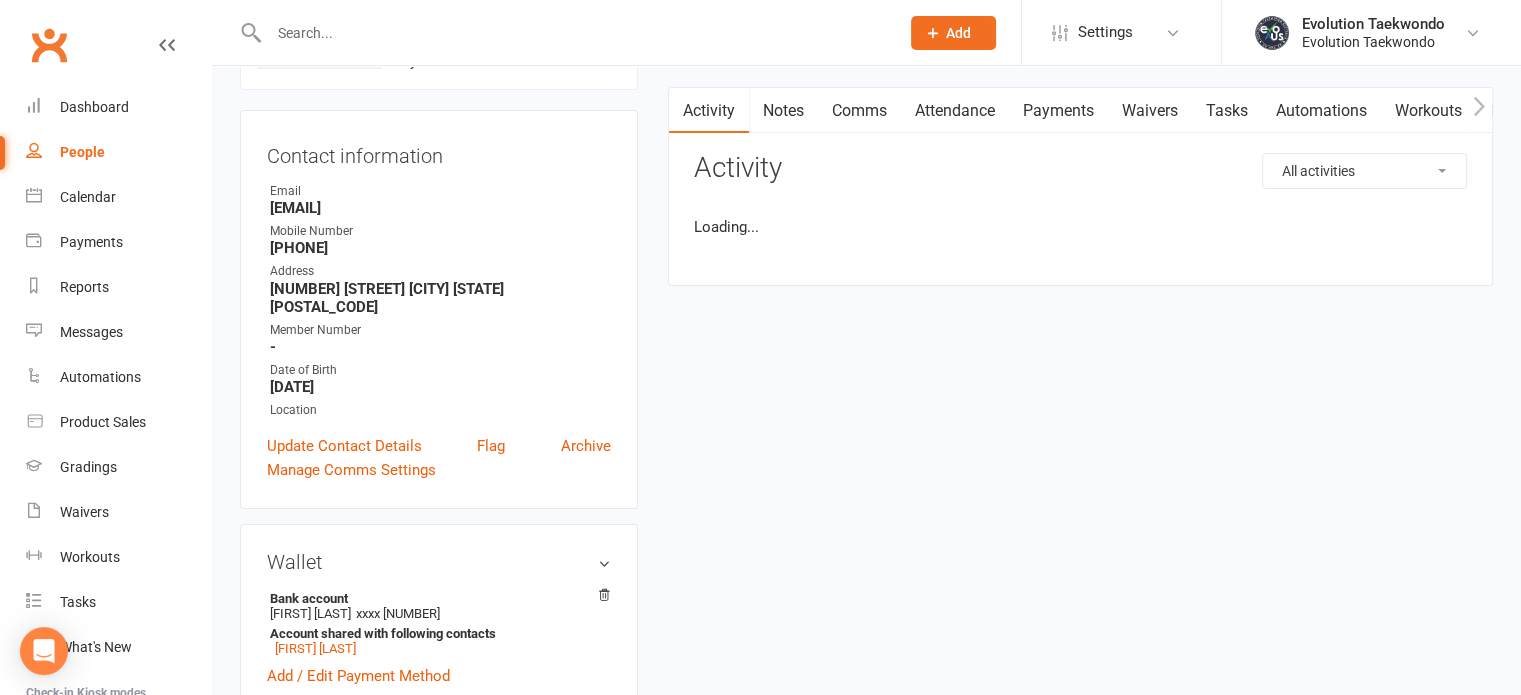 scroll, scrollTop: 0, scrollLeft: 0, axis: both 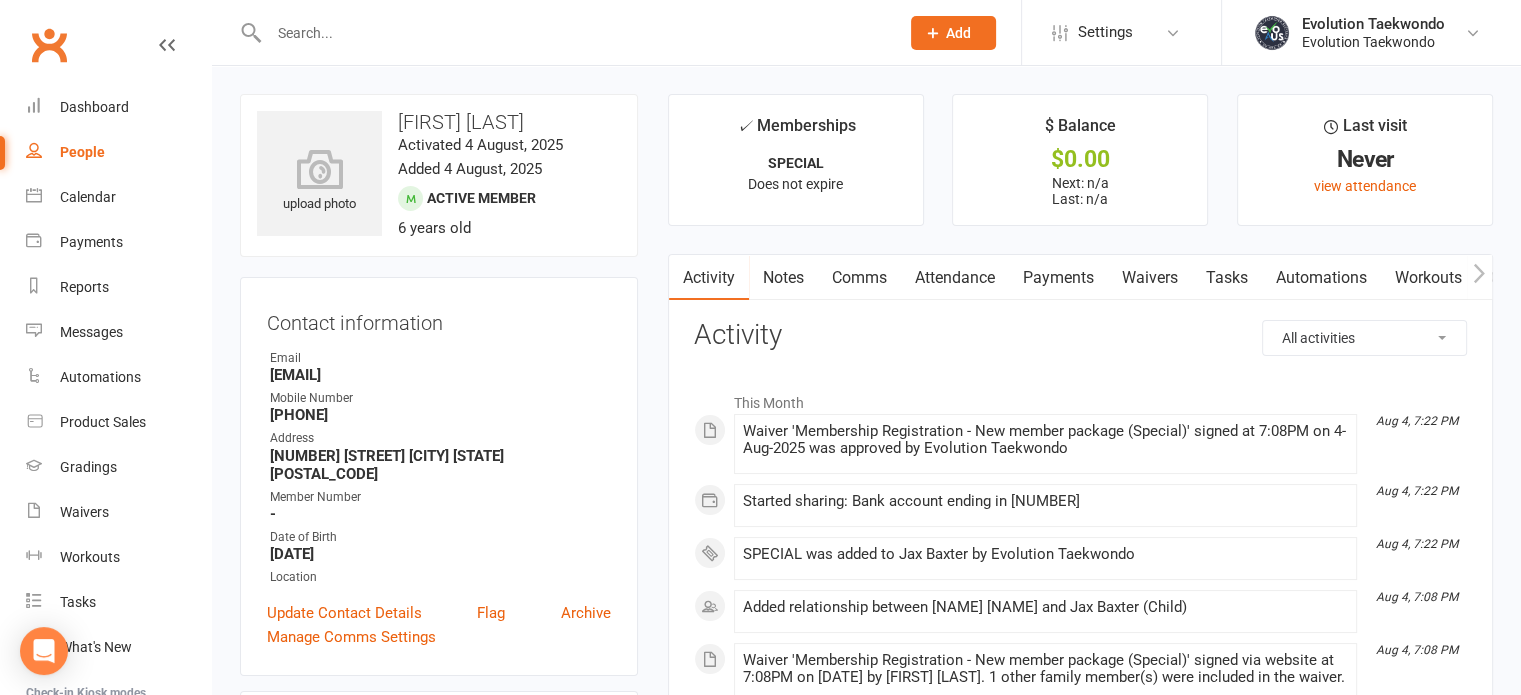 click on "Payments" at bounding box center (1058, 278) 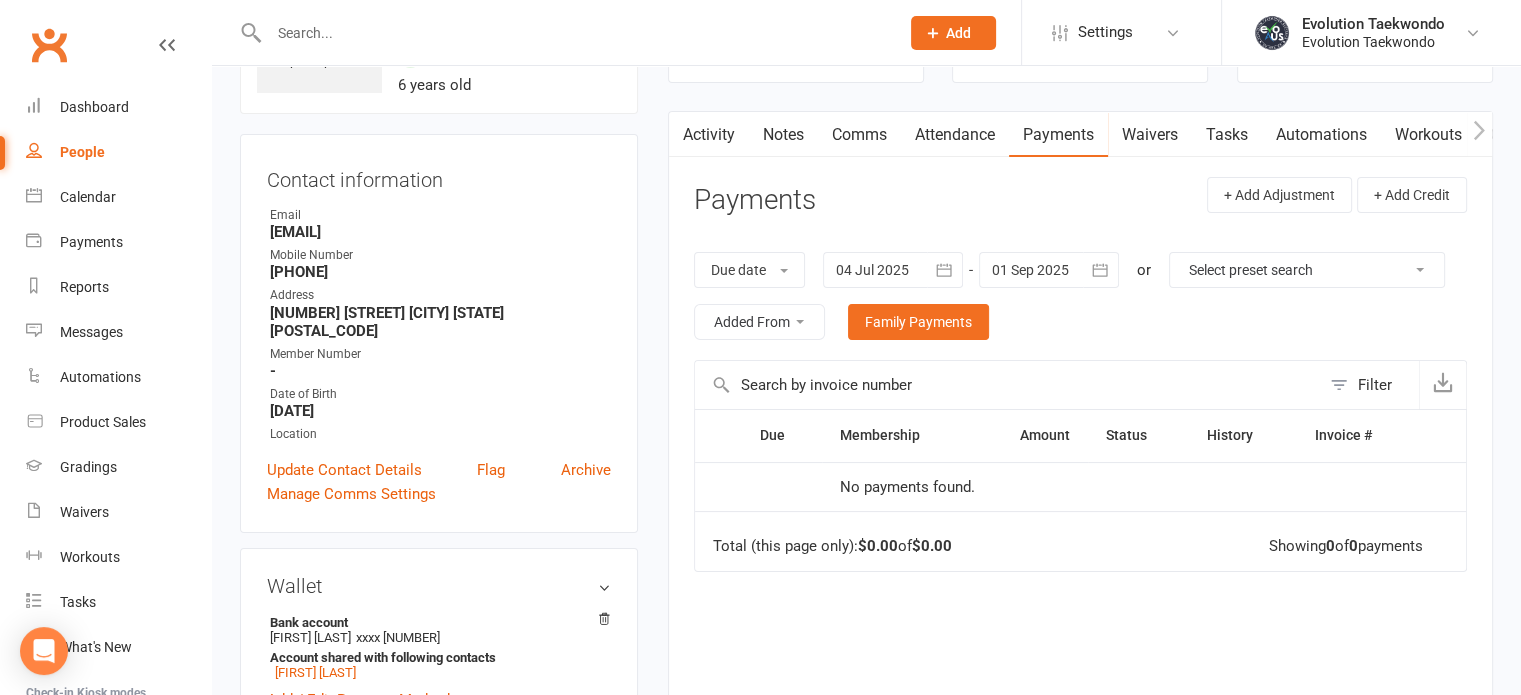 scroll, scrollTop: 151, scrollLeft: 0, axis: vertical 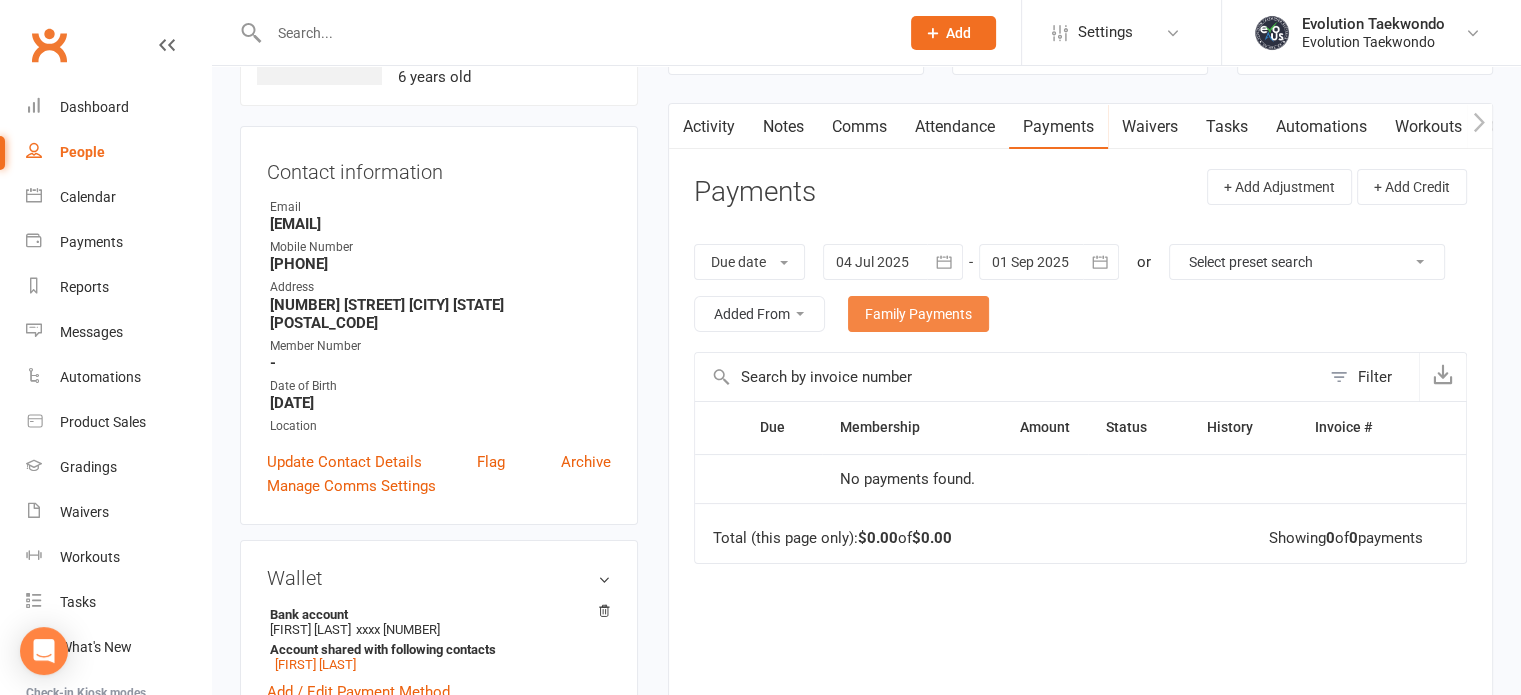 click on "Family Payments" at bounding box center (918, 314) 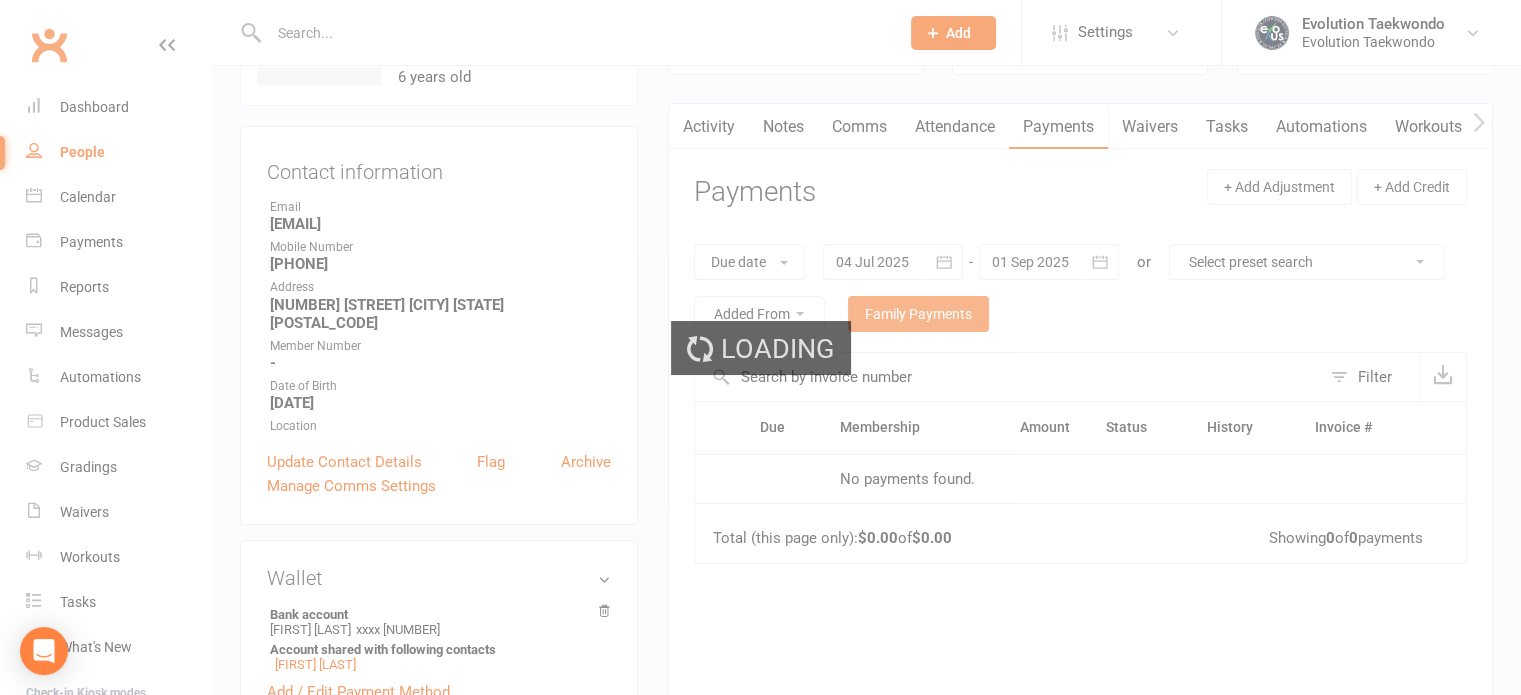 scroll, scrollTop: 0, scrollLeft: 0, axis: both 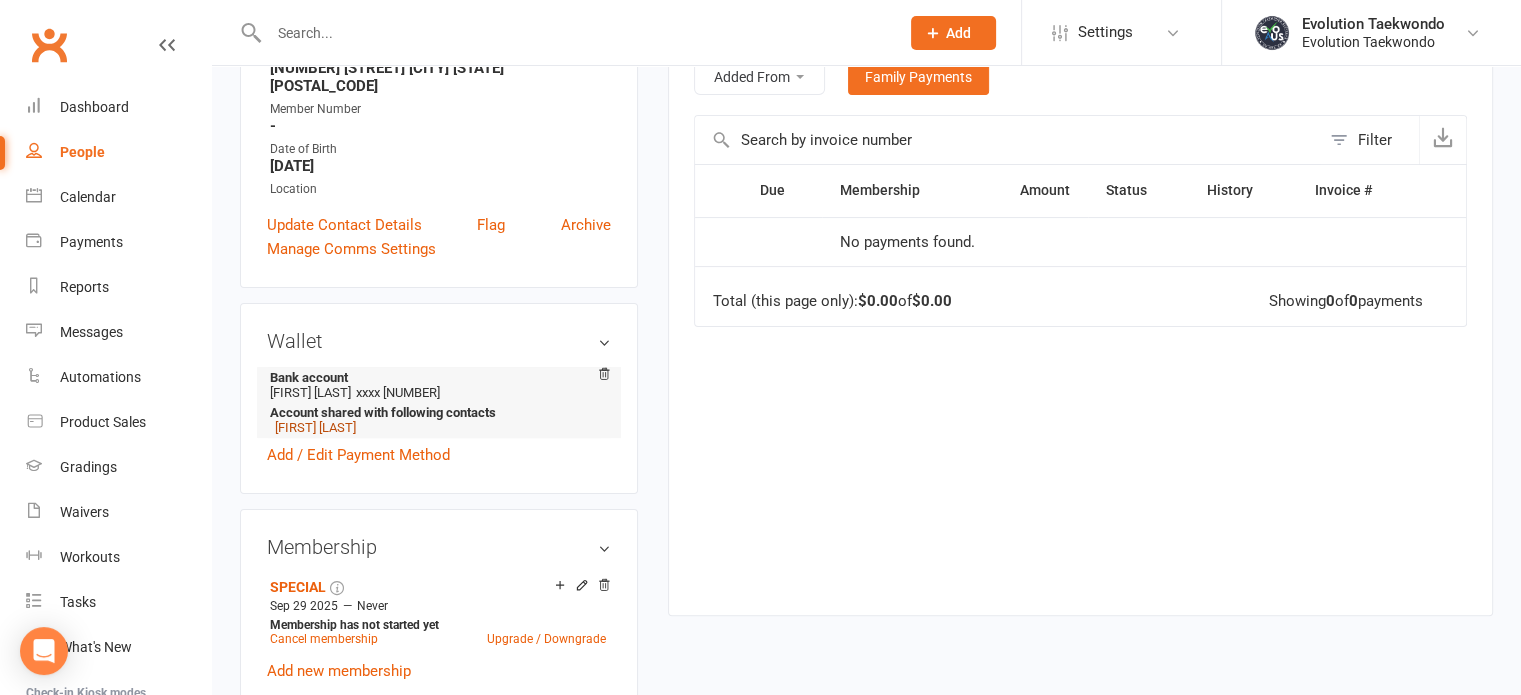 click on "[FIRST] [LAST]" at bounding box center [315, 427] 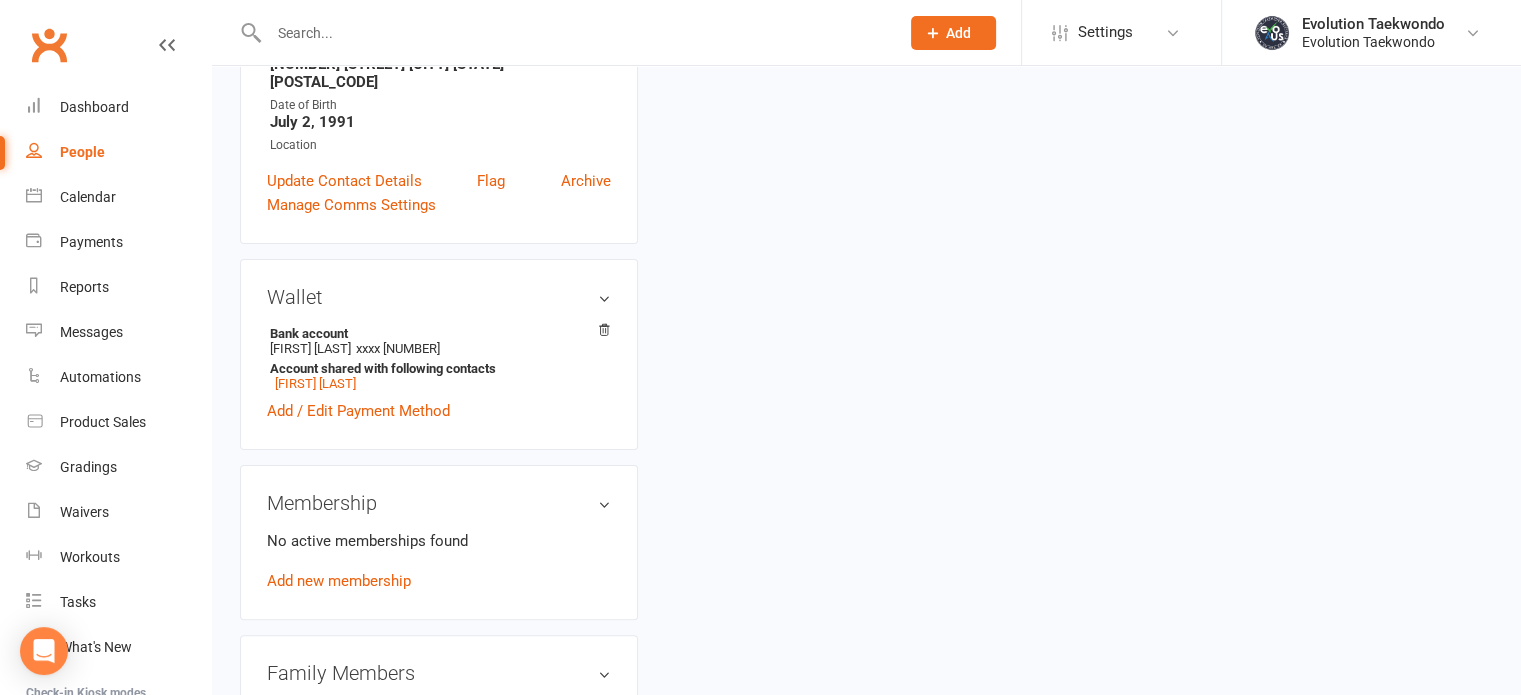 scroll, scrollTop: 0, scrollLeft: 0, axis: both 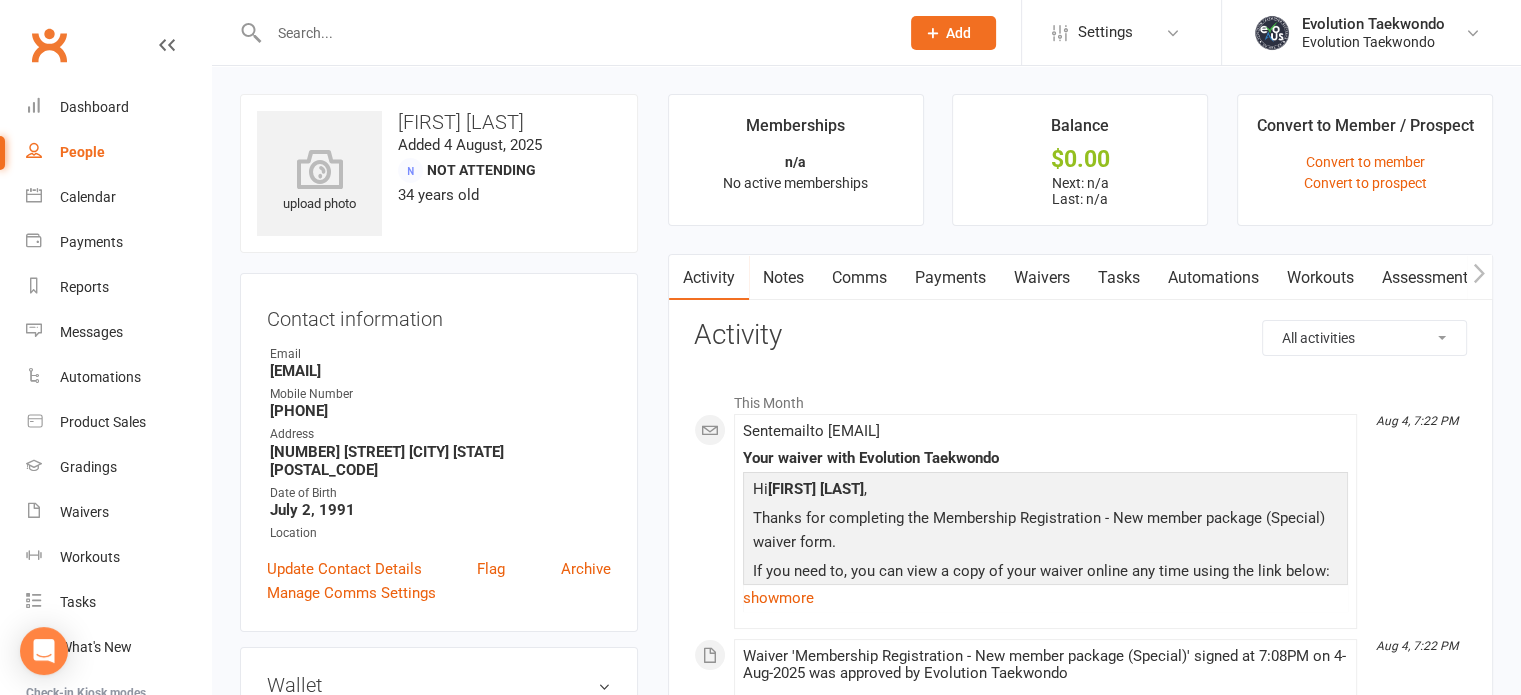click on "Payments" at bounding box center [950, 278] 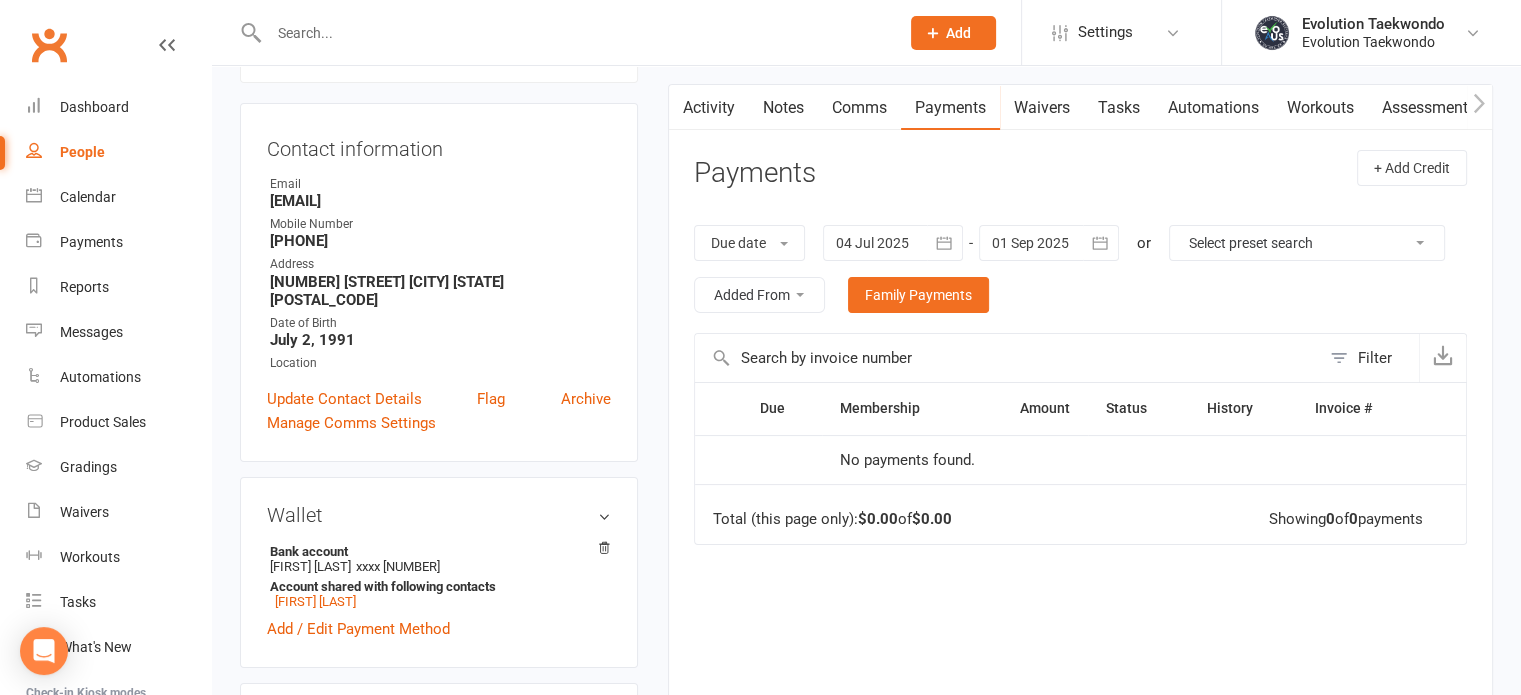 scroll, scrollTop: 171, scrollLeft: 0, axis: vertical 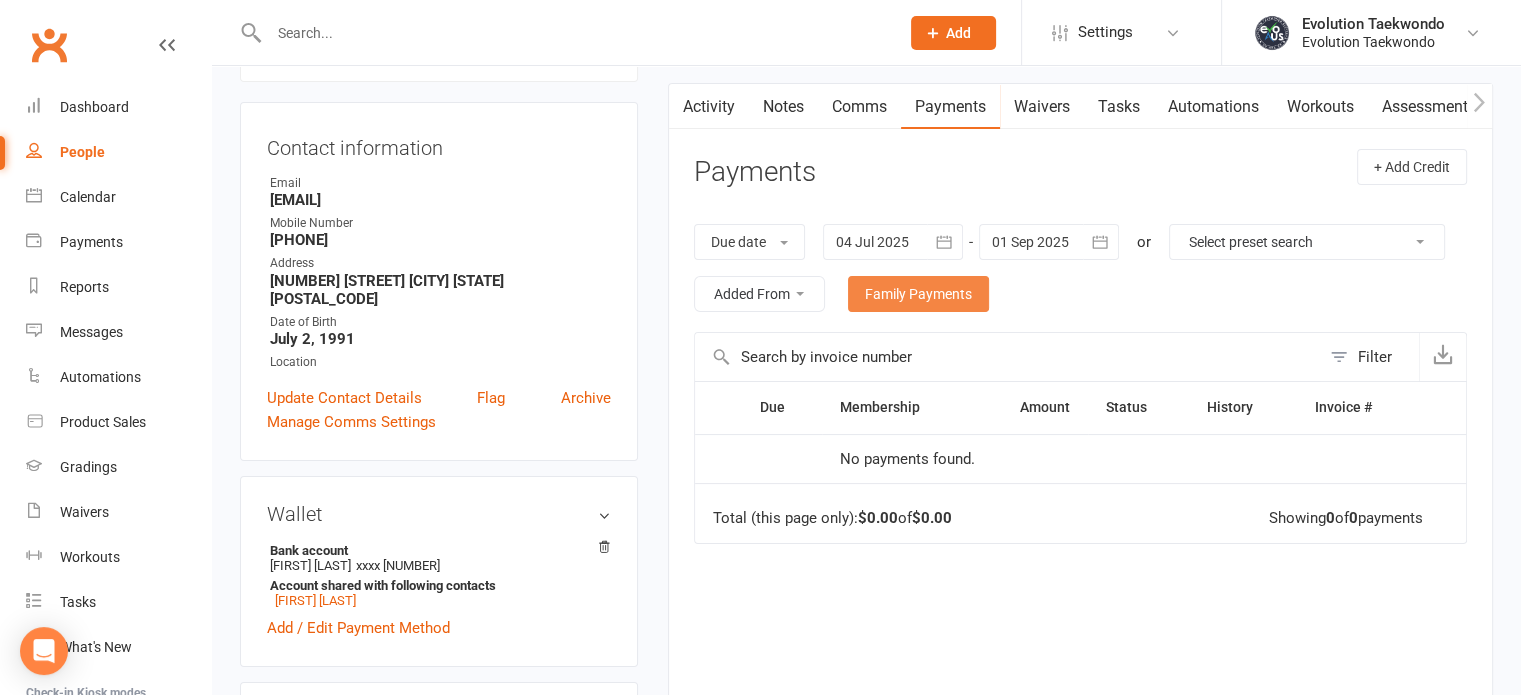 click on "Family Payments" at bounding box center (918, 294) 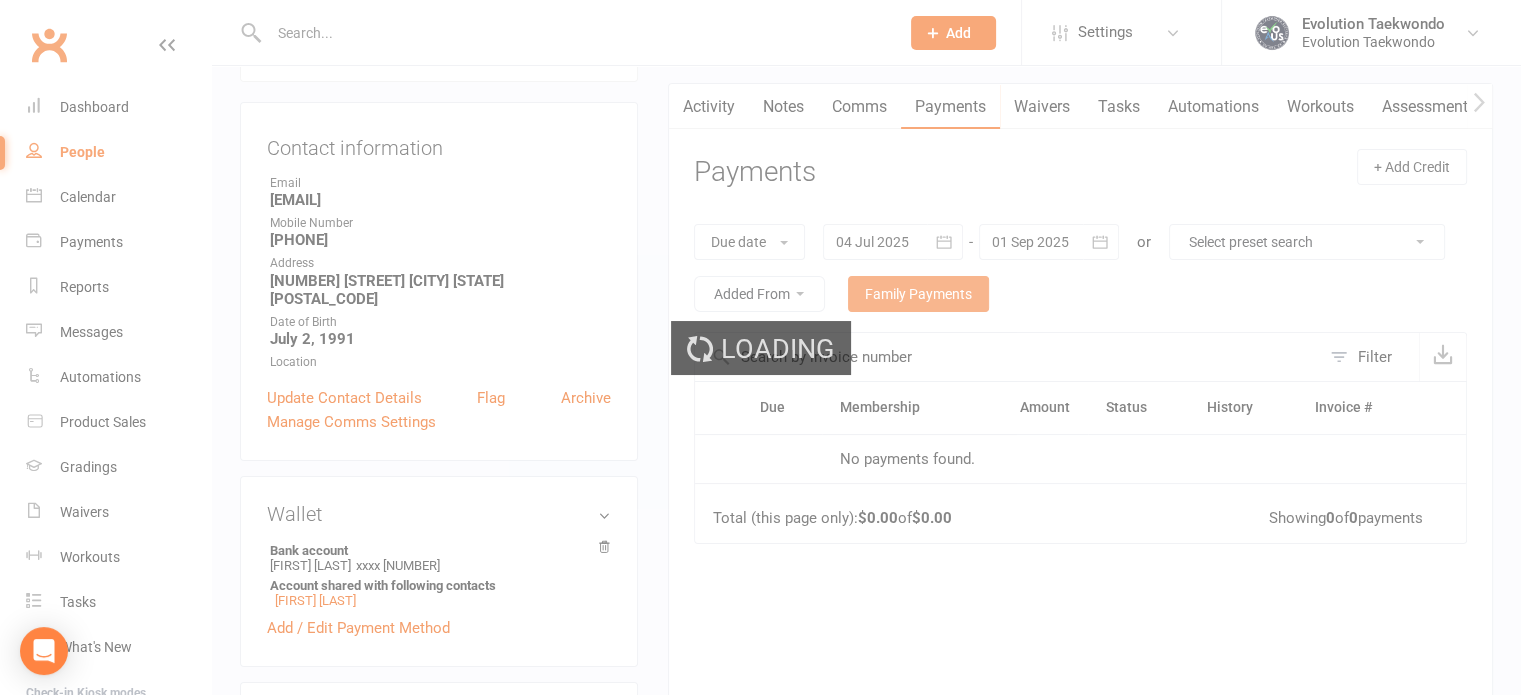 scroll, scrollTop: 0, scrollLeft: 0, axis: both 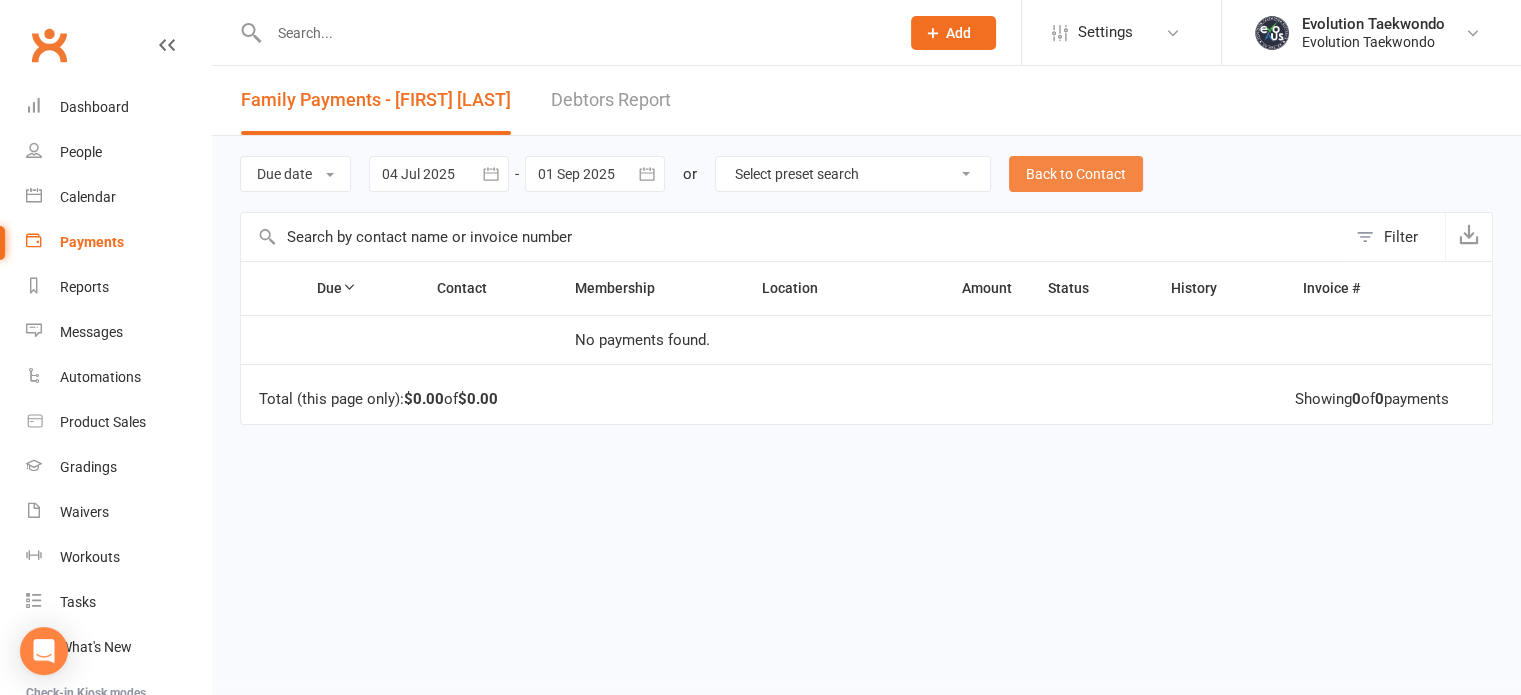 click on "Back to Contact" at bounding box center [1076, 174] 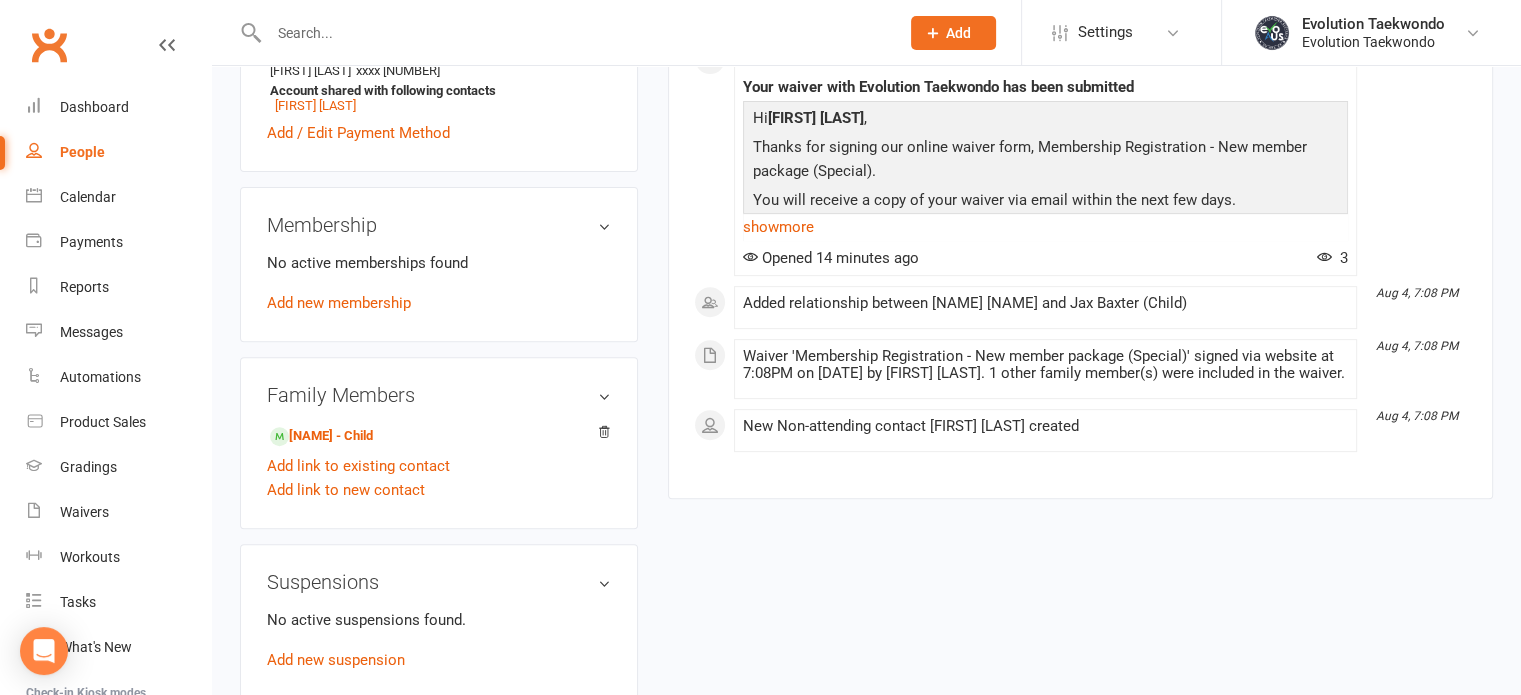 scroll, scrollTop: 664, scrollLeft: 0, axis: vertical 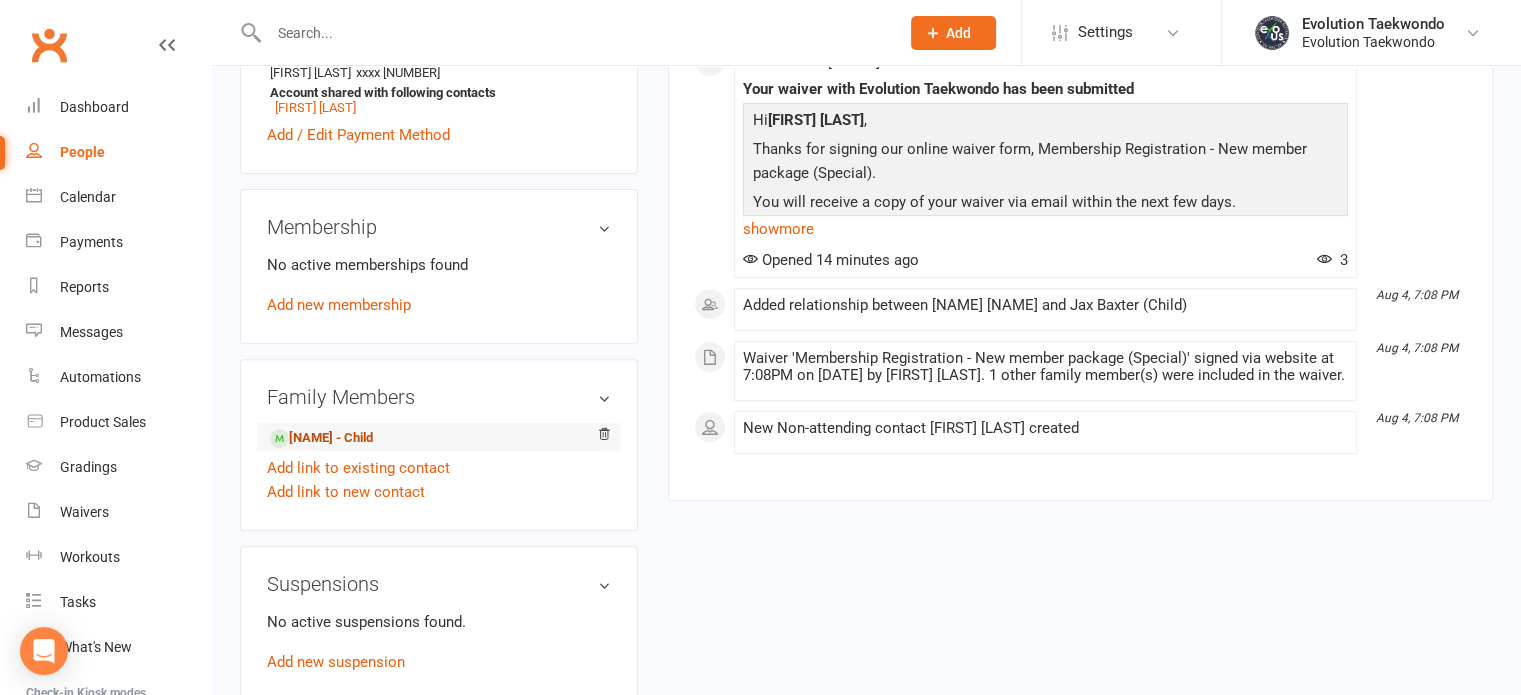 click on "[NAME] - Child" at bounding box center (321, 438) 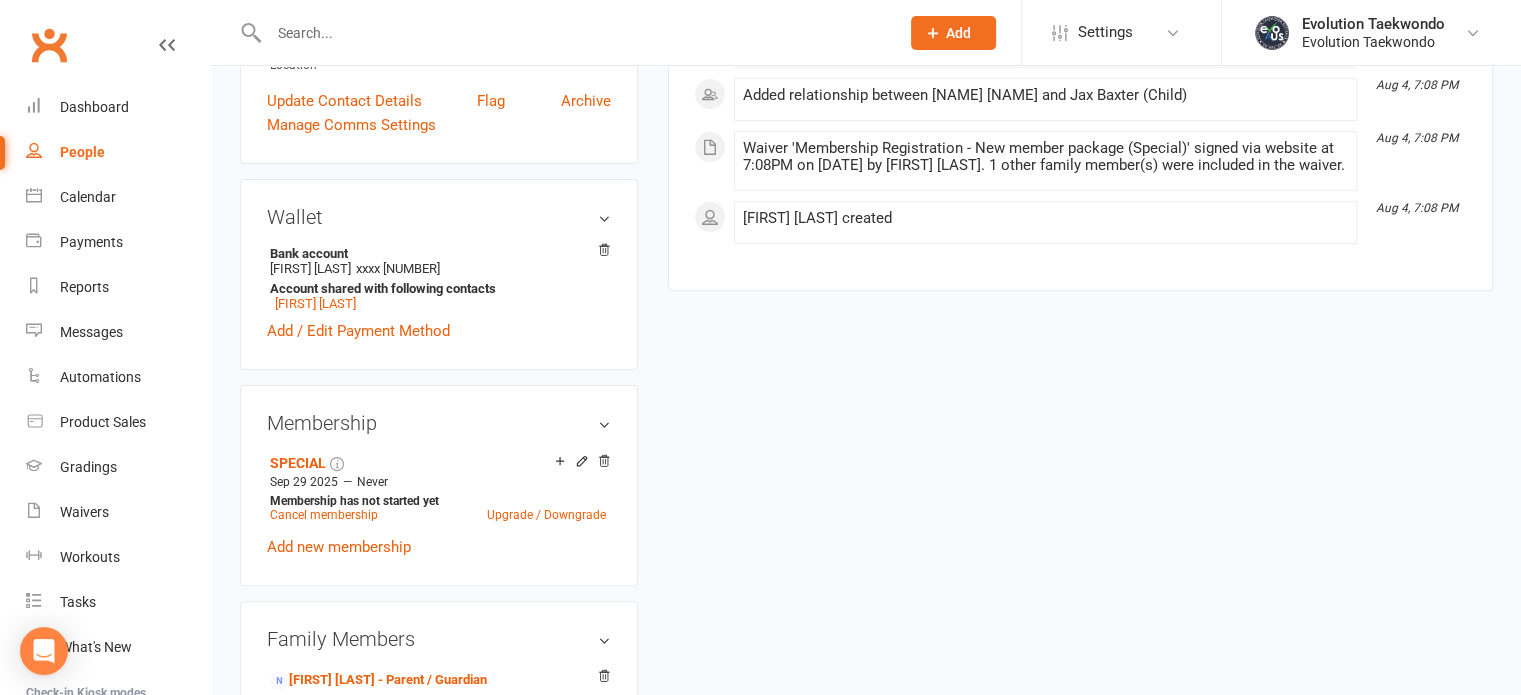 scroll, scrollTop: 540, scrollLeft: 0, axis: vertical 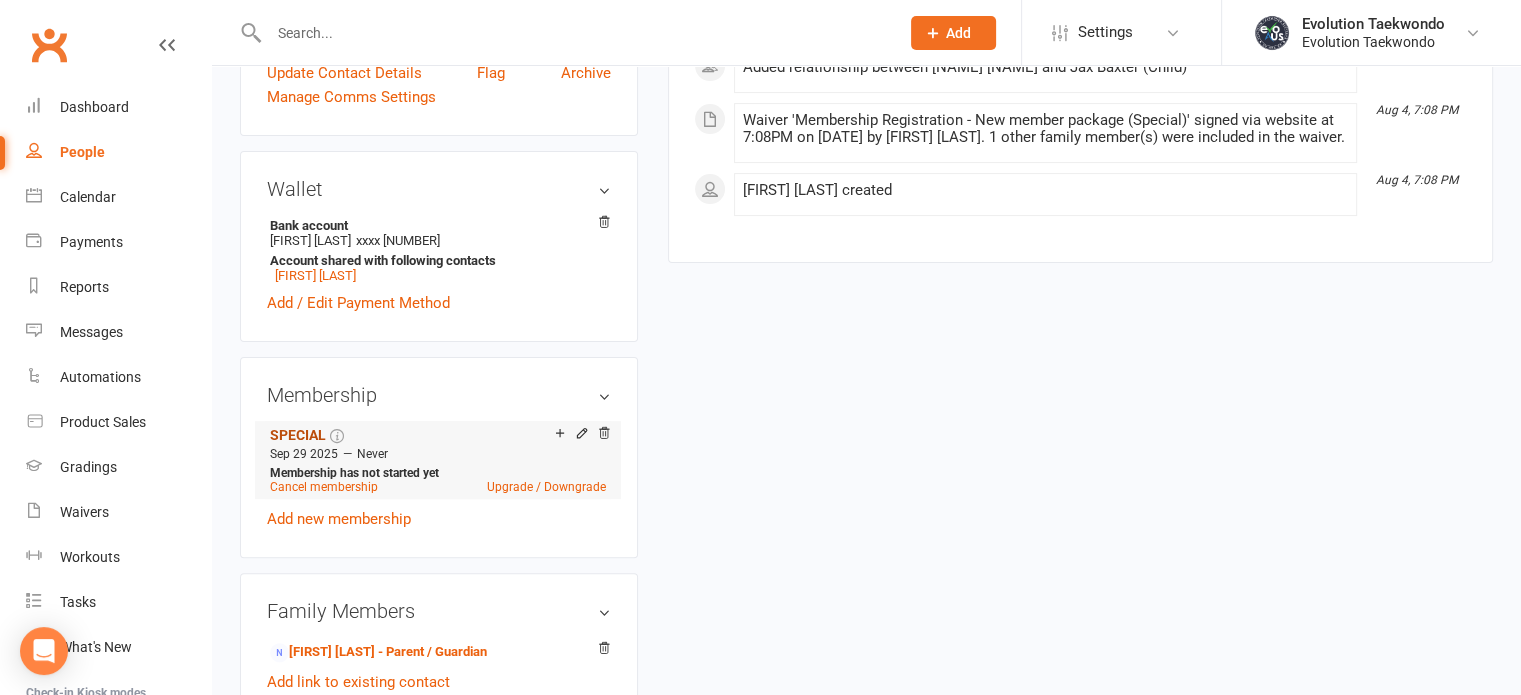 click on "SPECIAL" at bounding box center (298, 435) 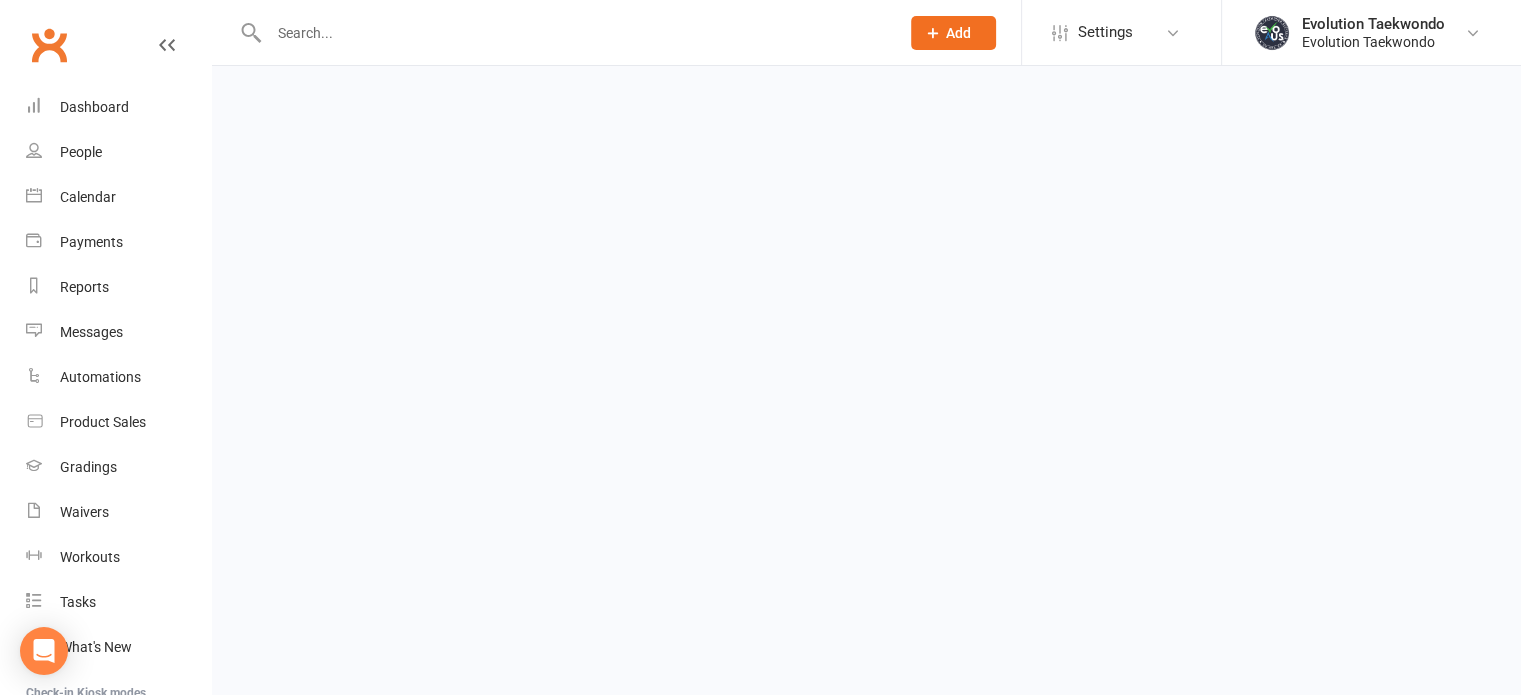 scroll, scrollTop: 0, scrollLeft: 0, axis: both 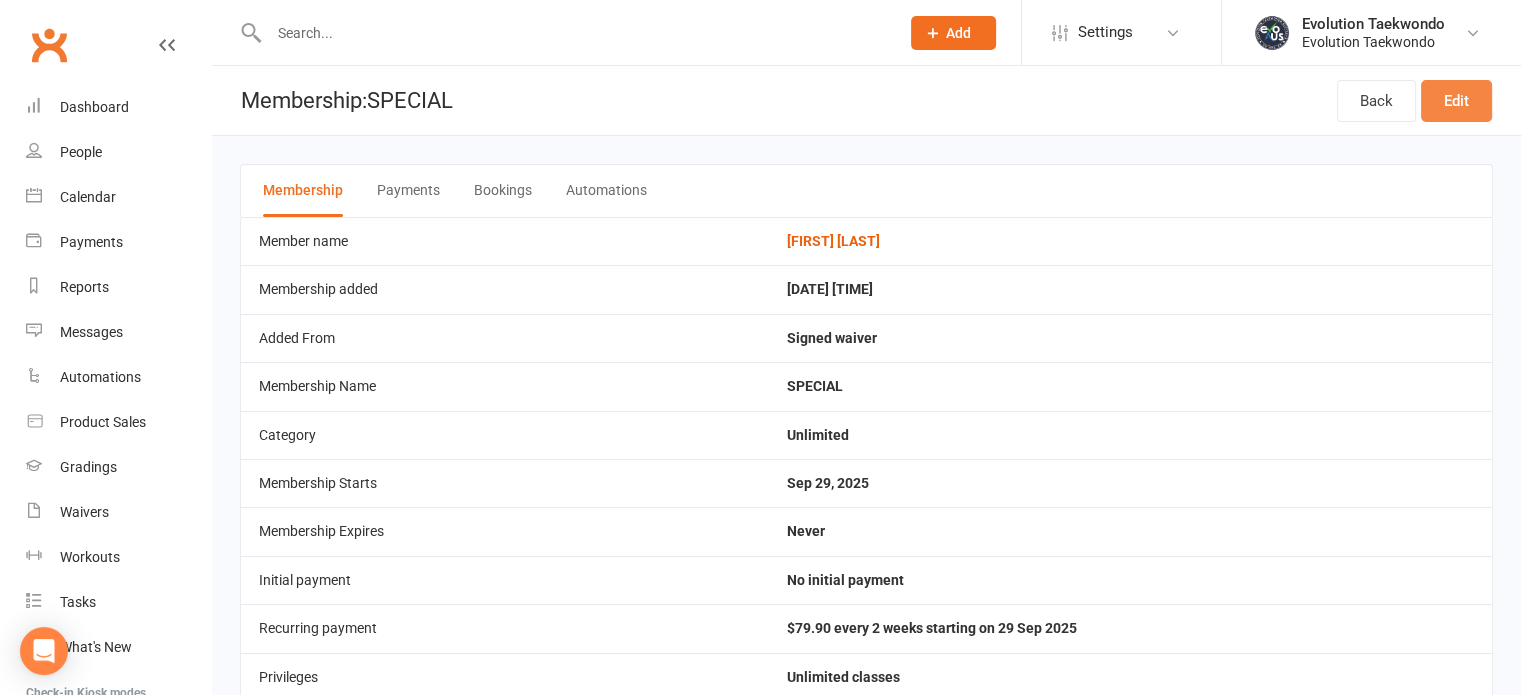 click on "Edit" at bounding box center (1456, 101) 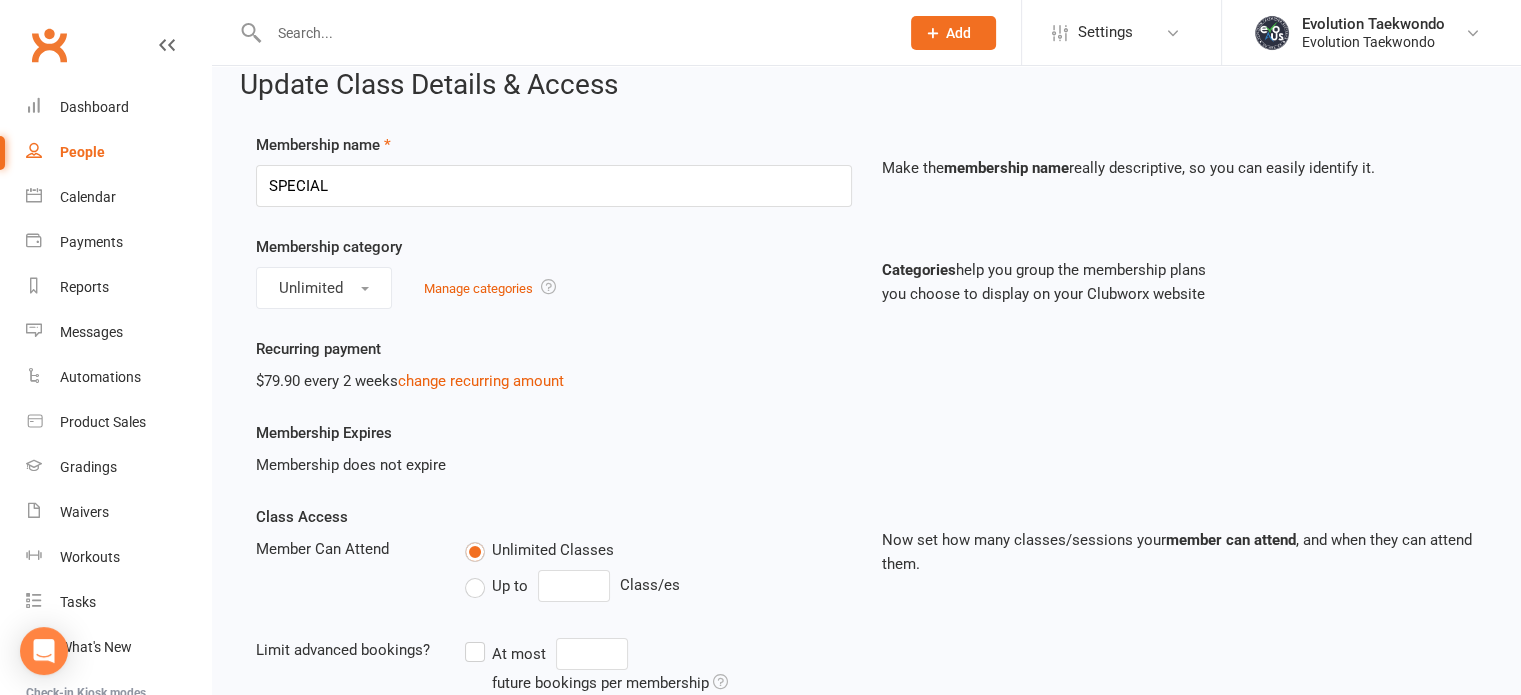 scroll, scrollTop: 0, scrollLeft: 0, axis: both 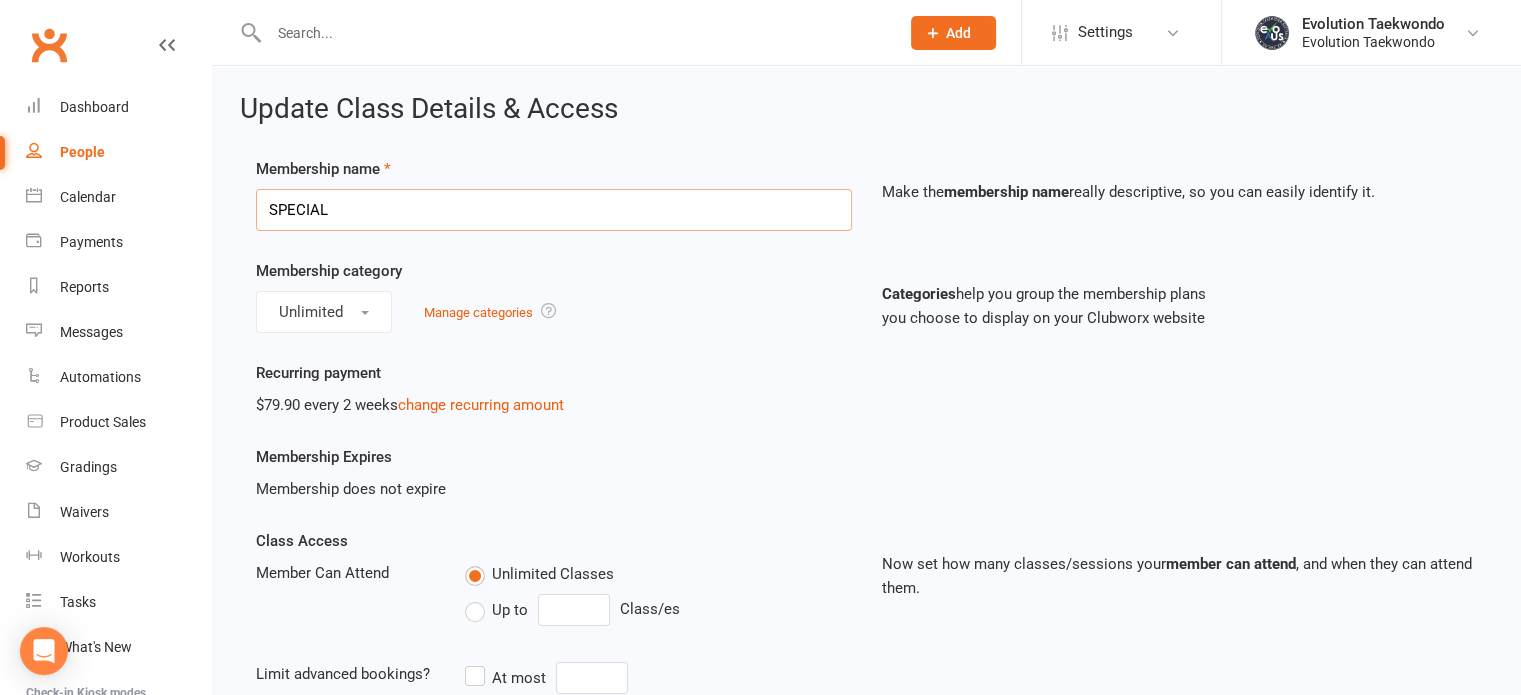 click on "SPECIAL" at bounding box center [554, 210] 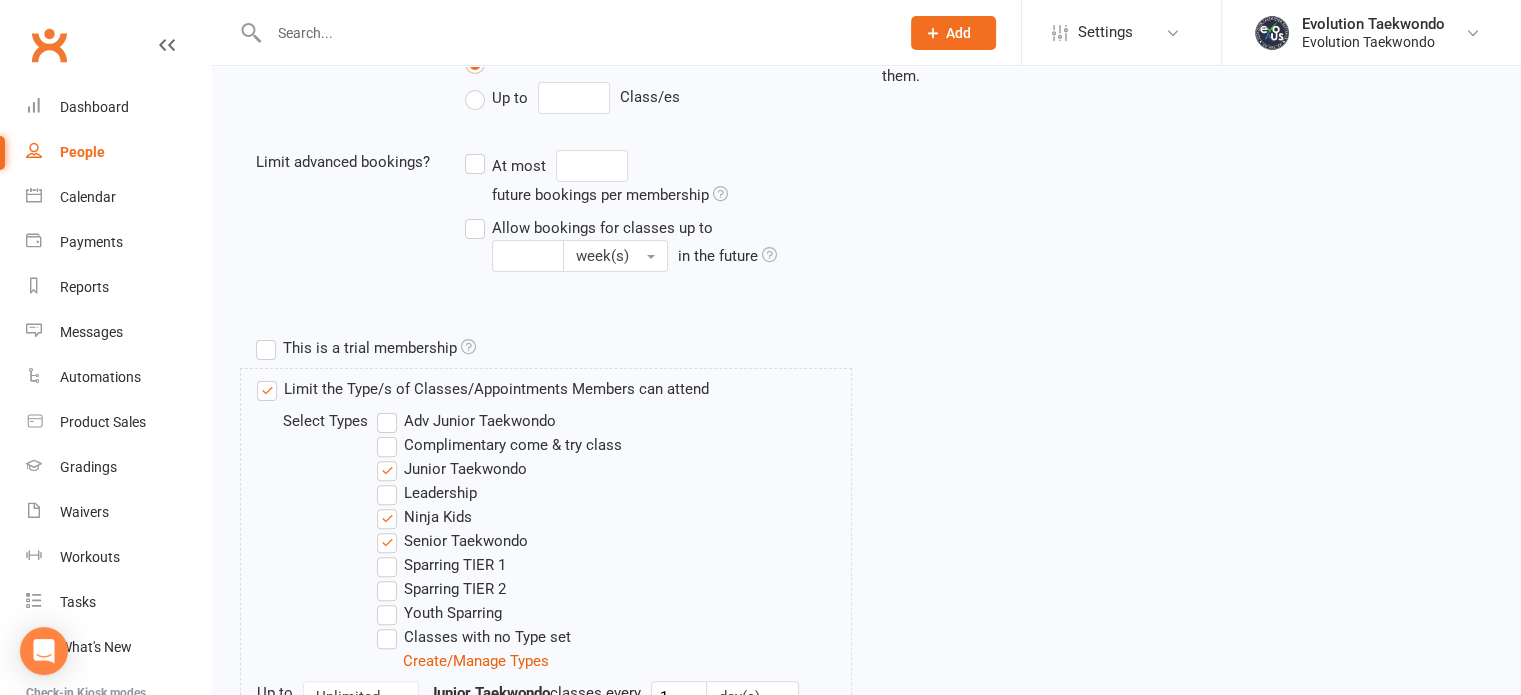 scroll, scrollTop: 512, scrollLeft: 0, axis: vertical 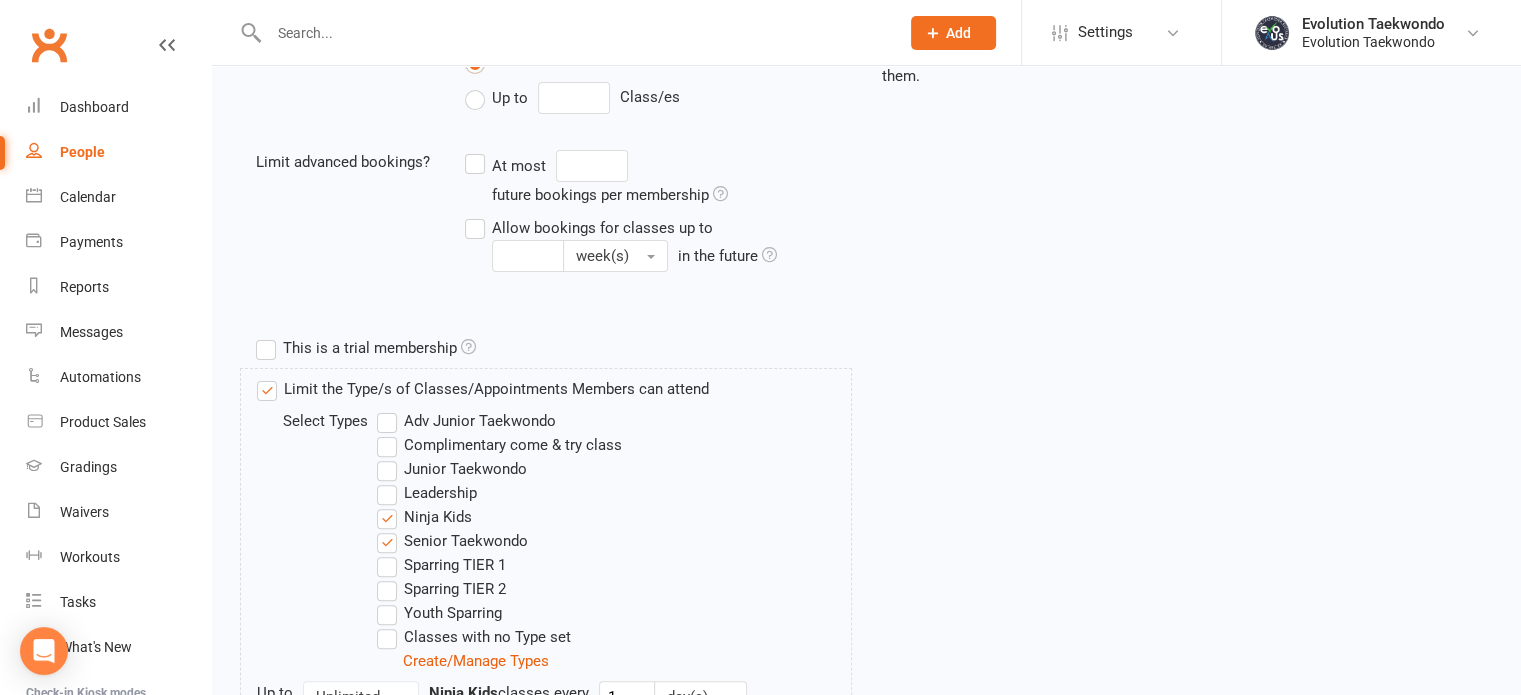 click on "Senior Taekwondo" at bounding box center (452, 541) 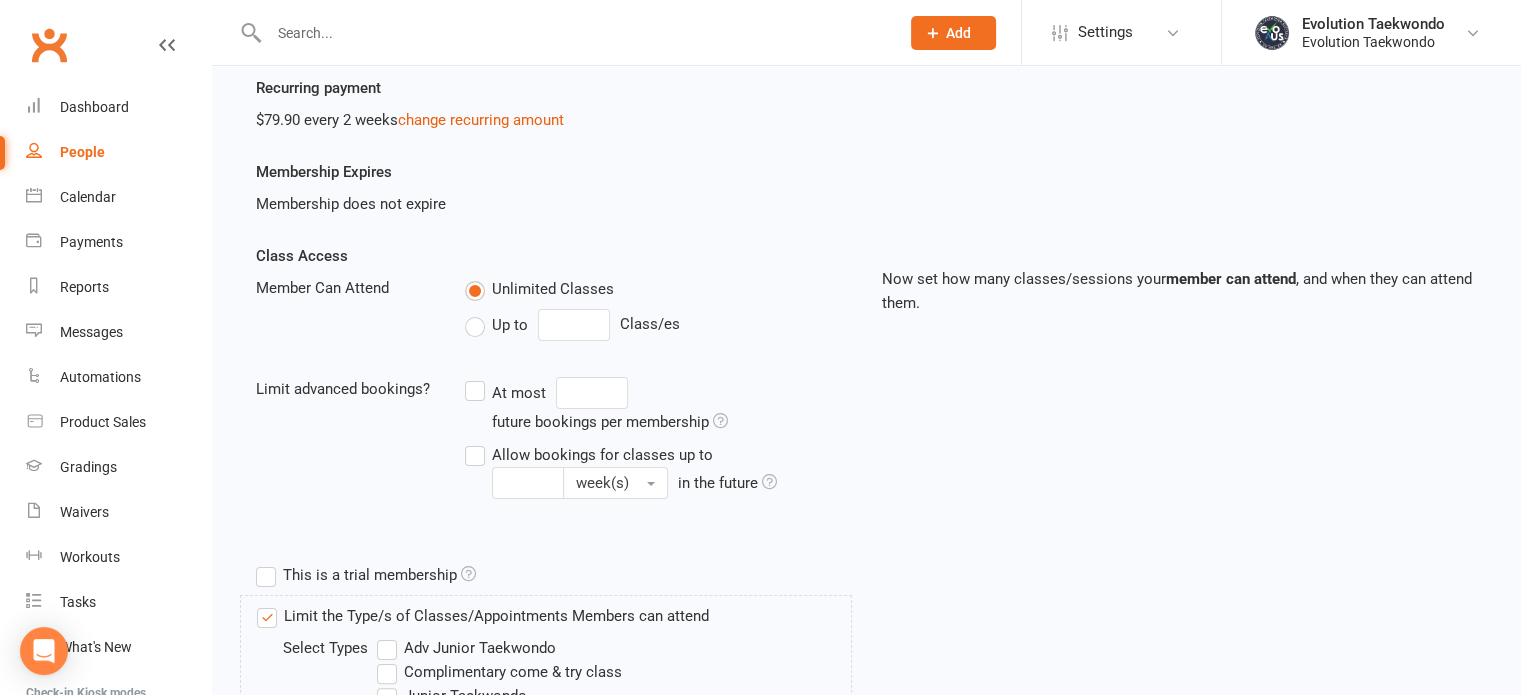 scroll, scrollTop: 0, scrollLeft: 0, axis: both 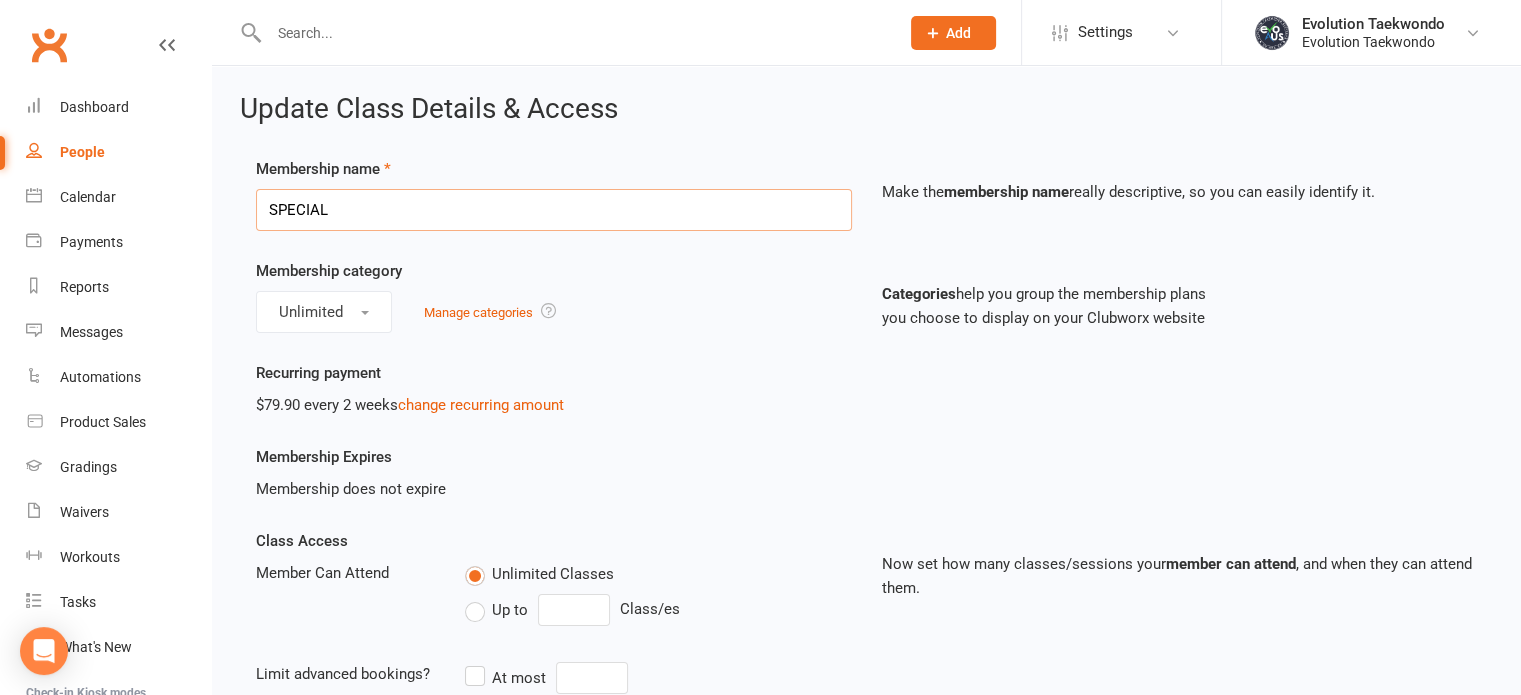 click on "SPECIAL" at bounding box center [554, 210] 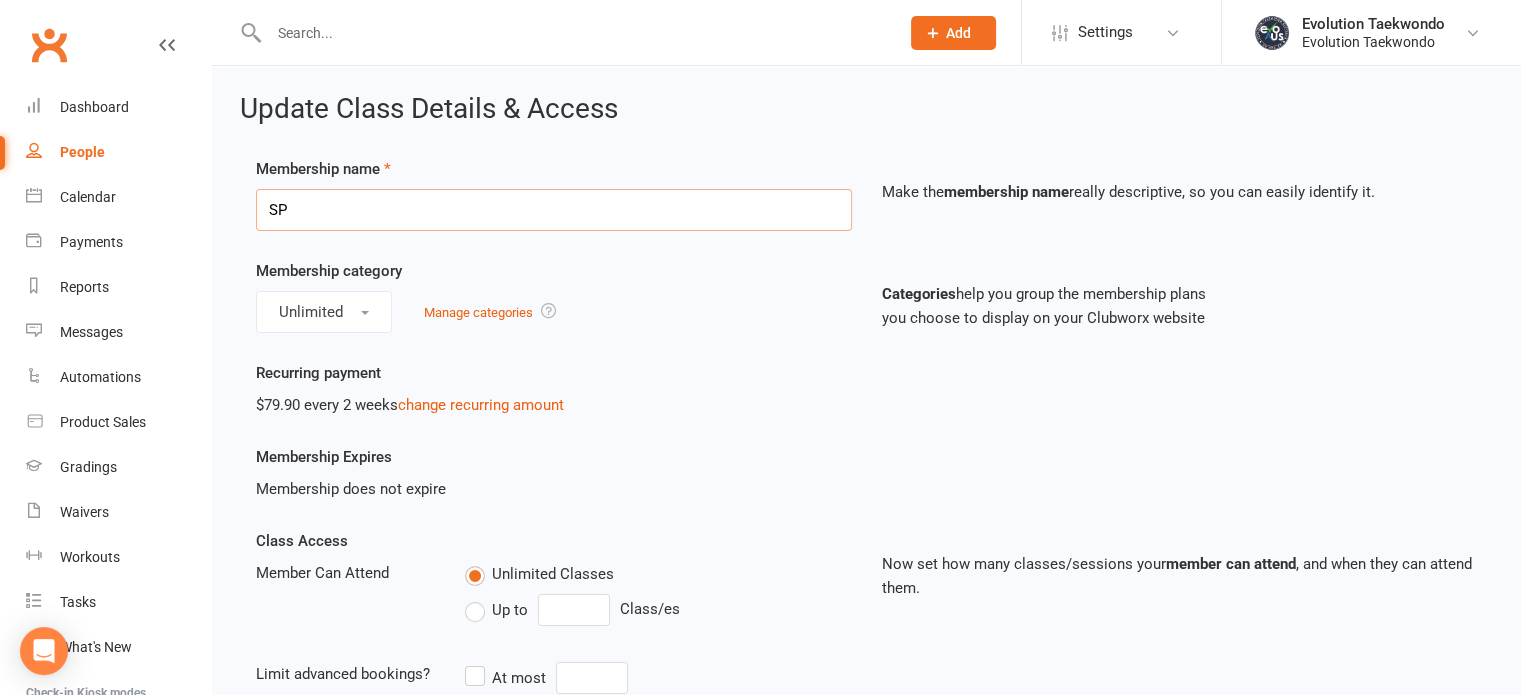 type on "S" 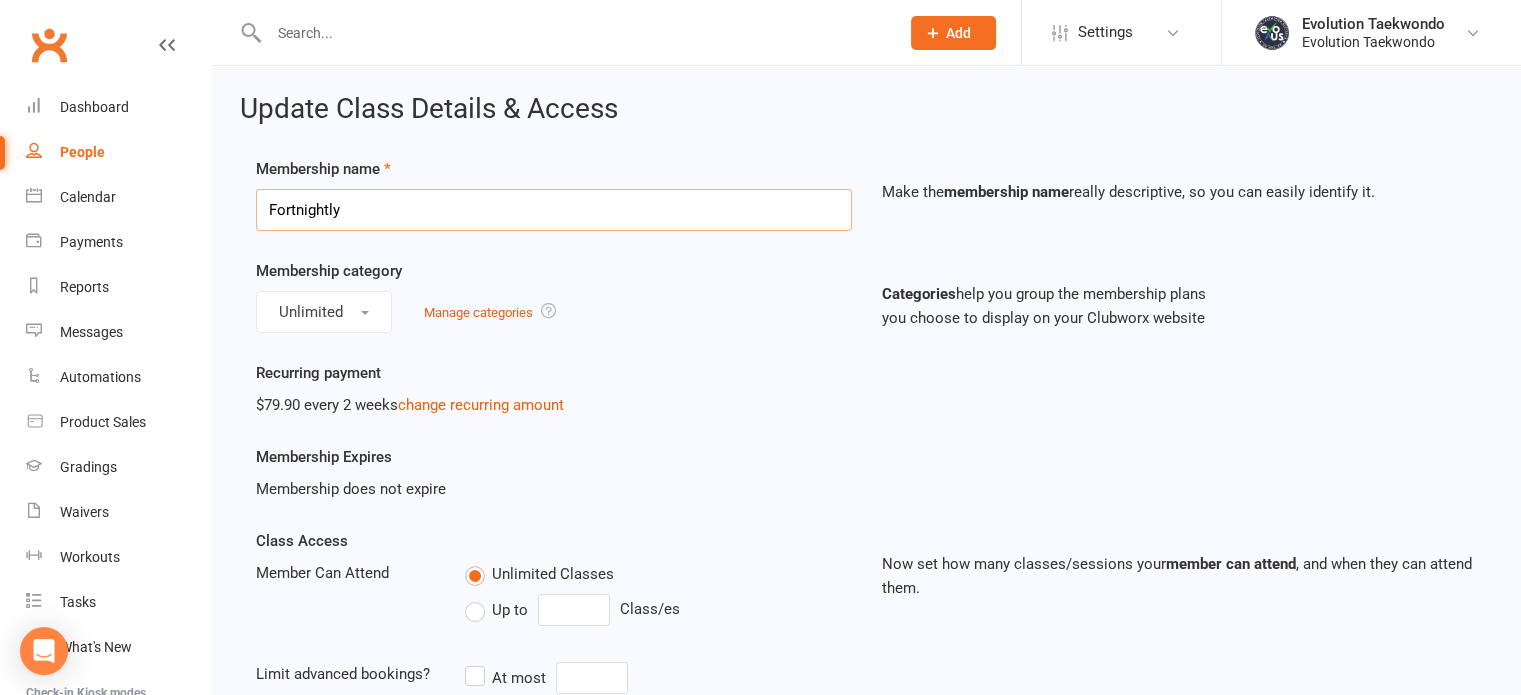type on "FORTNIGHTLY MEMBERSHIP - New member package" 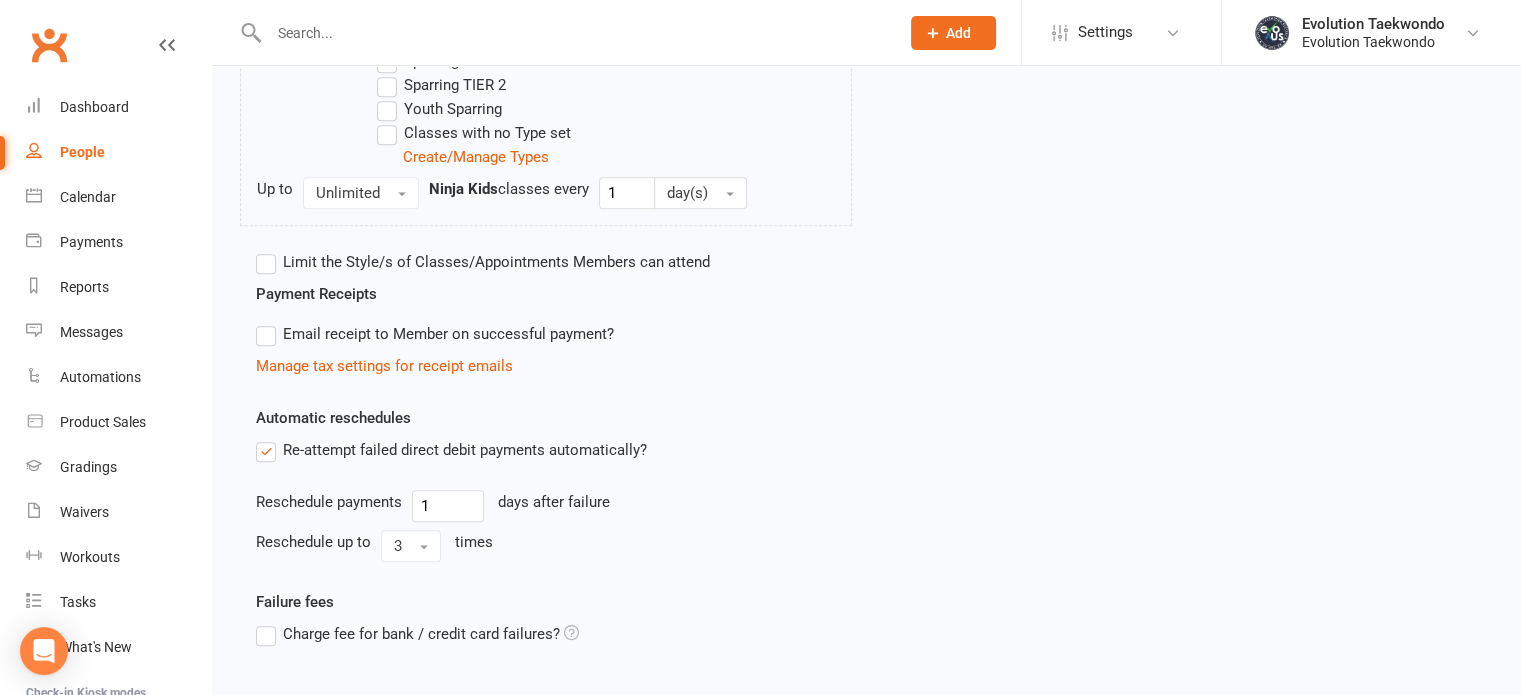 scroll, scrollTop: 1163, scrollLeft: 0, axis: vertical 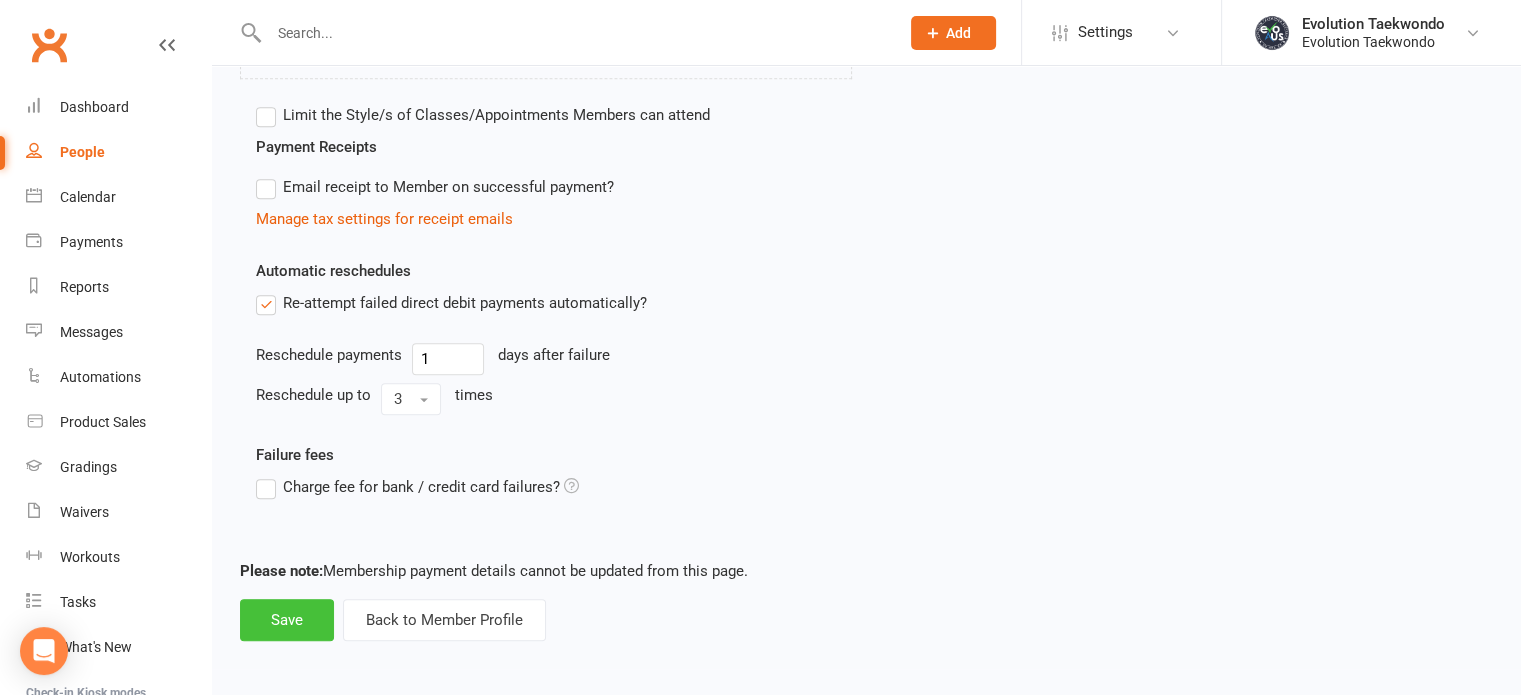 click on "Save" at bounding box center (287, 620) 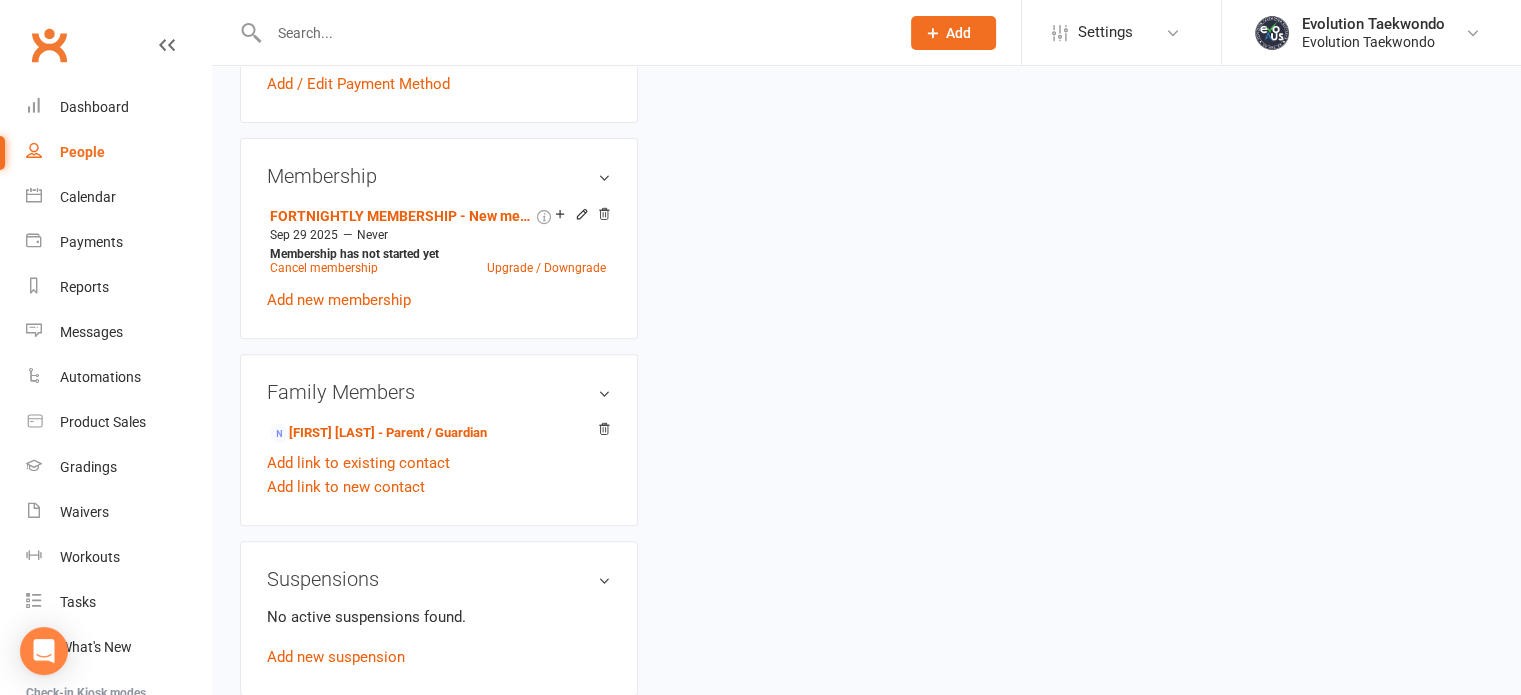 scroll, scrollTop: 764, scrollLeft: 0, axis: vertical 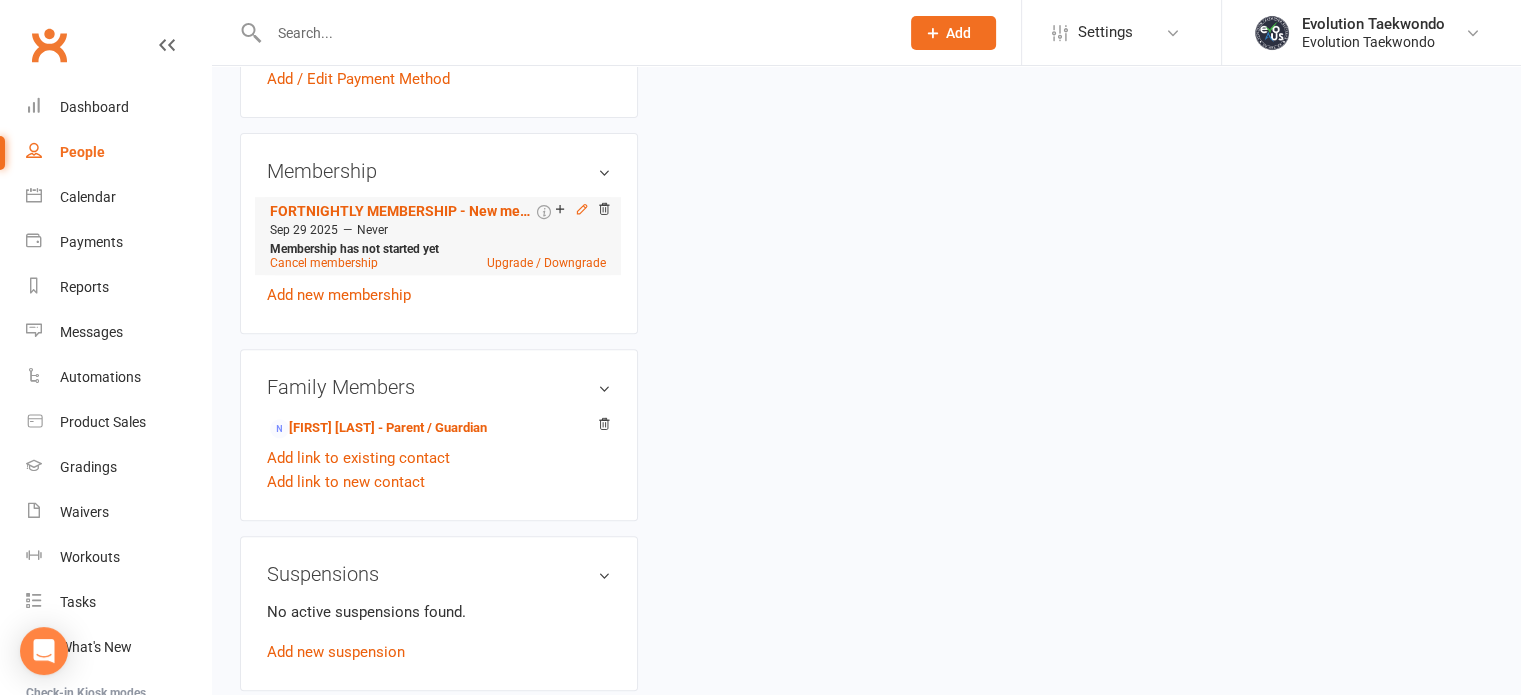 click 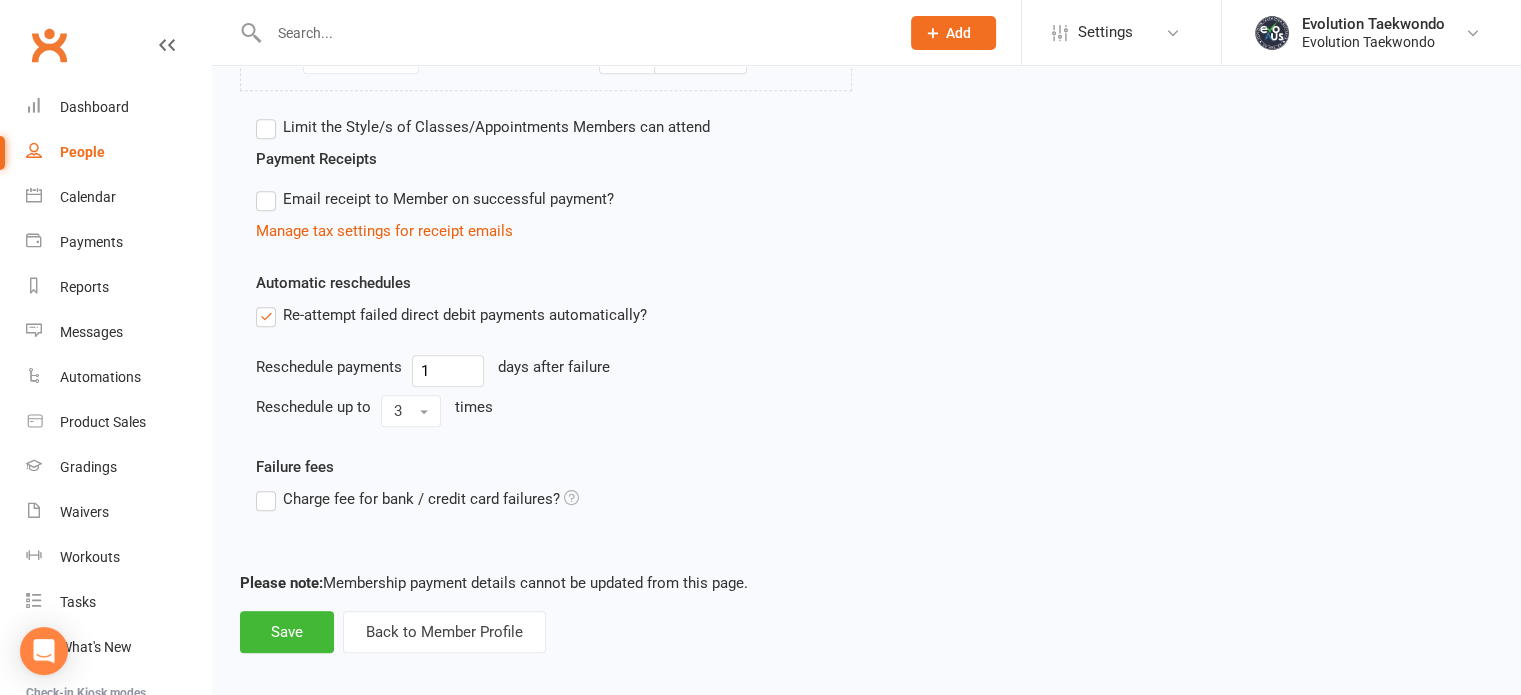 scroll, scrollTop: 1163, scrollLeft: 0, axis: vertical 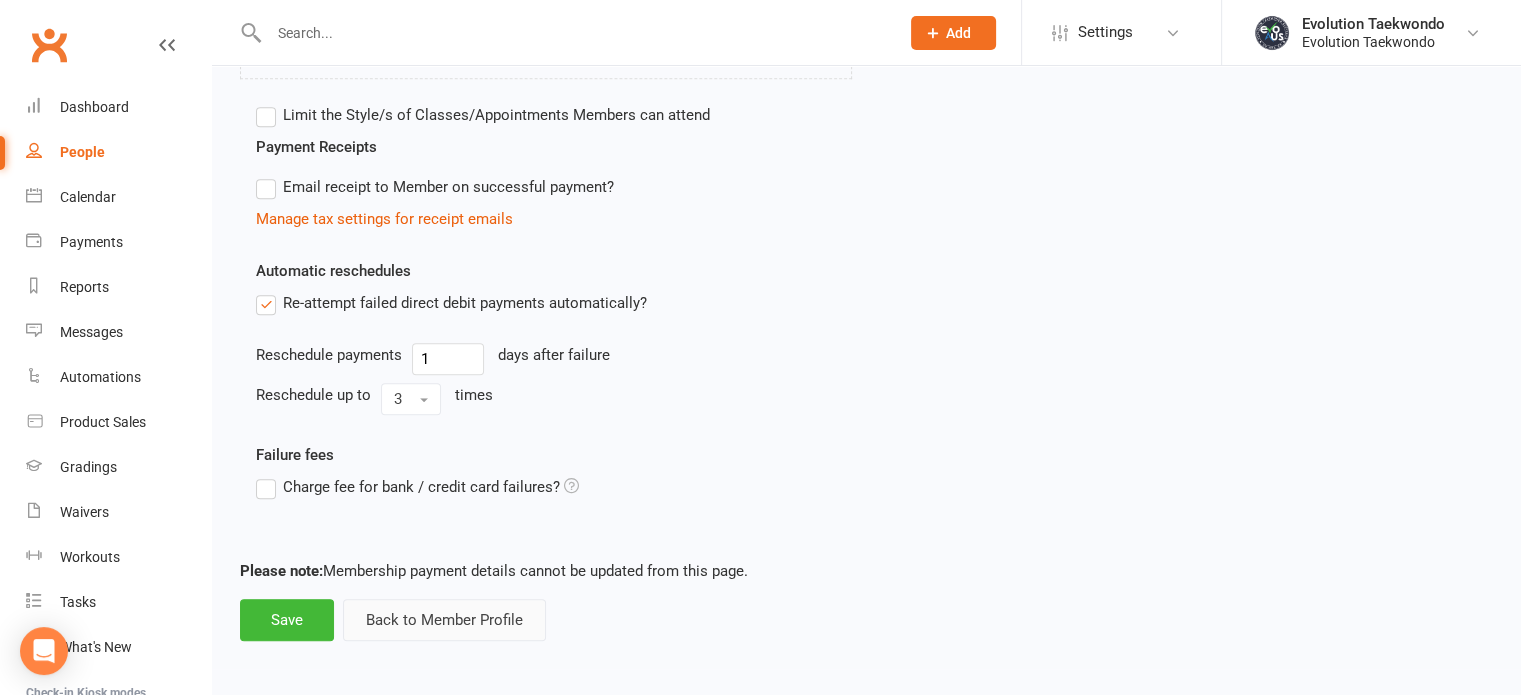 click on "Back to Member Profile" at bounding box center [444, 620] 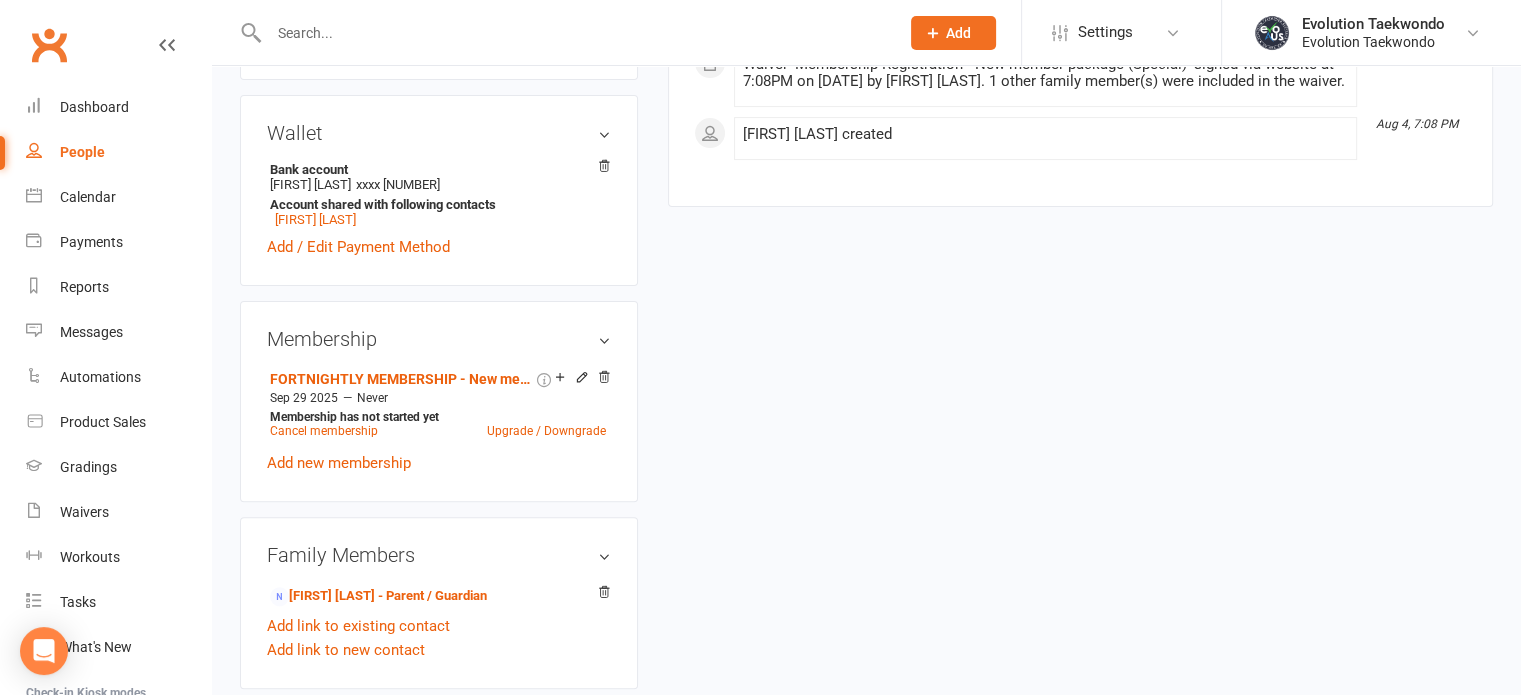 scroll, scrollTop: 596, scrollLeft: 0, axis: vertical 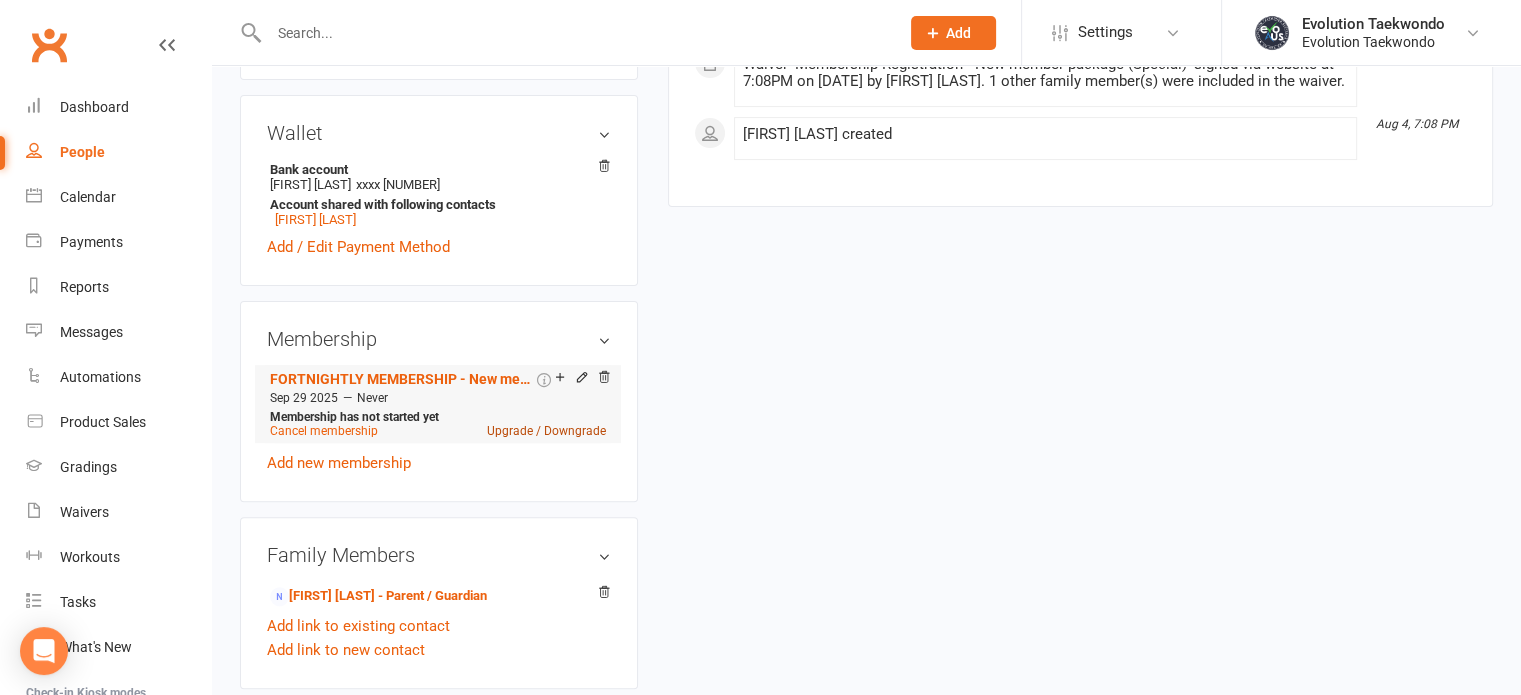 click on "Upgrade / Downgrade" at bounding box center [546, 431] 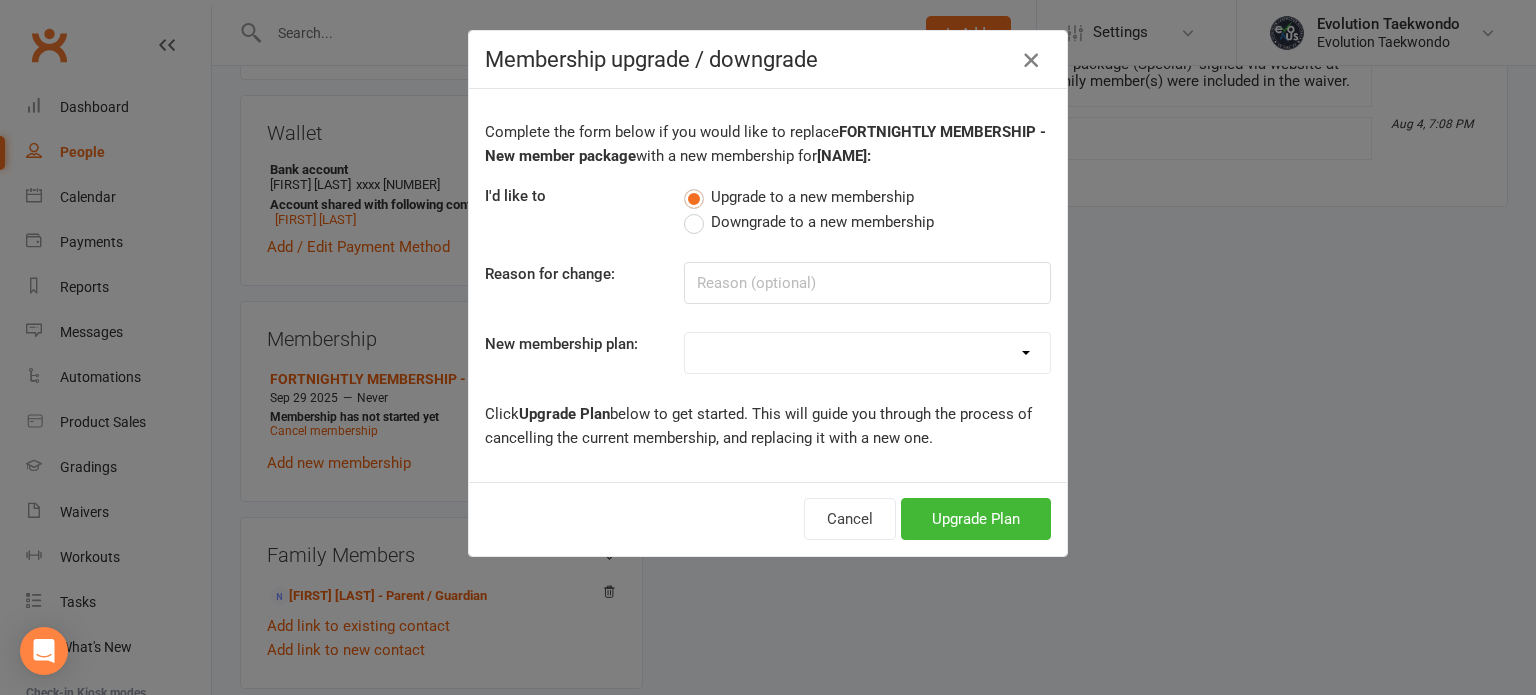 click at bounding box center [1031, 60] 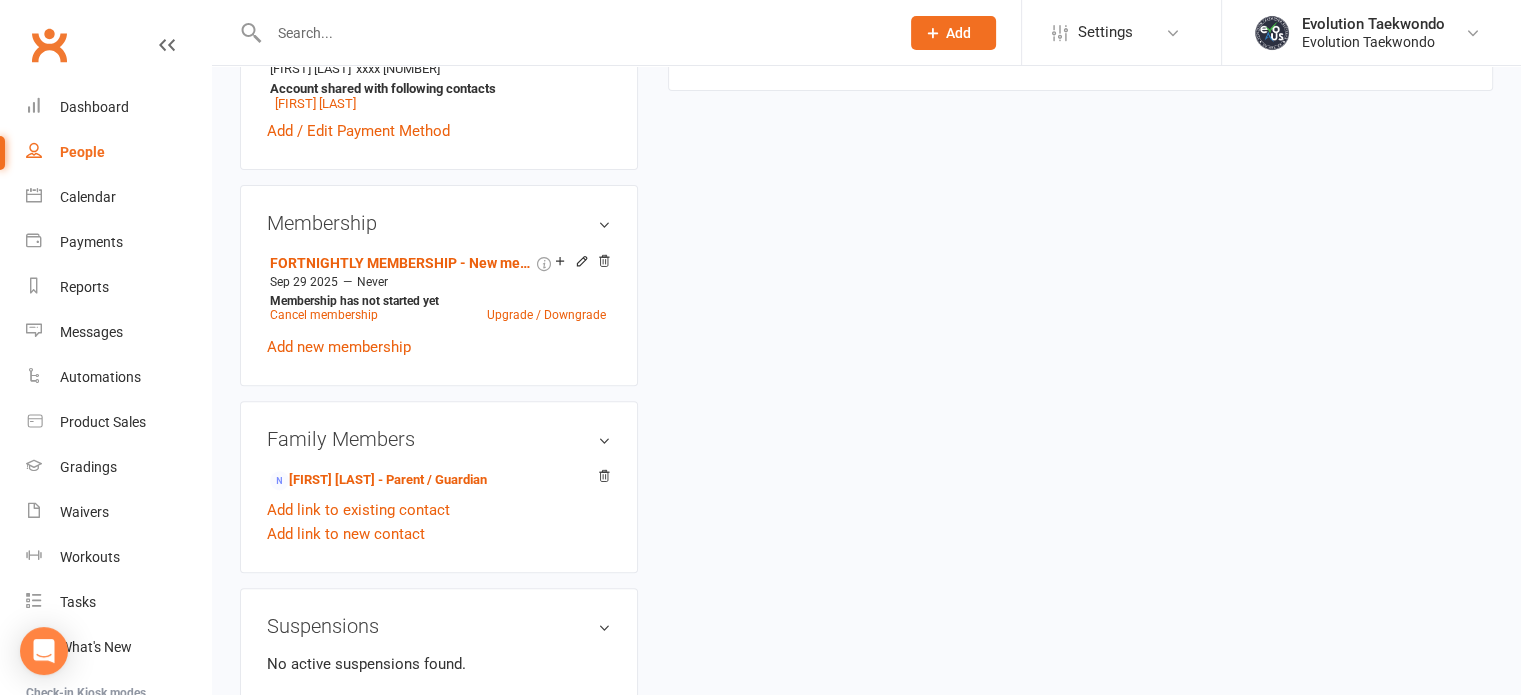 scroll, scrollTop: 716, scrollLeft: 0, axis: vertical 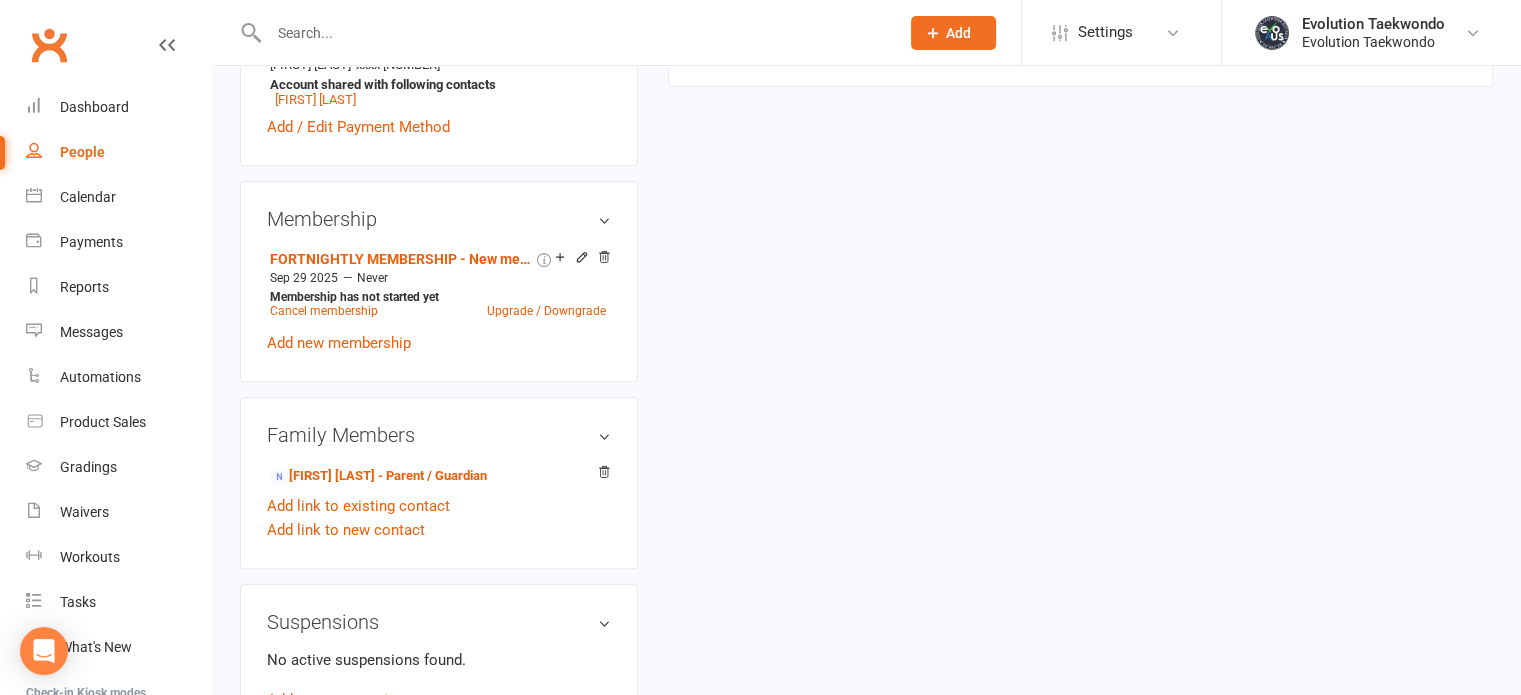 click 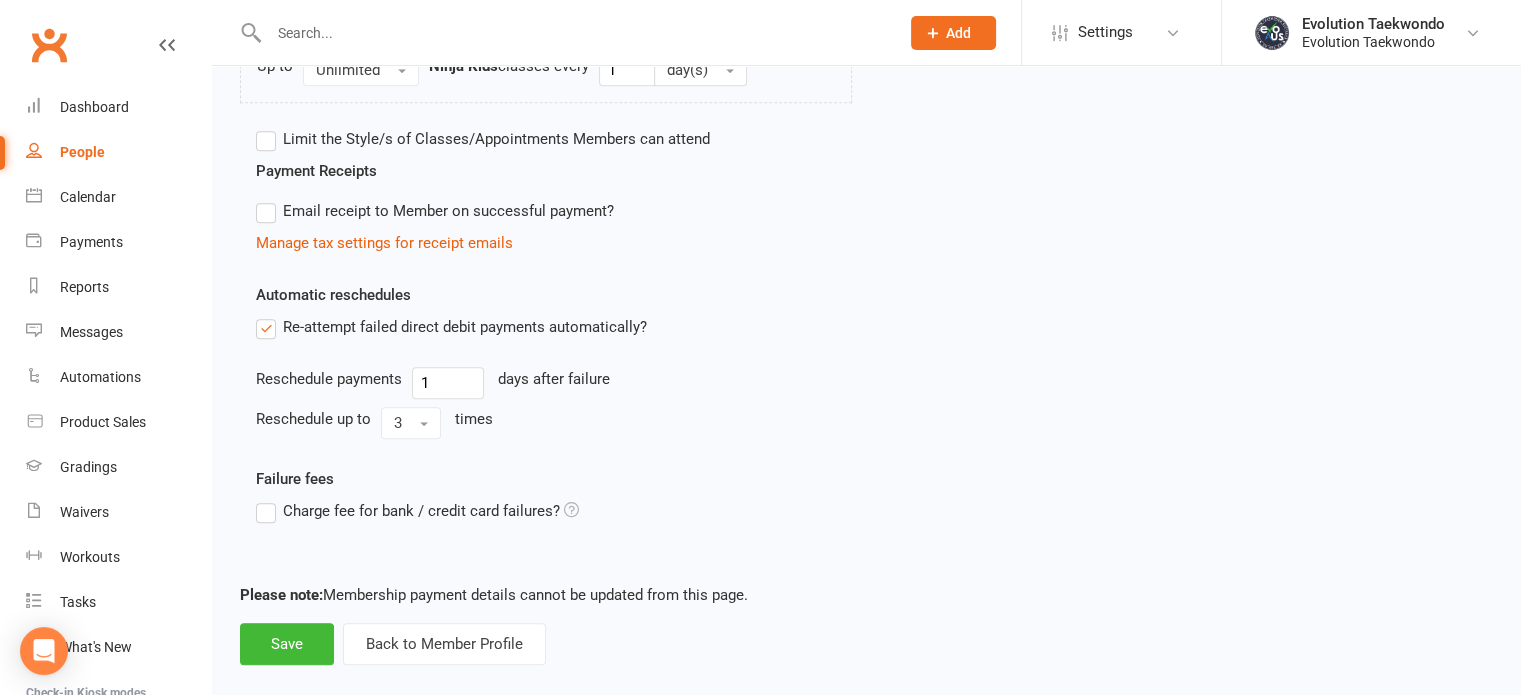 scroll, scrollTop: 1163, scrollLeft: 0, axis: vertical 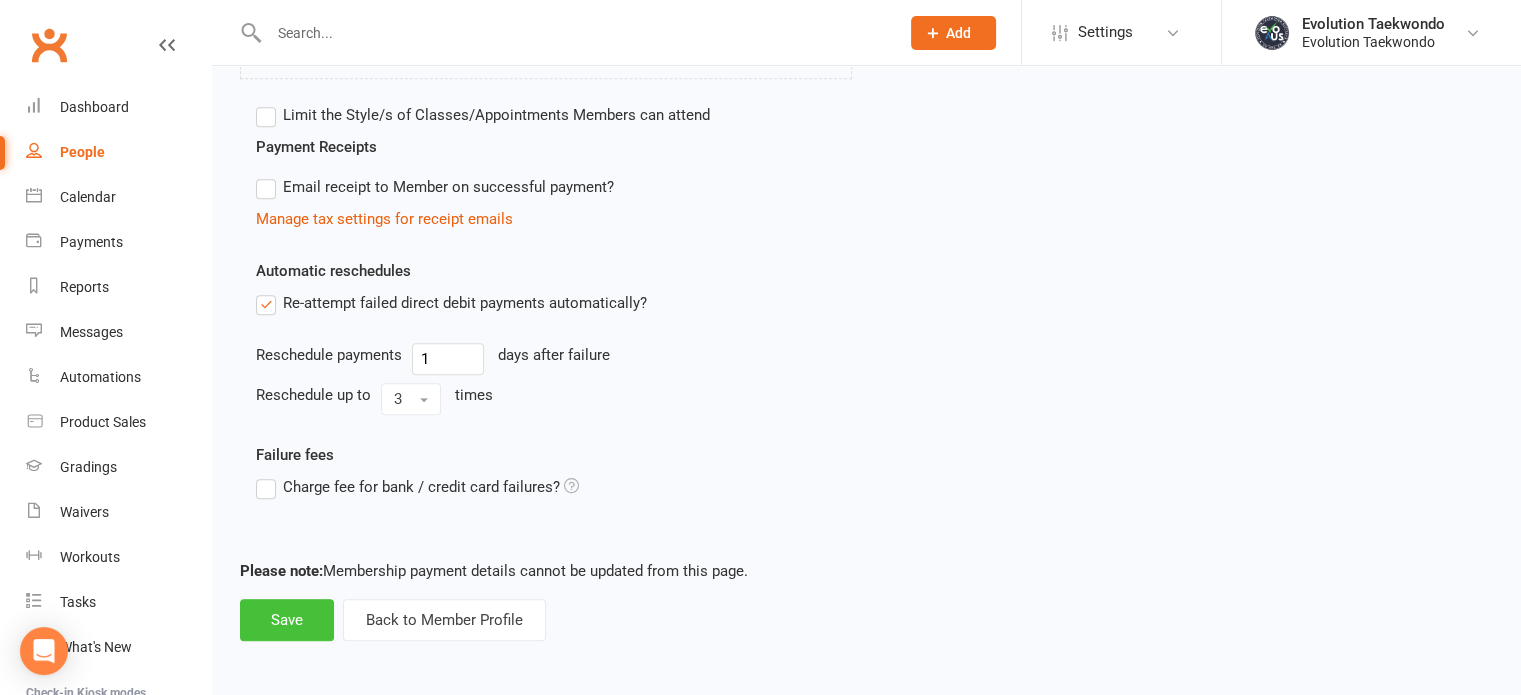 click on "Save" at bounding box center [287, 620] 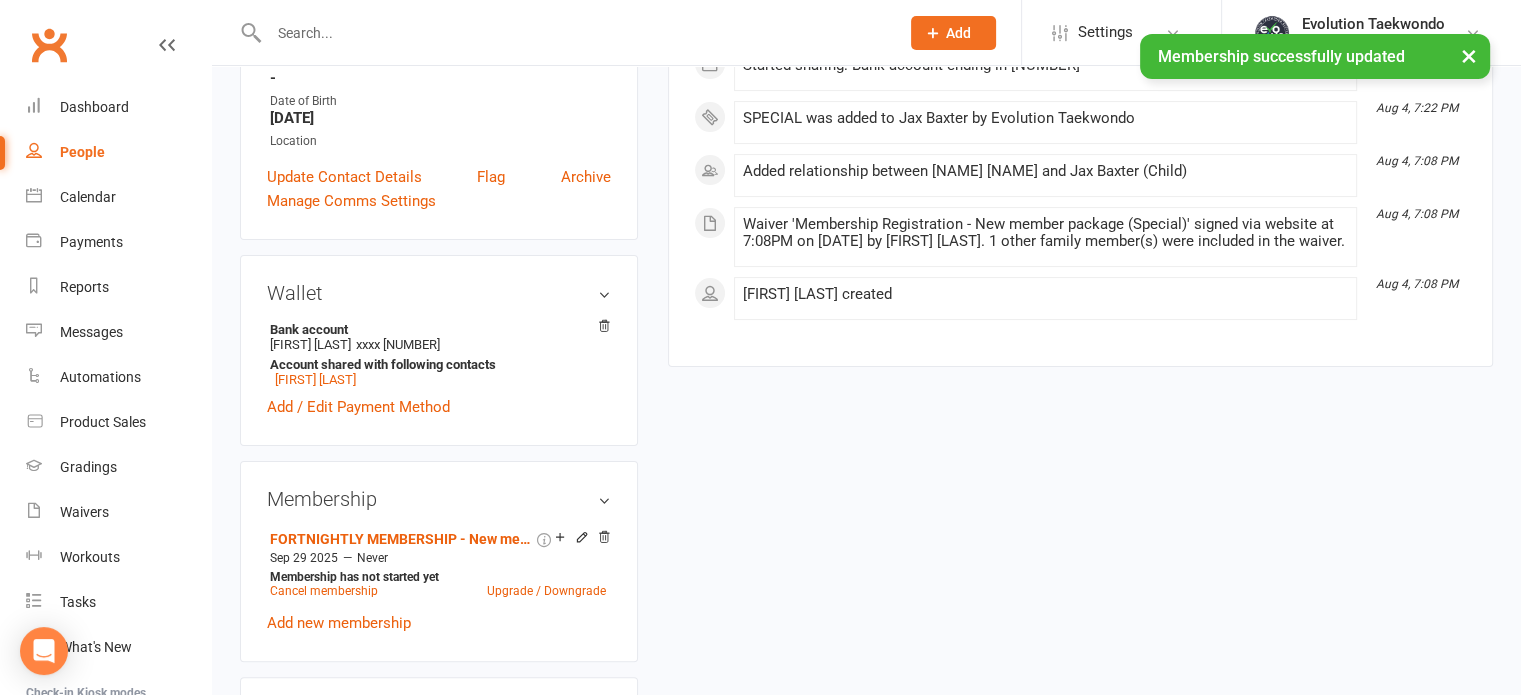 scroll, scrollTop: 438, scrollLeft: 0, axis: vertical 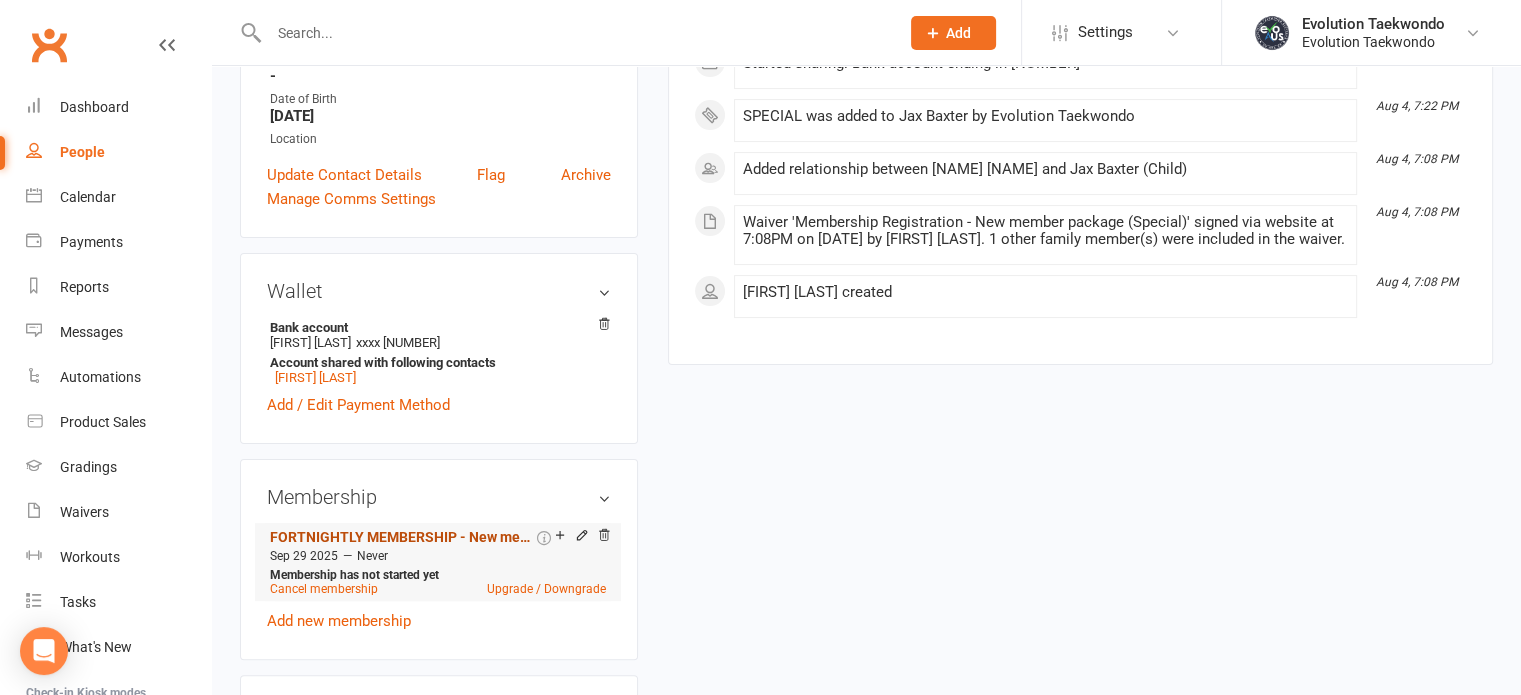 click on "FORTNIGHTLY MEMBERSHIP - New member package" at bounding box center [401, 537] 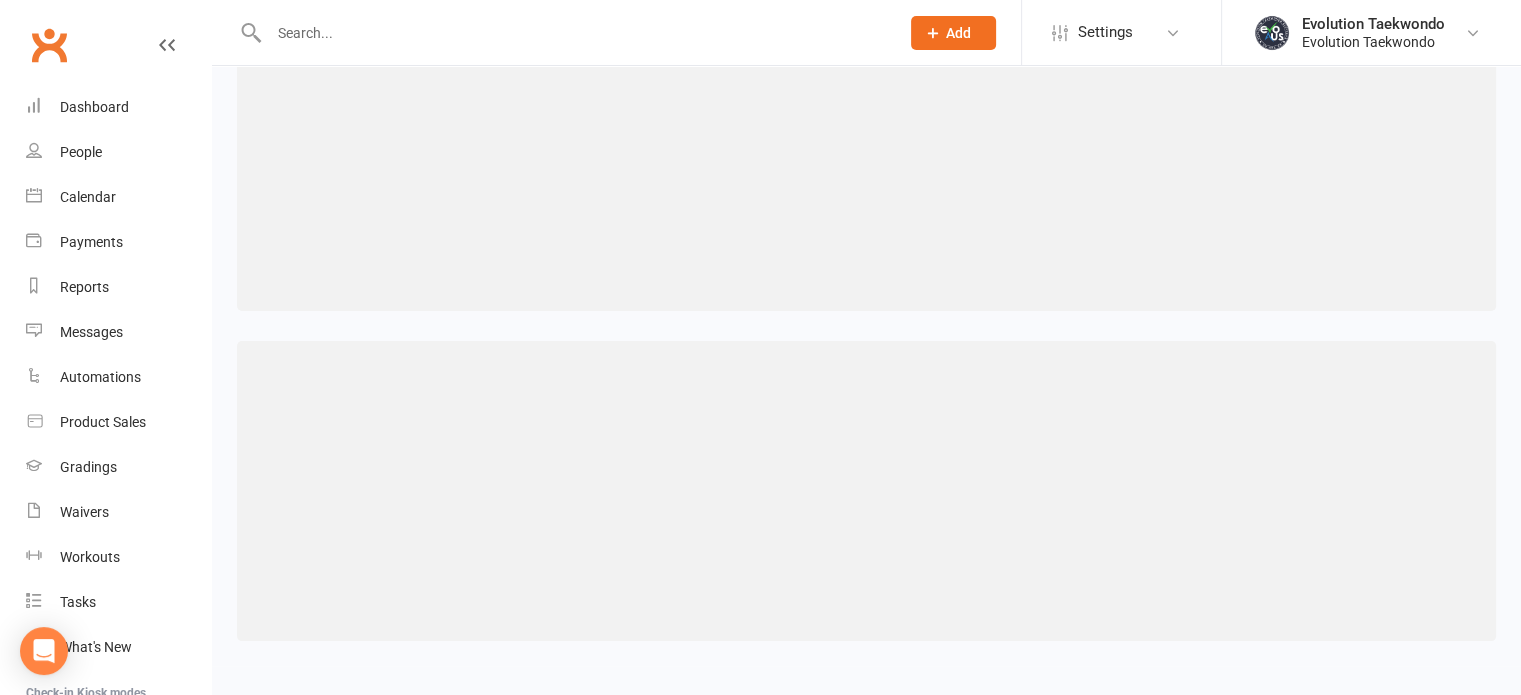 scroll, scrollTop: 0, scrollLeft: 0, axis: both 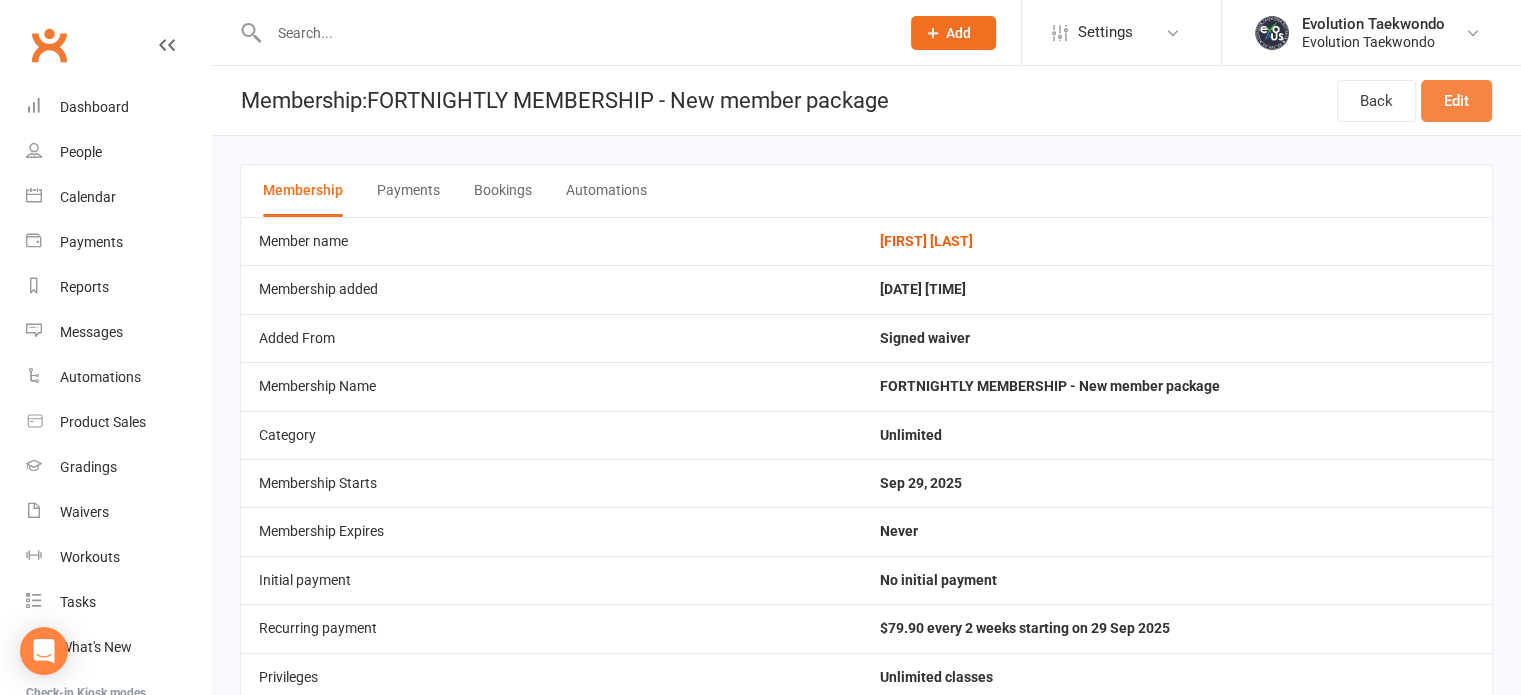 click on "Edit" at bounding box center (1456, 101) 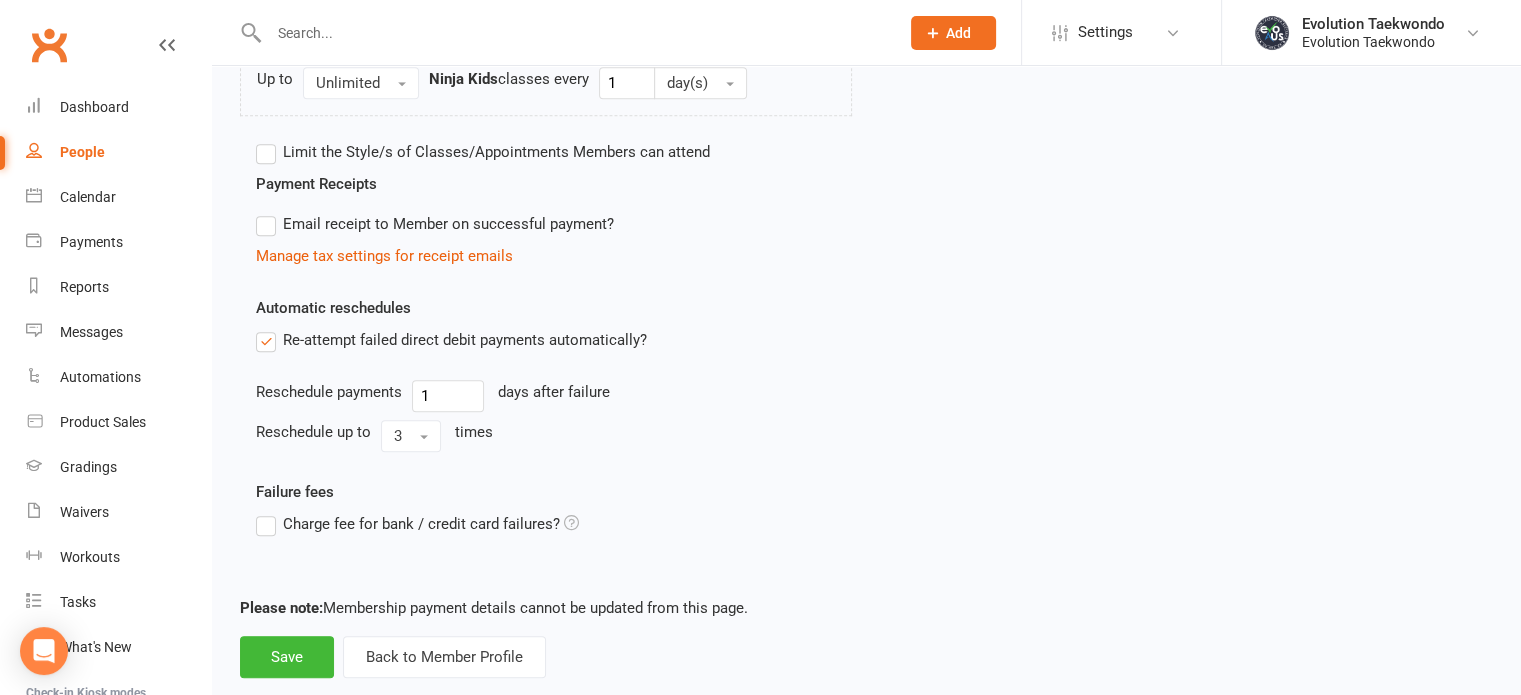 scroll, scrollTop: 1163, scrollLeft: 0, axis: vertical 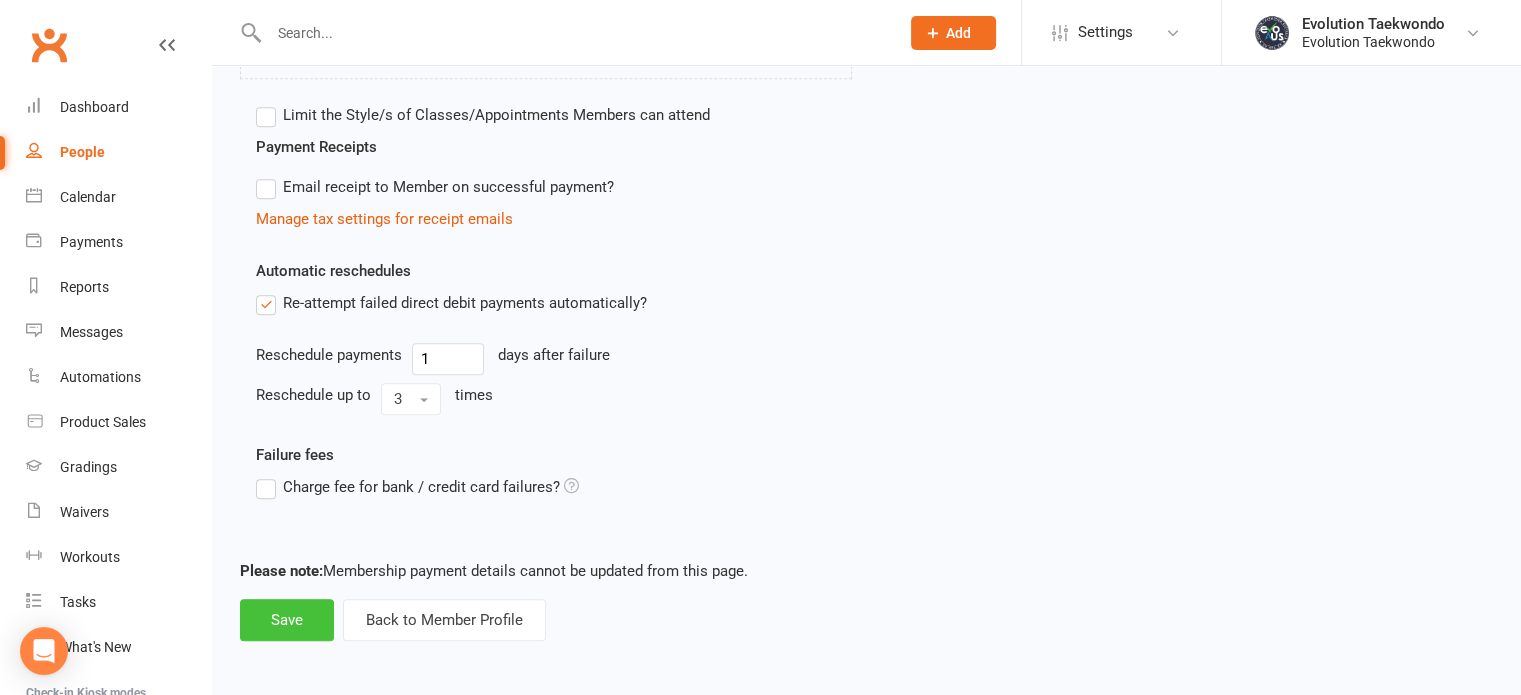 click on "Save" at bounding box center (287, 620) 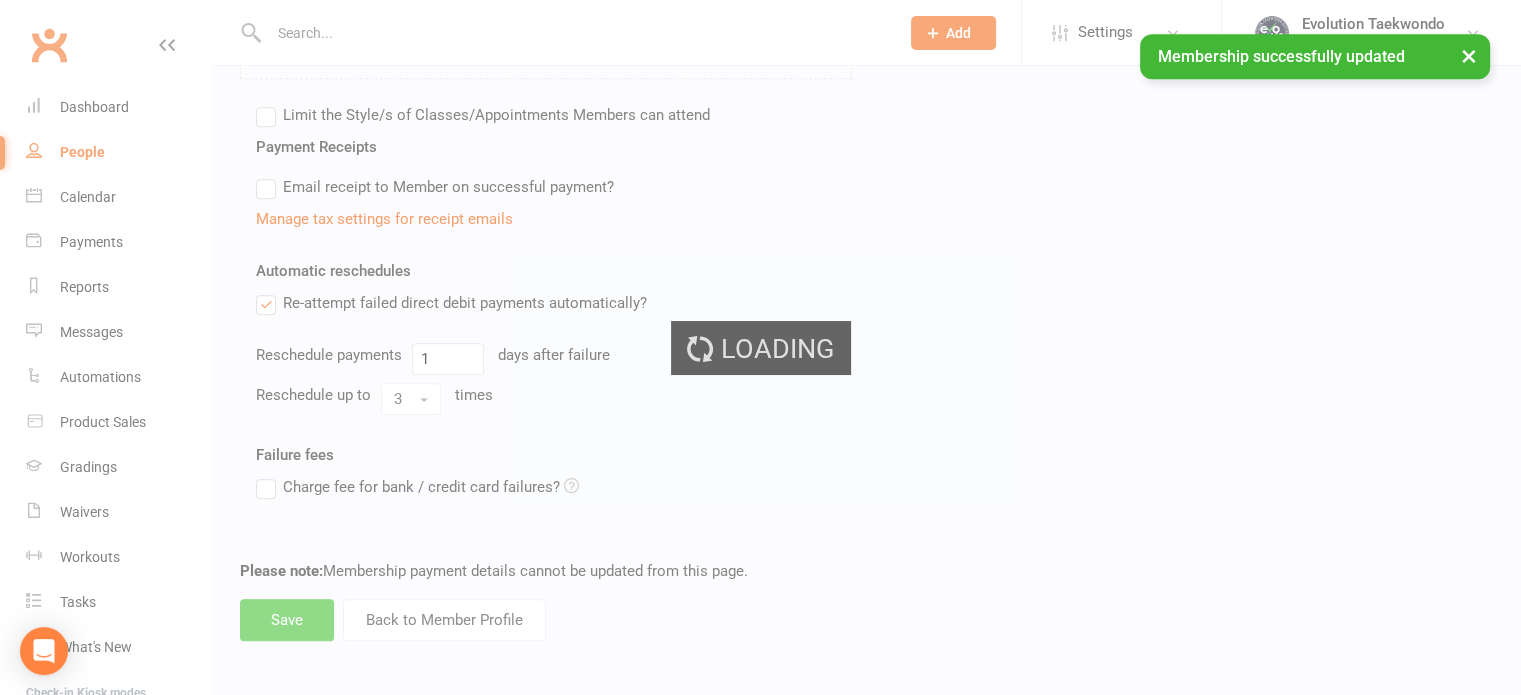 scroll, scrollTop: 0, scrollLeft: 0, axis: both 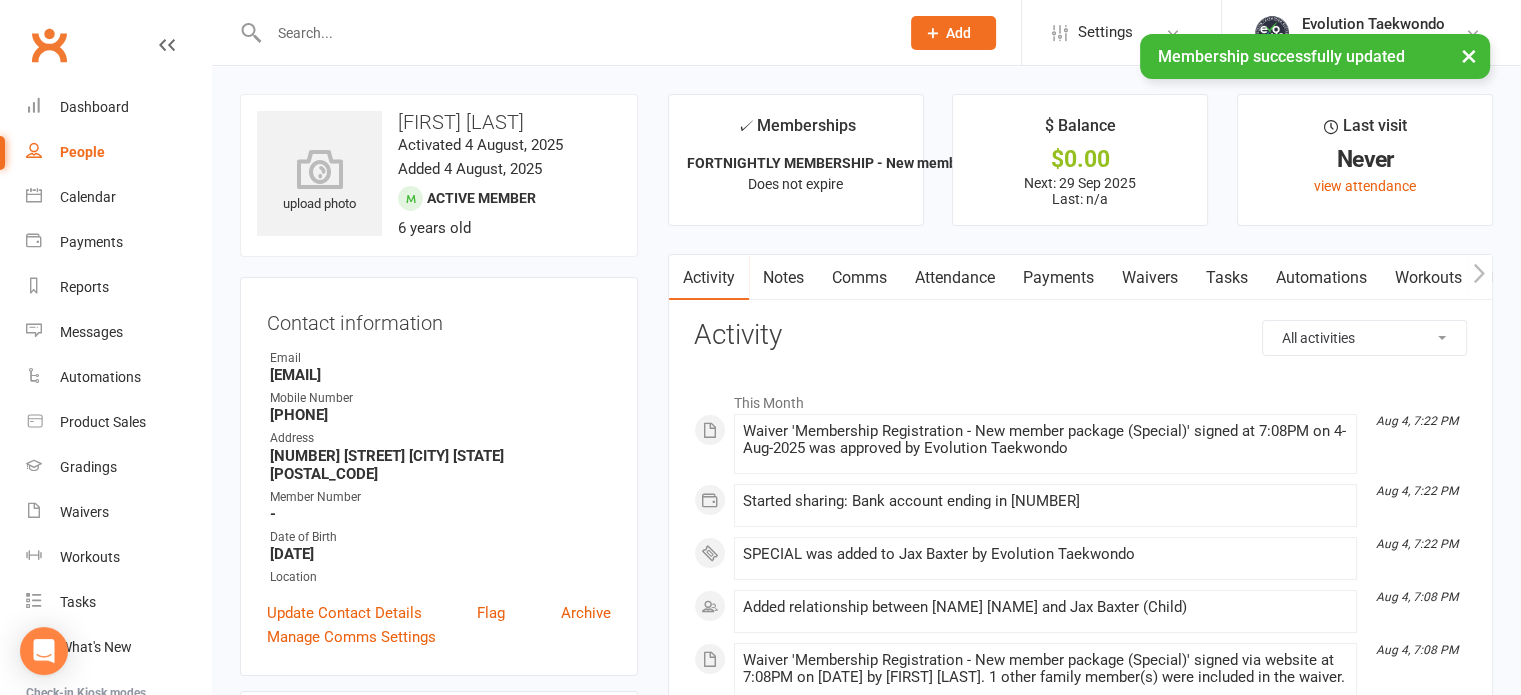 click on "Waivers" at bounding box center [1150, 278] 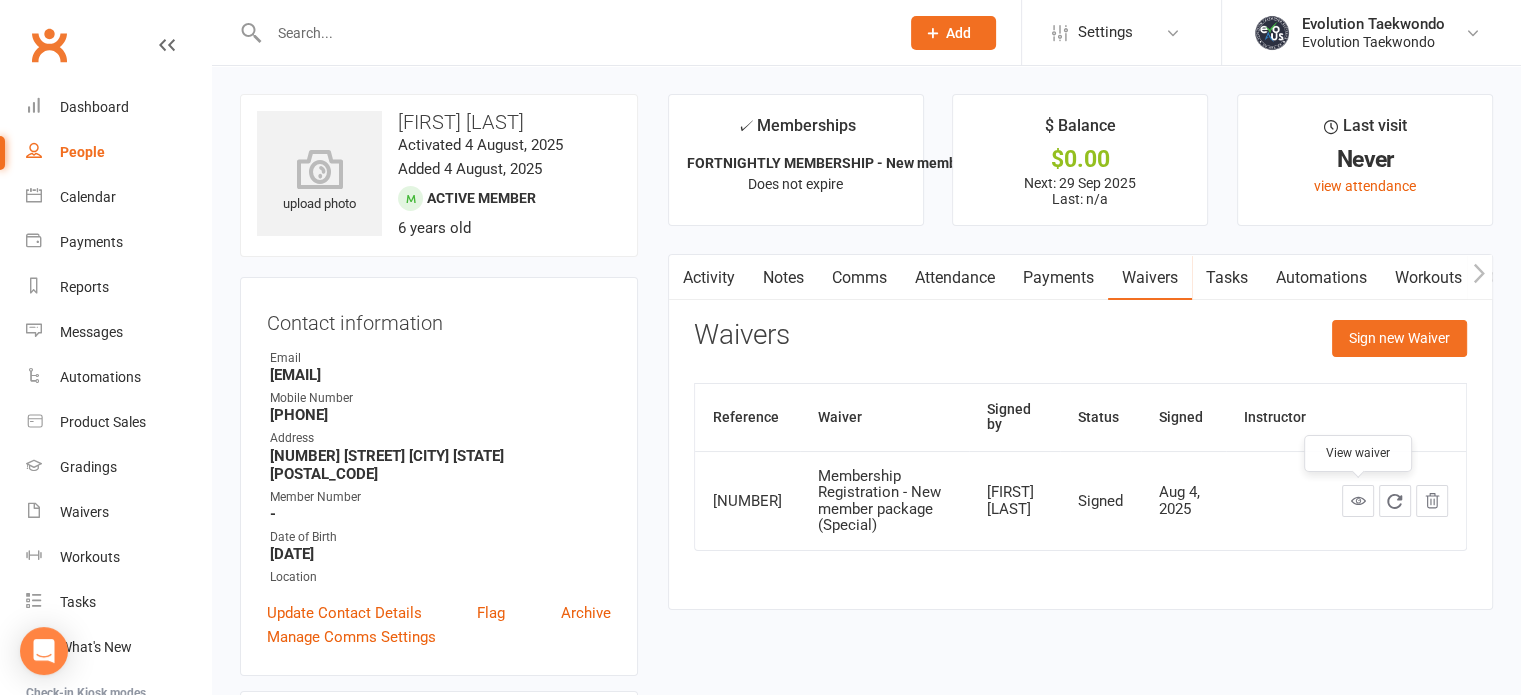click at bounding box center (1357, 500) 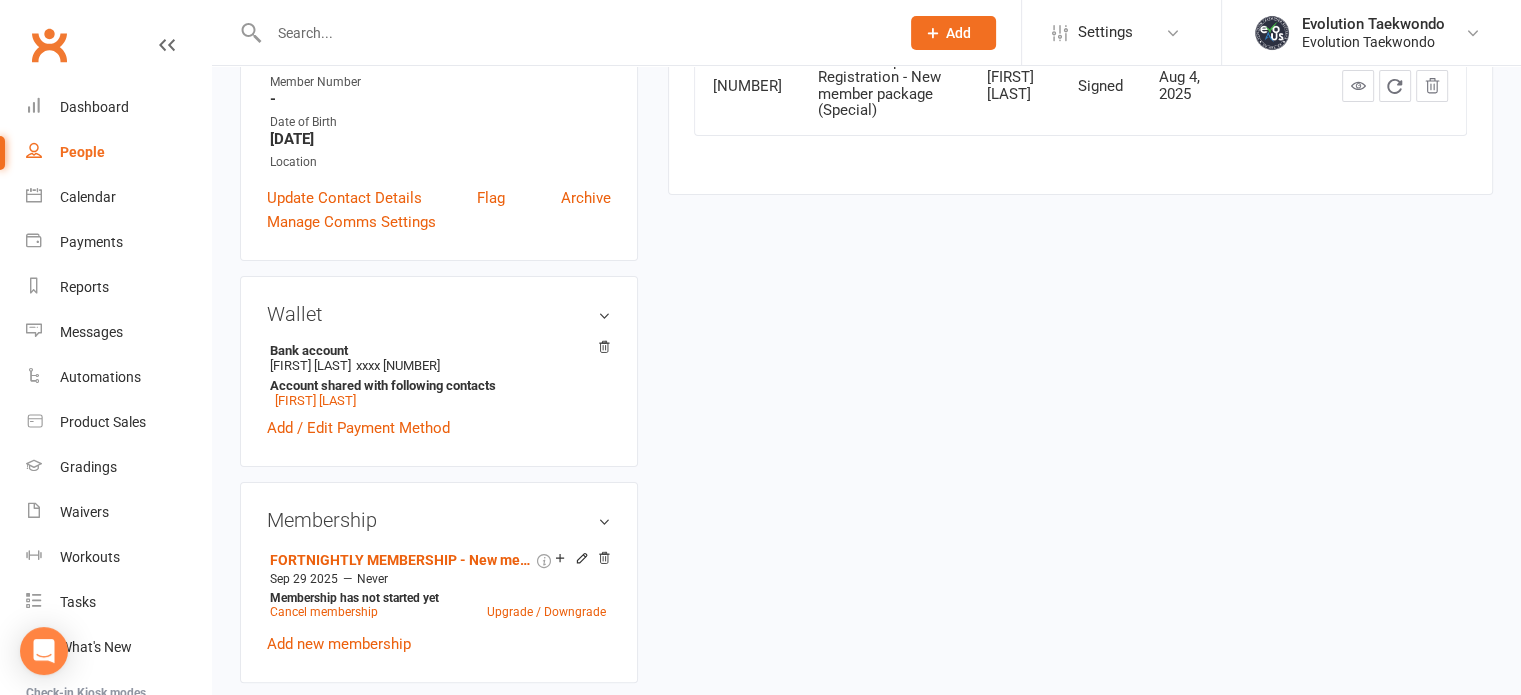 scroll, scrollTop: 416, scrollLeft: 0, axis: vertical 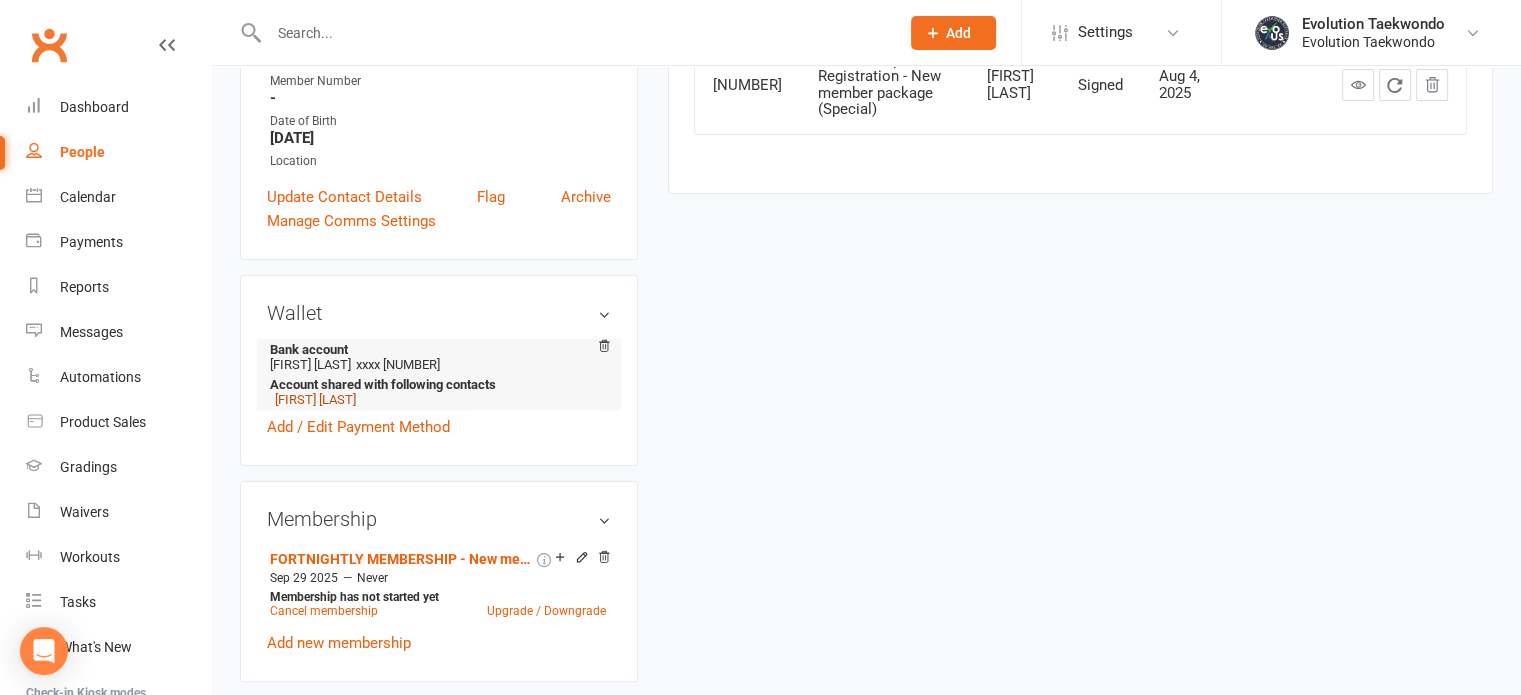 click on "[FIRST] [LAST]" at bounding box center (315, 399) 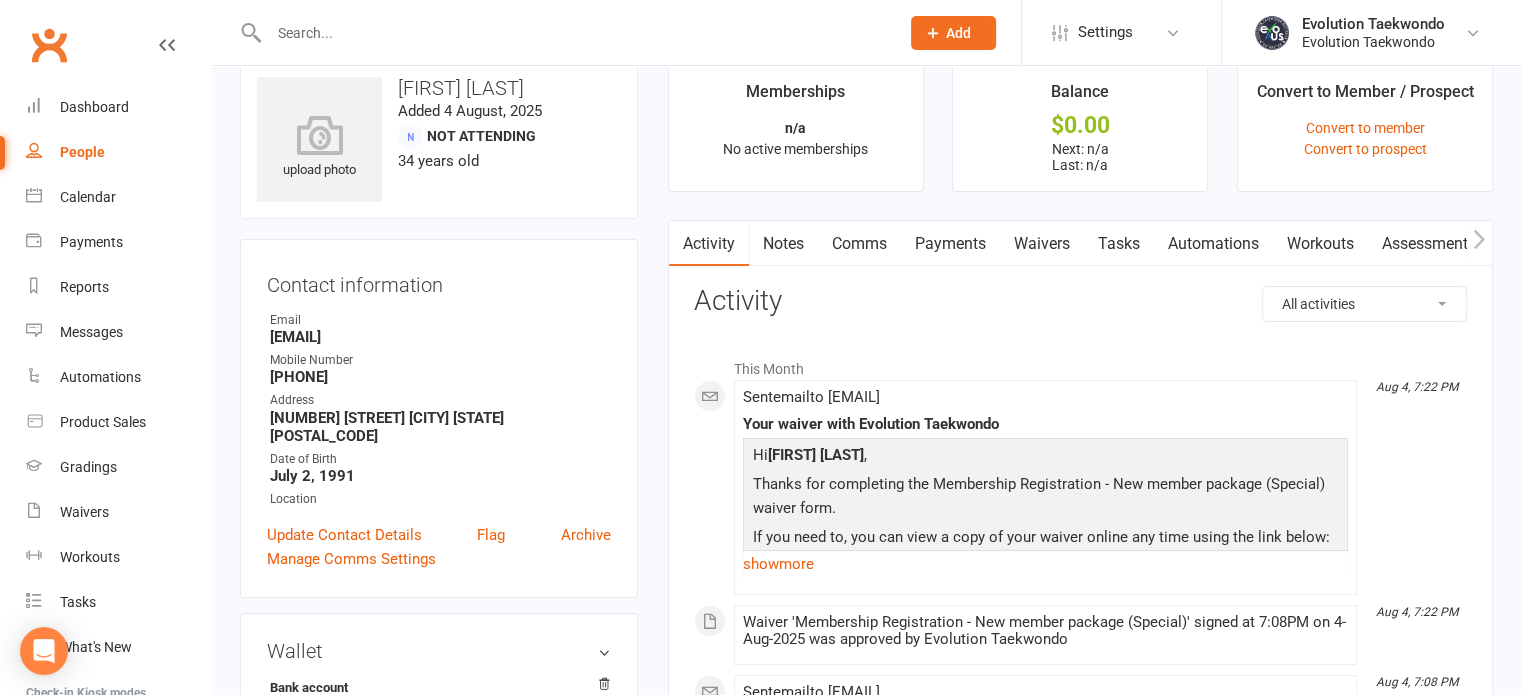 scroll, scrollTop: 20, scrollLeft: 0, axis: vertical 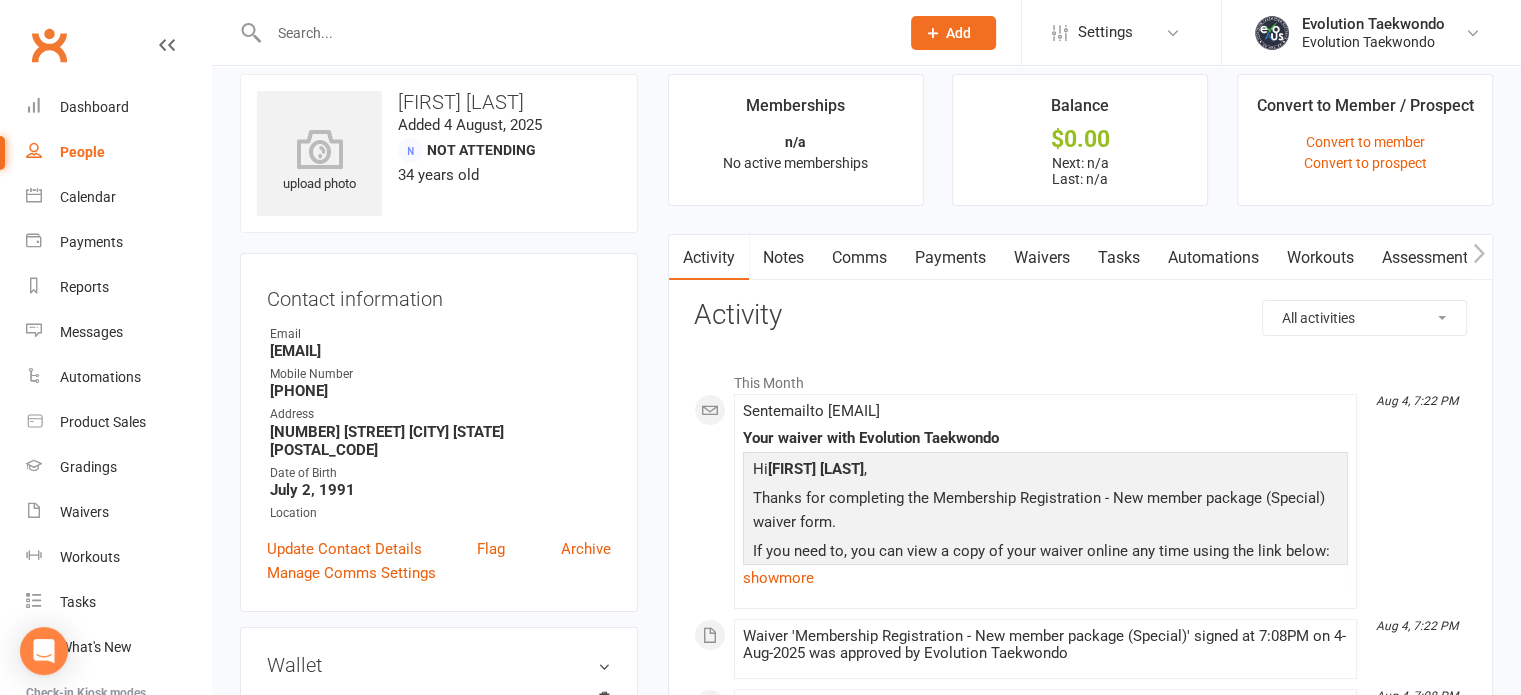 click on "Waivers" at bounding box center [1042, 258] 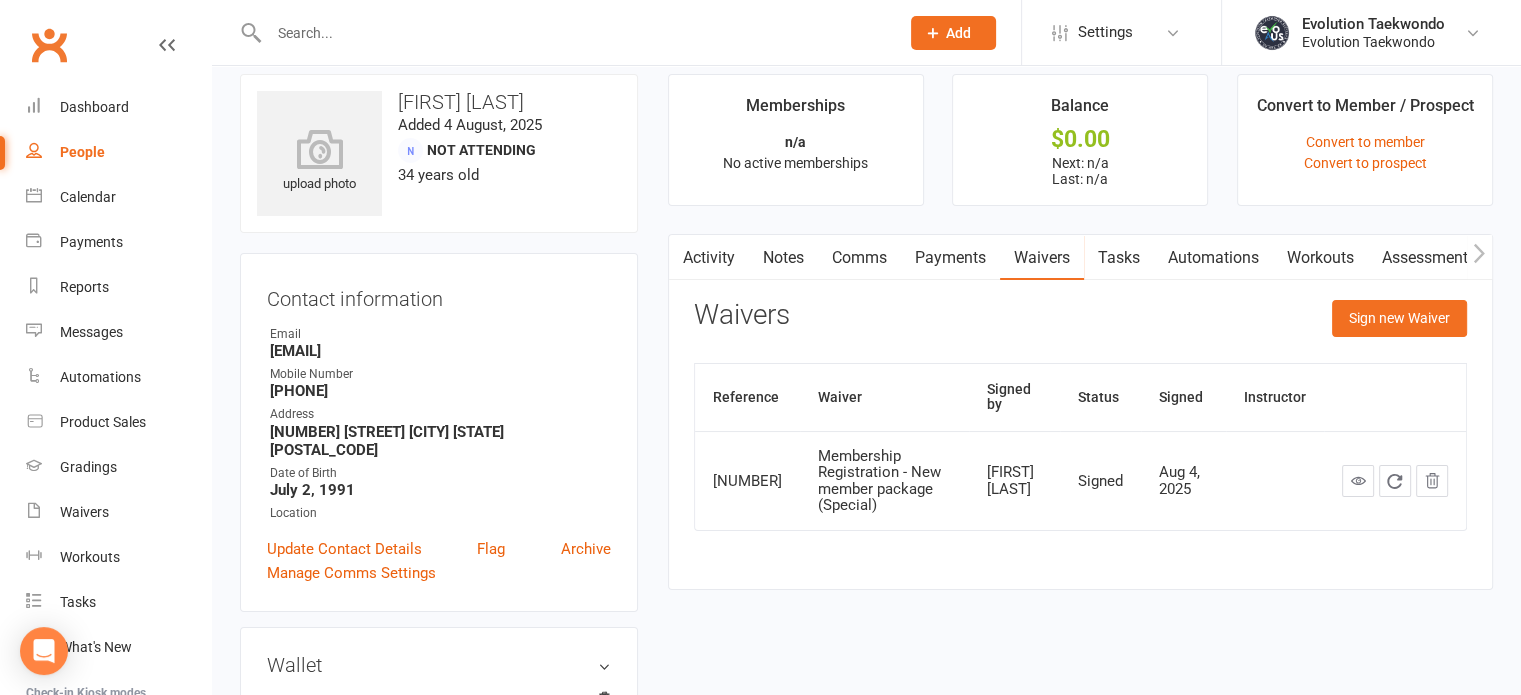 click on "Payments" at bounding box center (950, 258) 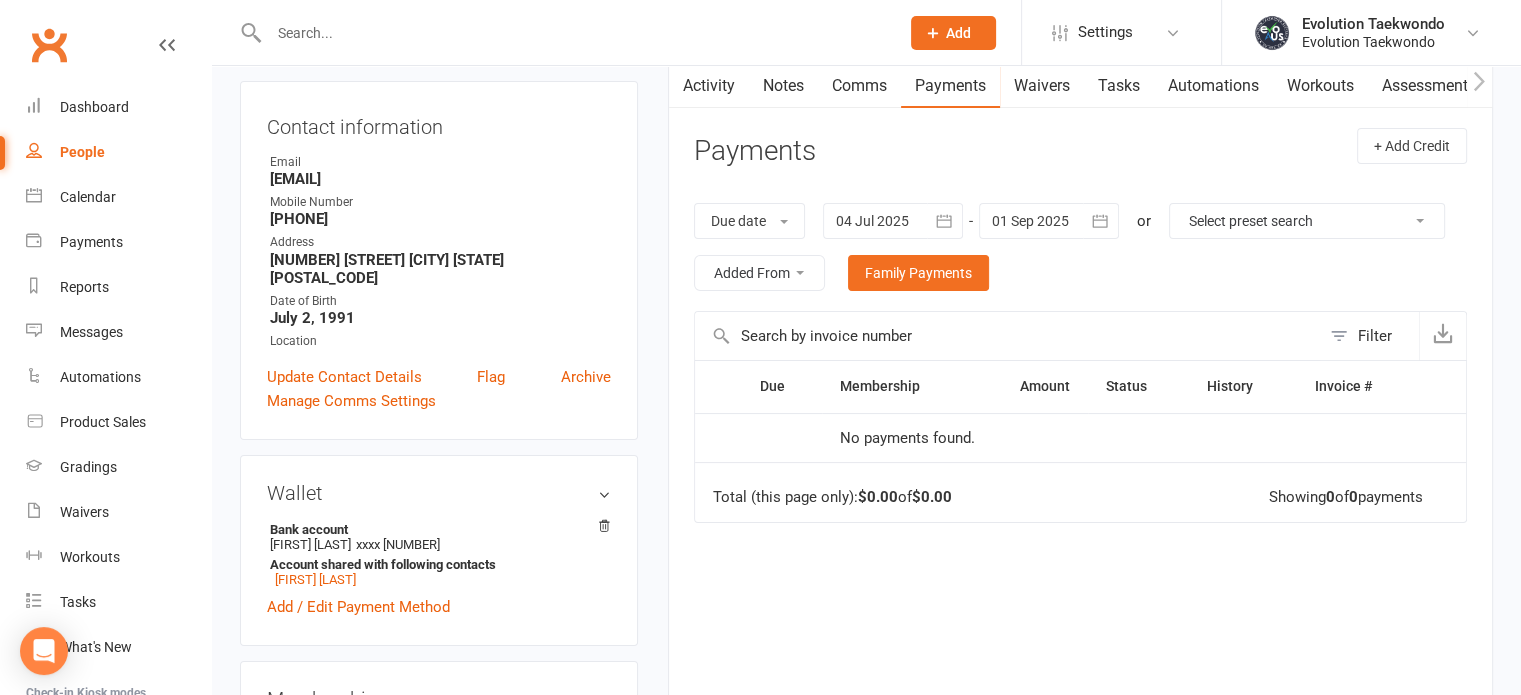 scroll, scrollTop: 196, scrollLeft: 0, axis: vertical 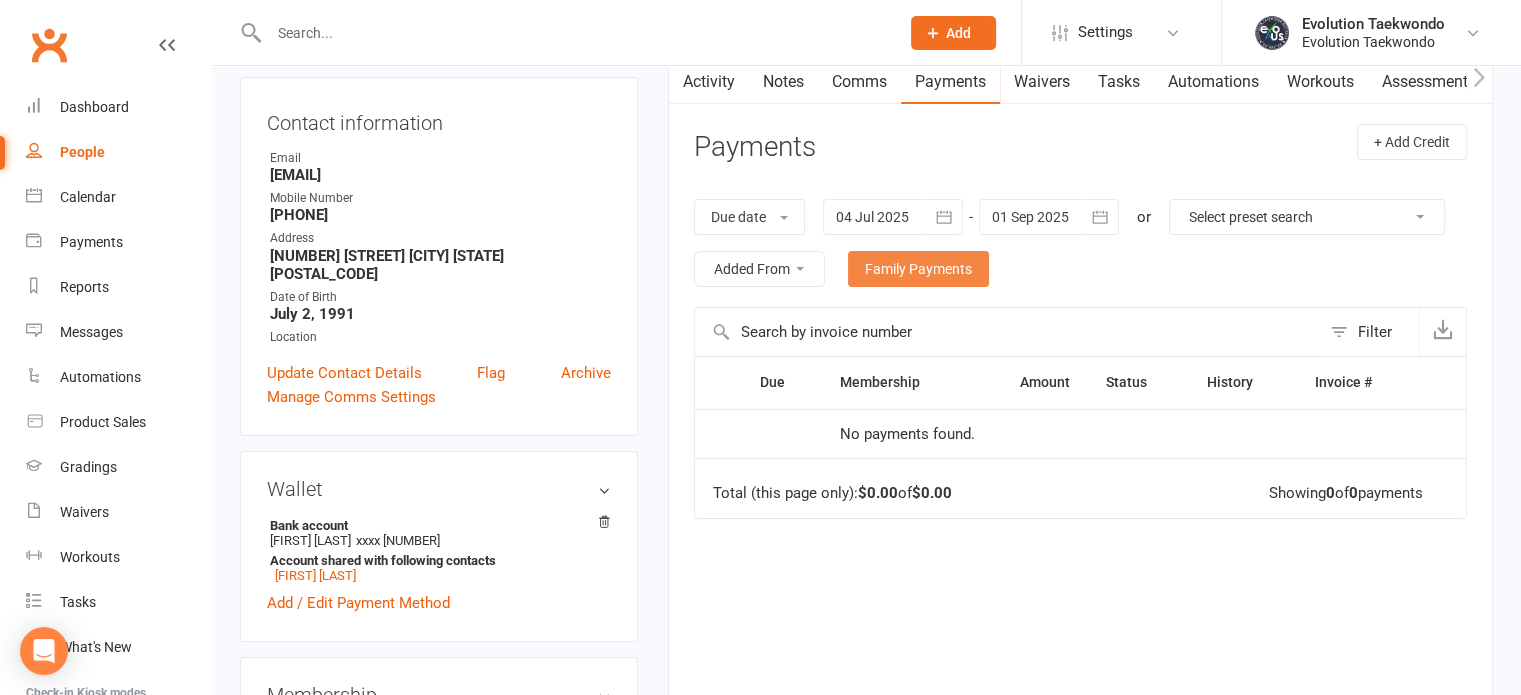 click on "Family Payments" at bounding box center [918, 269] 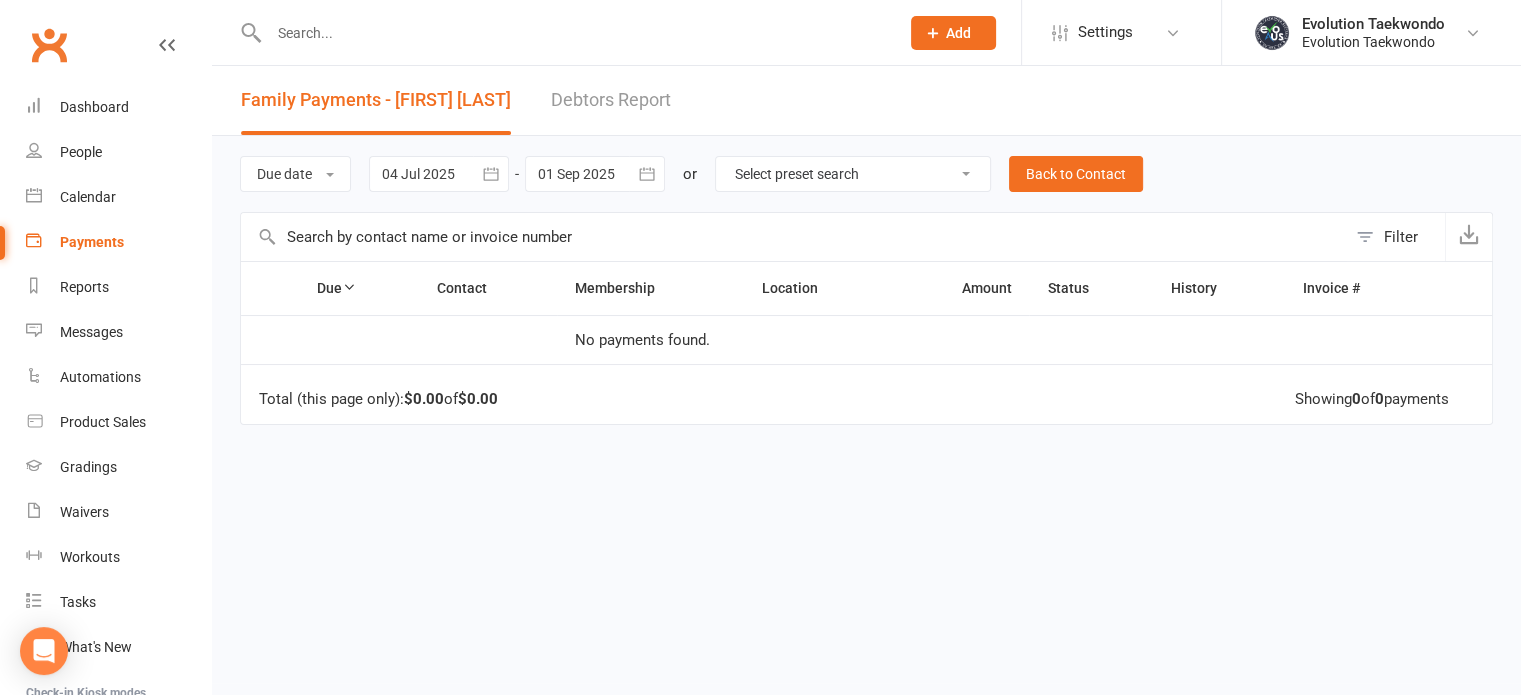 scroll, scrollTop: 13, scrollLeft: 0, axis: vertical 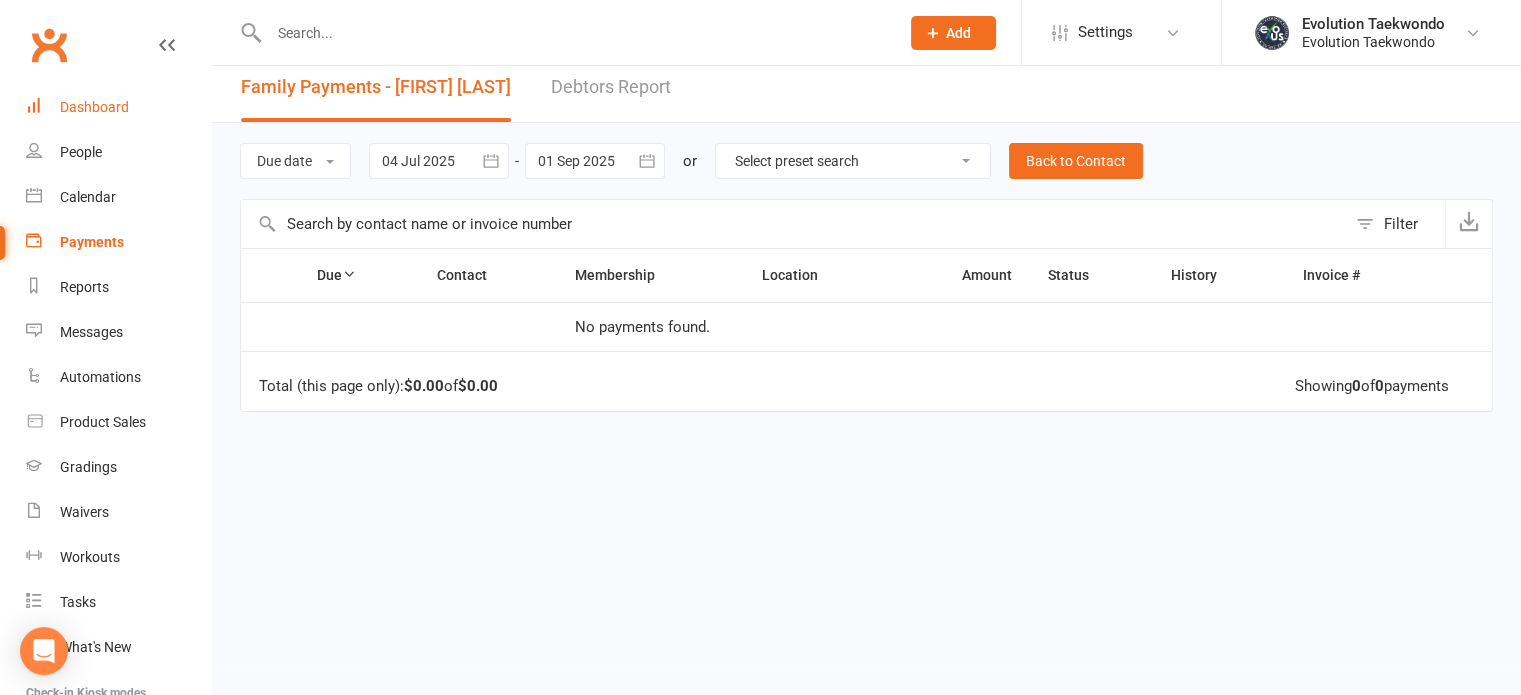 click on "Dashboard" at bounding box center (94, 107) 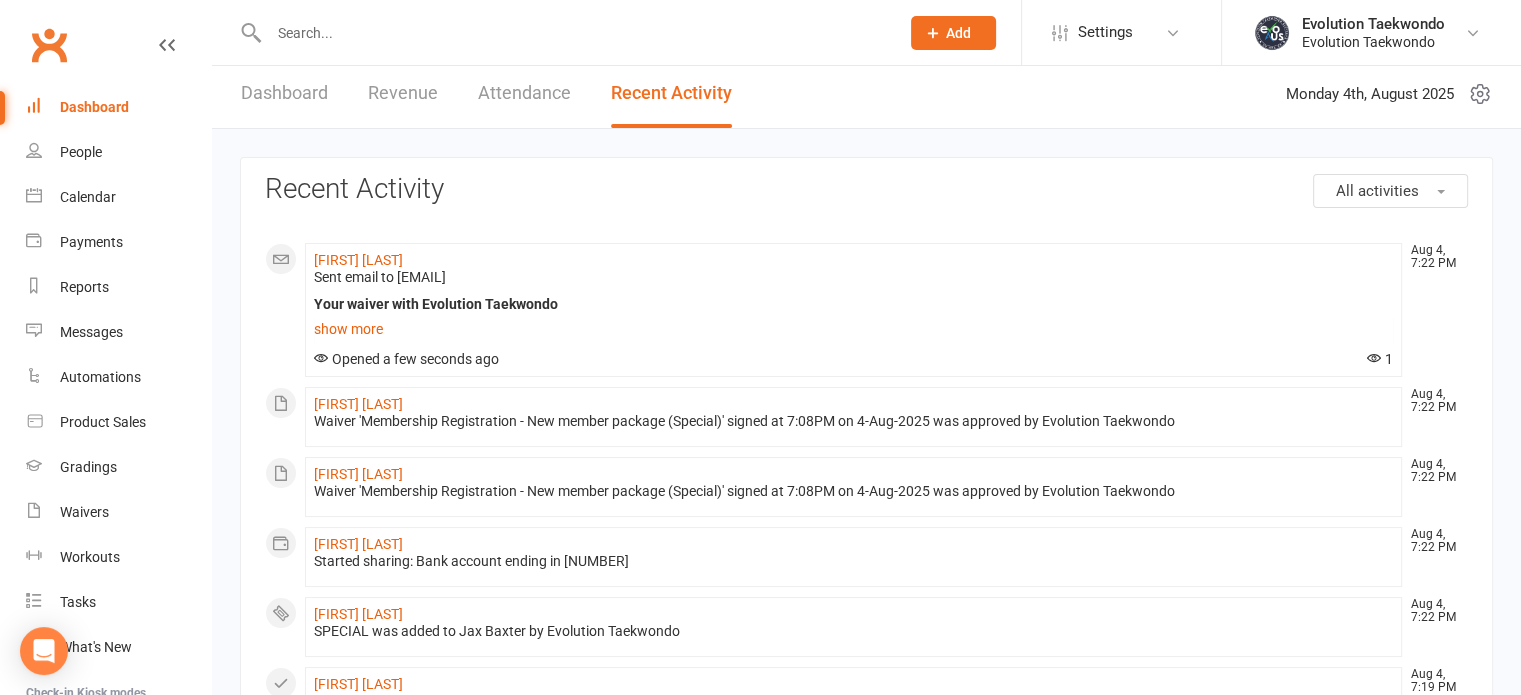 scroll, scrollTop: 8, scrollLeft: 0, axis: vertical 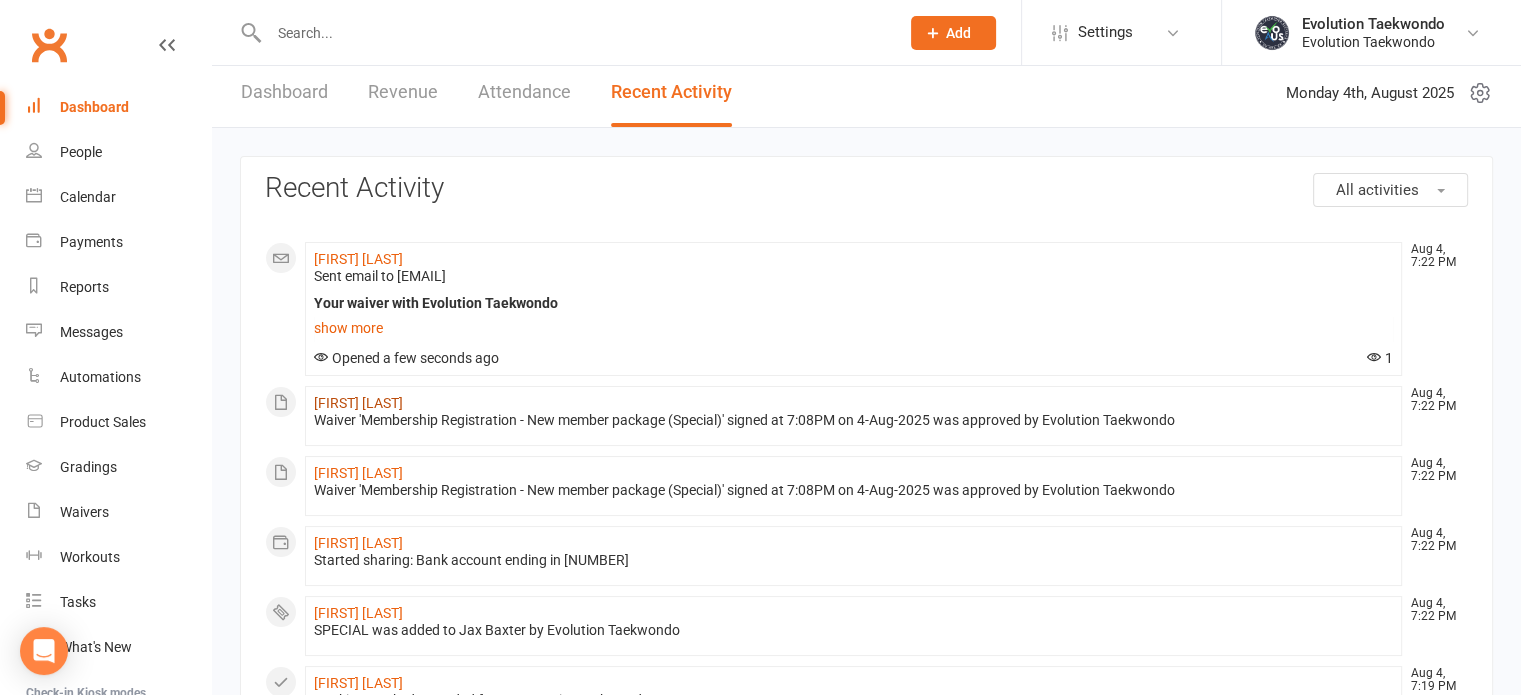 click on "[FIRST] [LAST]" at bounding box center (358, 403) 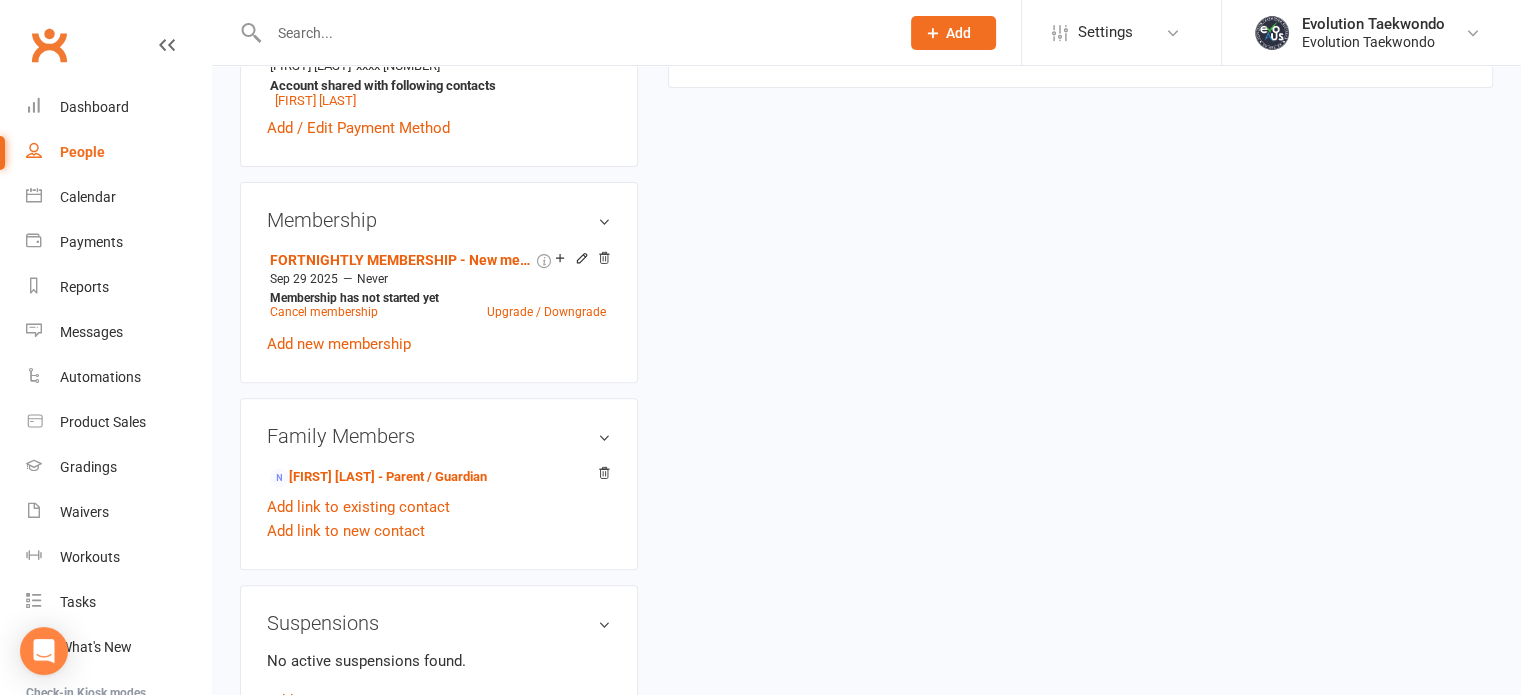 scroll, scrollTop: 714, scrollLeft: 0, axis: vertical 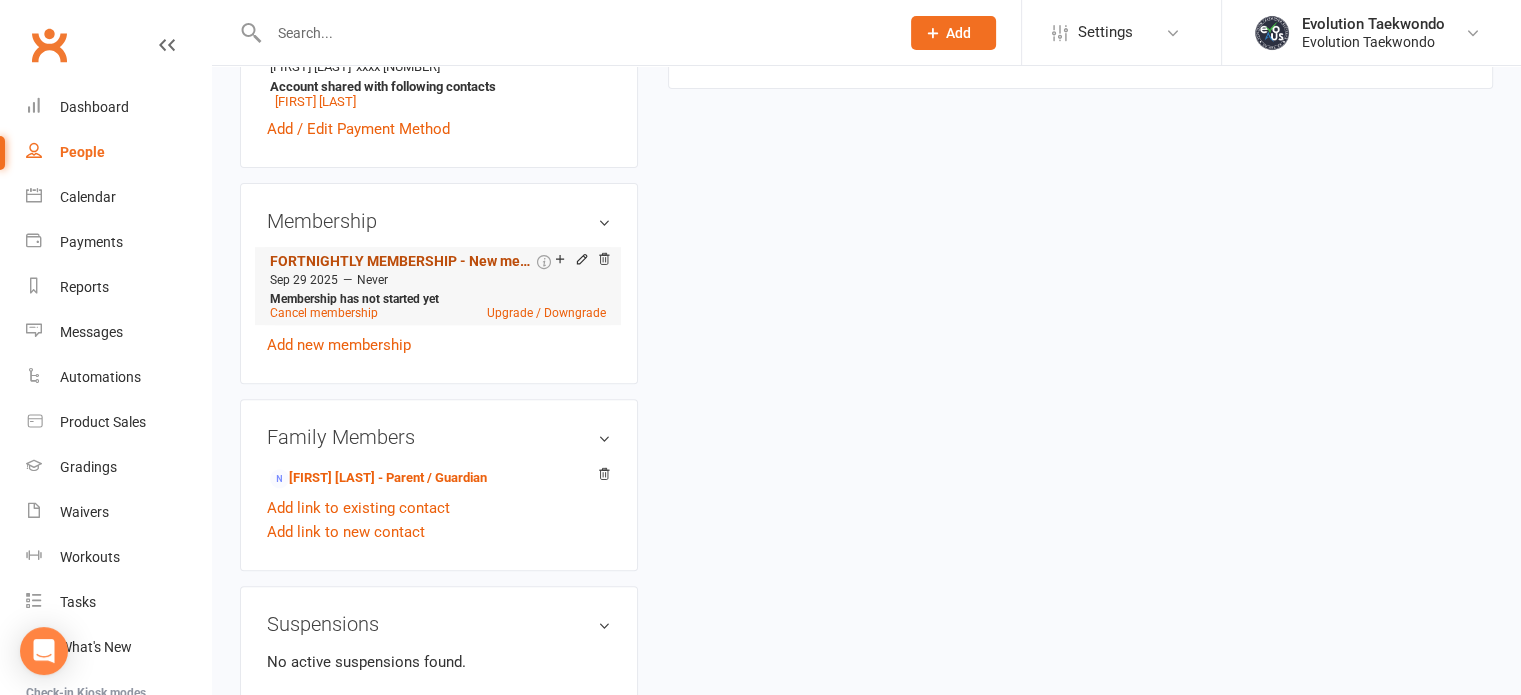 click on "FORTNIGHTLY MEMBERSHIP - New member package" at bounding box center [401, 261] 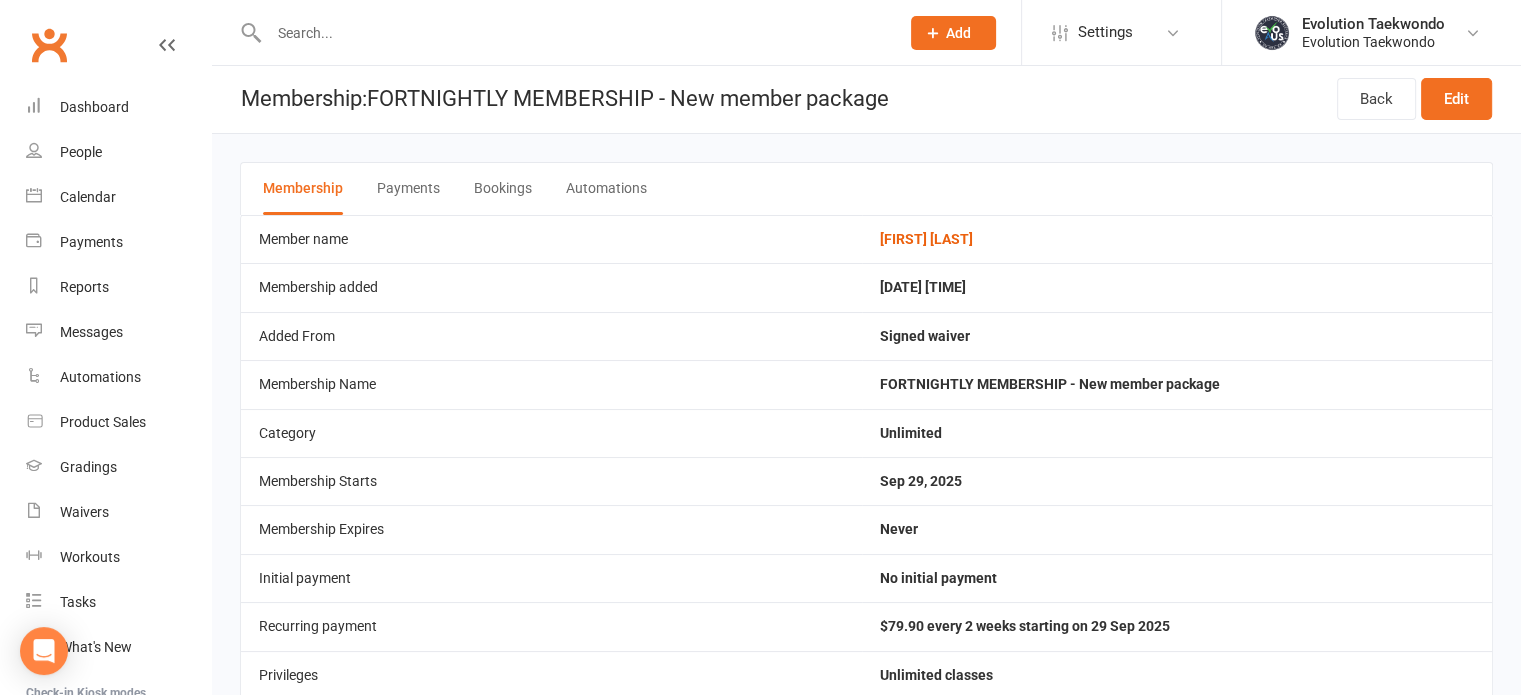 scroll, scrollTop: 0, scrollLeft: 0, axis: both 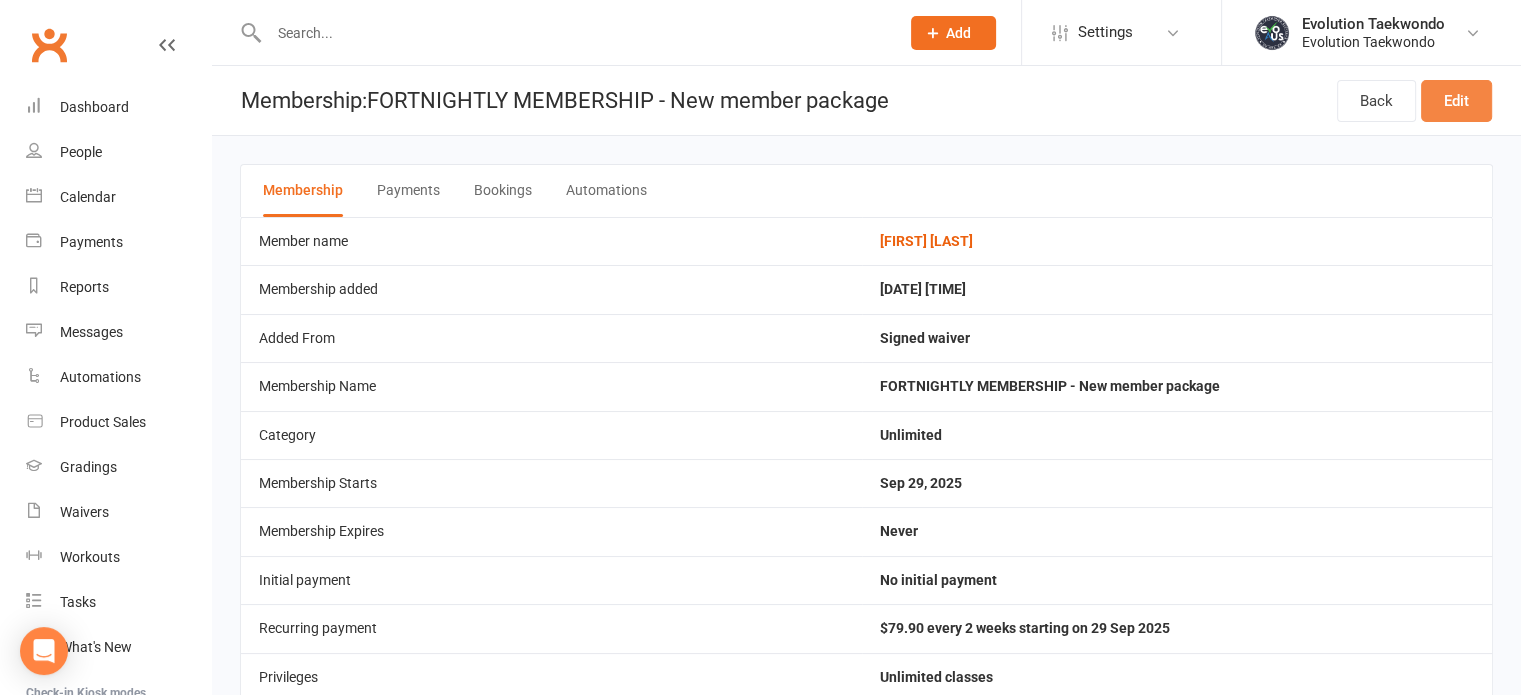 click on "Edit" at bounding box center [1456, 101] 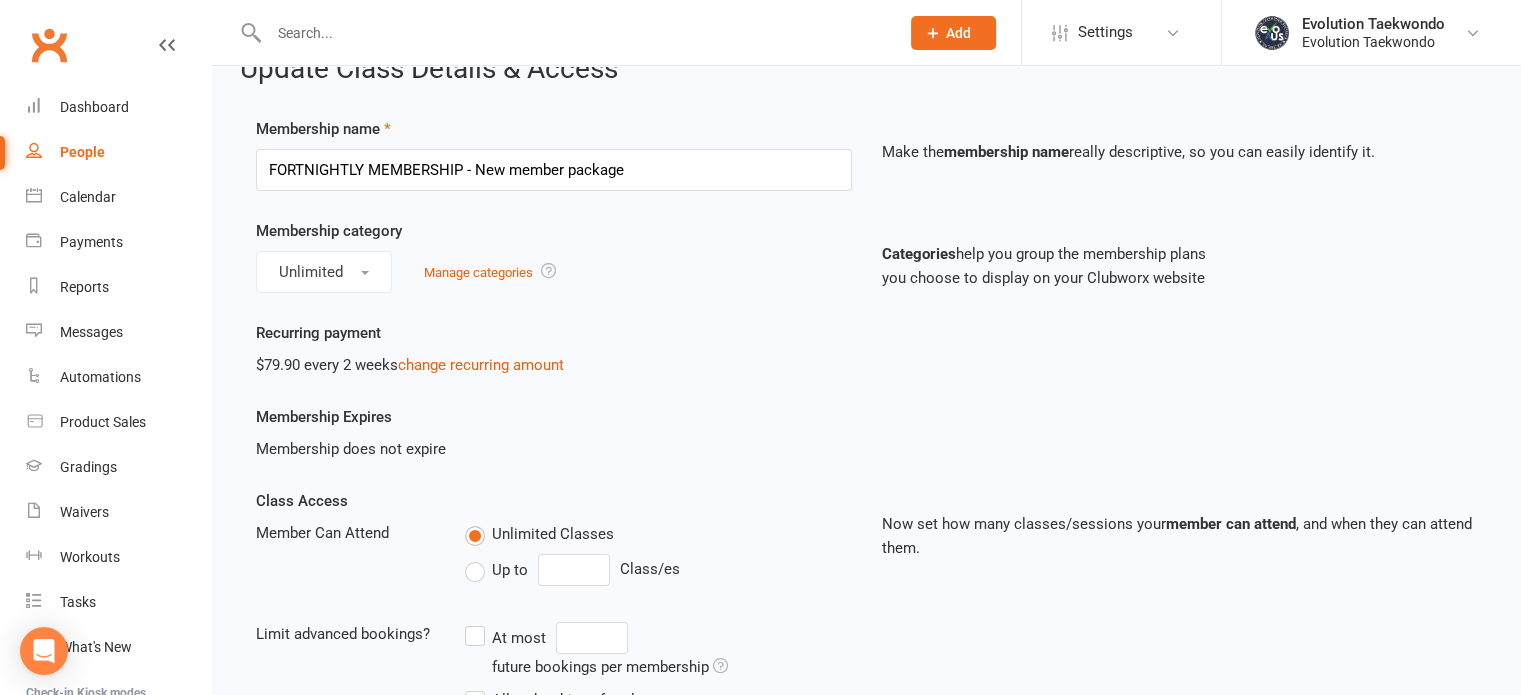 scroll, scrollTop: 40, scrollLeft: 0, axis: vertical 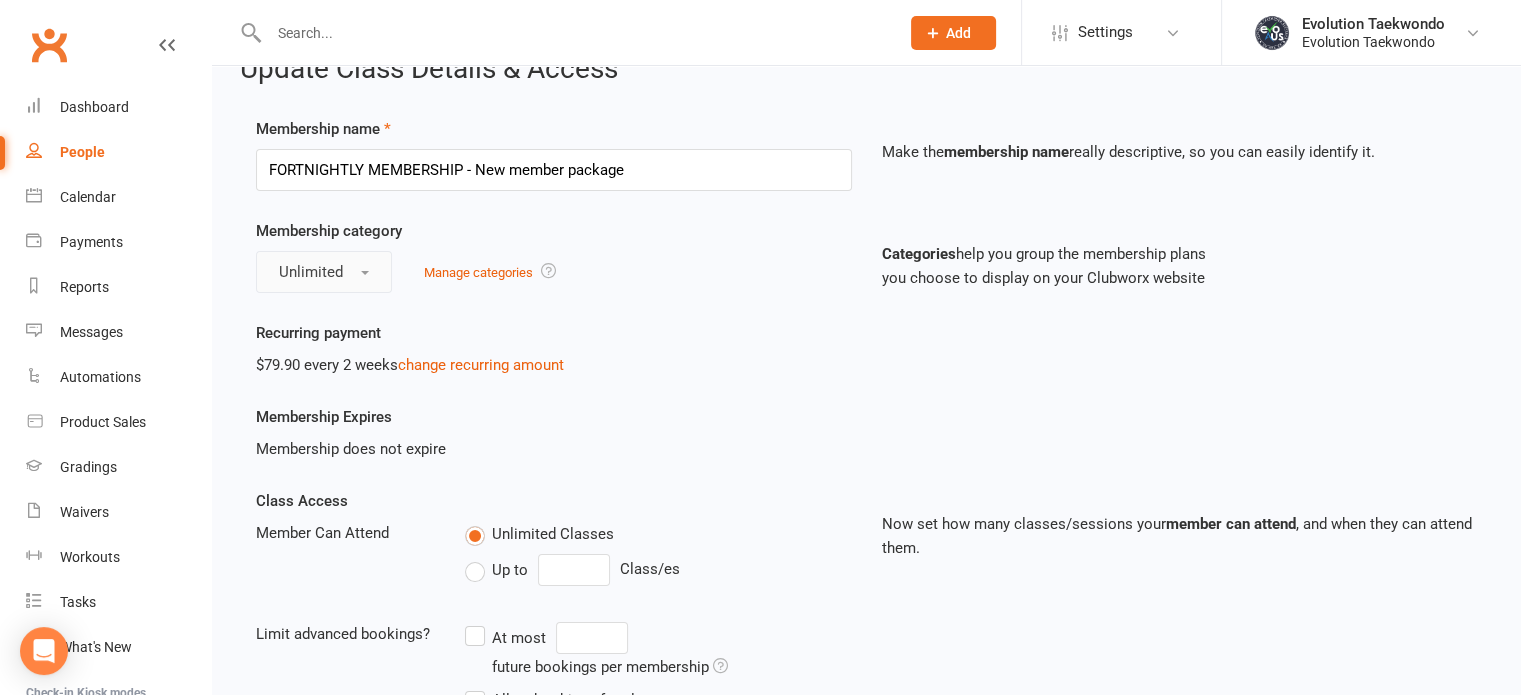 click at bounding box center (365, 273) 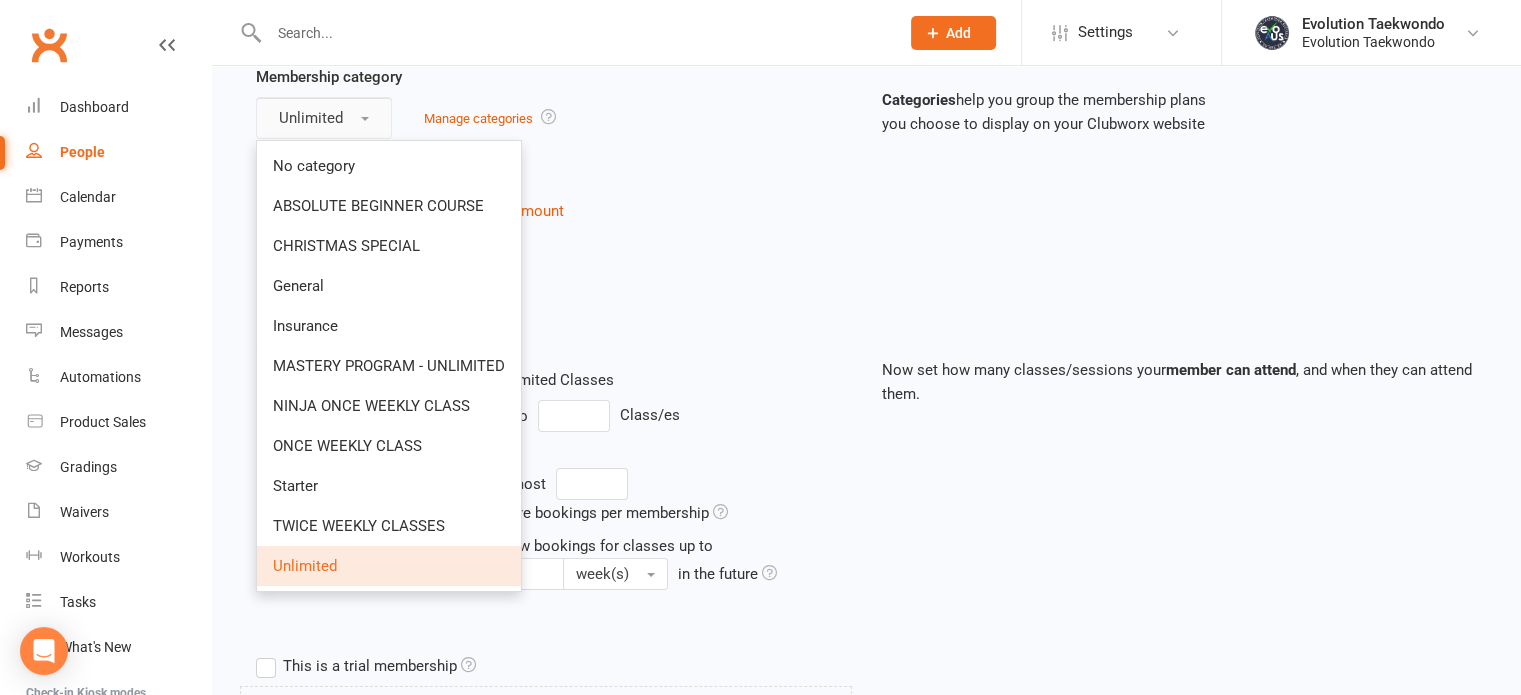 scroll, scrollTop: 195, scrollLeft: 0, axis: vertical 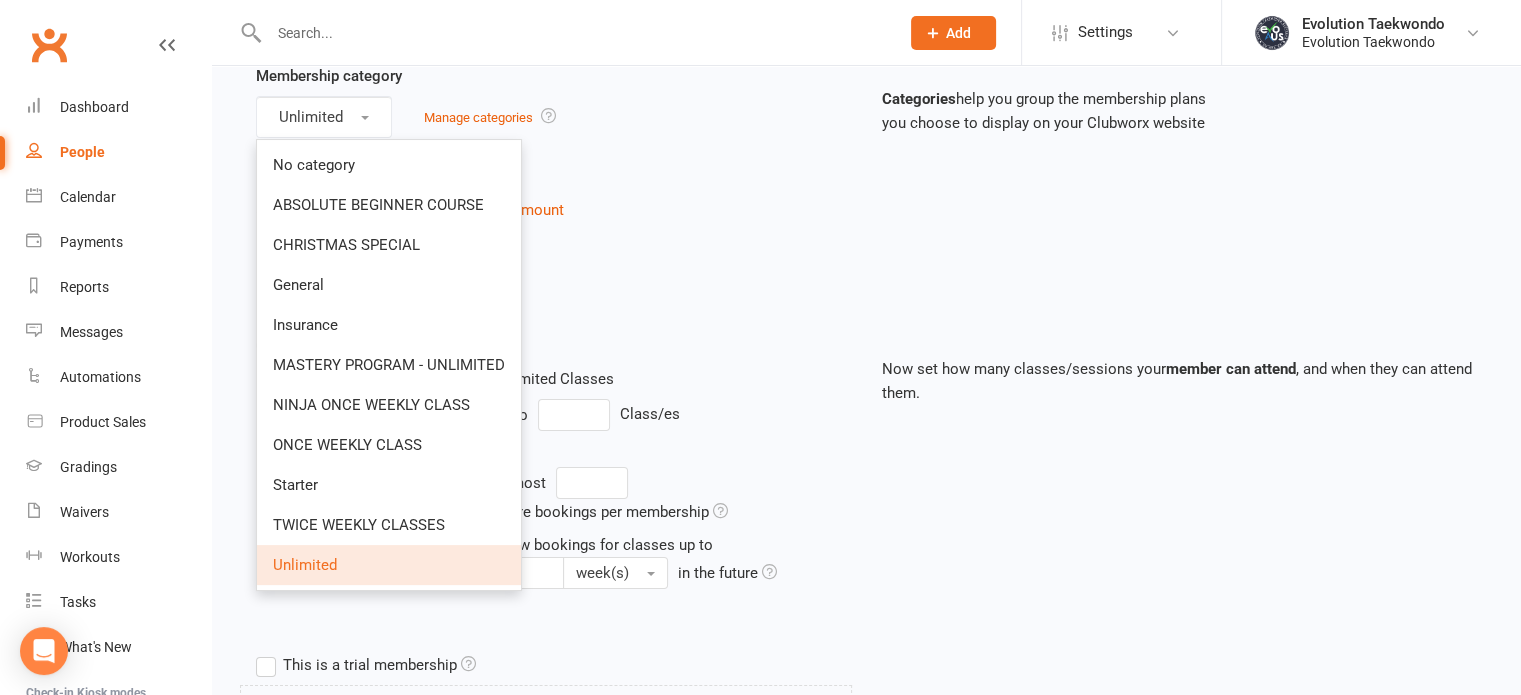click on "Membership Expires Membership does not expire" at bounding box center (866, 292) 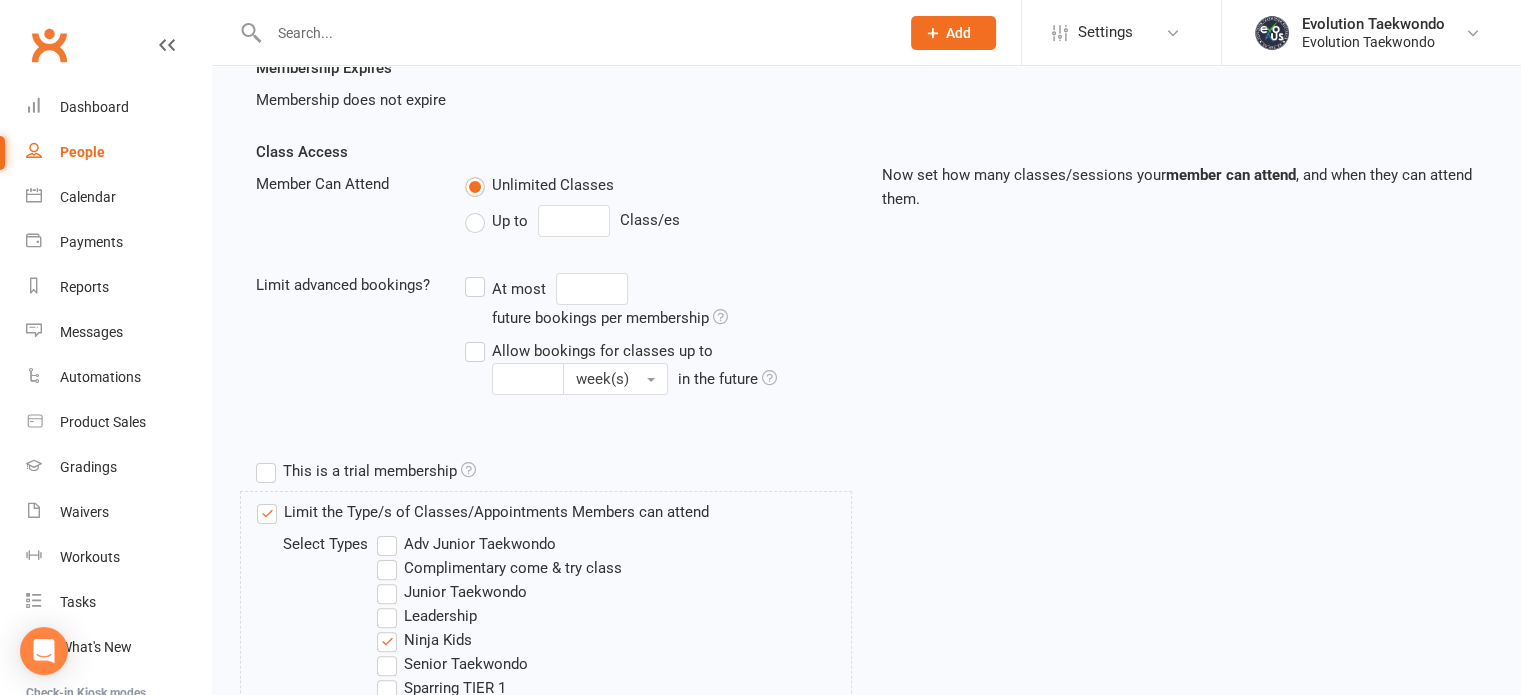 scroll, scrollTop: 0, scrollLeft: 0, axis: both 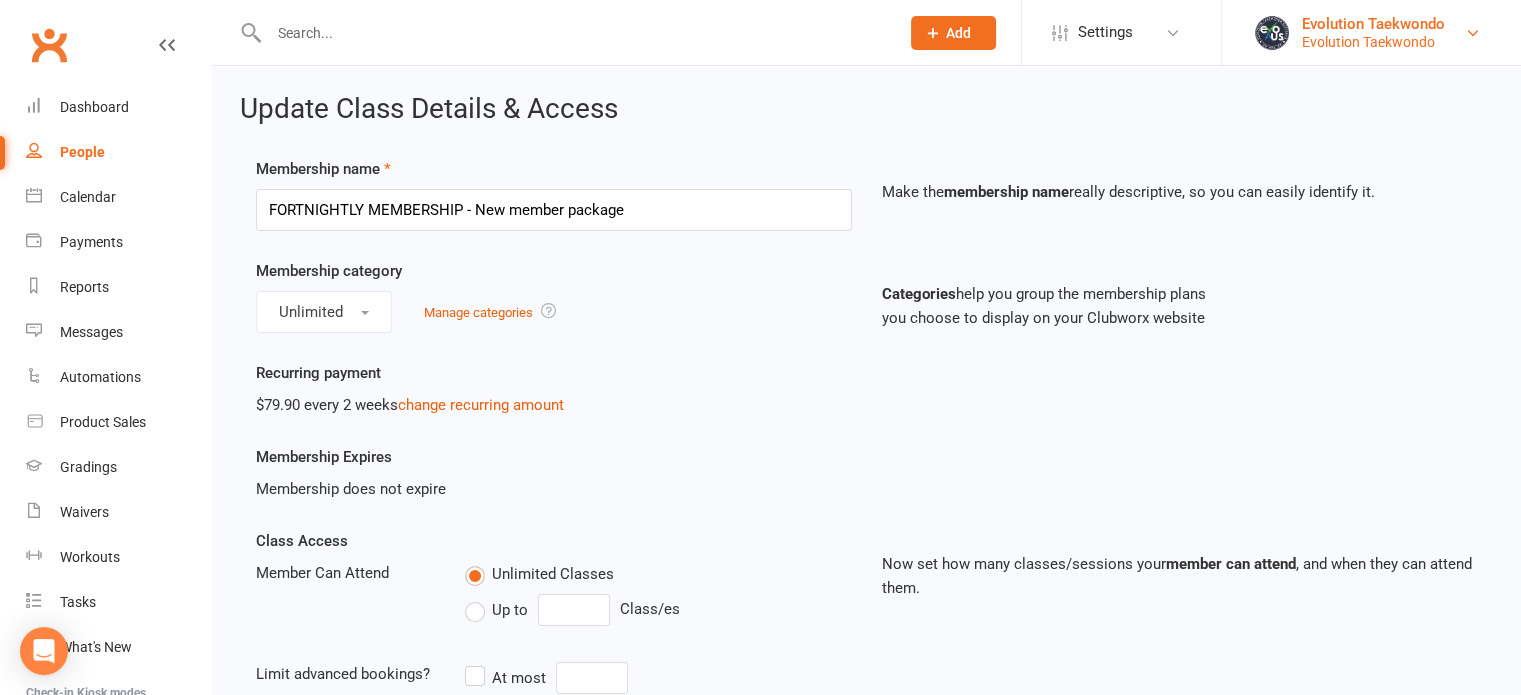 click on "Evolution Taekwondo" at bounding box center [1373, 42] 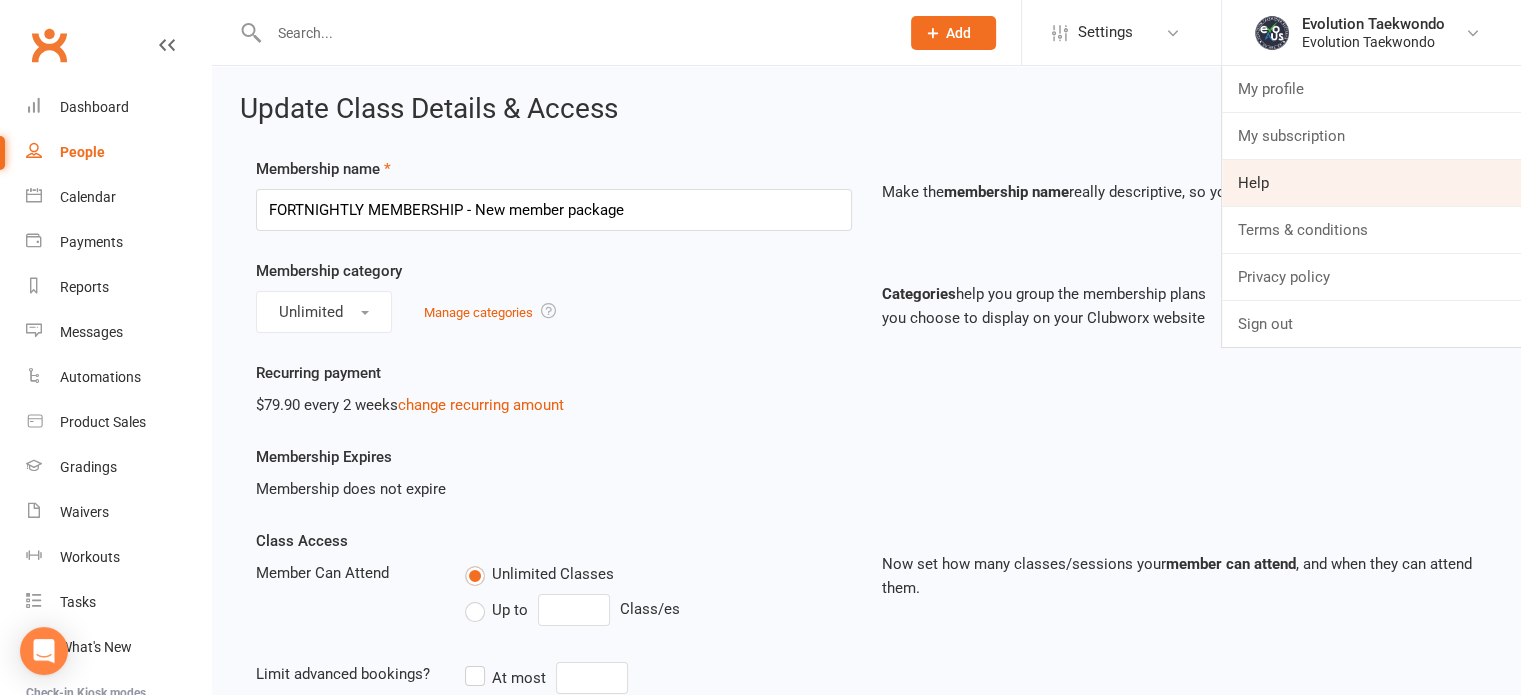 click on "Help" at bounding box center (1371, 183) 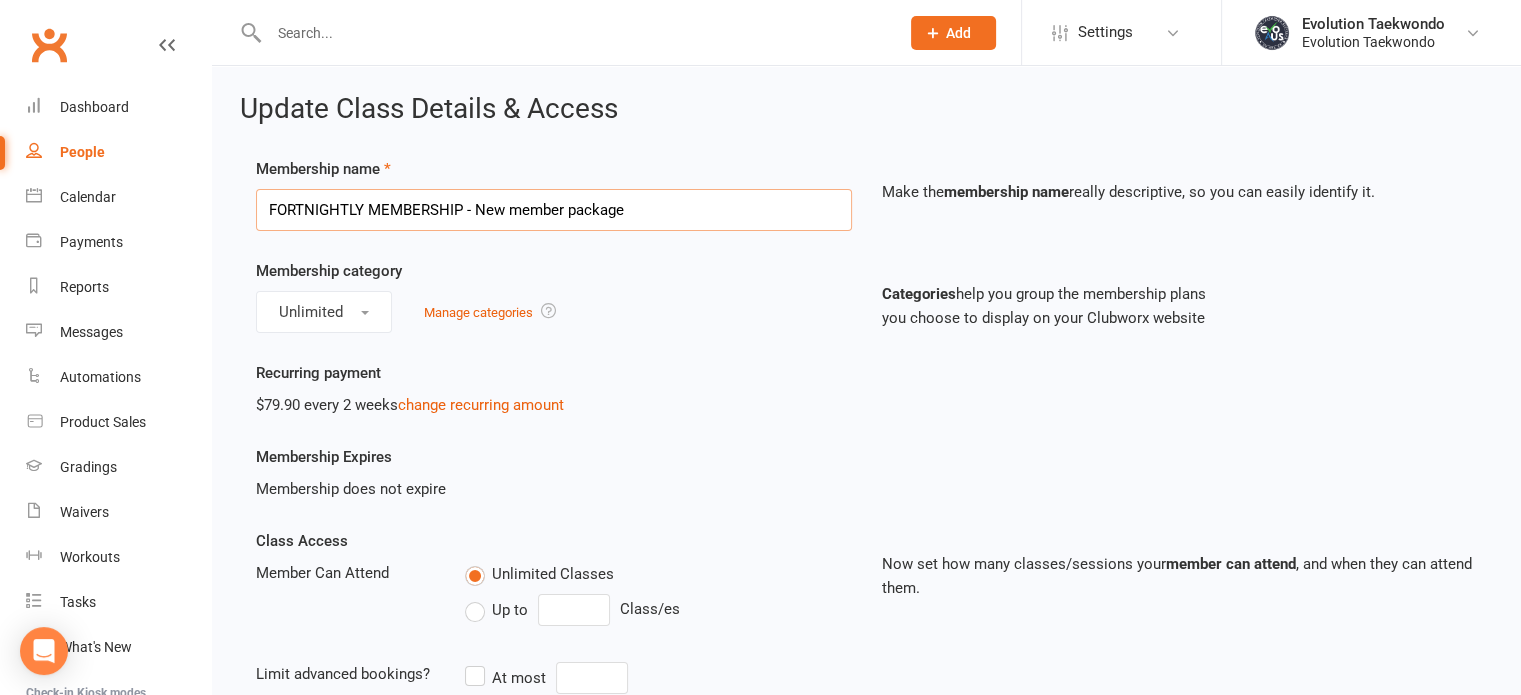 click on "FORTNIGHTLY MEMBERSHIP - New member package" at bounding box center (554, 210) 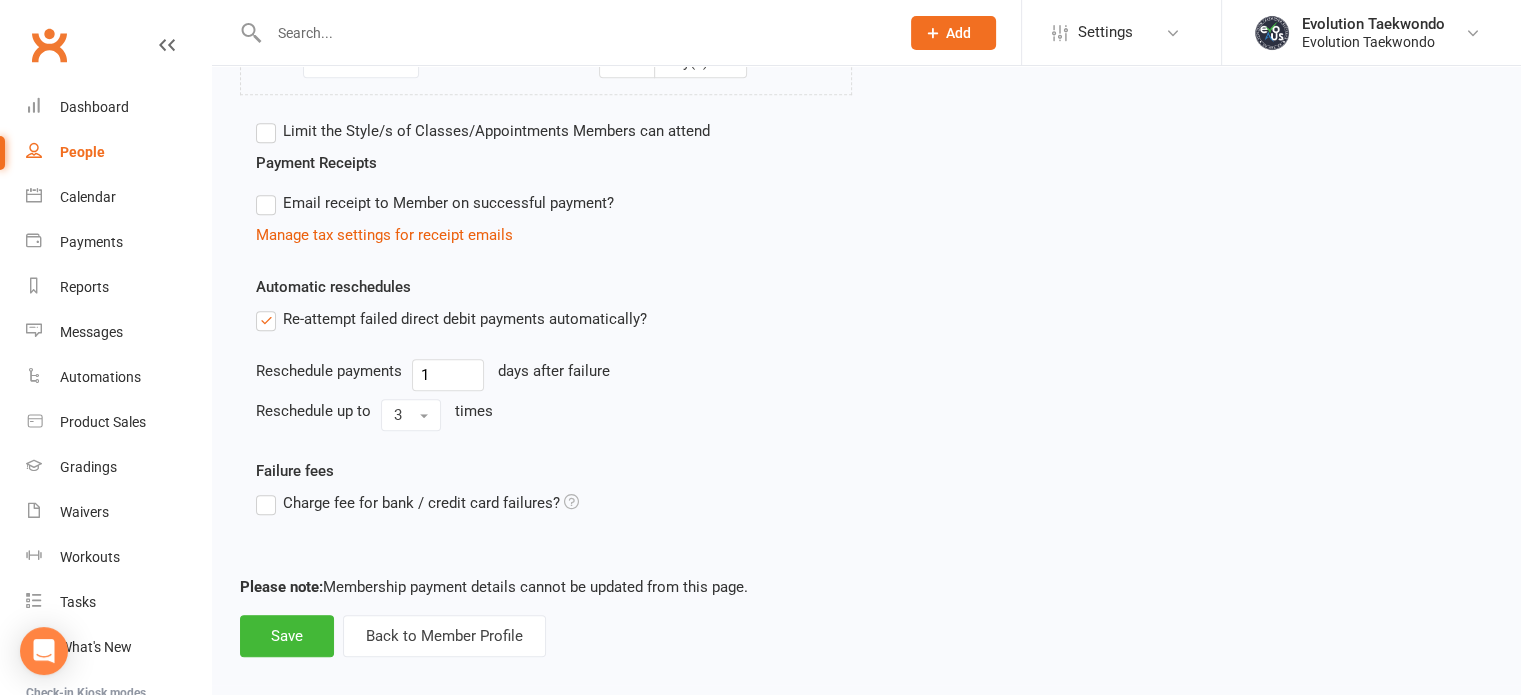 scroll, scrollTop: 1163, scrollLeft: 0, axis: vertical 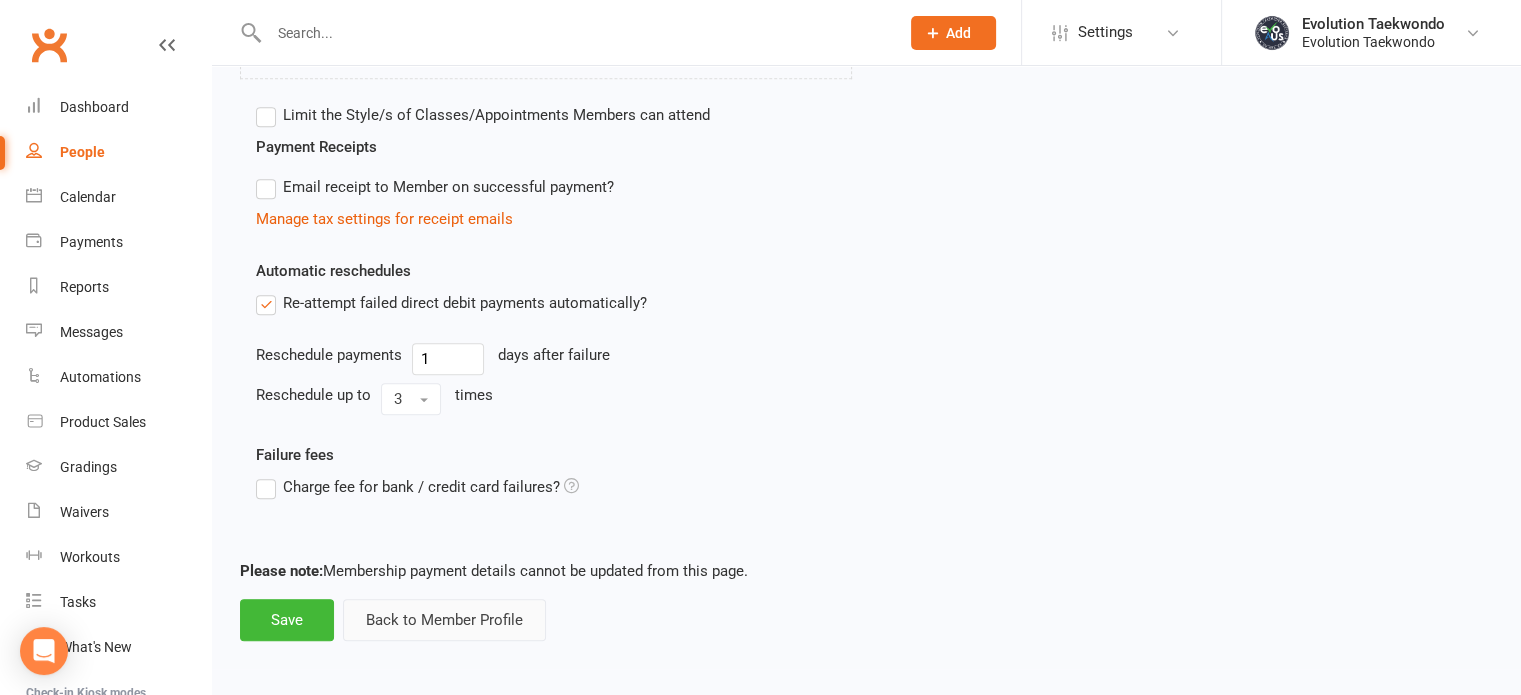 click on "Back to Member Profile" at bounding box center [444, 620] 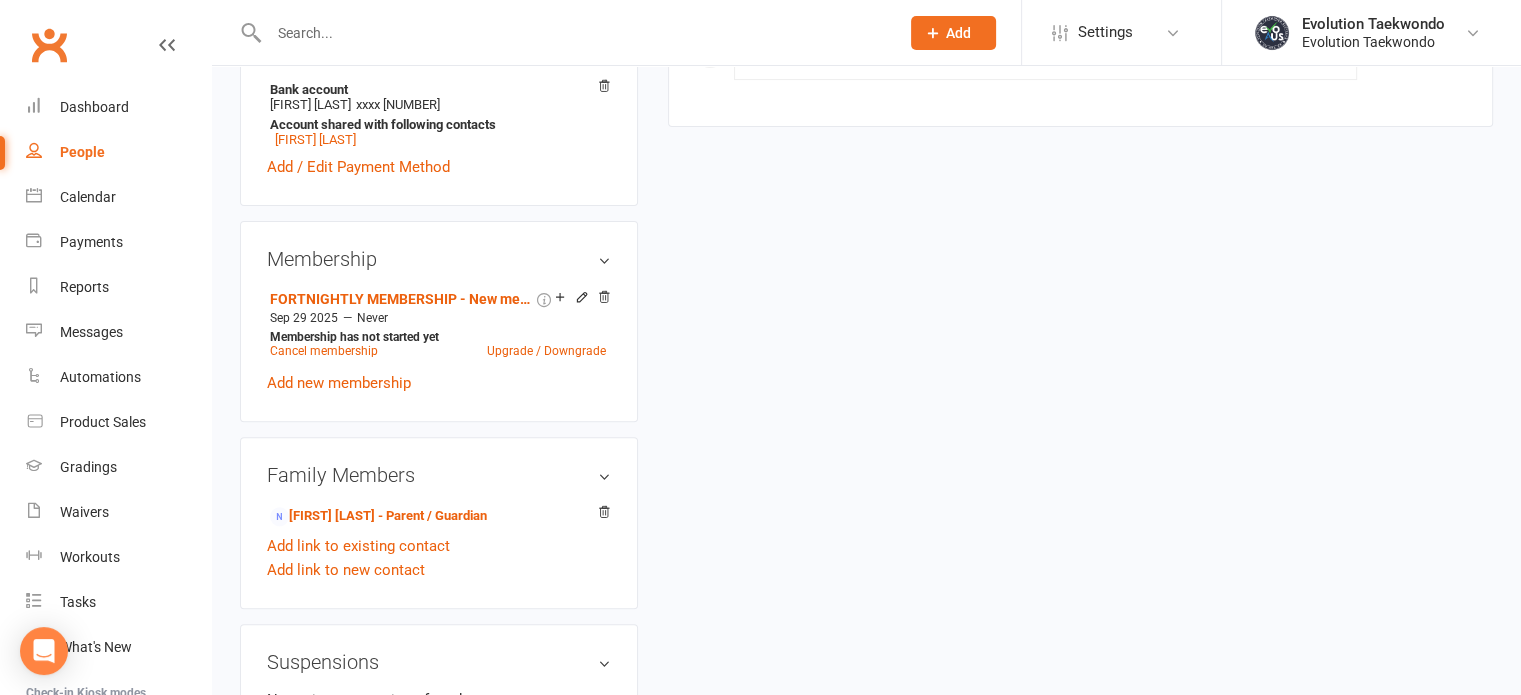 scroll, scrollTop: 679, scrollLeft: 0, axis: vertical 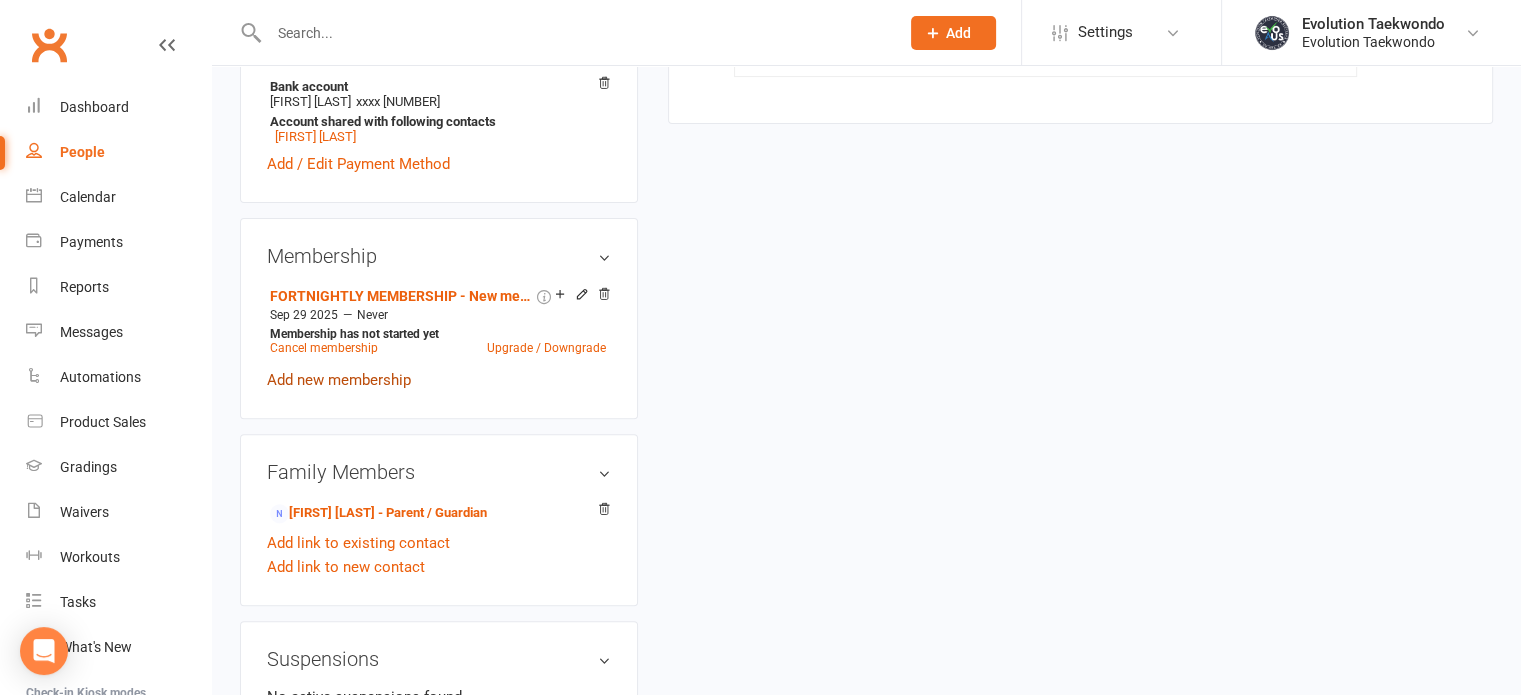 click on "Add new membership" at bounding box center [339, 380] 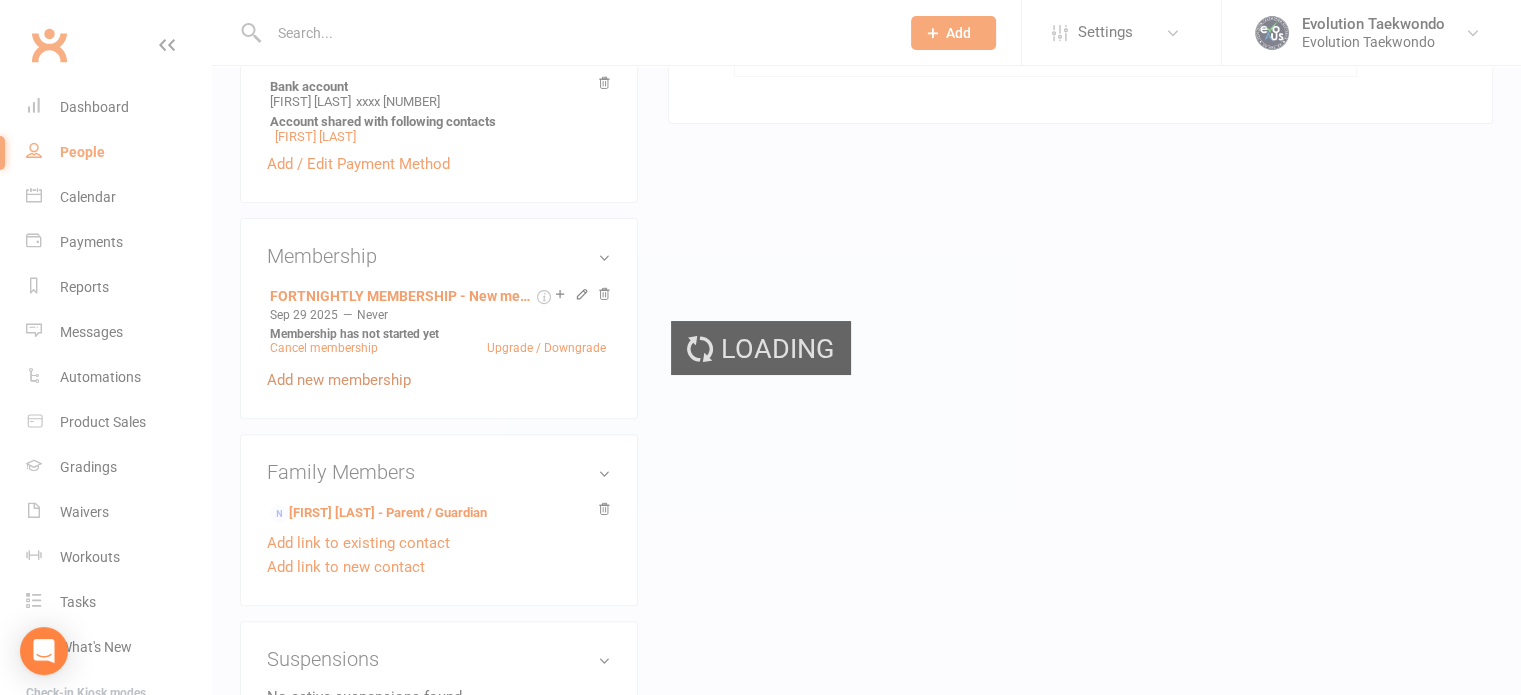 scroll, scrollTop: 0, scrollLeft: 0, axis: both 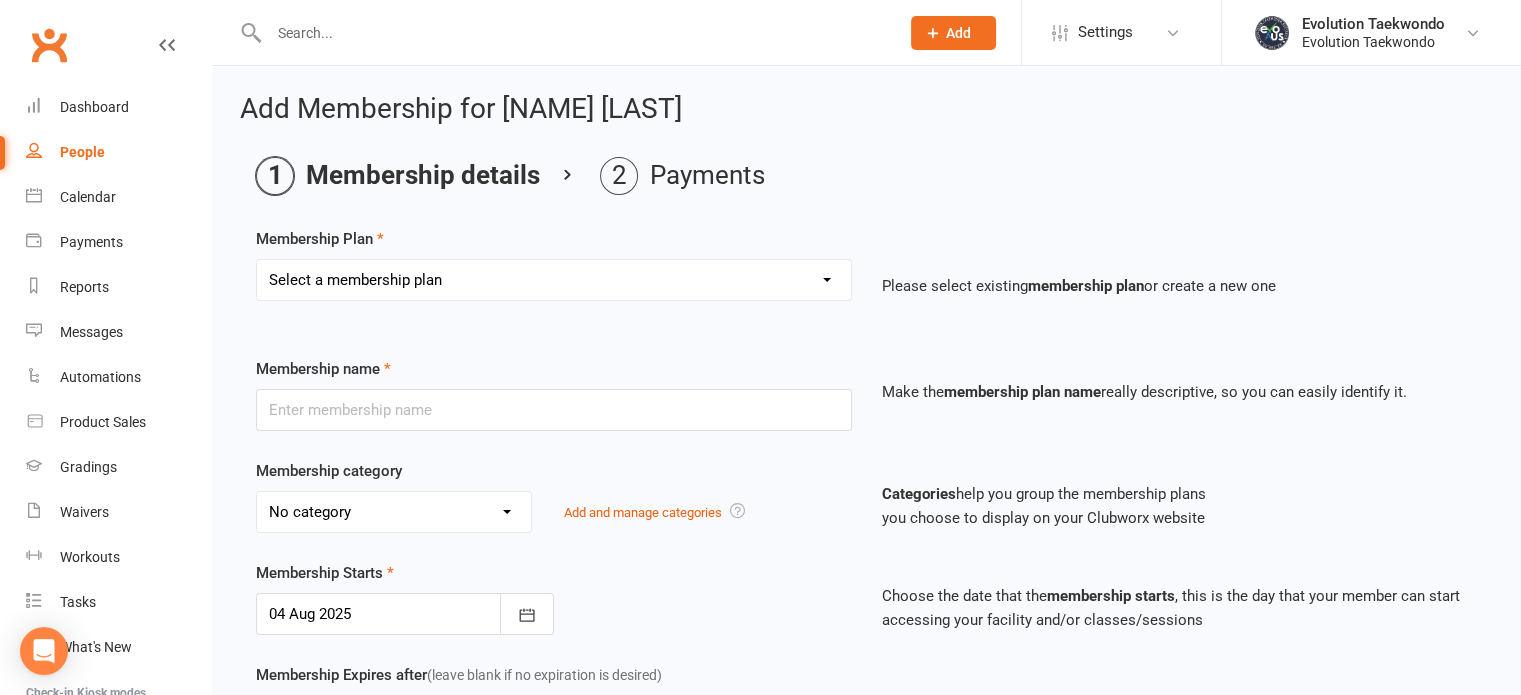 click on "Select a membership plan Create new Membership Plan FORTNIGHTLY MEMBERSHIP BRONZE MEMBERSHIP Personal training Come & Try class FORTNIGHTLY MEMBERSHIP - New member package FORTNIGHTLY MEMBERSHIP  & REGISTRATION 2025" at bounding box center [554, 280] 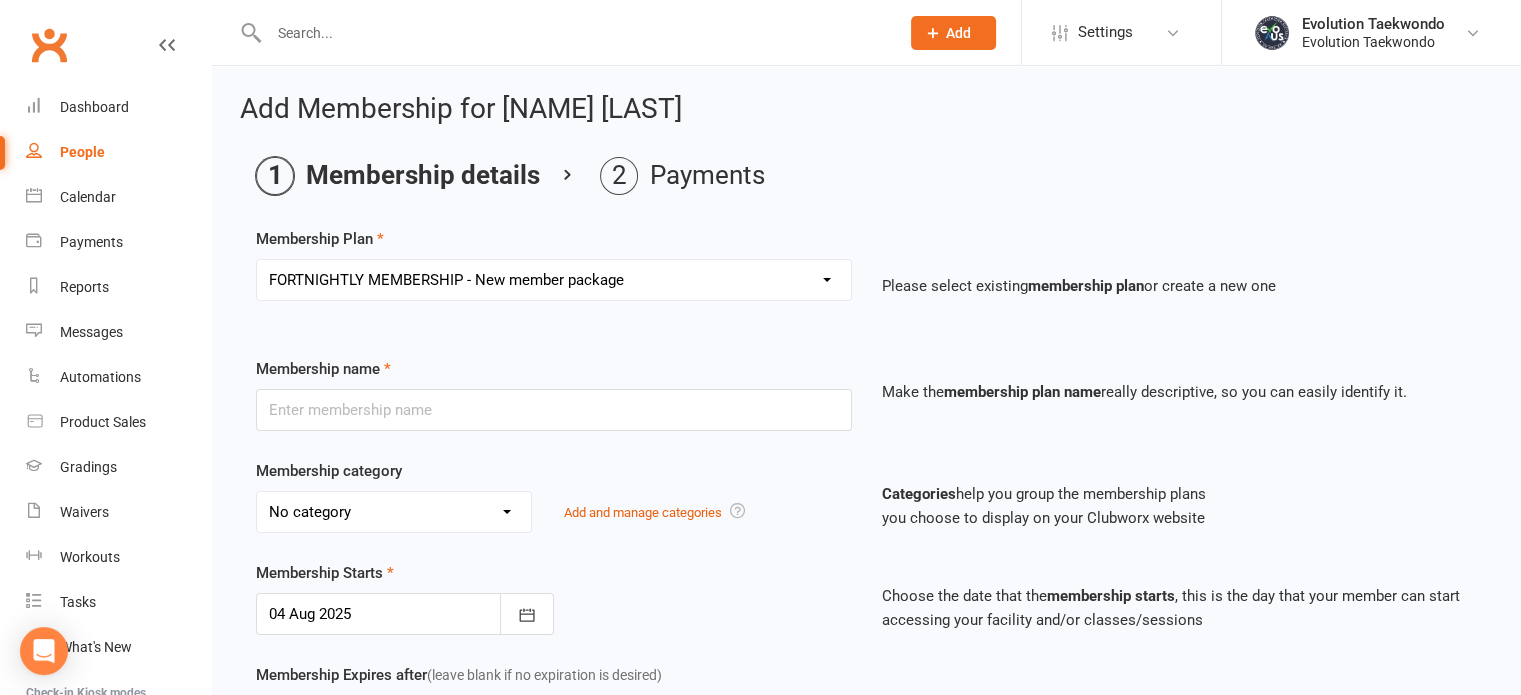 click on "Select a membership plan Create new Membership Plan FORTNIGHTLY MEMBERSHIP BRONZE MEMBERSHIP Personal training Come & Try class FORTNIGHTLY MEMBERSHIP - New member package FORTNIGHTLY MEMBERSHIP  & REGISTRATION 2025" at bounding box center (554, 280) 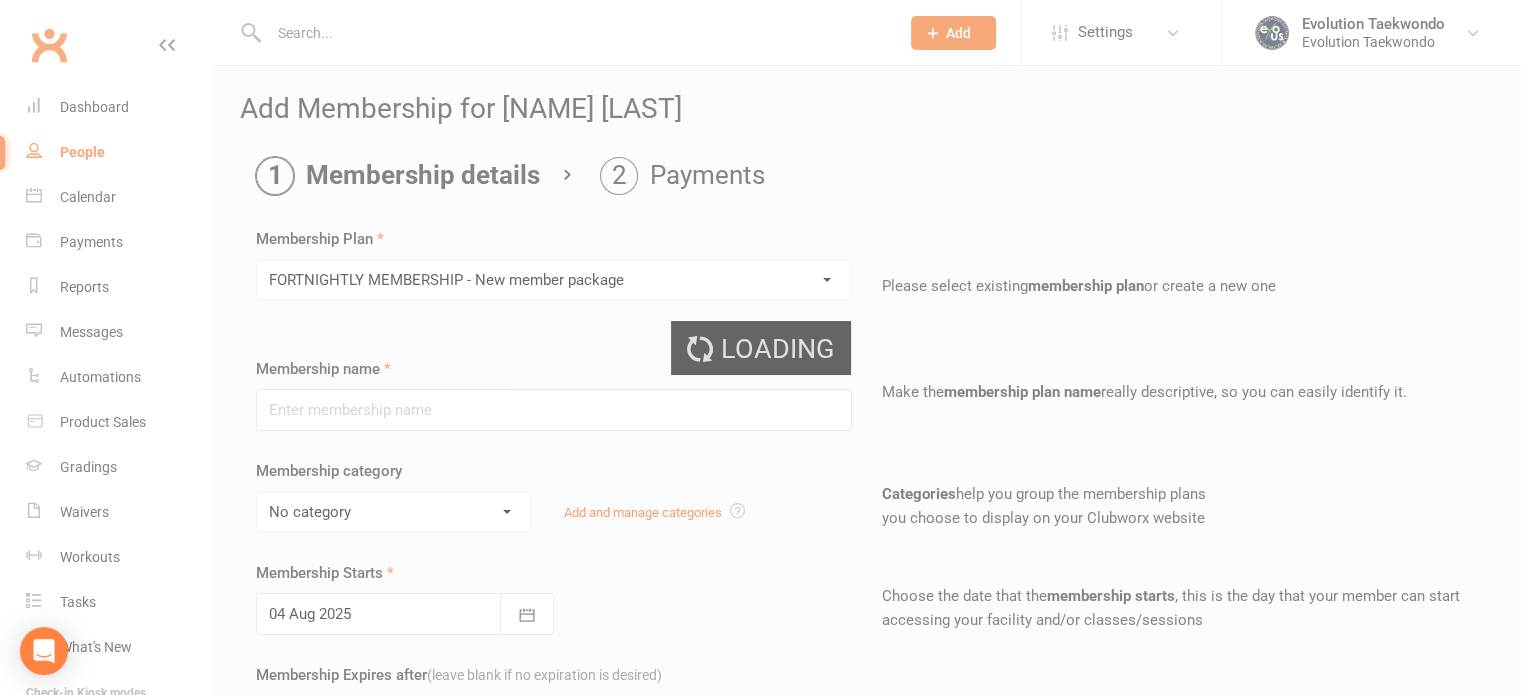 type on "FORTNIGHTLY MEMBERSHIP - New member package" 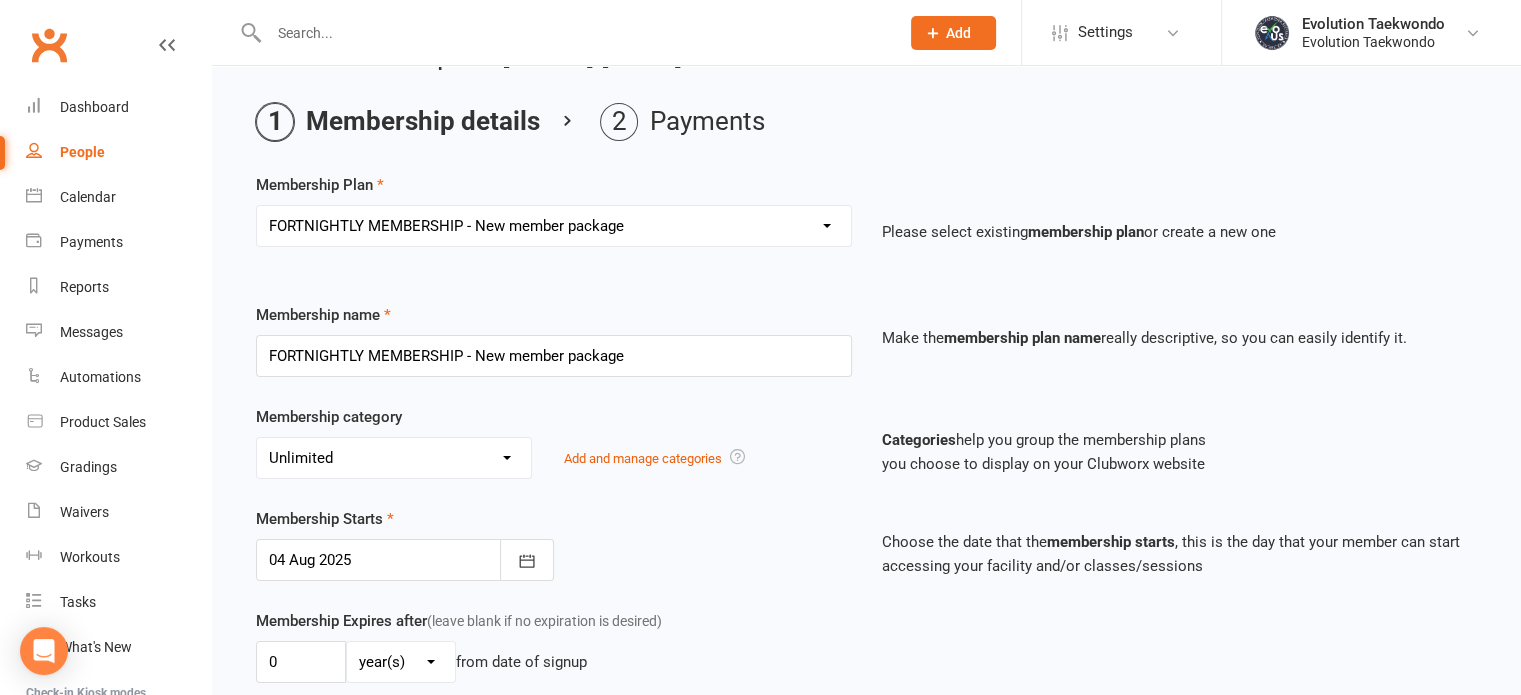 scroll, scrollTop: 0, scrollLeft: 0, axis: both 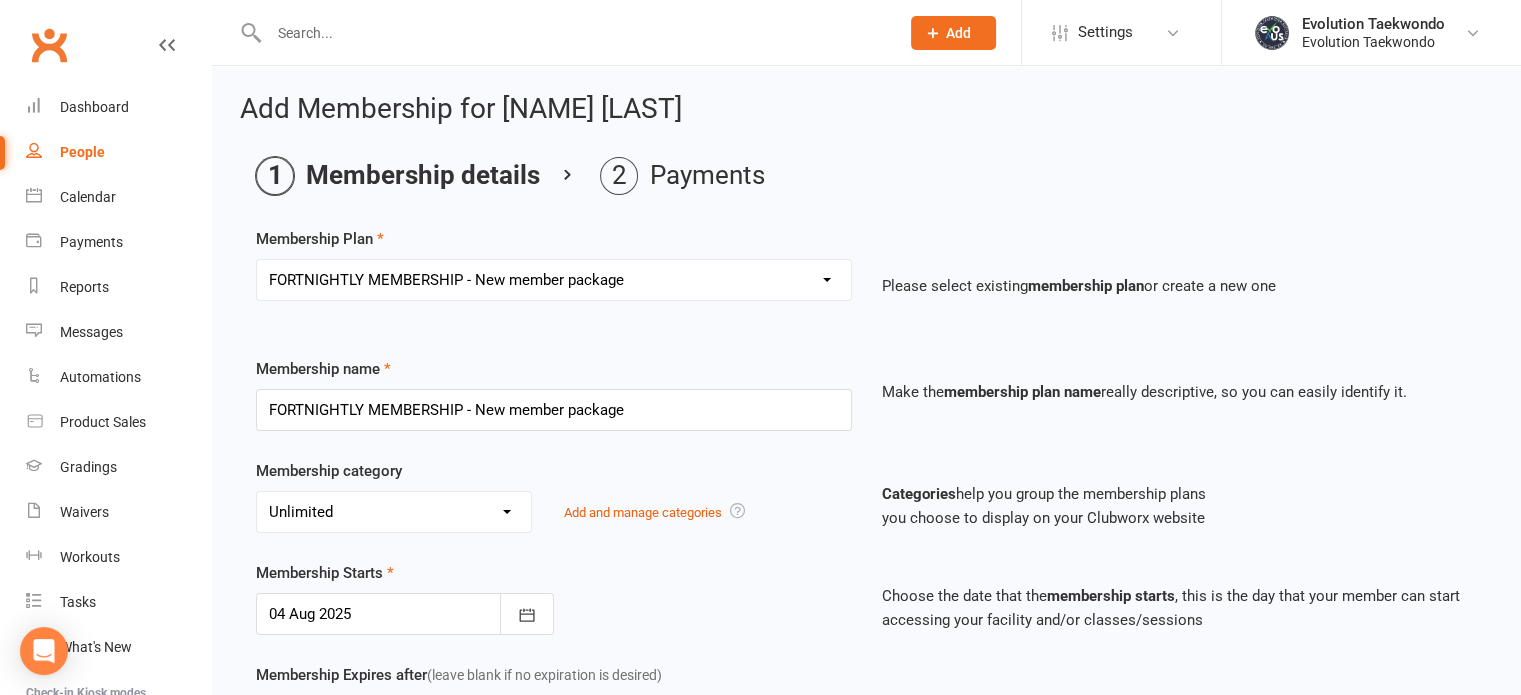 click on "Select a membership plan Create new Membership Plan FORTNIGHTLY MEMBERSHIP BRONZE MEMBERSHIP Personal training Come & Try class FORTNIGHTLY MEMBERSHIP - New member package FORTNIGHTLY MEMBERSHIP  & REGISTRATION 2025" at bounding box center (554, 280) 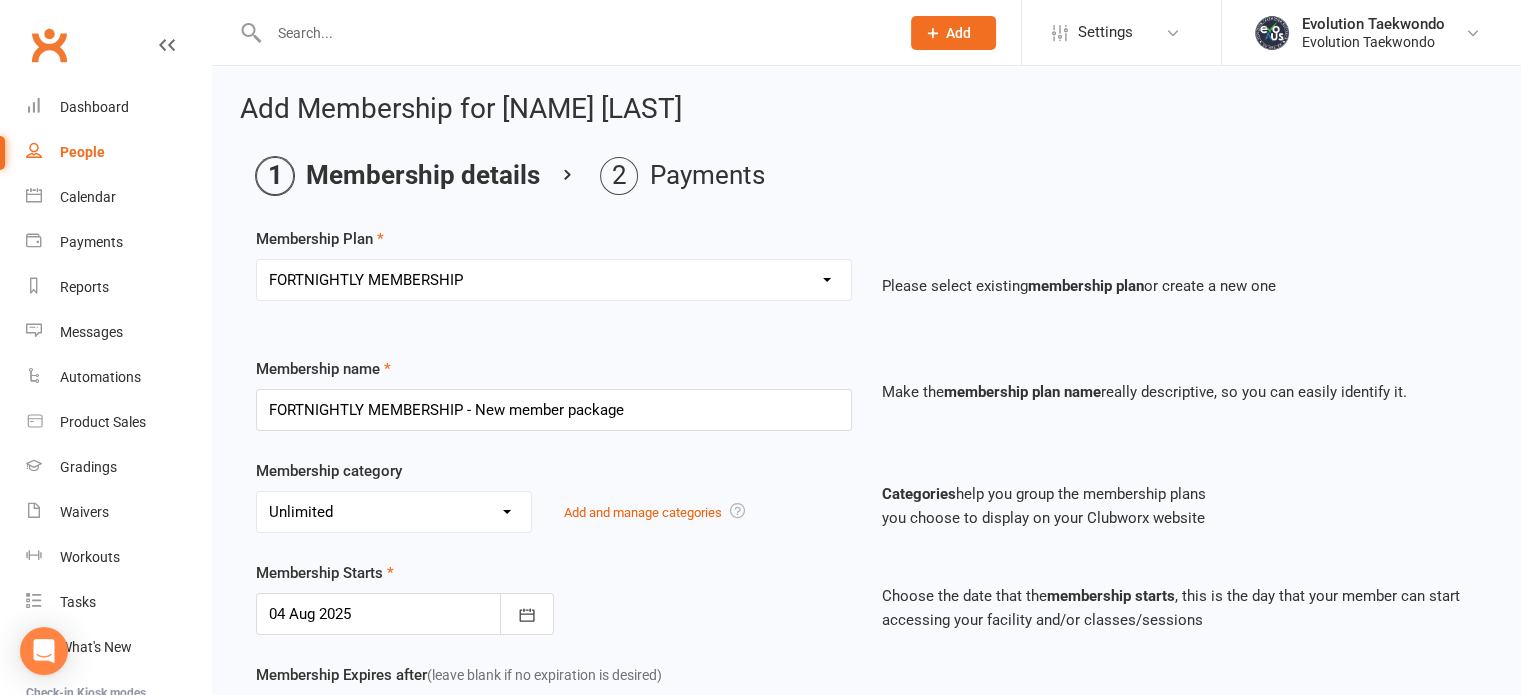click on "Select a membership plan Create new Membership Plan FORTNIGHTLY MEMBERSHIP BRONZE MEMBERSHIP Personal training Come & Try class FORTNIGHTLY MEMBERSHIP - New member package FORTNIGHTLY MEMBERSHIP  & REGISTRATION 2025" at bounding box center (554, 280) 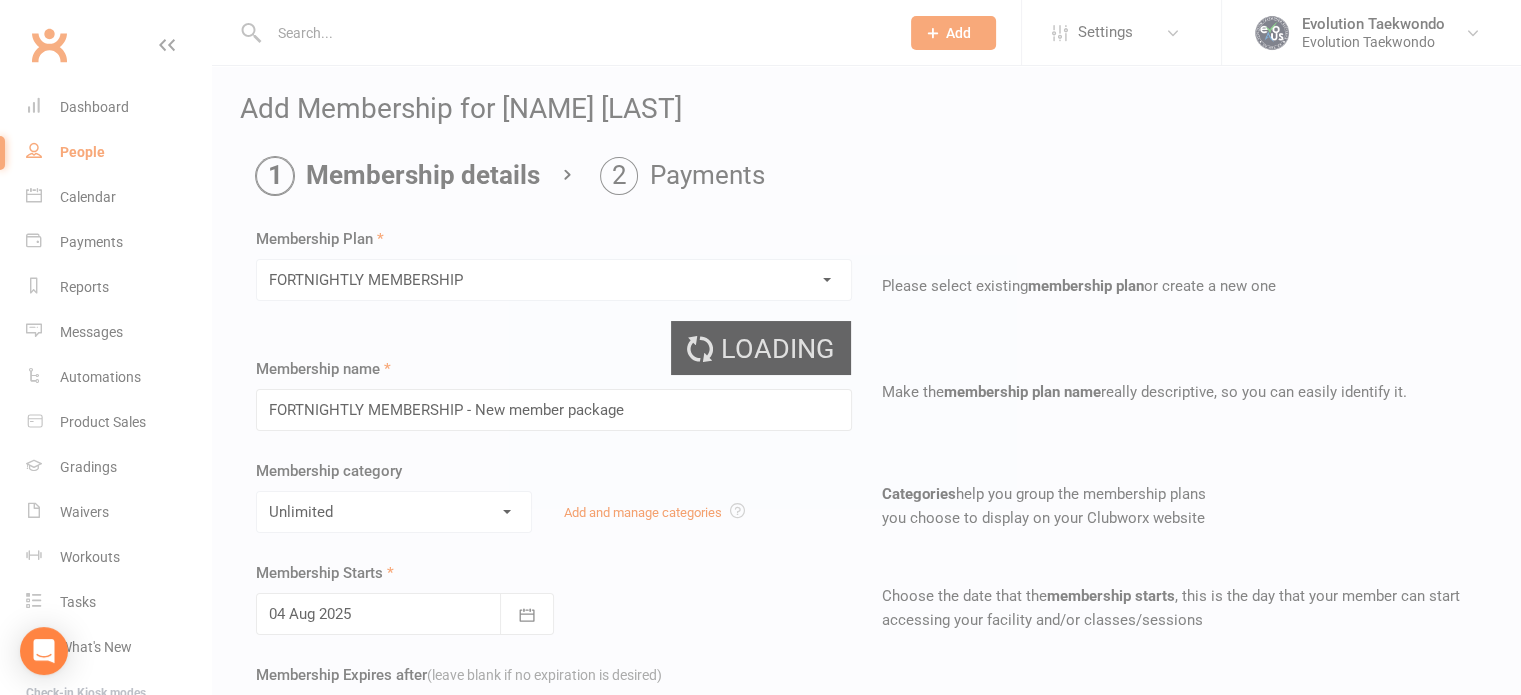type on "FORTNIGHTLY MEMBERSHIP" 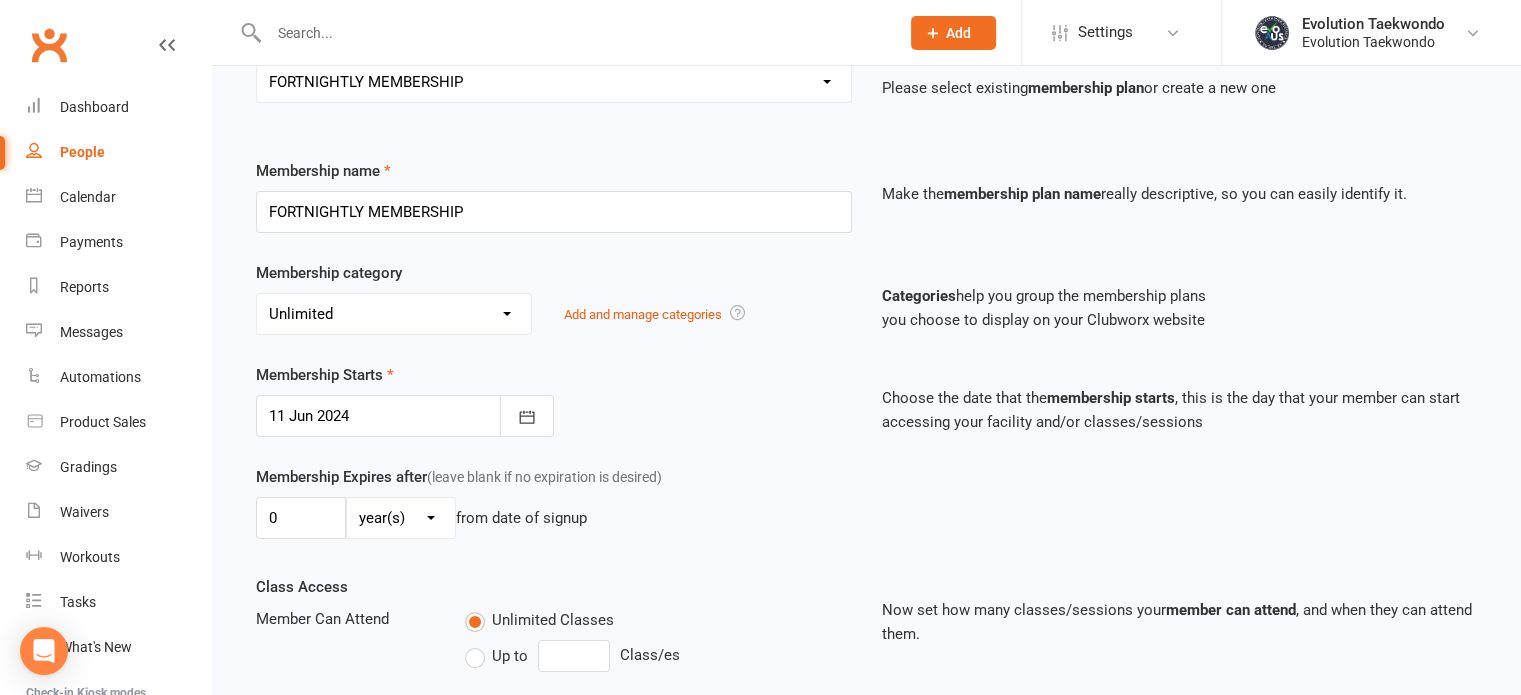 scroll, scrollTop: 200, scrollLeft: 0, axis: vertical 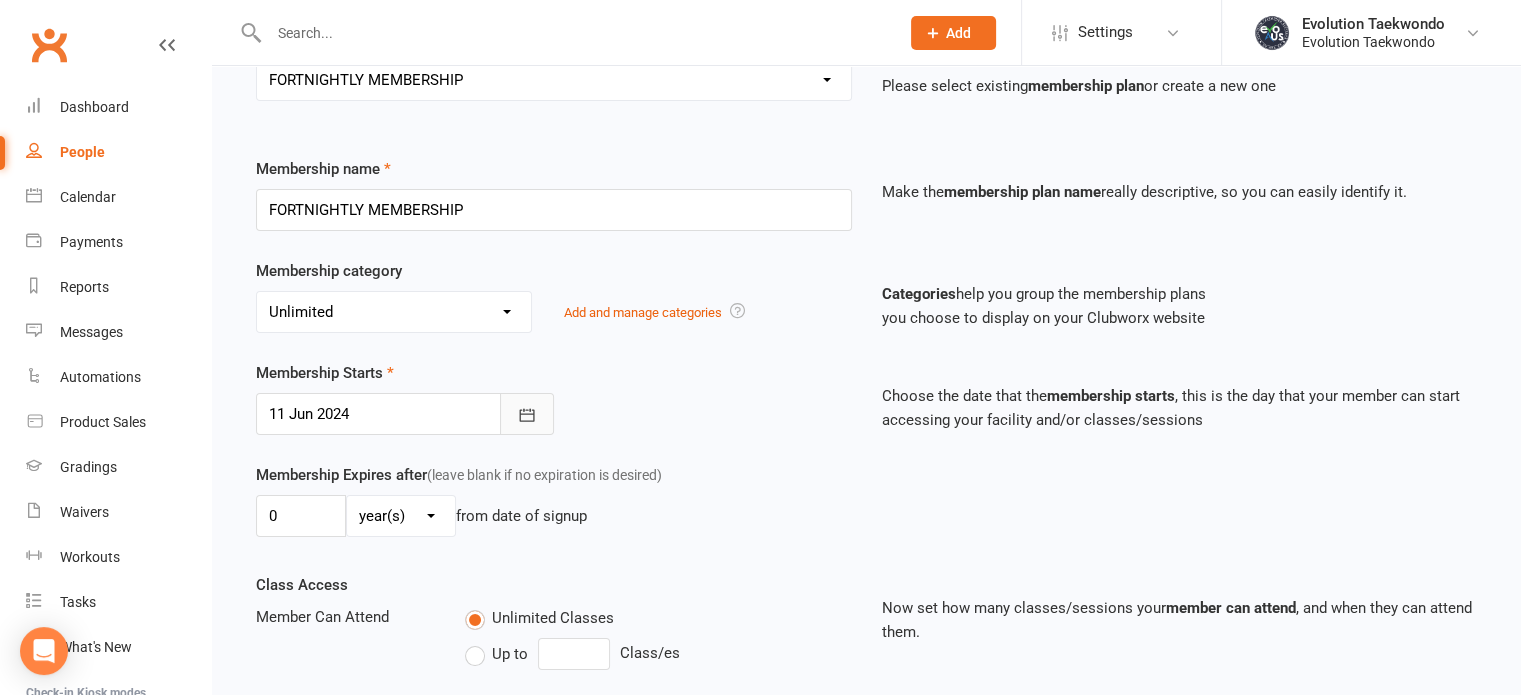 click 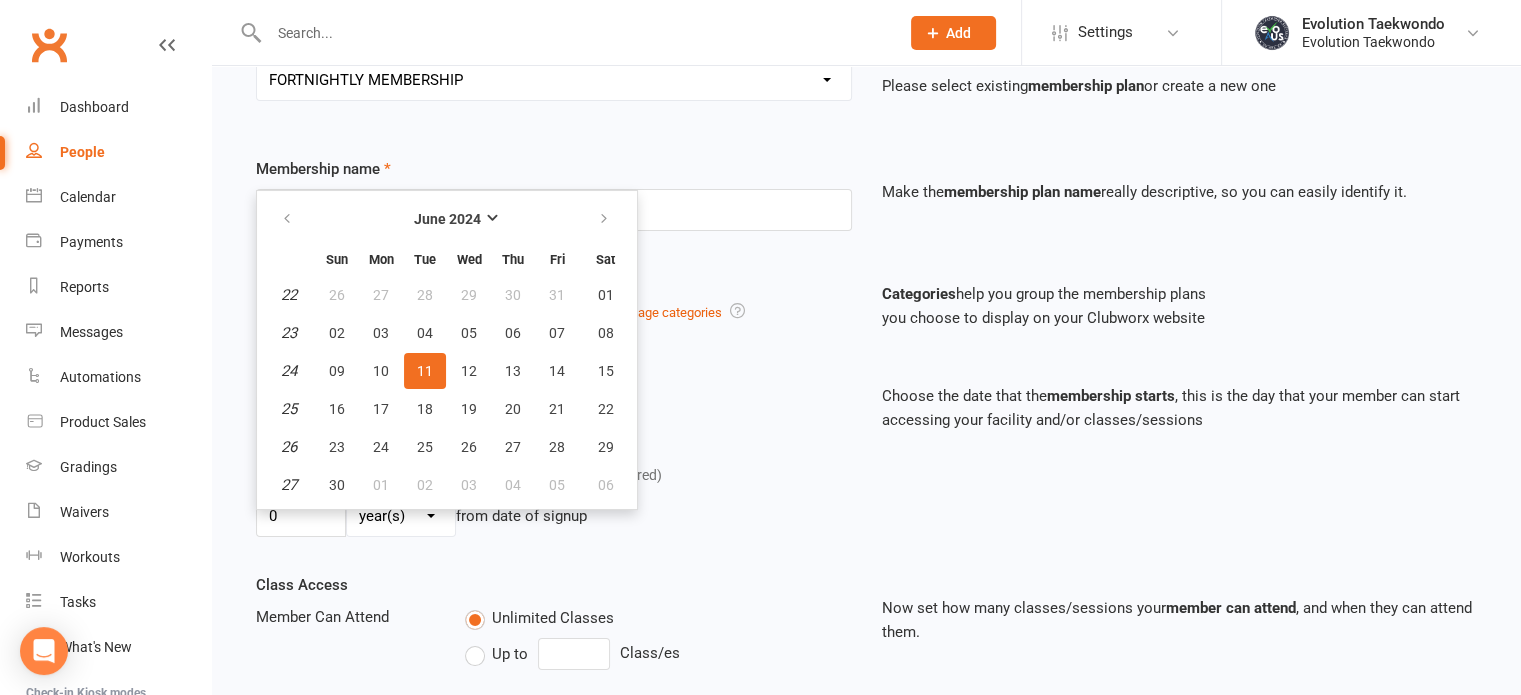 click on "Membership Expires after   (leave blank if no expiration is desired) 0 day(s) week(s) month(s) year(s)   from date of signup" at bounding box center [554, 504] 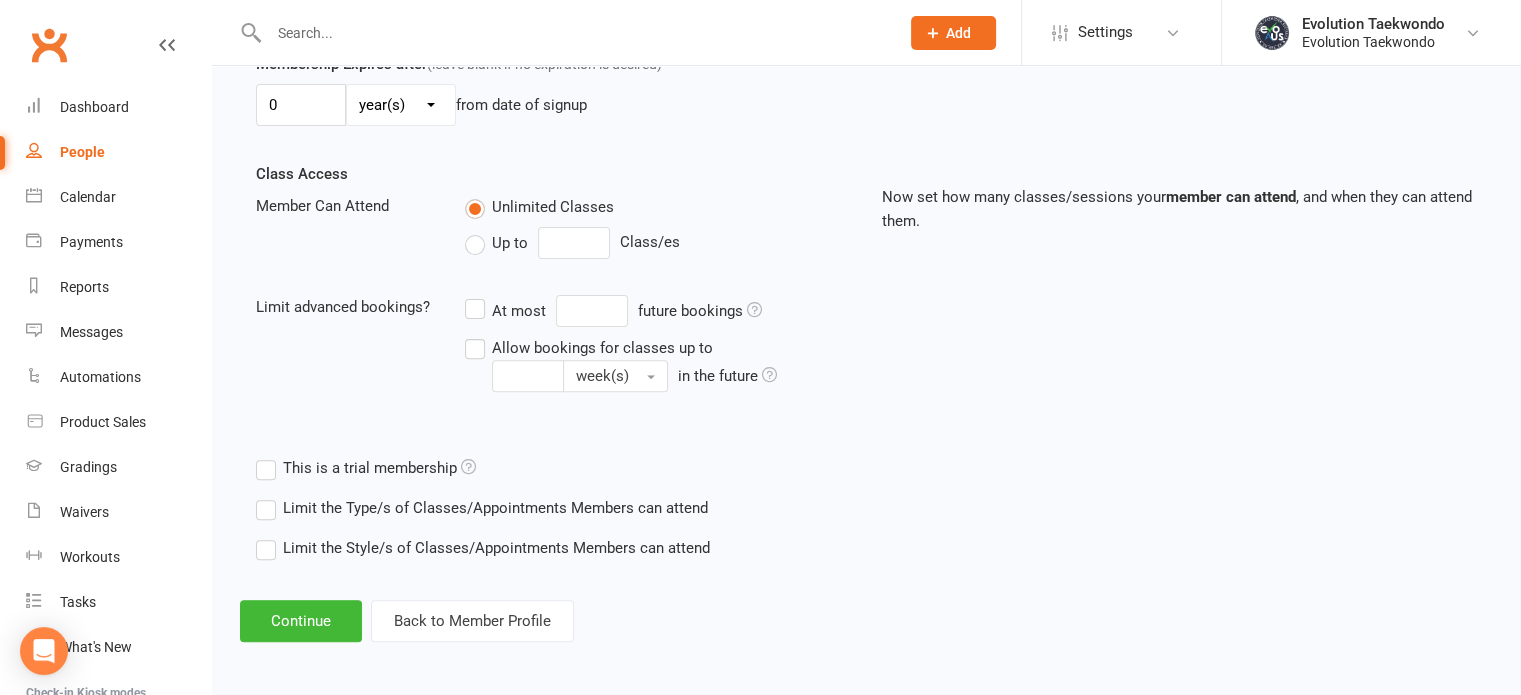 scroll, scrollTop: 610, scrollLeft: 0, axis: vertical 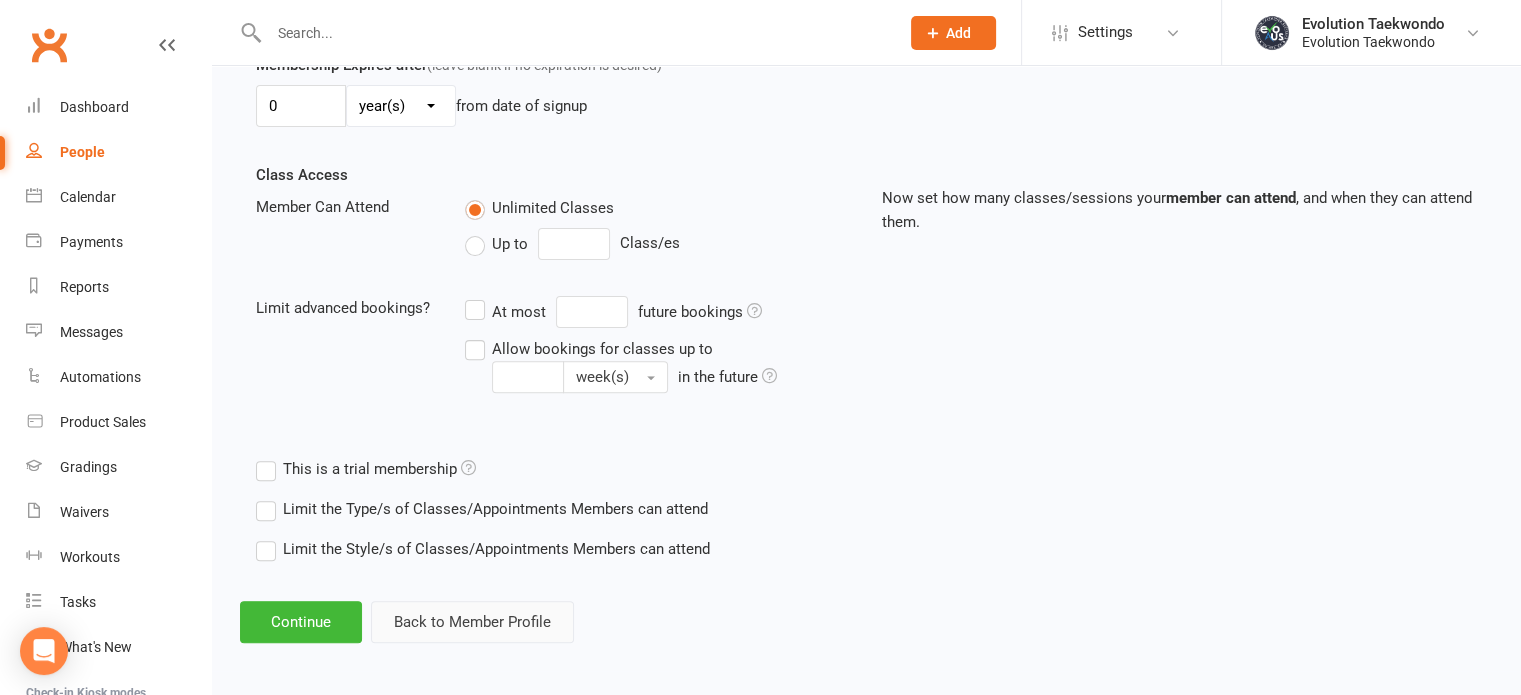 click on "Back to Member Profile" at bounding box center (472, 622) 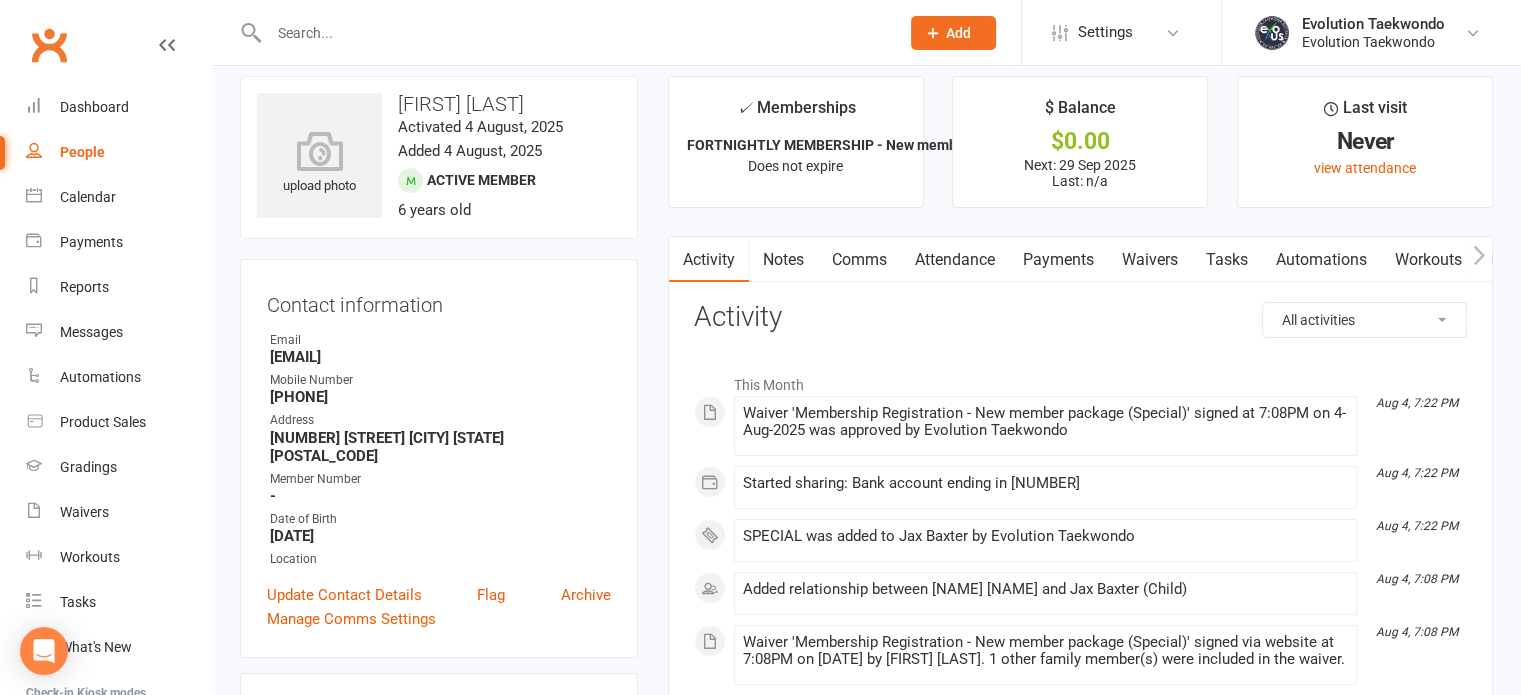 scroll, scrollTop: 19, scrollLeft: 0, axis: vertical 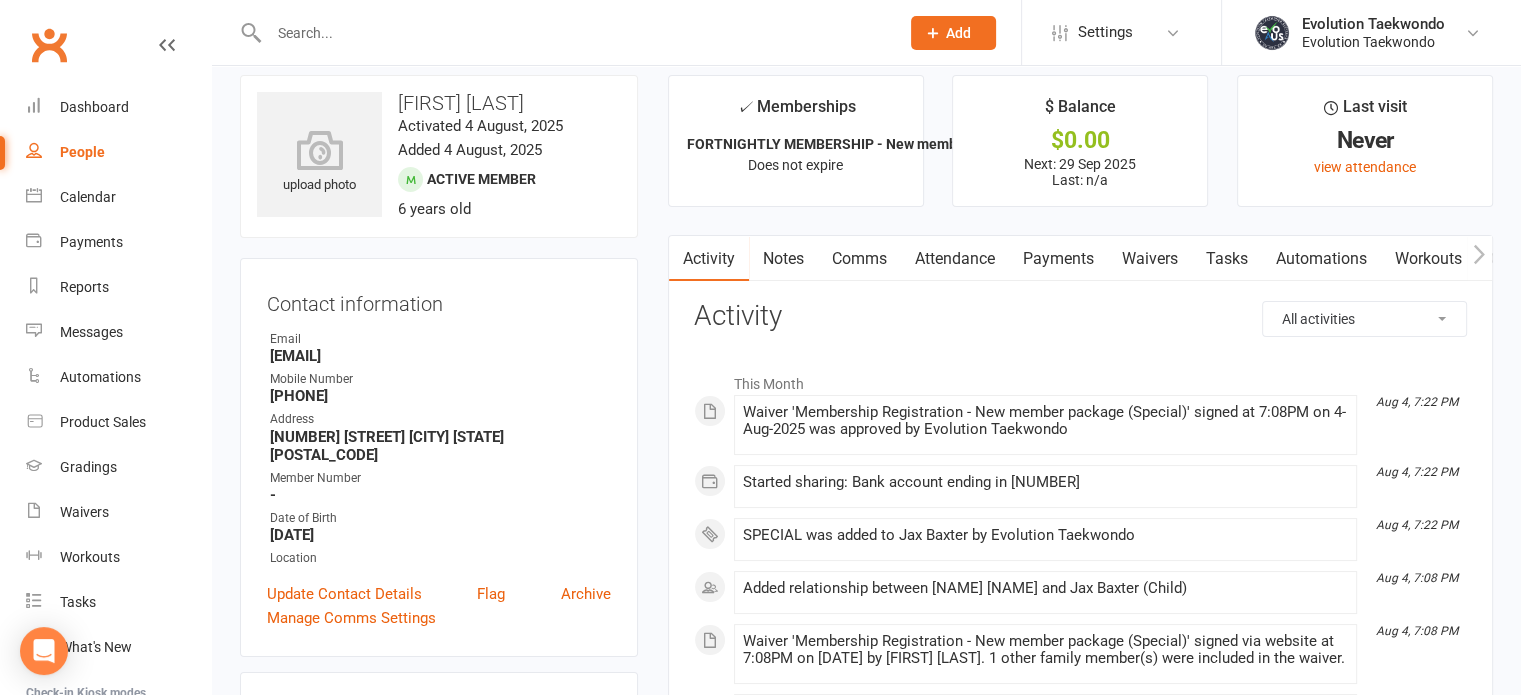 click on "Payments" at bounding box center [1058, 259] 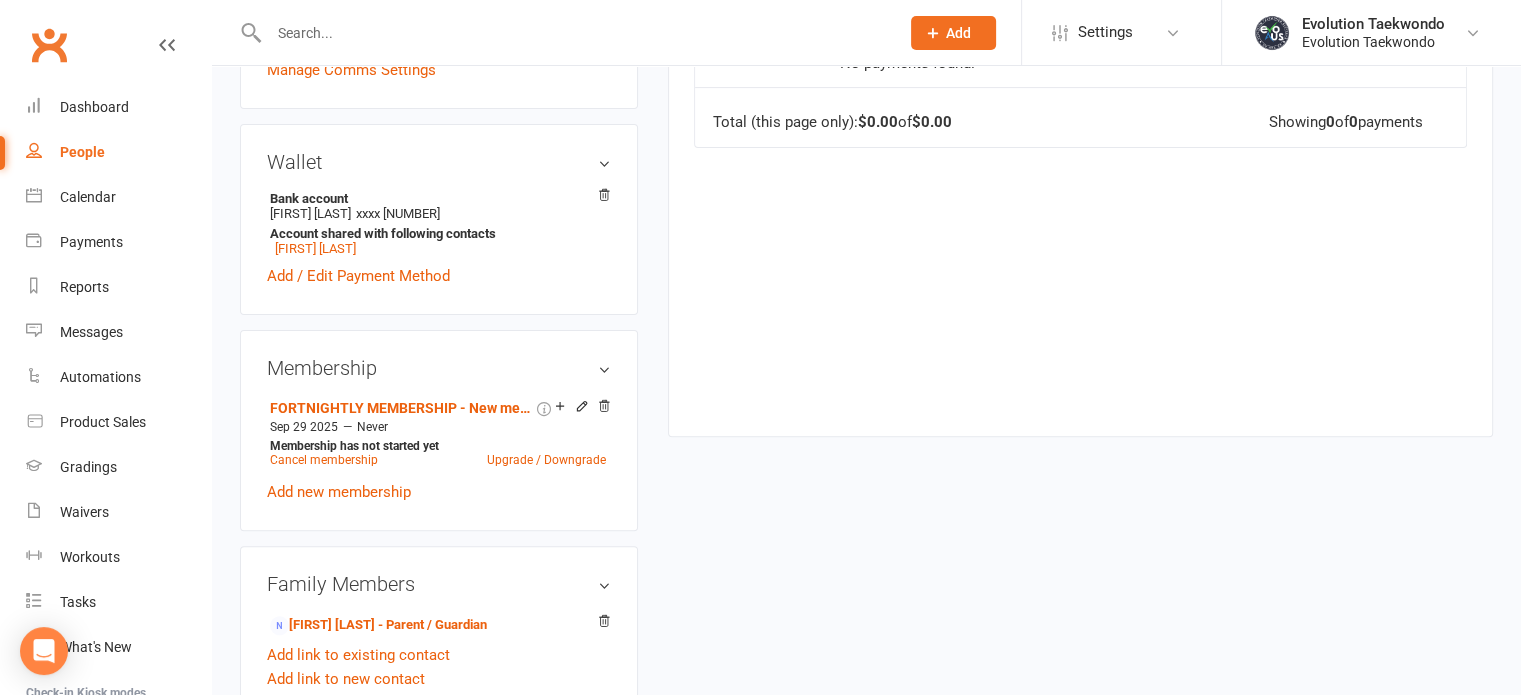 scroll, scrollTop: 571, scrollLeft: 0, axis: vertical 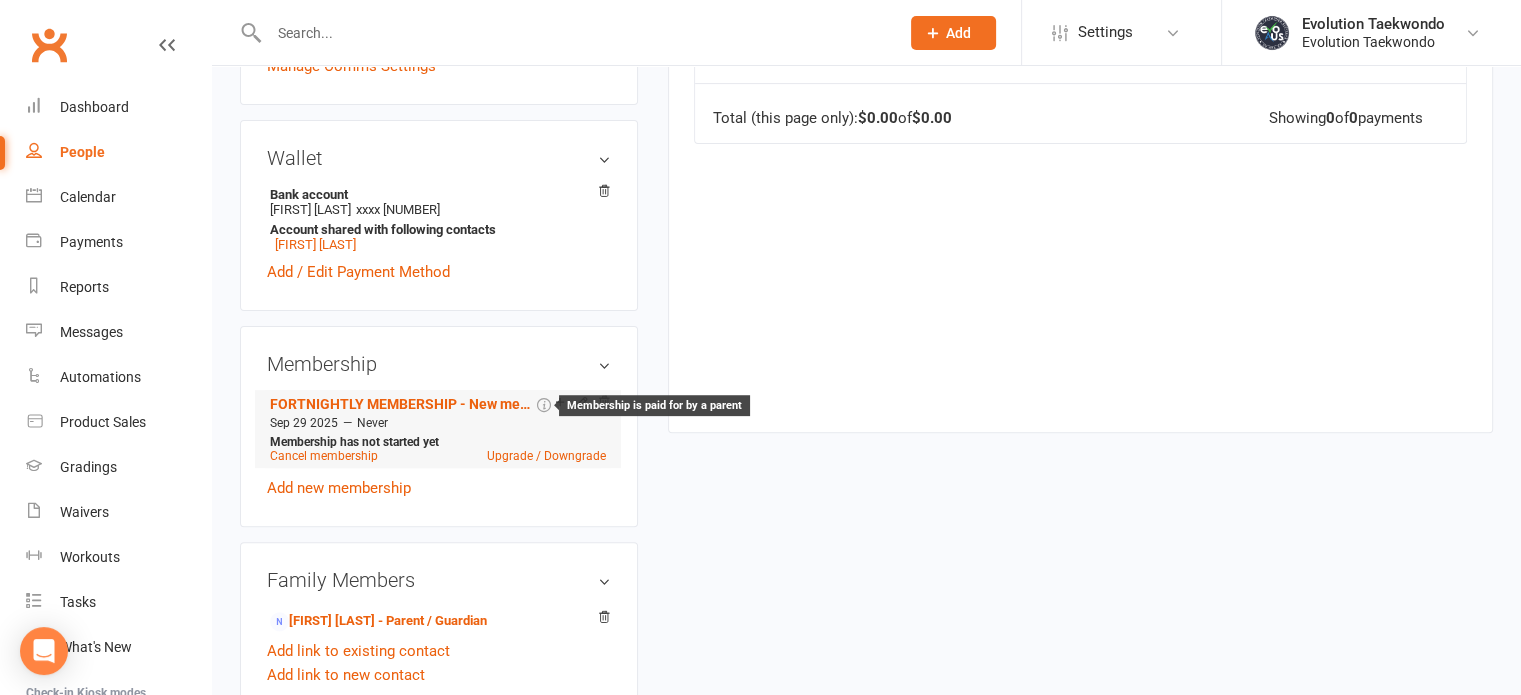 click at bounding box center [544, 405] 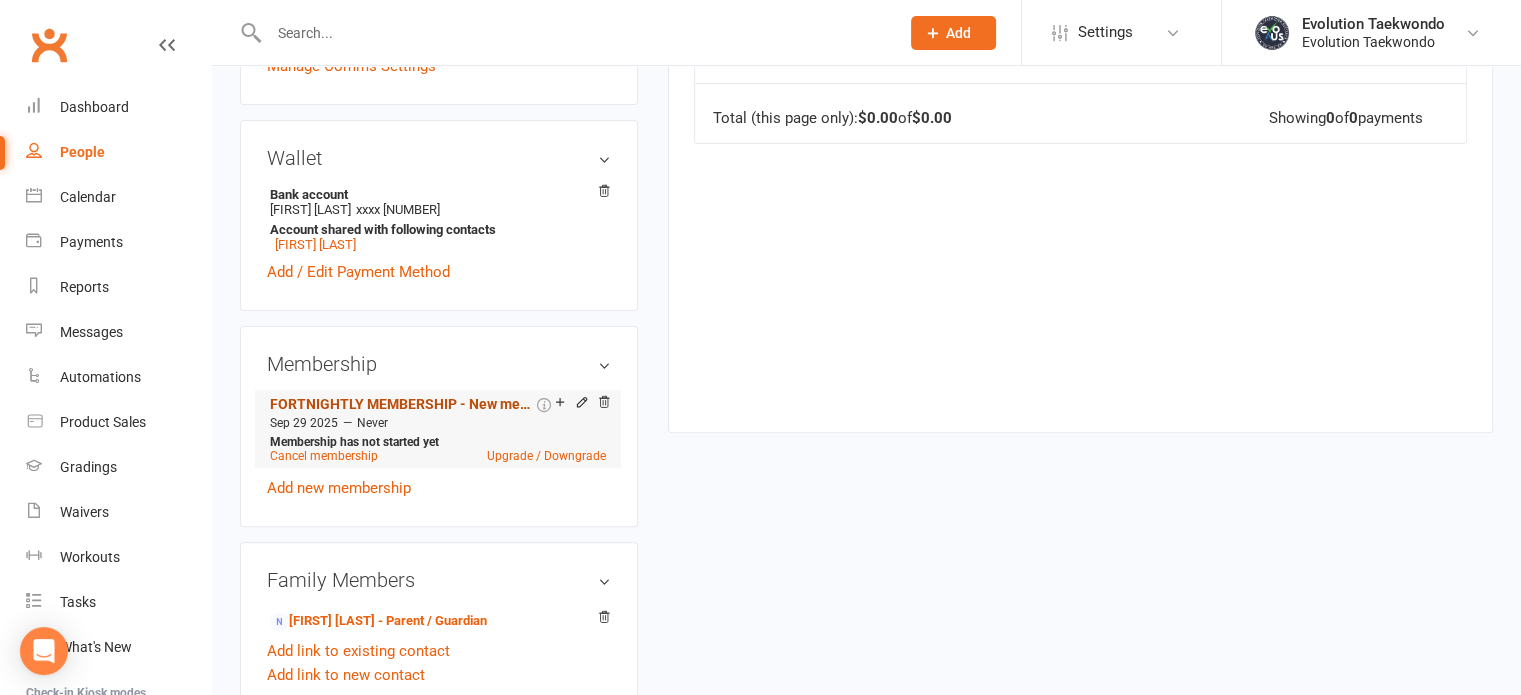 click on "FORTNIGHTLY MEMBERSHIP - New member package" at bounding box center [401, 404] 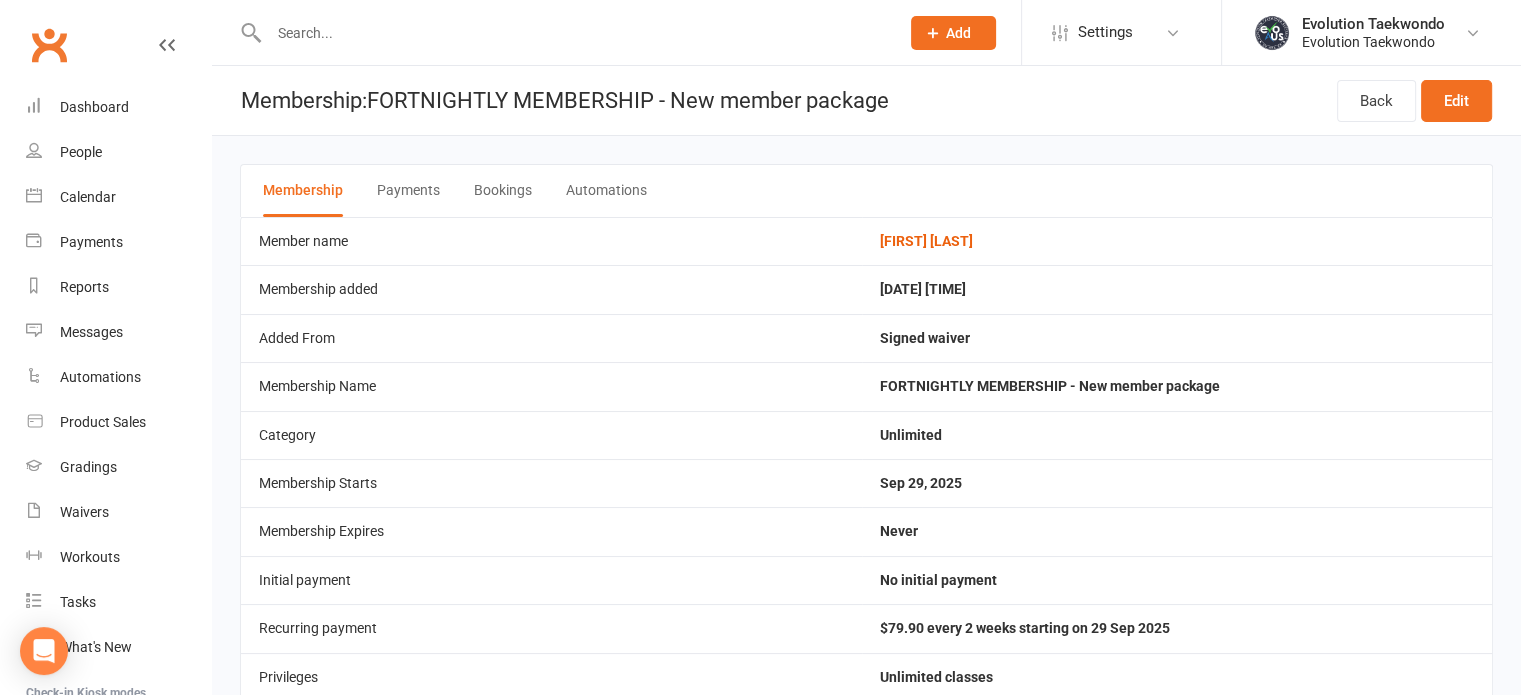 click on "Payments" at bounding box center [408, 191] 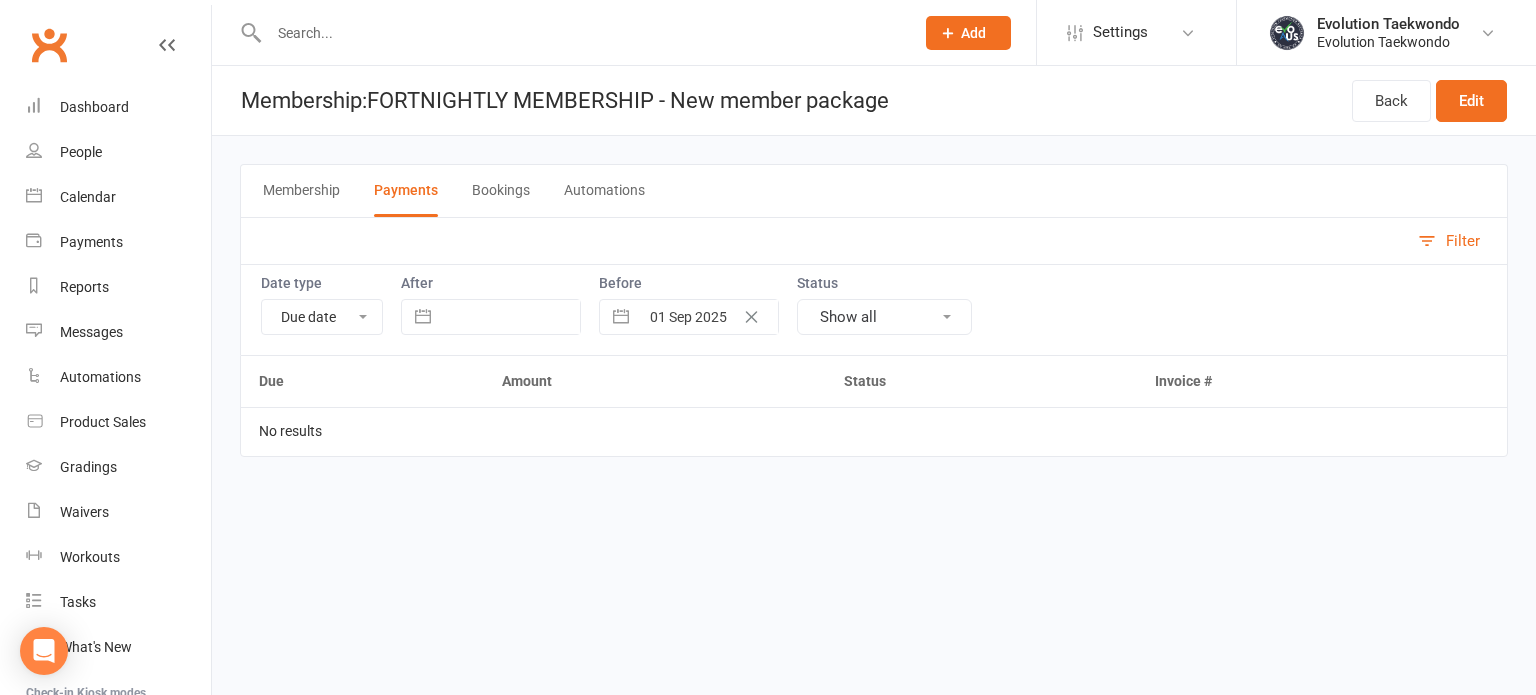 click on "Membership" at bounding box center [301, 191] 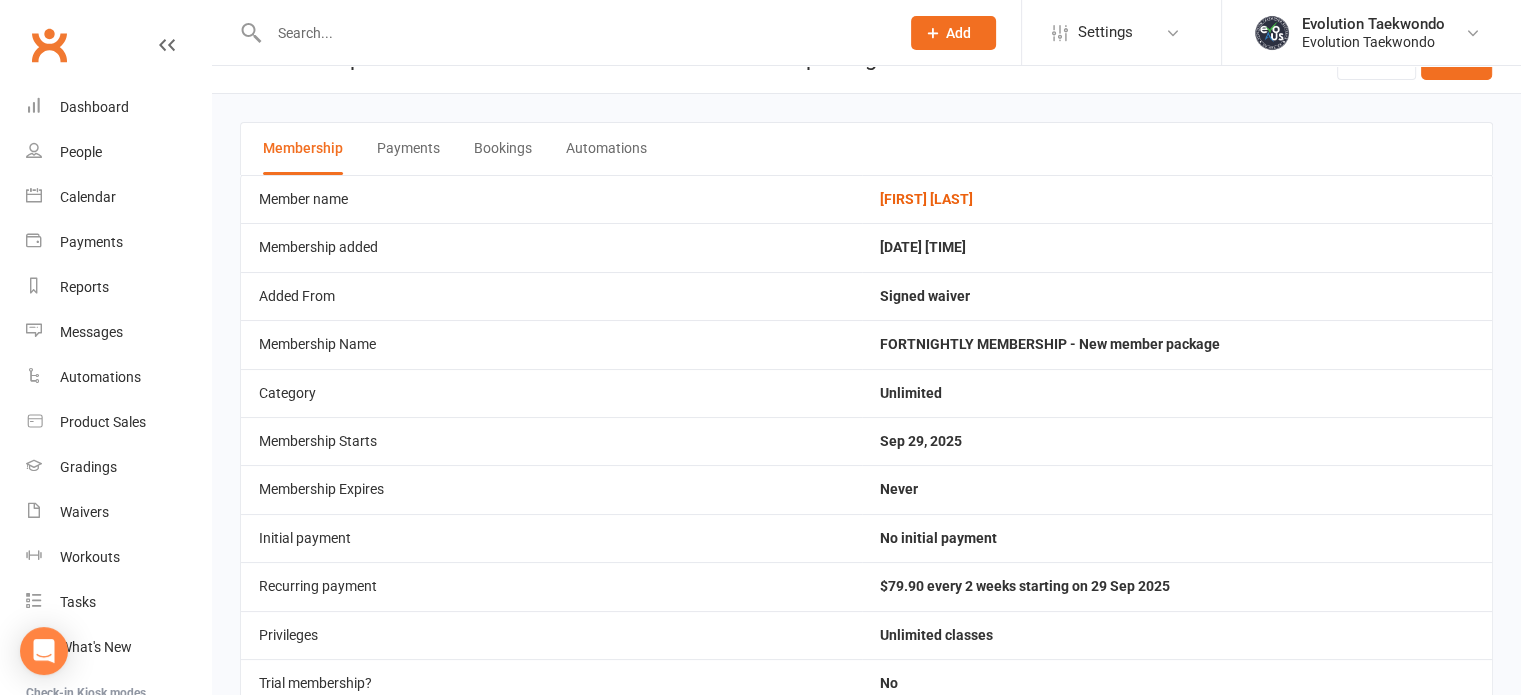 scroll, scrollTop: 0, scrollLeft: 0, axis: both 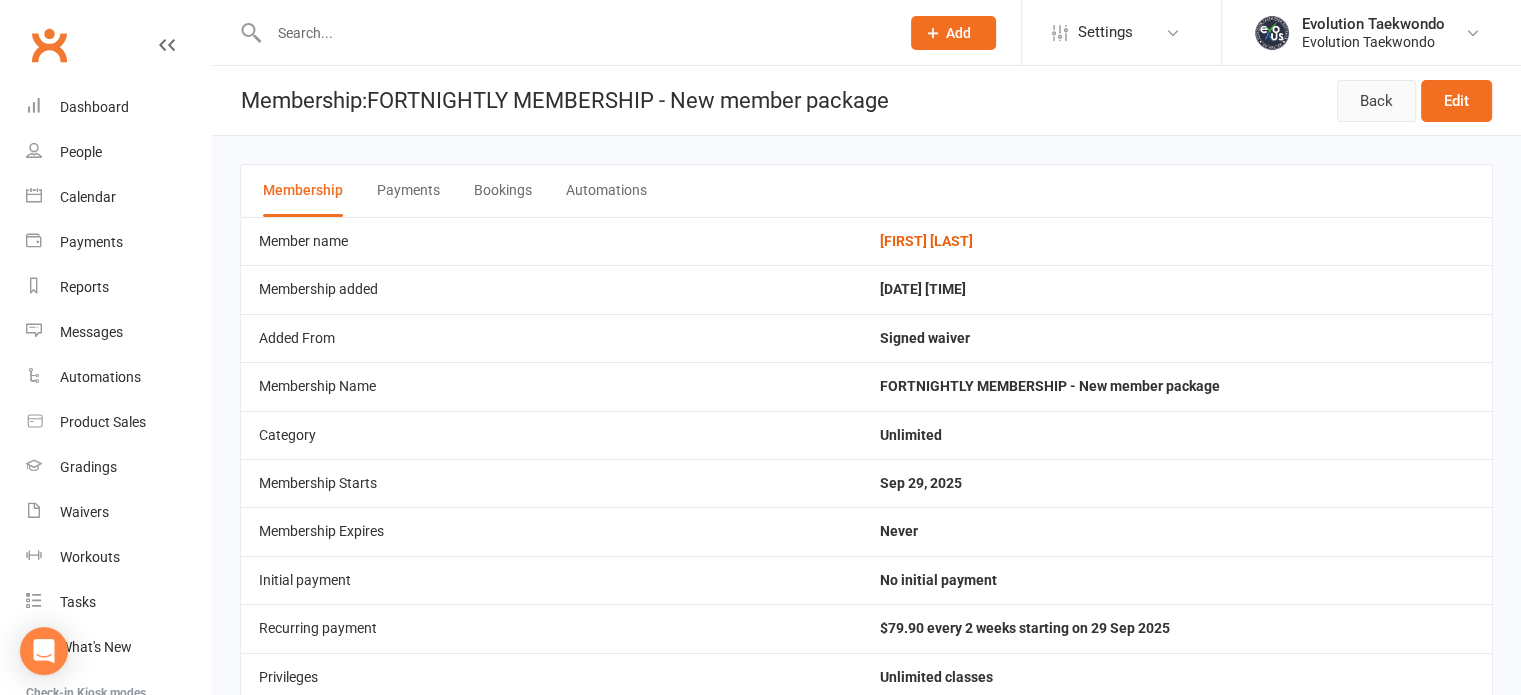 click on "Back" at bounding box center (1376, 101) 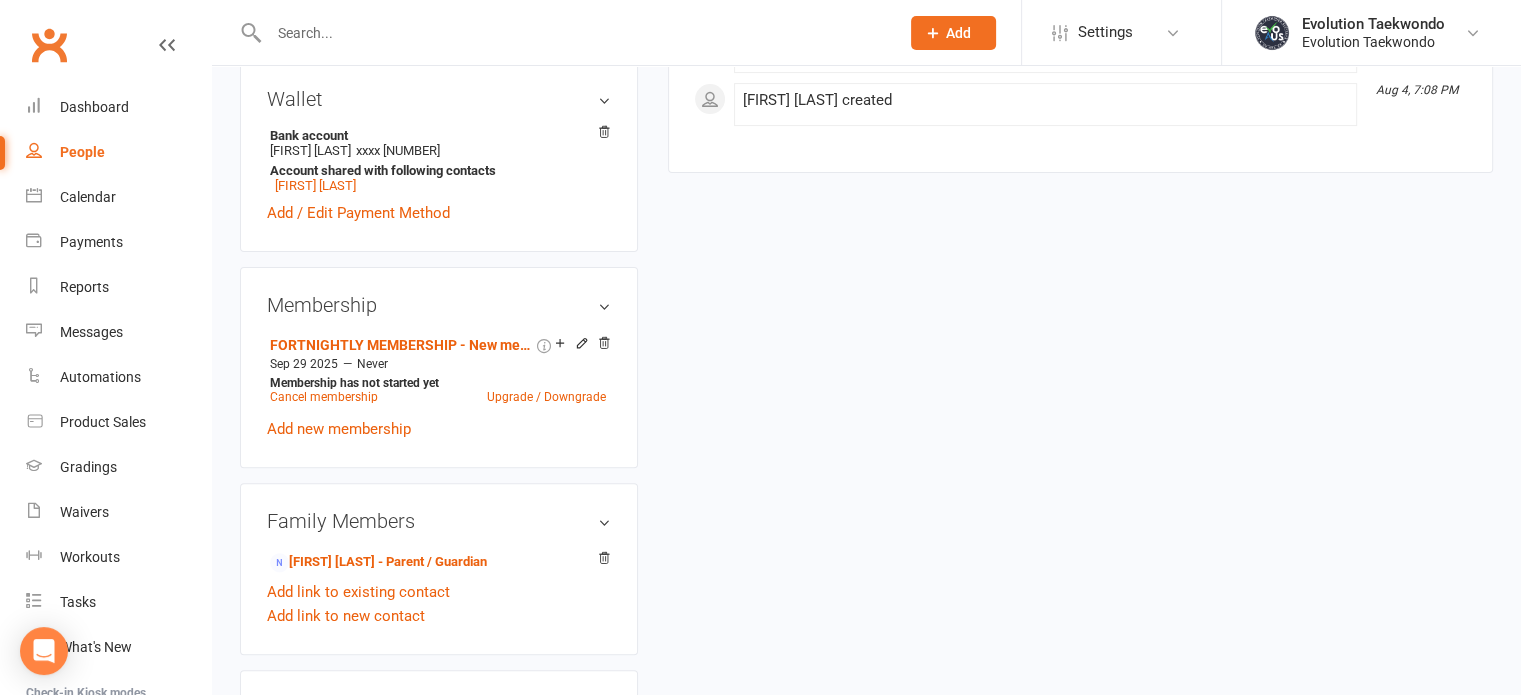 scroll, scrollTop: 639, scrollLeft: 0, axis: vertical 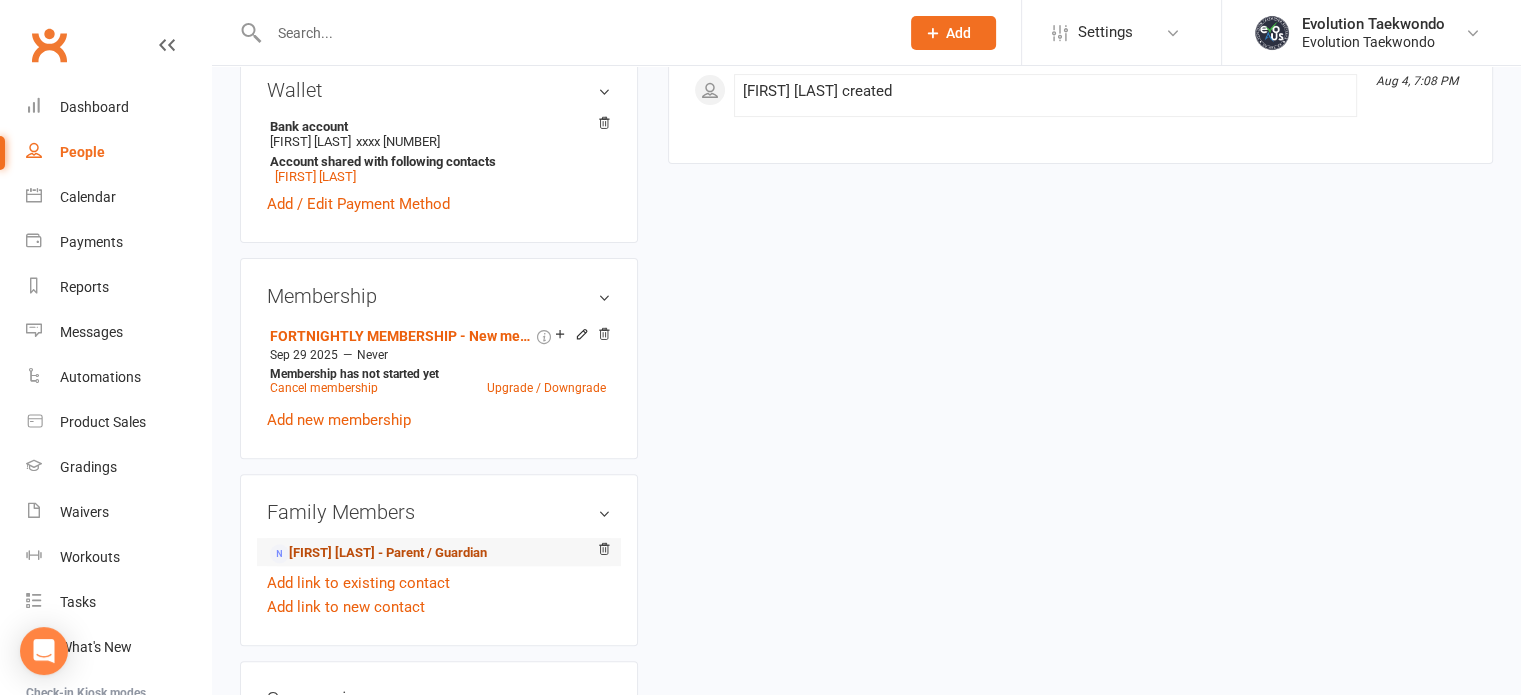 click on "[FIRST] [LAST] - Parent / Guardian" at bounding box center (378, 553) 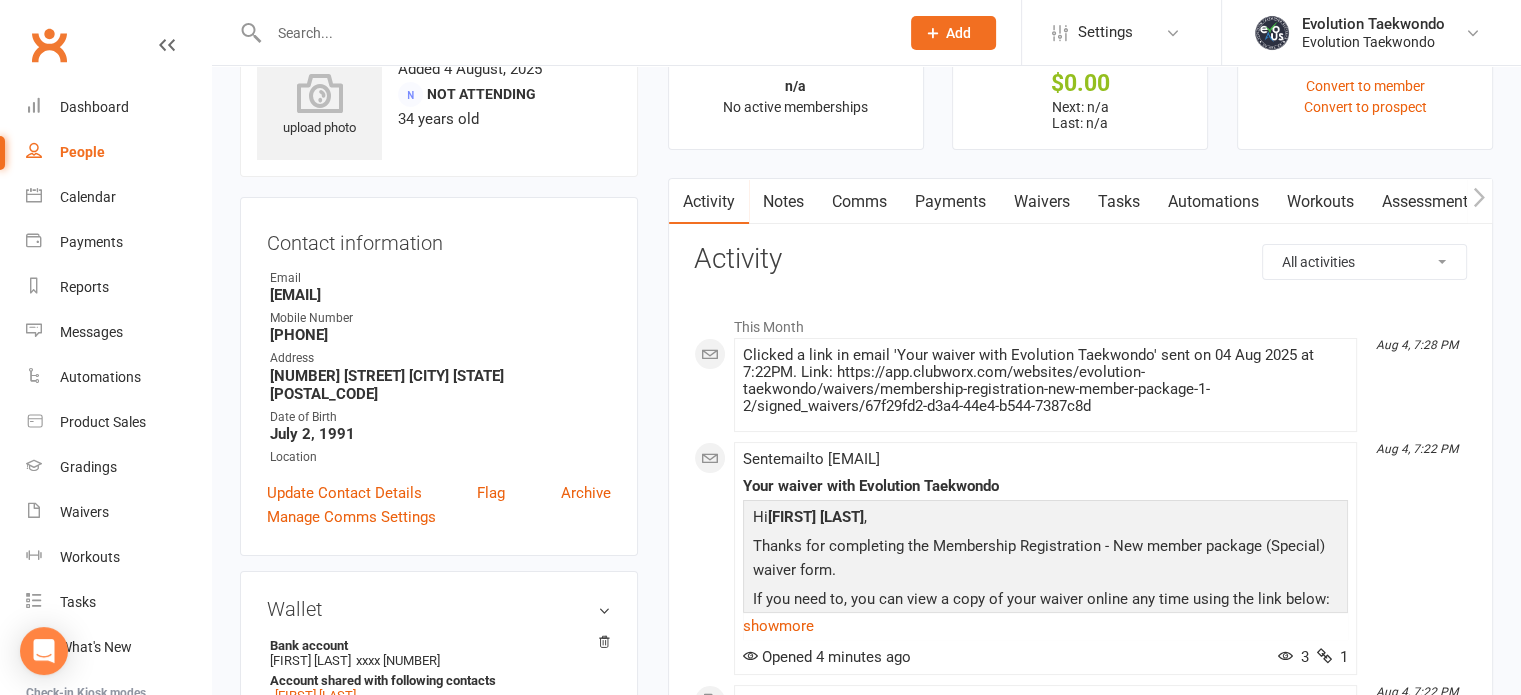 scroll, scrollTop: 0, scrollLeft: 0, axis: both 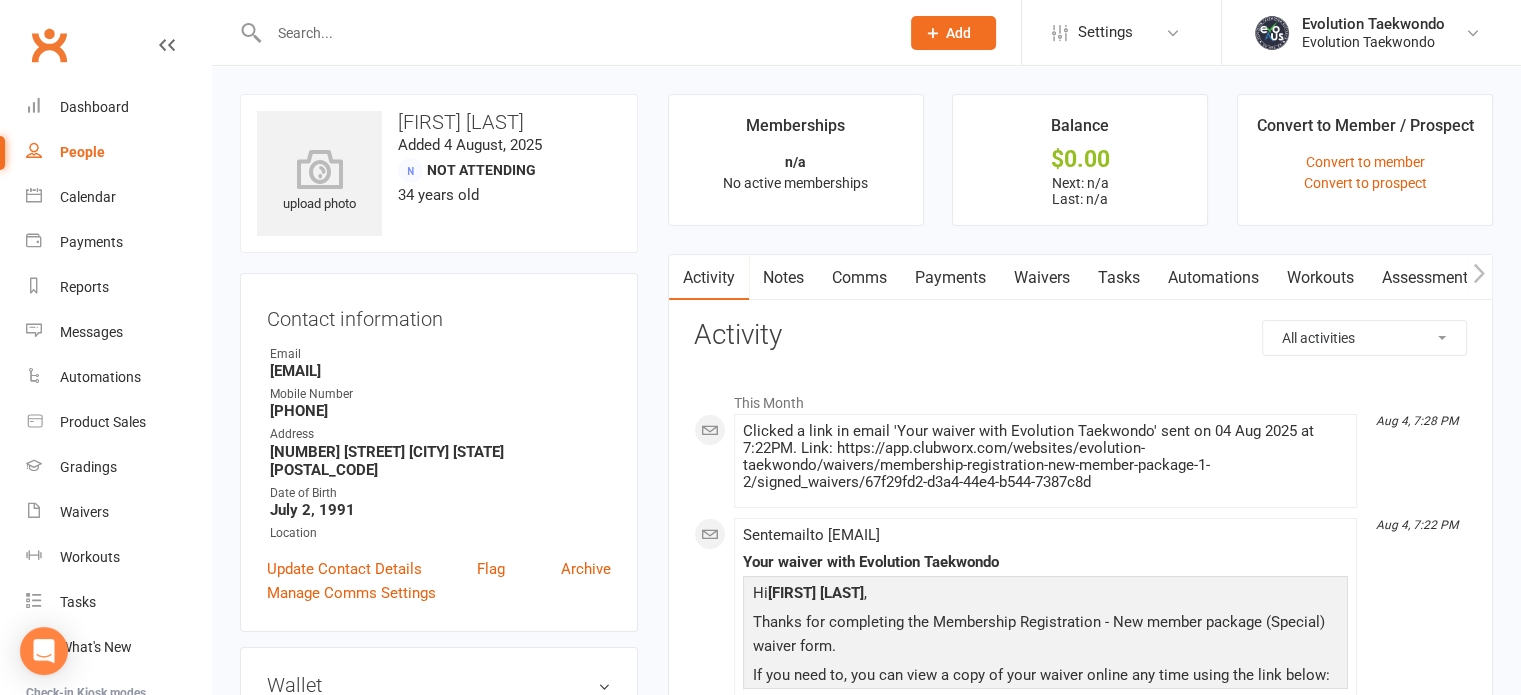 click on "Comms" at bounding box center (859, 278) 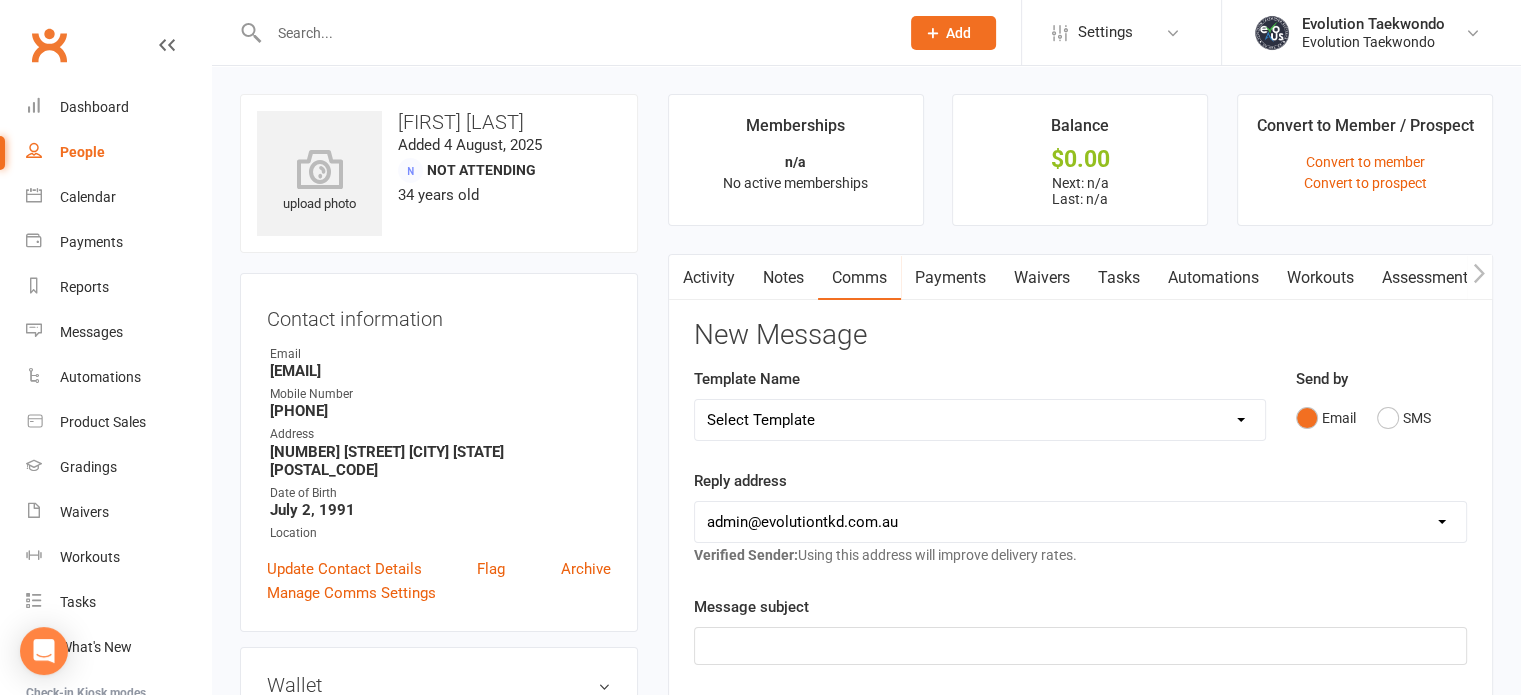click on "Payments" at bounding box center [950, 278] 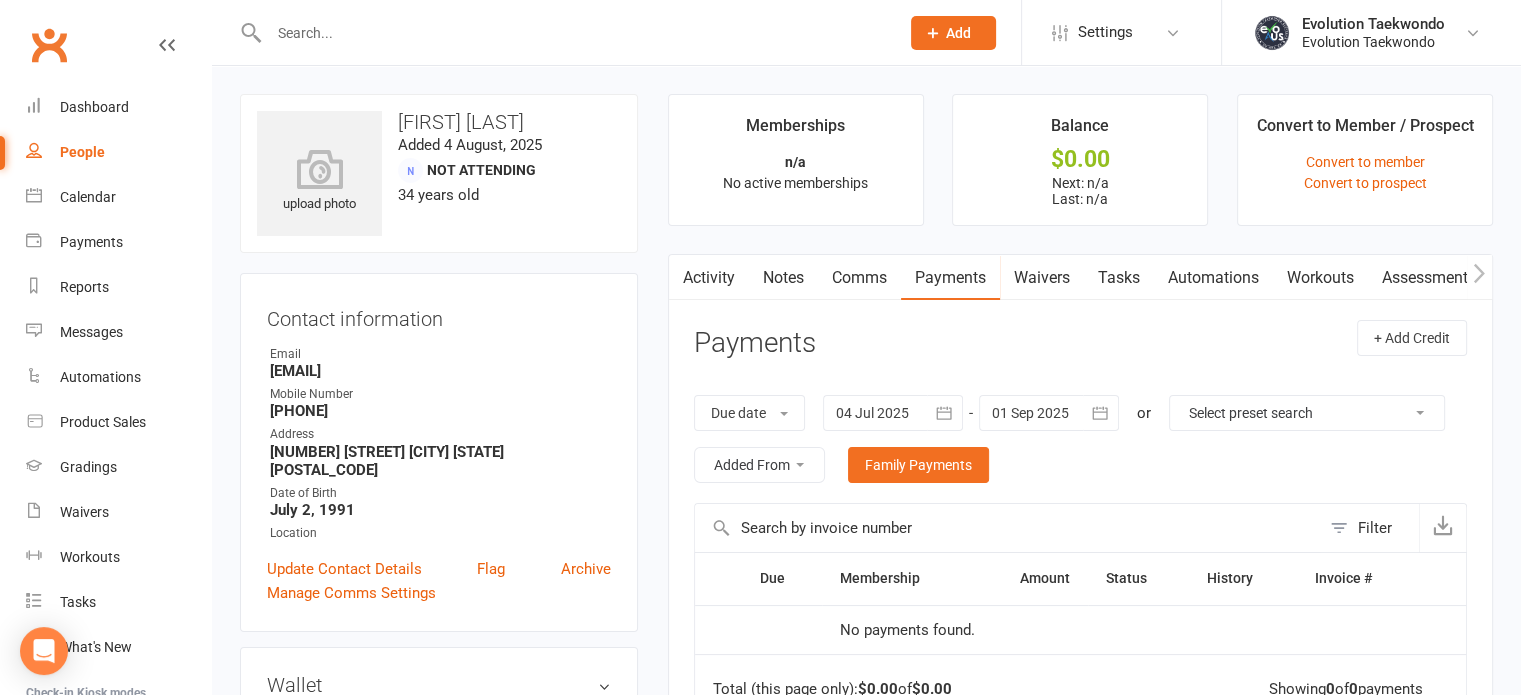 click on "Waivers" at bounding box center [1042, 278] 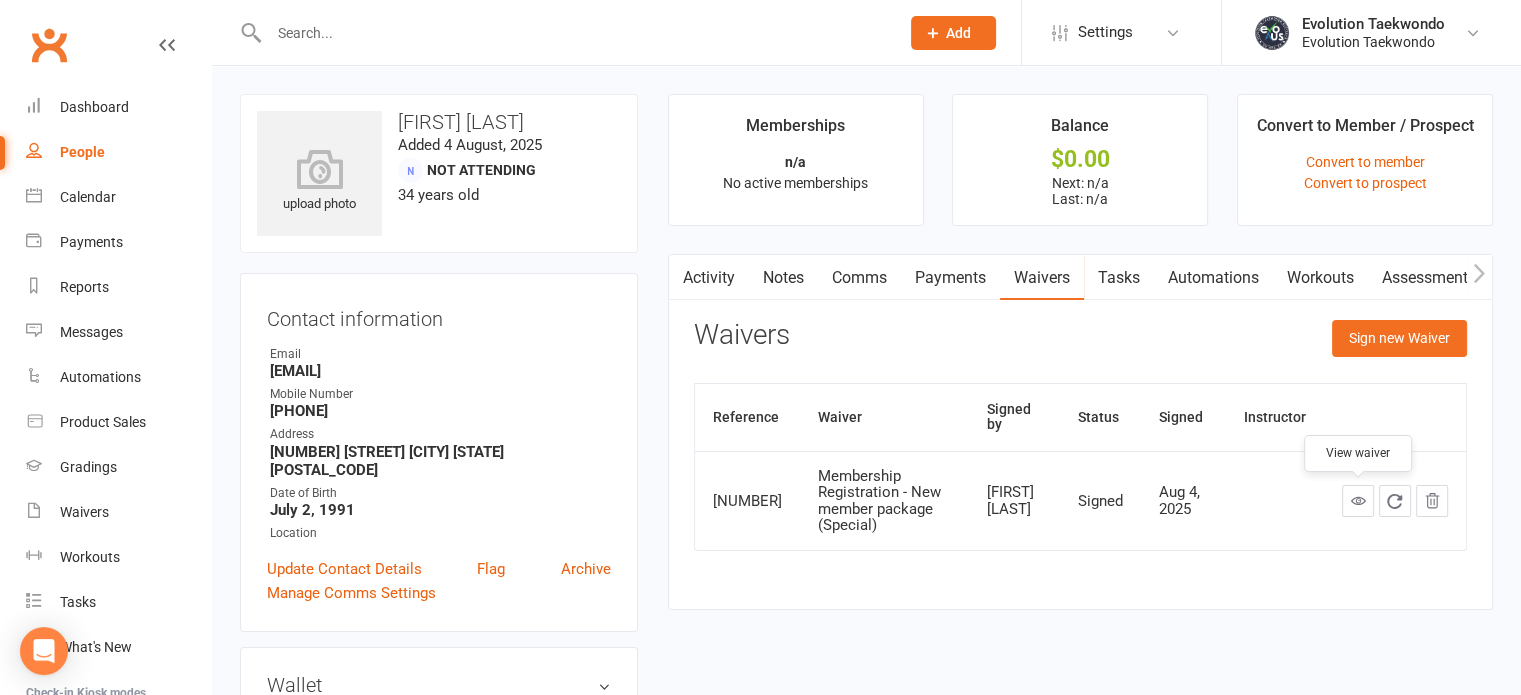 click 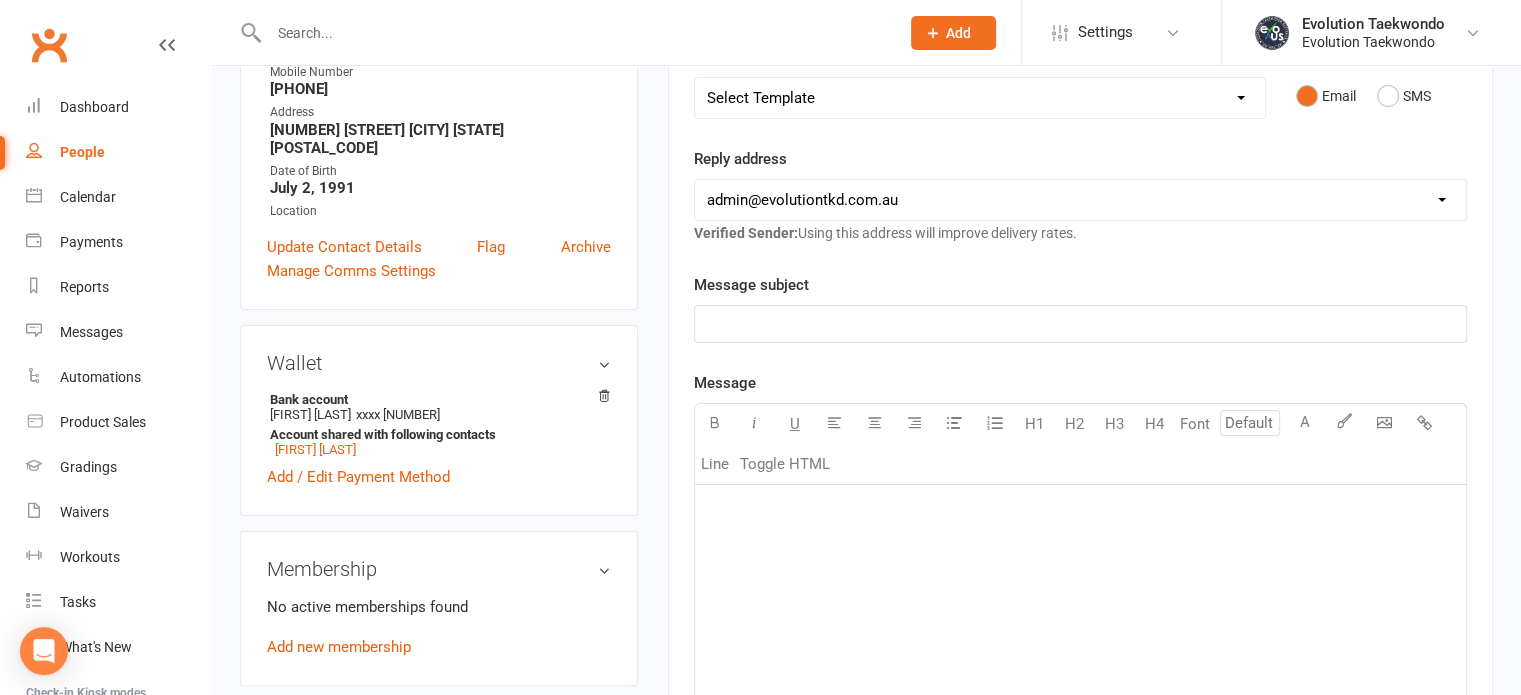 scroll, scrollTop: 323, scrollLeft: 0, axis: vertical 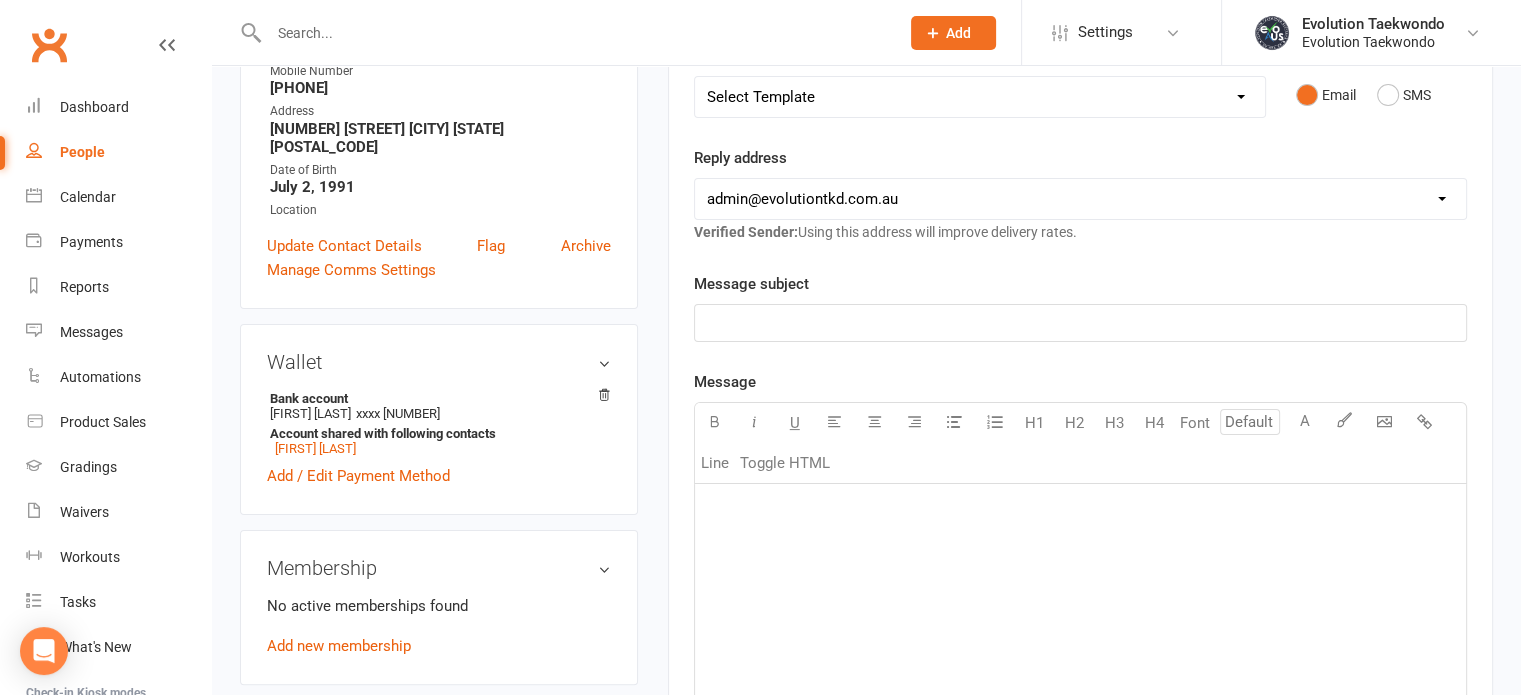 click on "﻿" 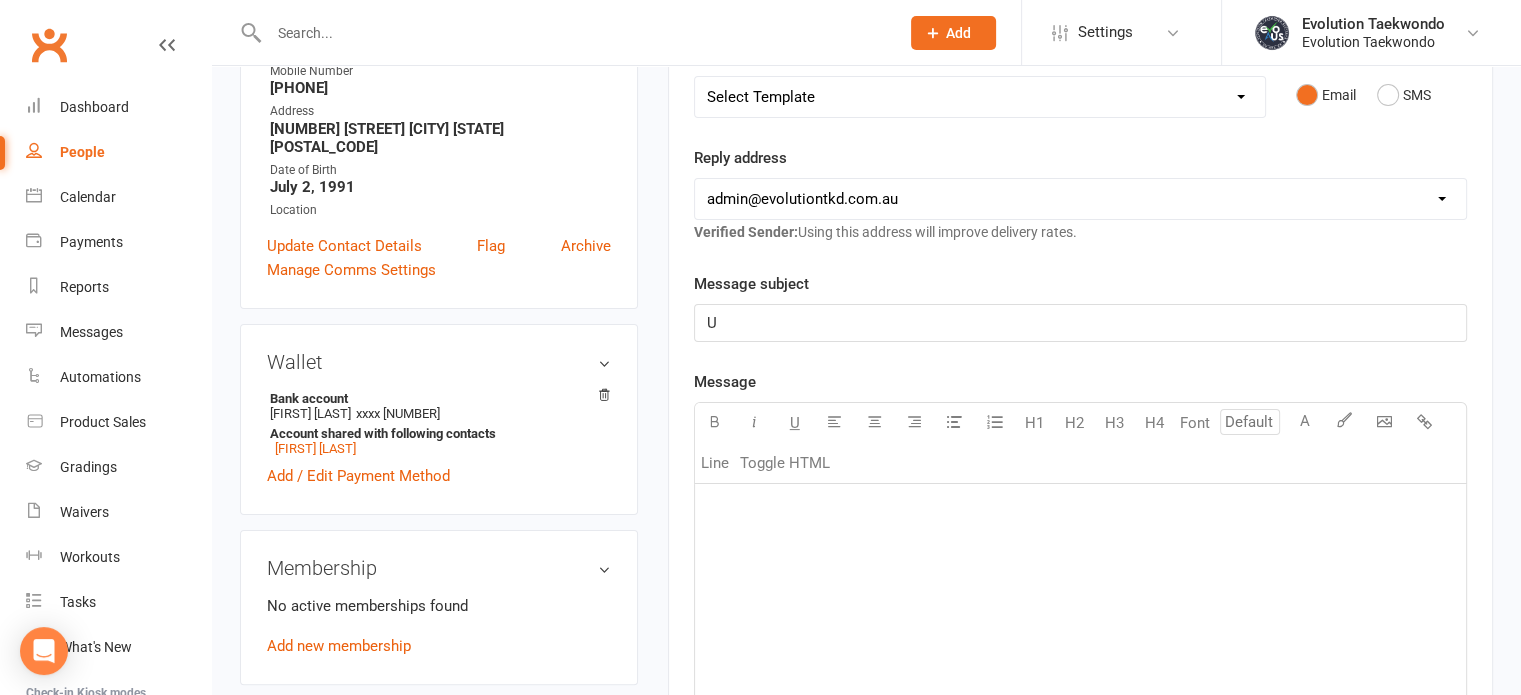 type 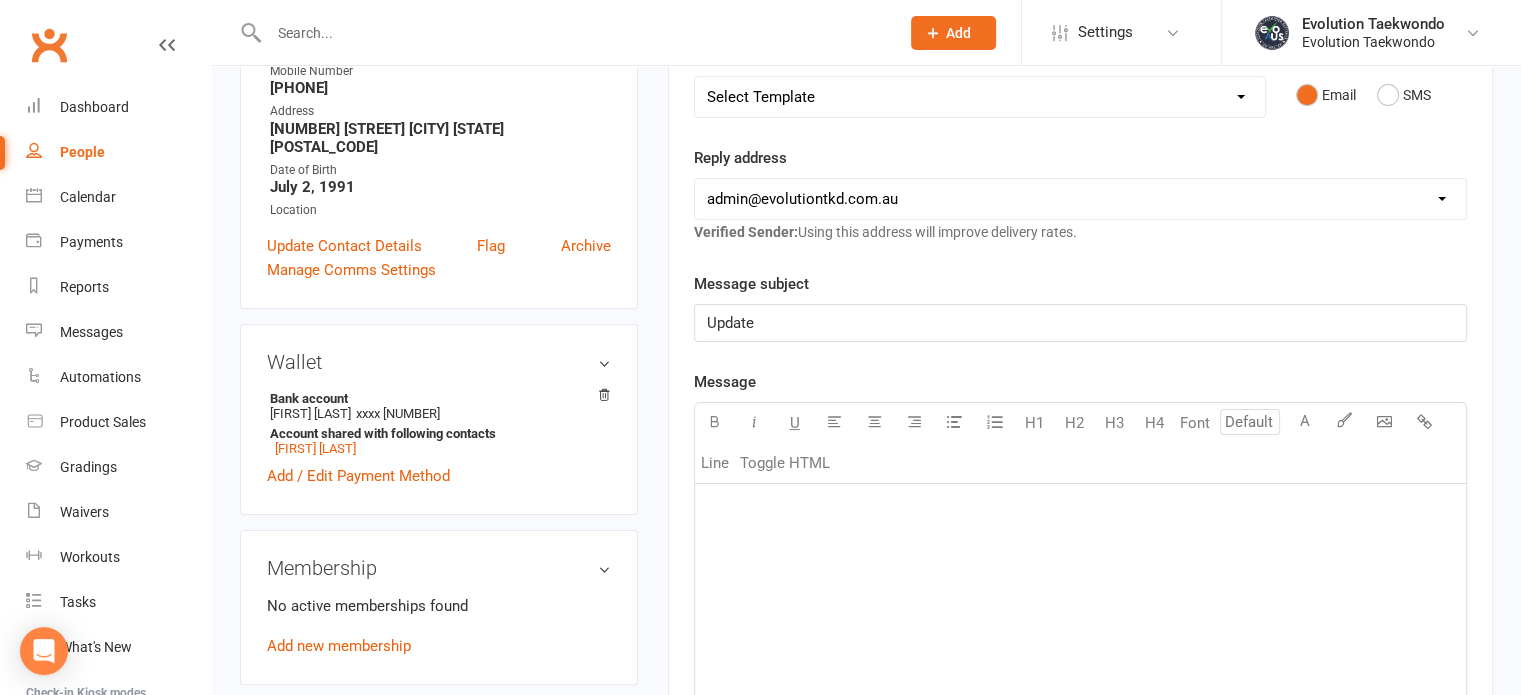 click on "﻿" 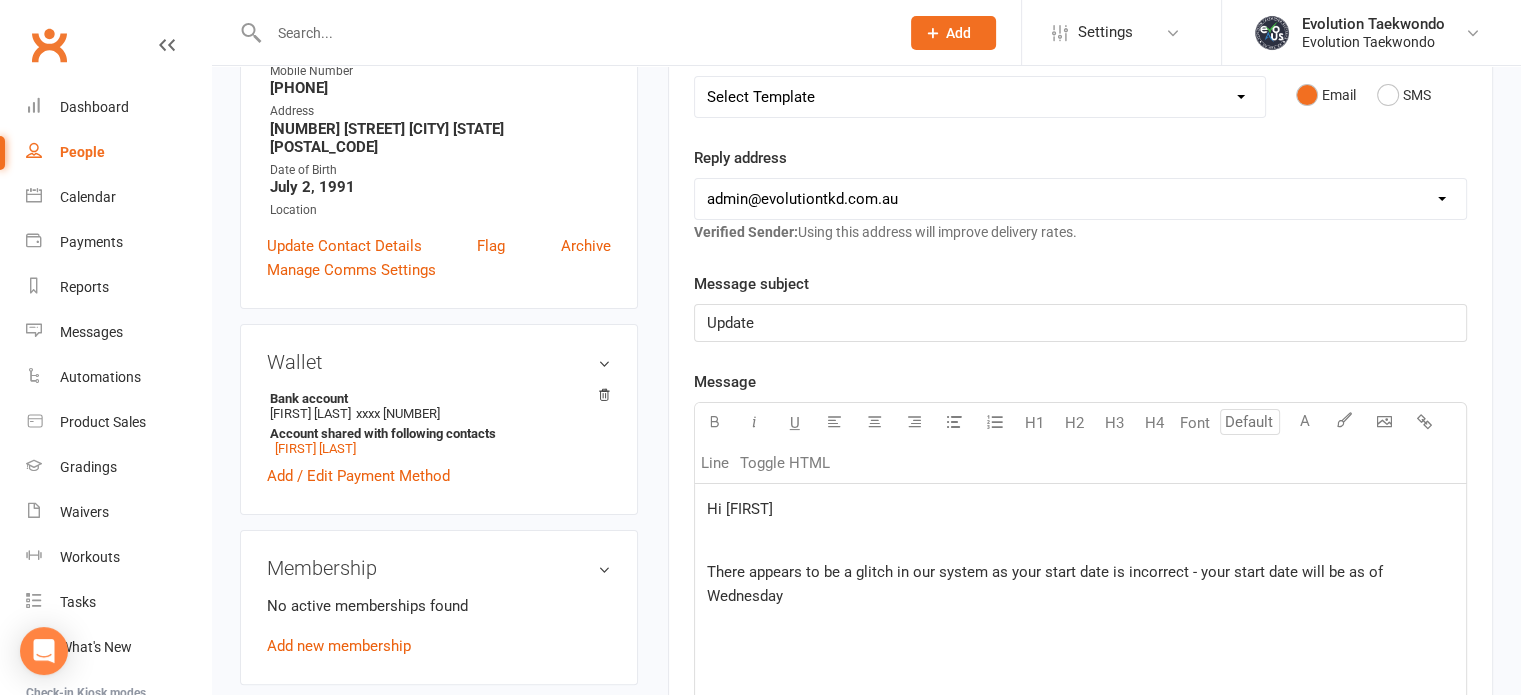 click on "Hi Liam ﻿ There appears to be a glitch in our system as your start date is incorrect - your start date will be as of Wednesday ﻿ ﻿" 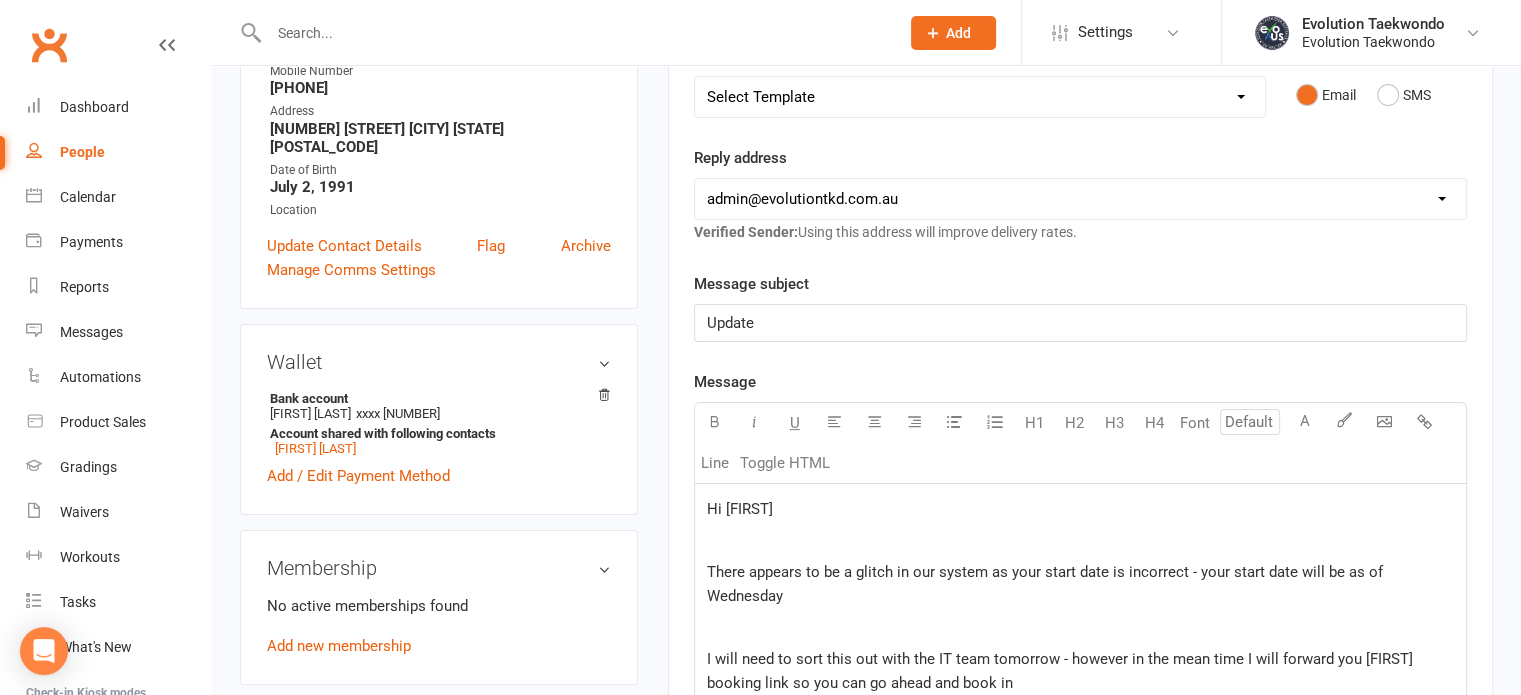 scroll, scrollTop: 688, scrollLeft: 0, axis: vertical 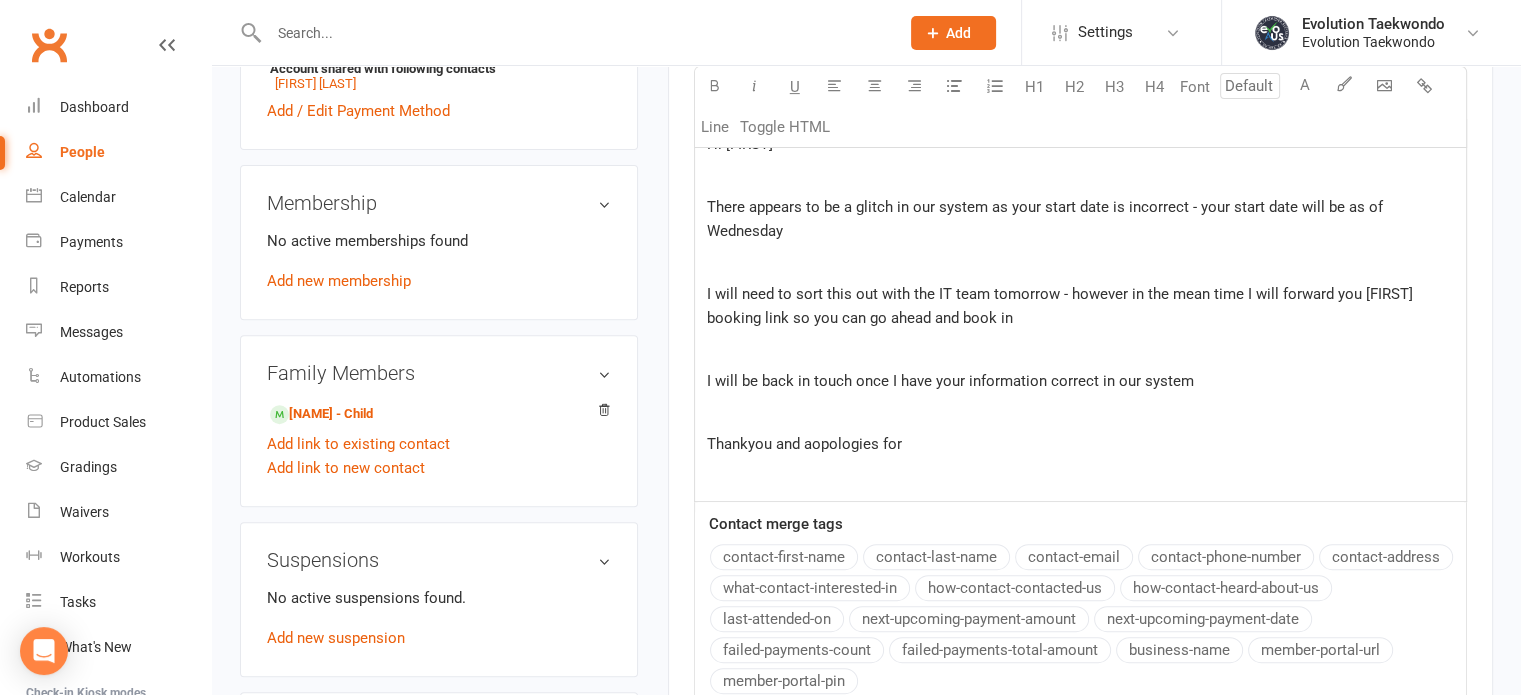 click on "Thankyou and aopologies for" 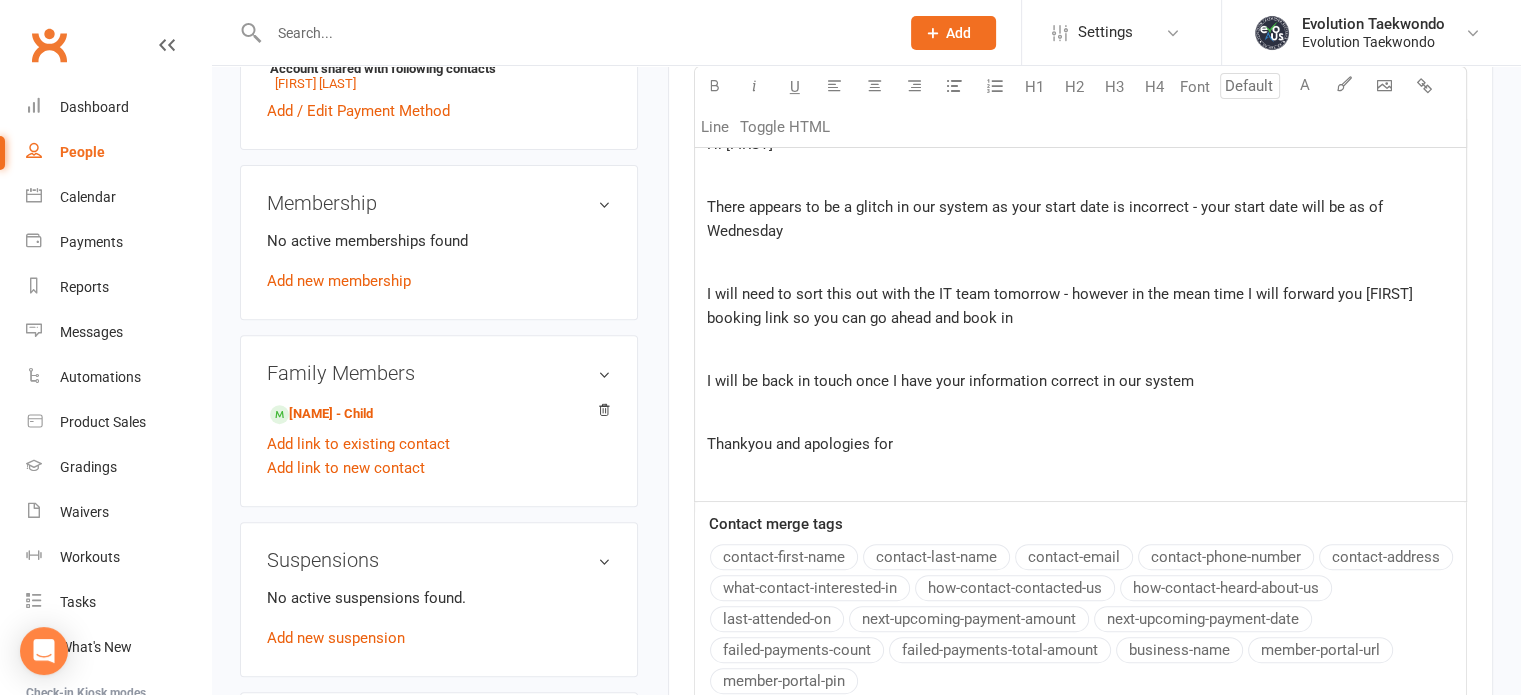 click on "Thankyou and apologies for" 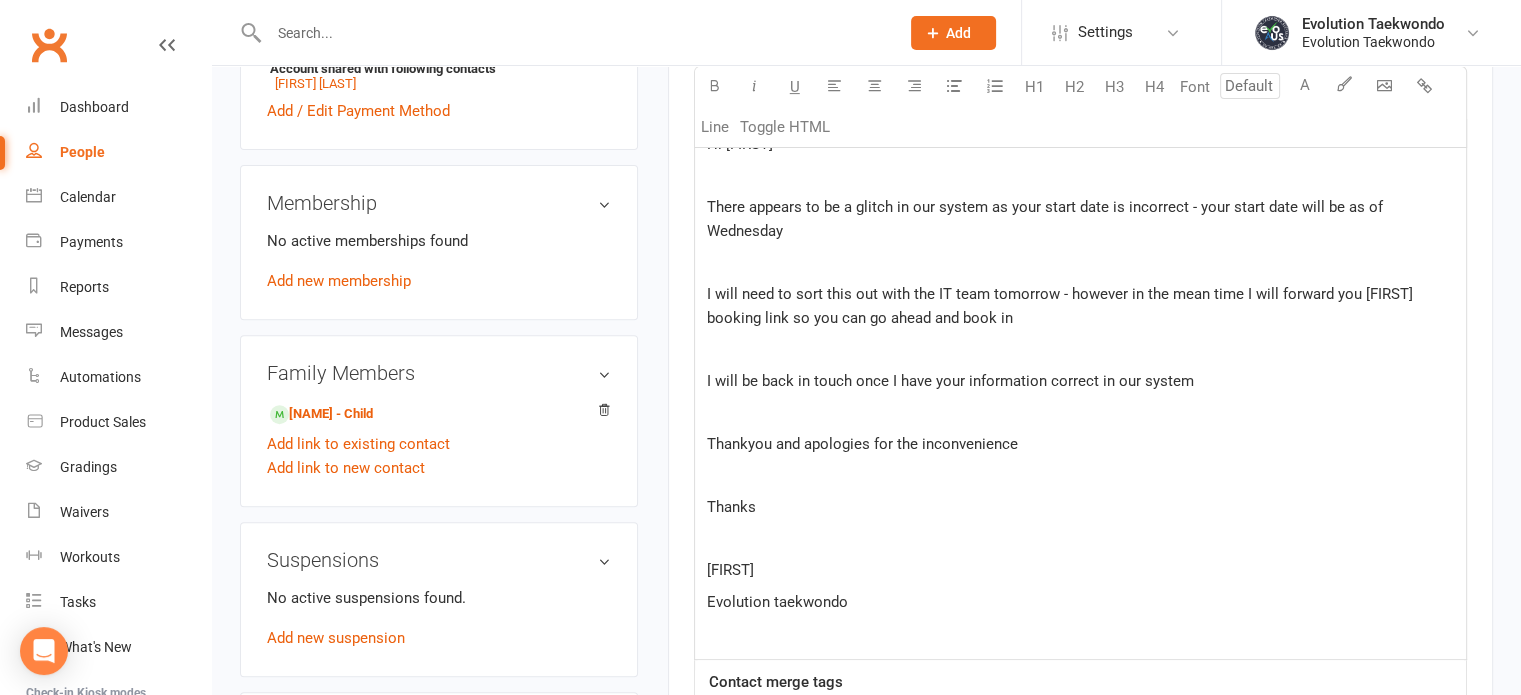 click on "Evolution taekwondo" 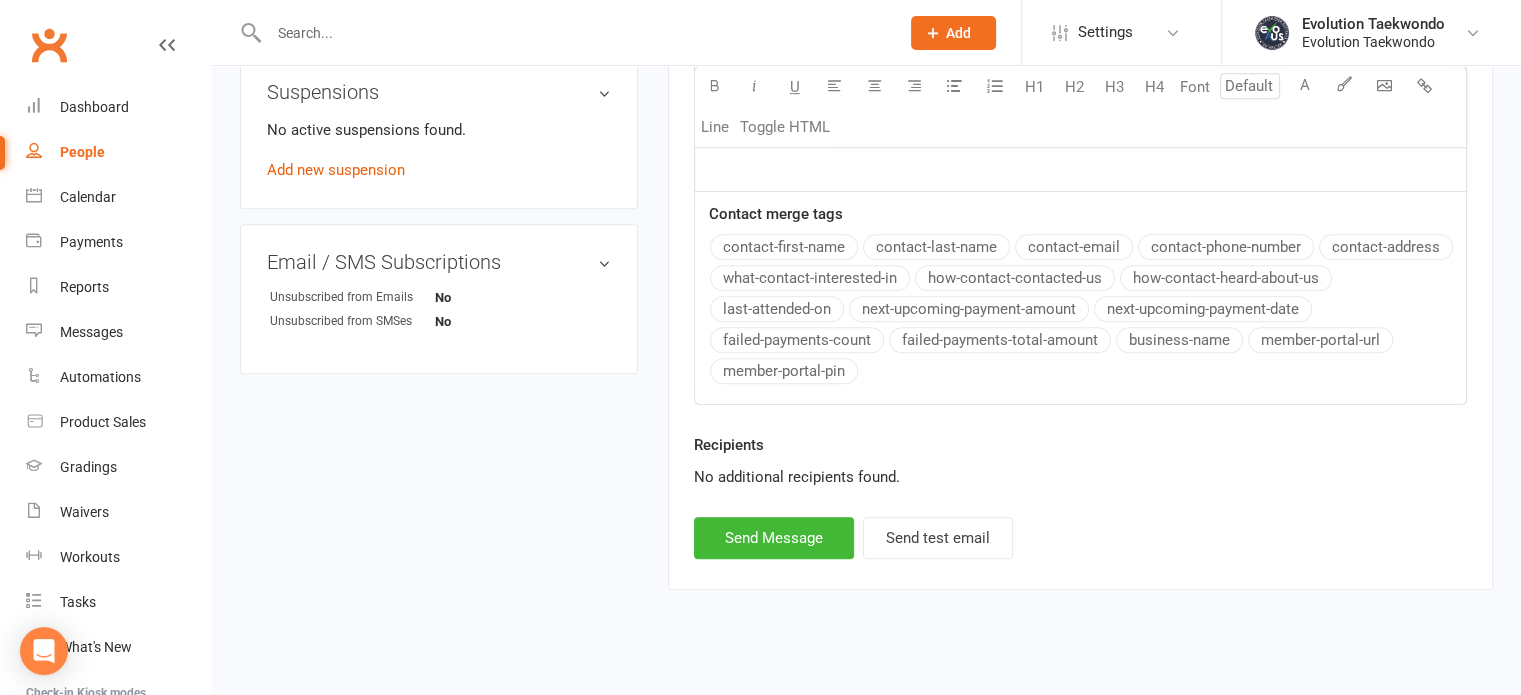 scroll, scrollTop: 1156, scrollLeft: 0, axis: vertical 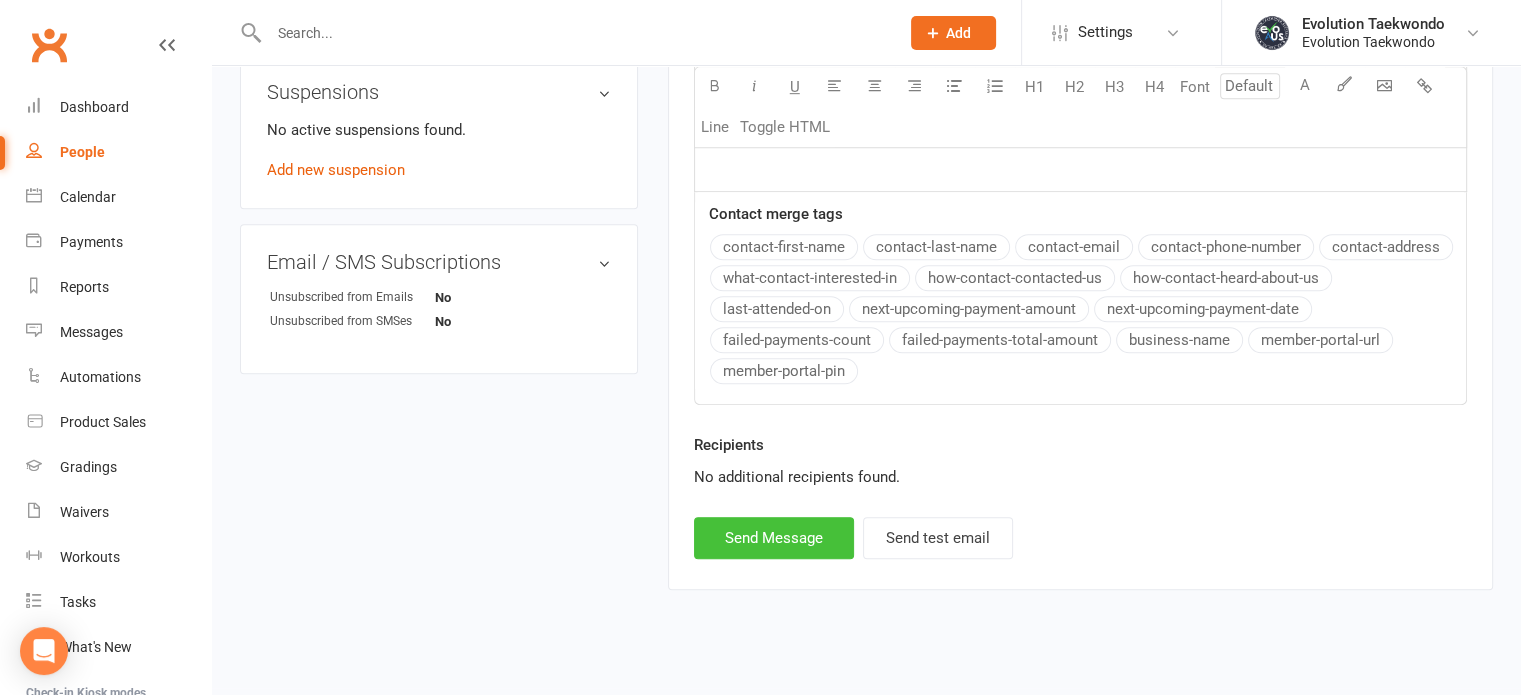 click on "Send Message" at bounding box center (774, 538) 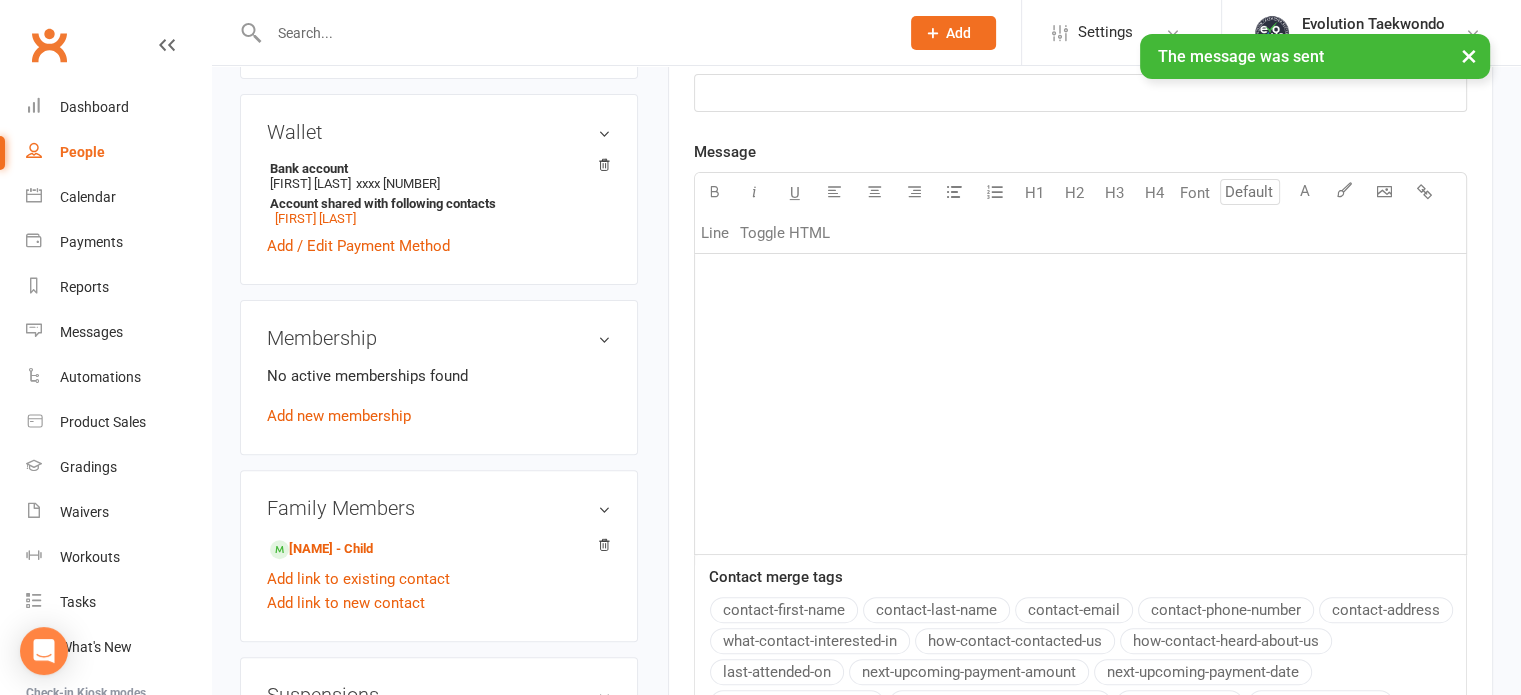 scroll, scrollTop: 556, scrollLeft: 0, axis: vertical 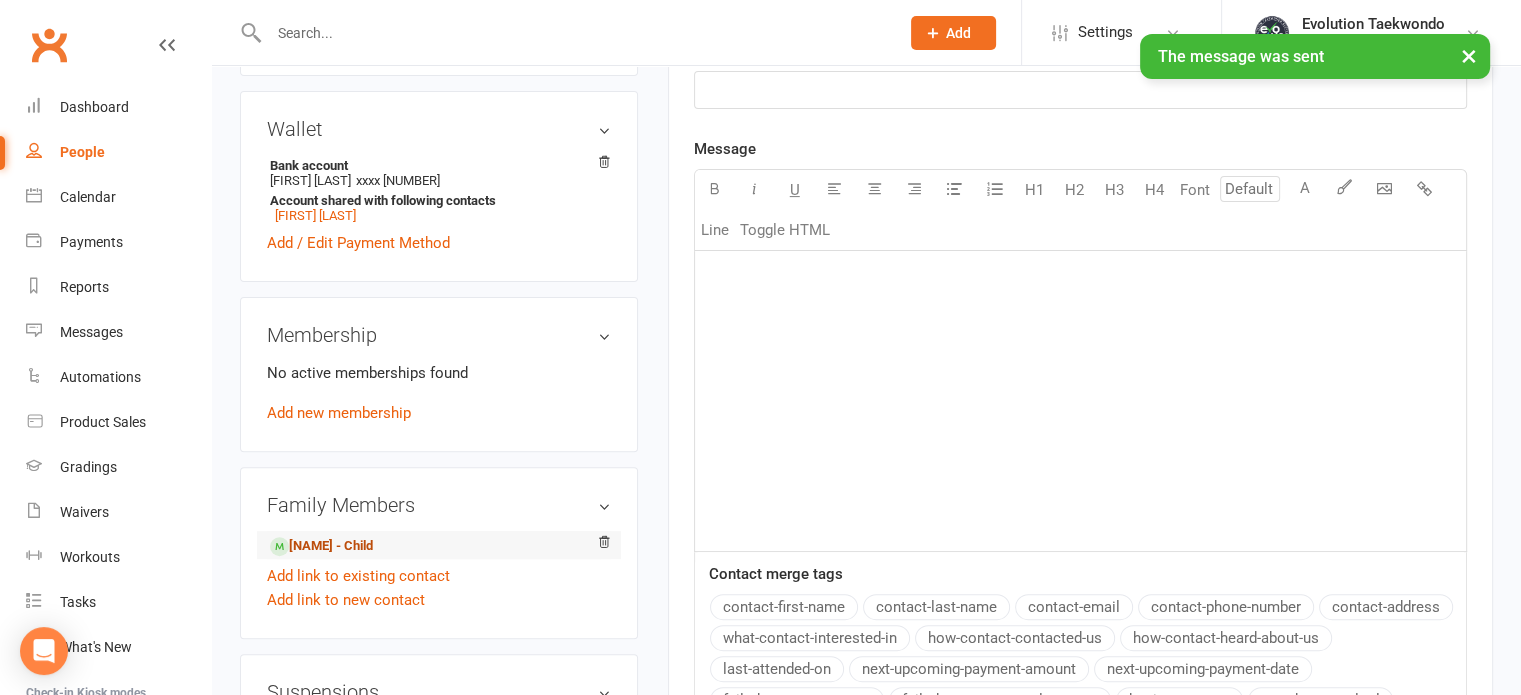 click on "[NAME] - Child" at bounding box center (321, 546) 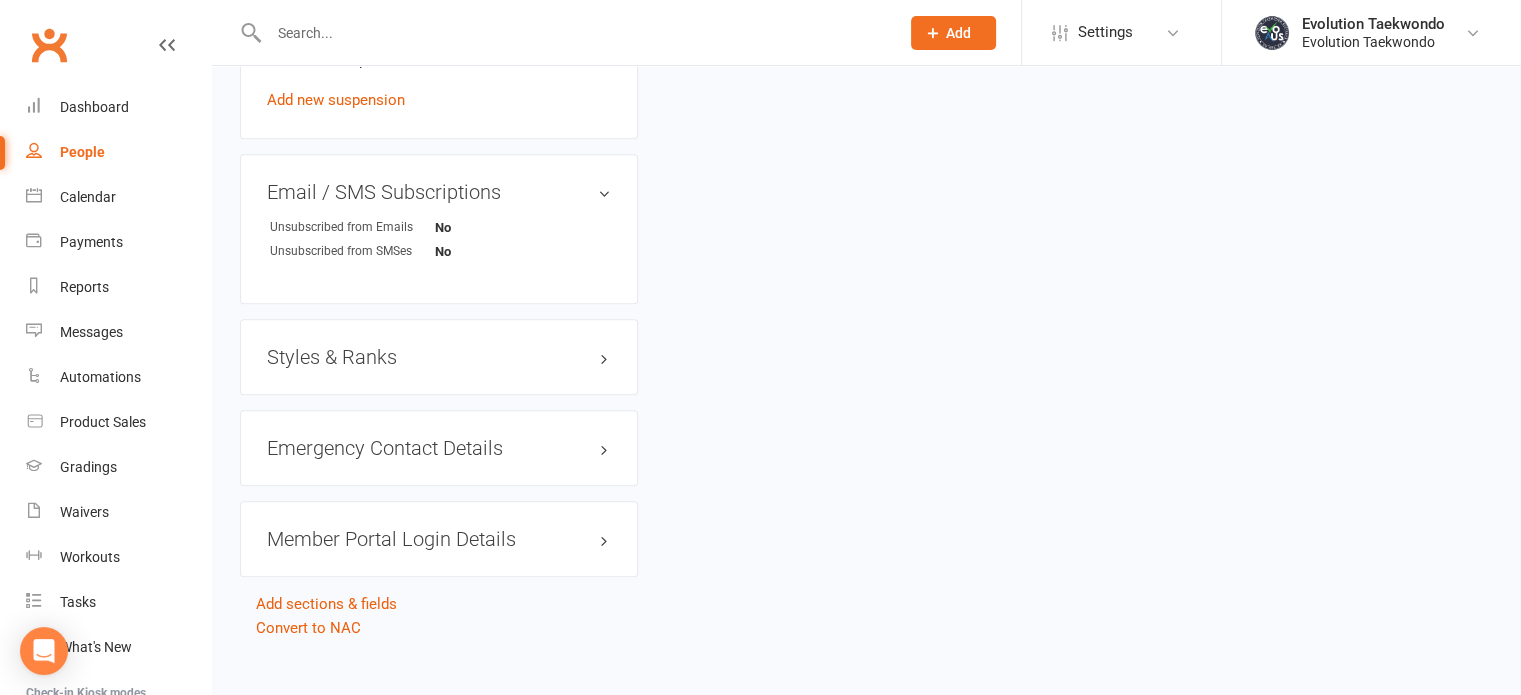 scroll, scrollTop: 1318, scrollLeft: 0, axis: vertical 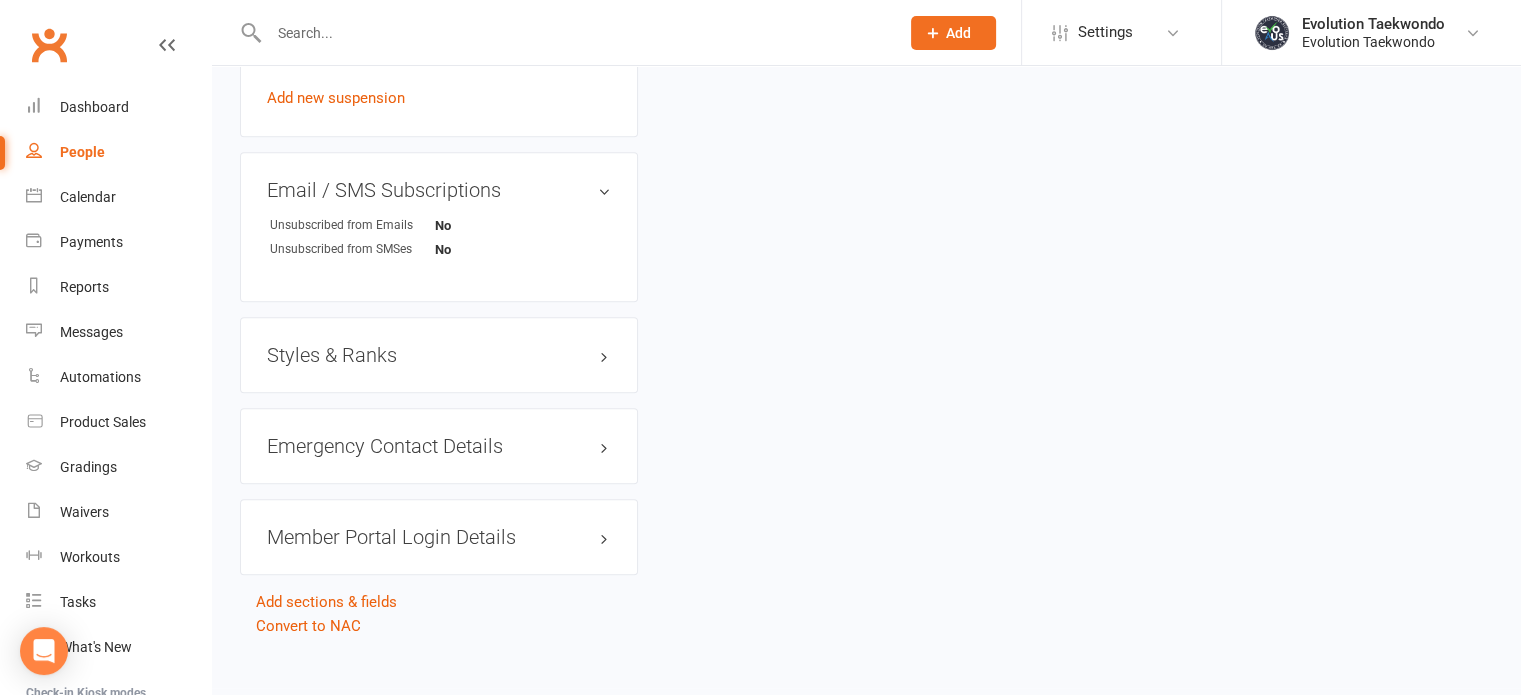 click on "Styles & Ranks" at bounding box center (439, 355) 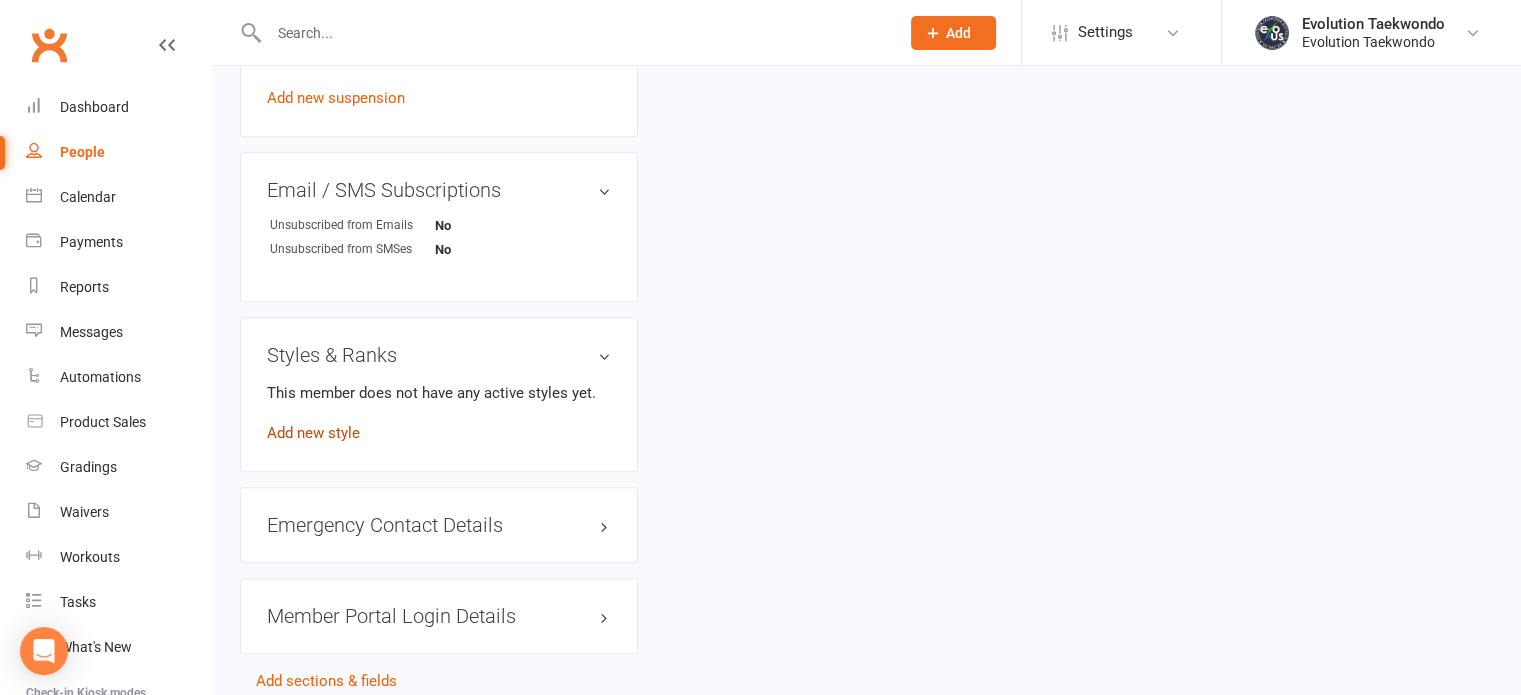 click on "Add new style" at bounding box center [313, 433] 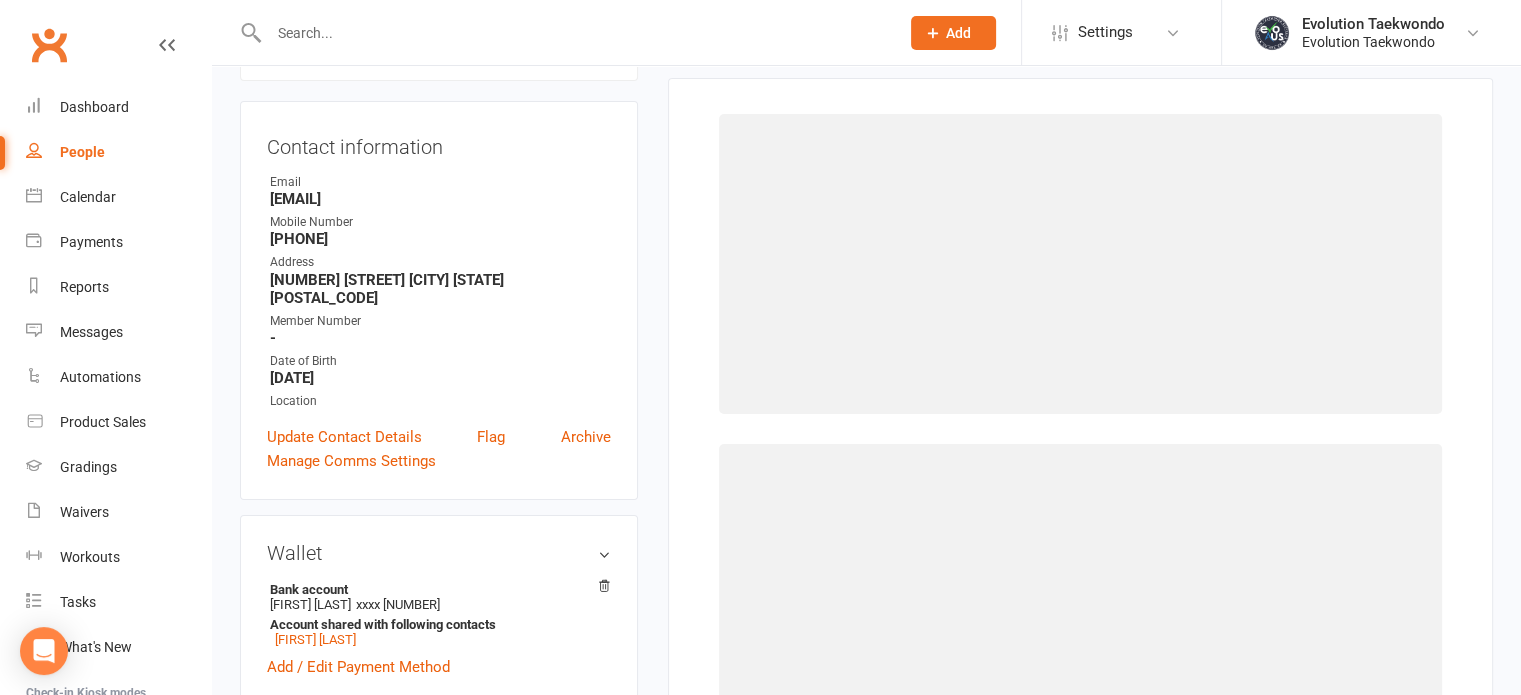 scroll, scrollTop: 152, scrollLeft: 0, axis: vertical 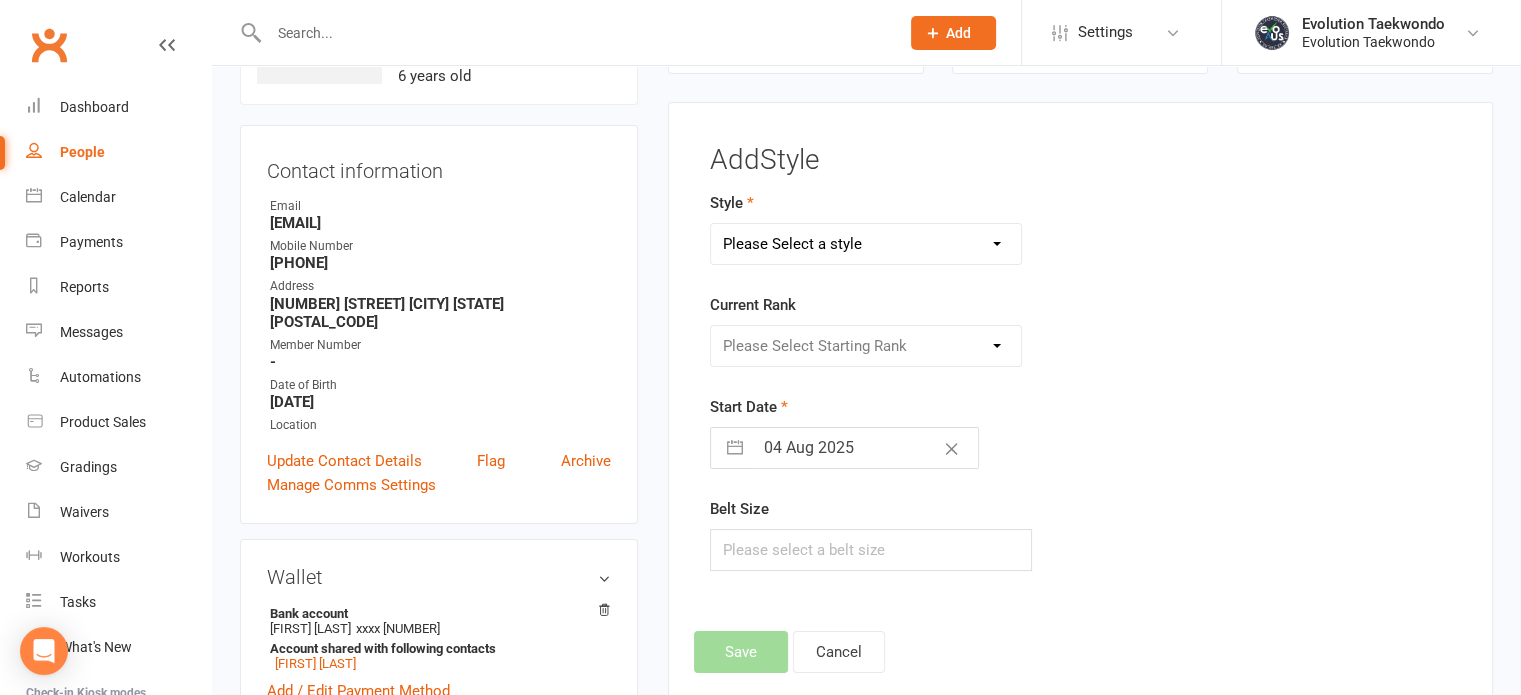 click on "Please Select a style Ninja Kids Taekwondo" at bounding box center [866, 244] 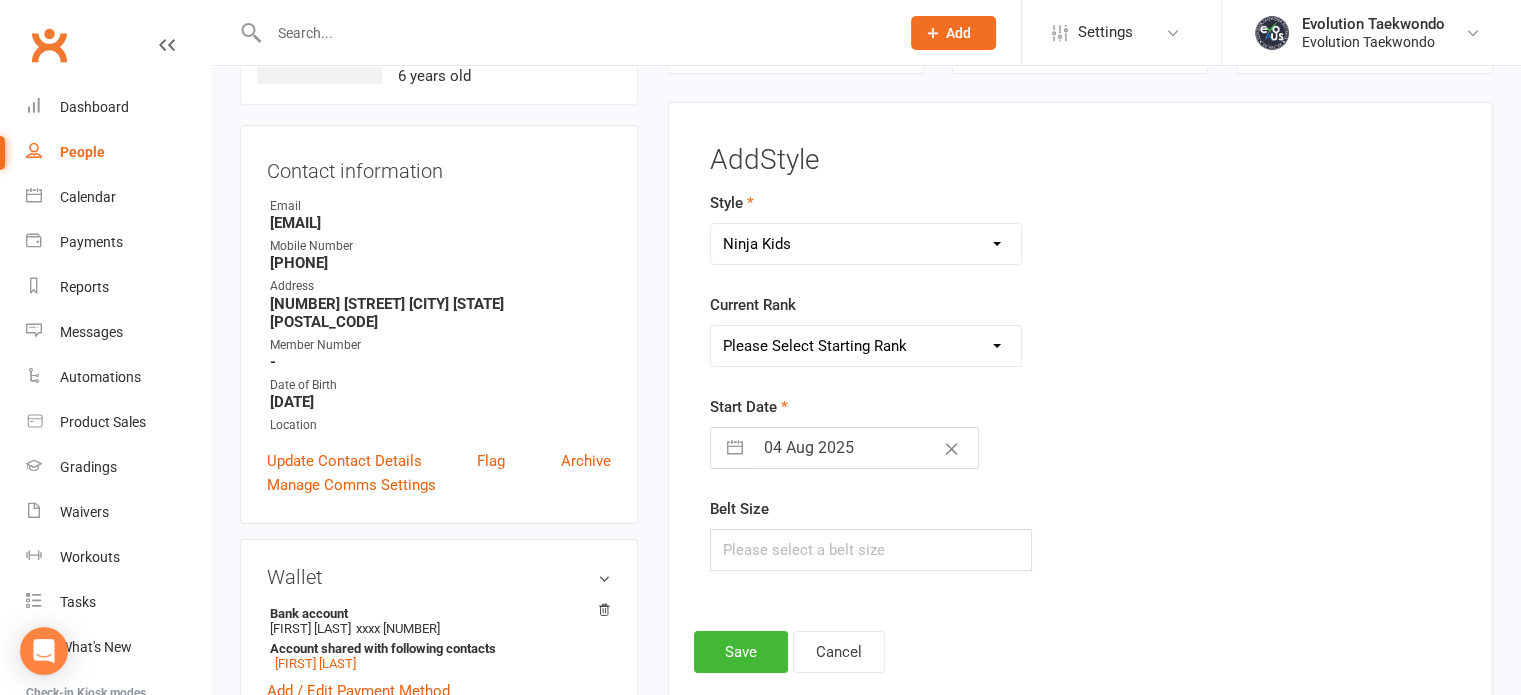 click on "Please Select Starting Rank White Orange/White Orange Orange/Black Purple/White Purple Purple/Black Green/White Green Green/Black Yellow/White" at bounding box center (866, 346) 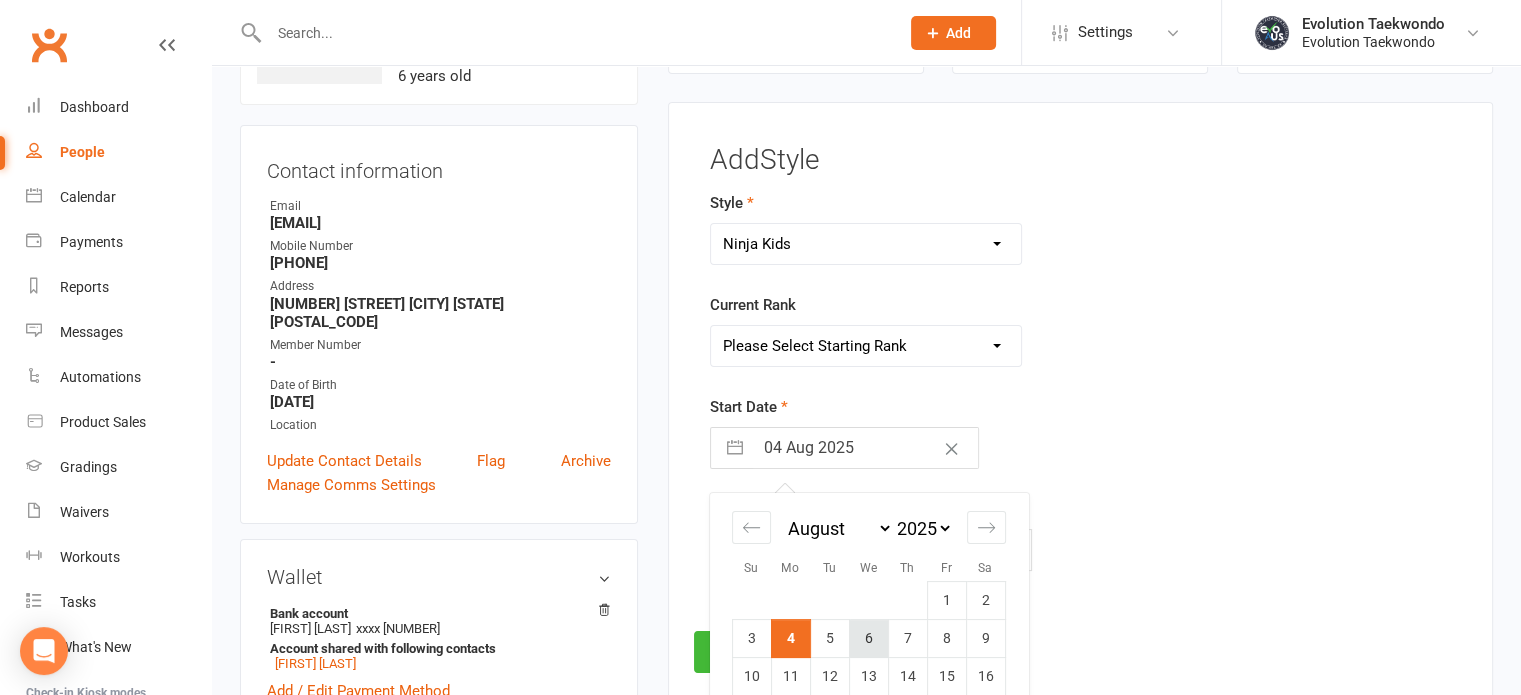 click on "6" at bounding box center (868, 639) 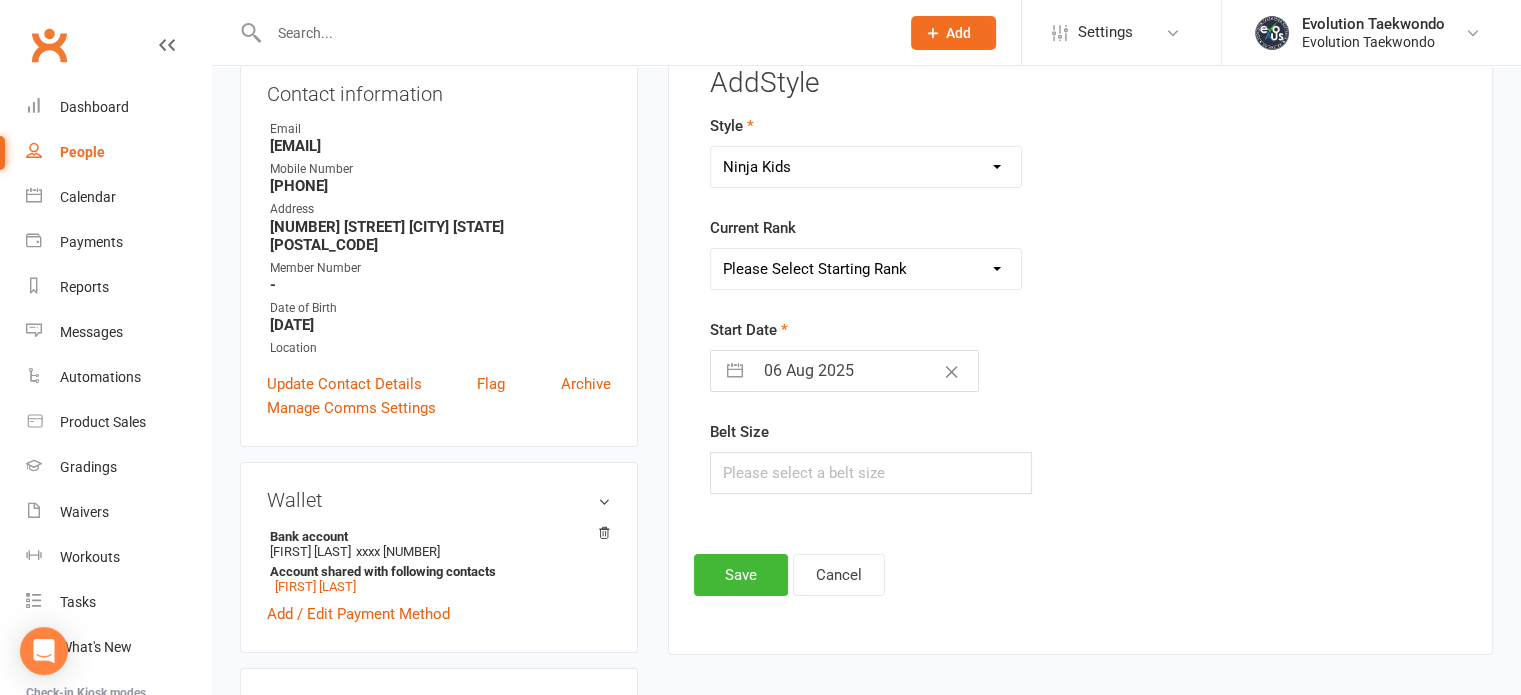 scroll, scrollTop: 237, scrollLeft: 0, axis: vertical 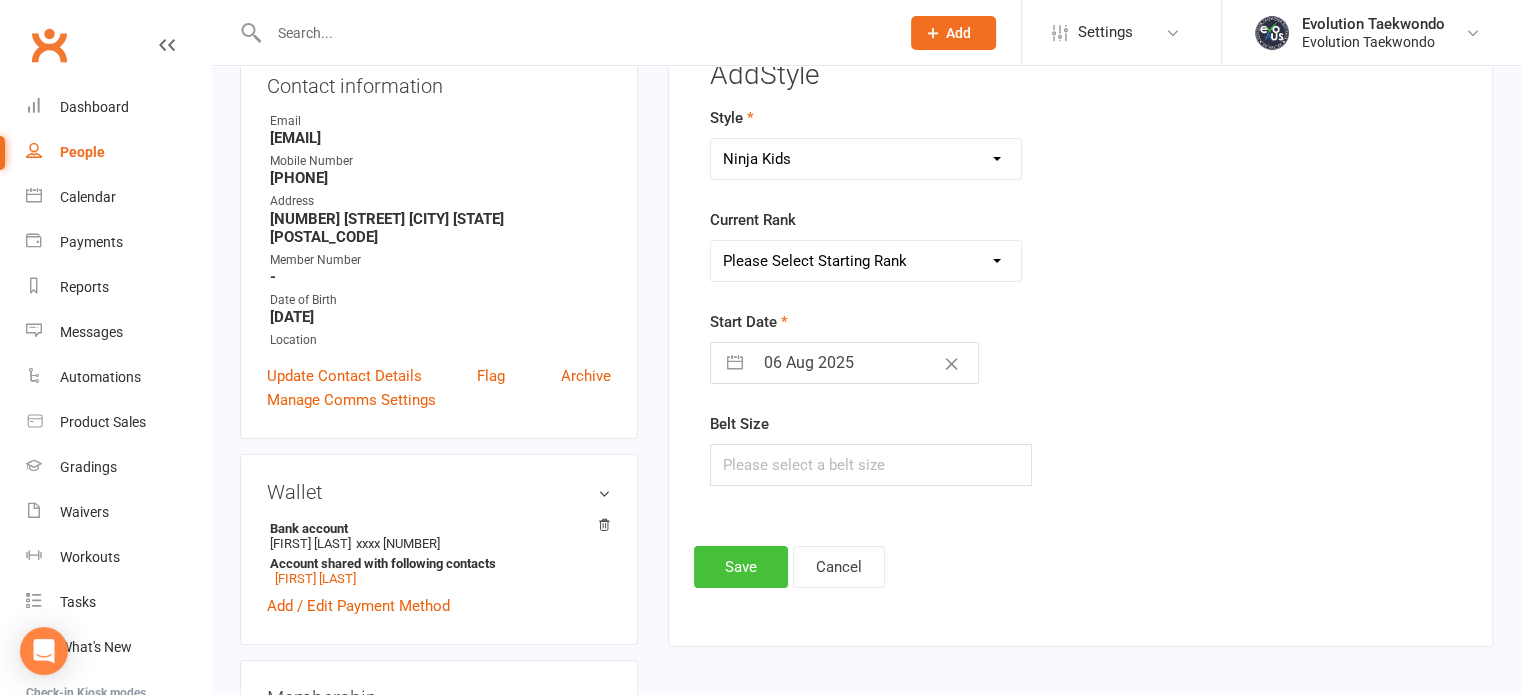 click on "Save" at bounding box center (741, 567) 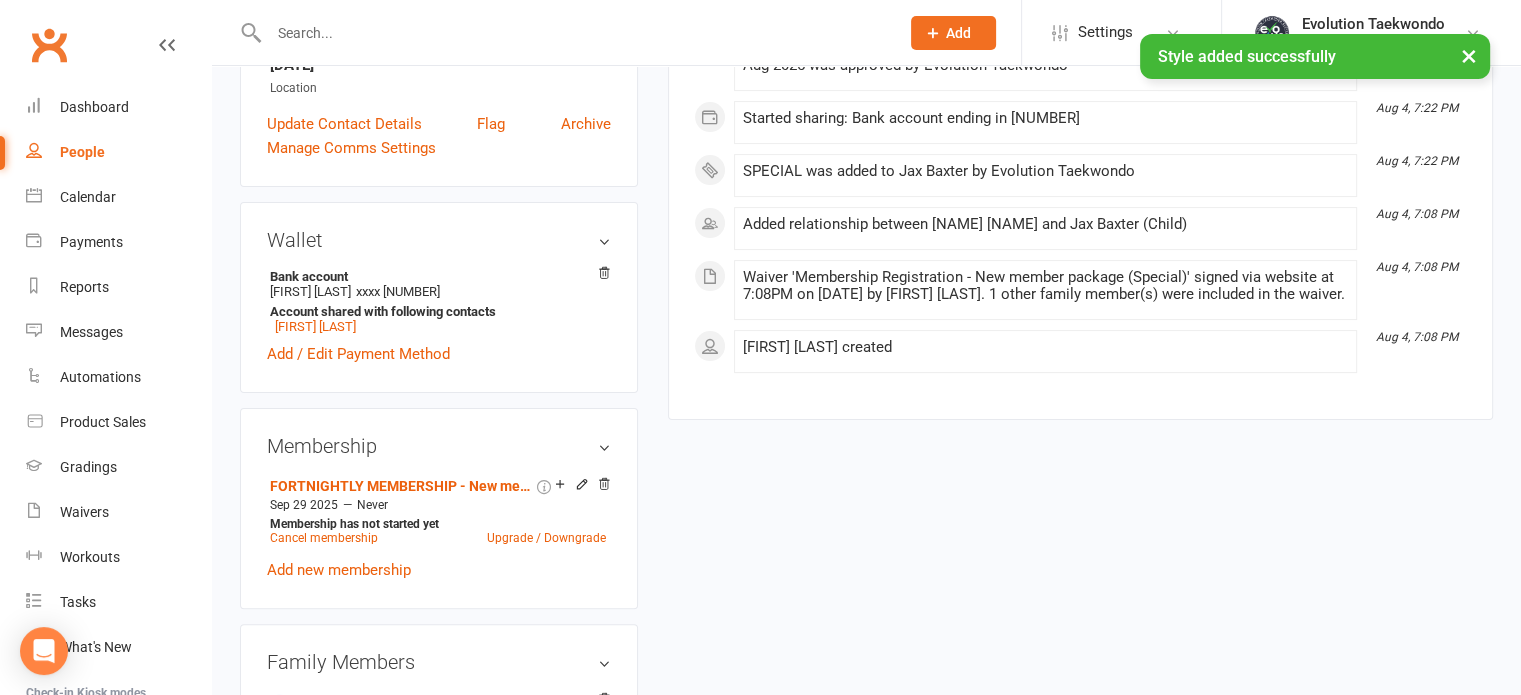 scroll, scrollTop: 492, scrollLeft: 0, axis: vertical 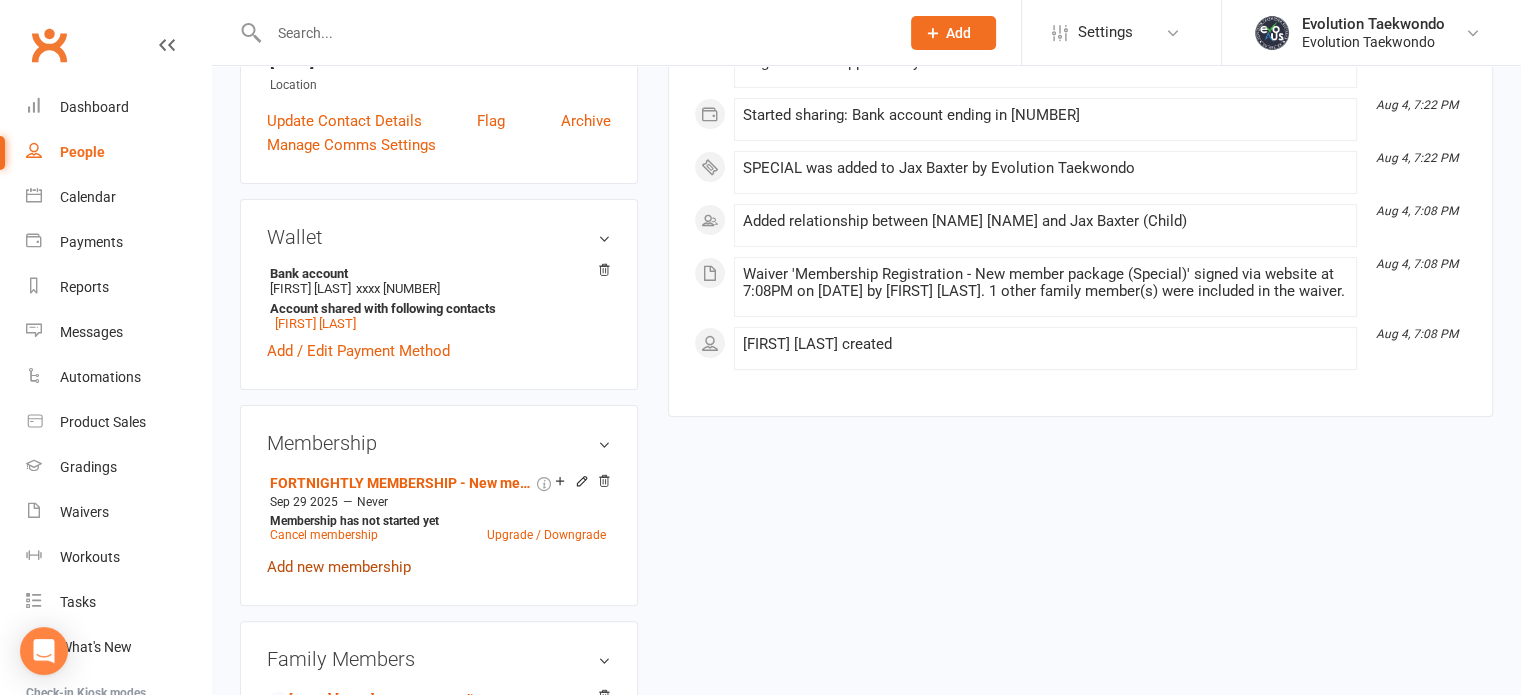 click on "Add new membership" at bounding box center [339, 567] 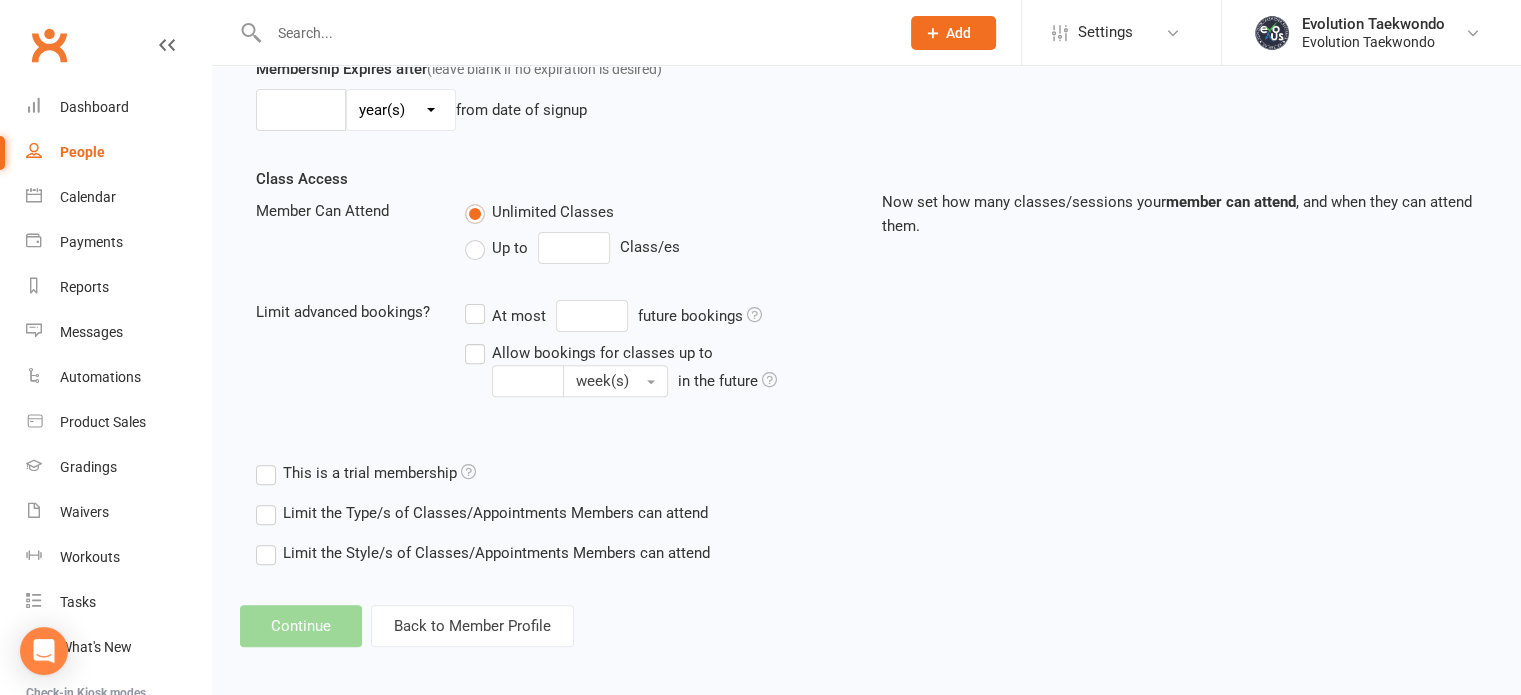 scroll, scrollTop: 611, scrollLeft: 0, axis: vertical 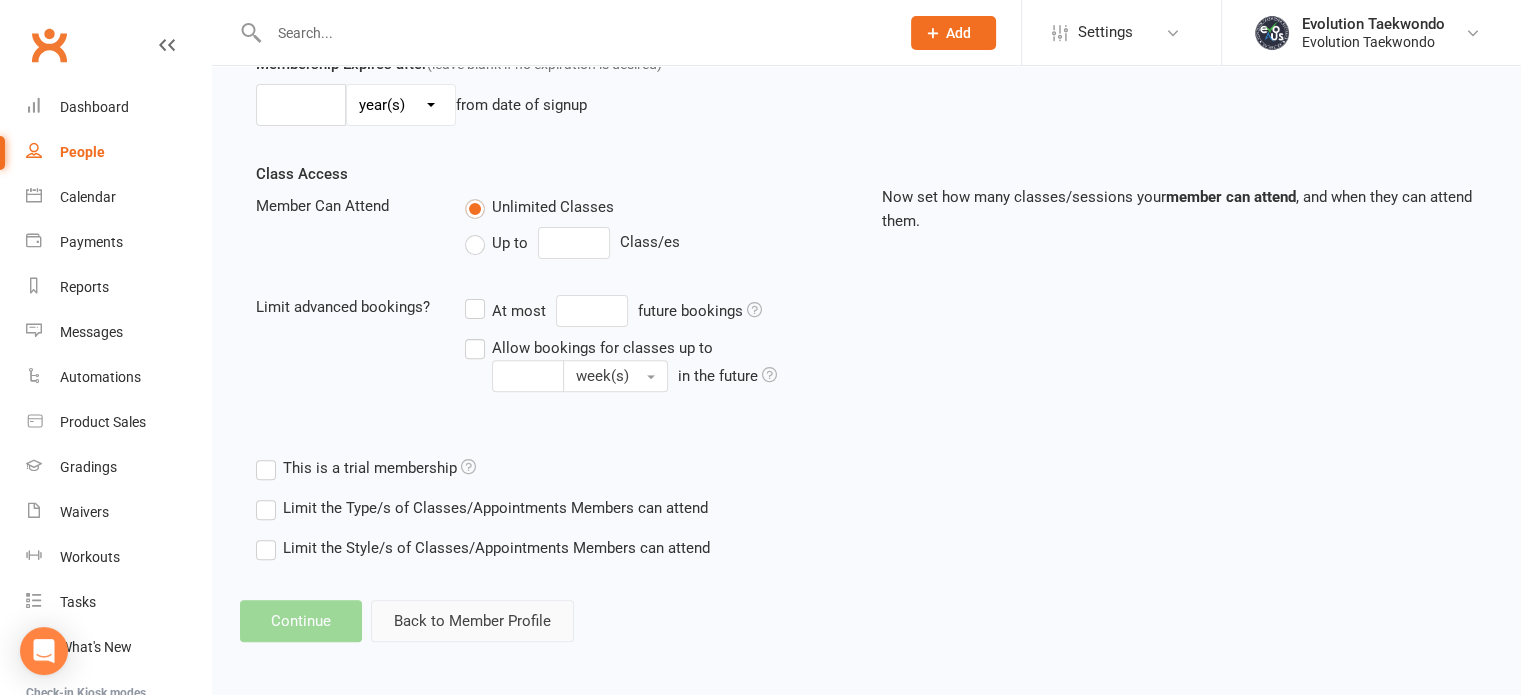 click on "Back to Member Profile" at bounding box center [472, 621] 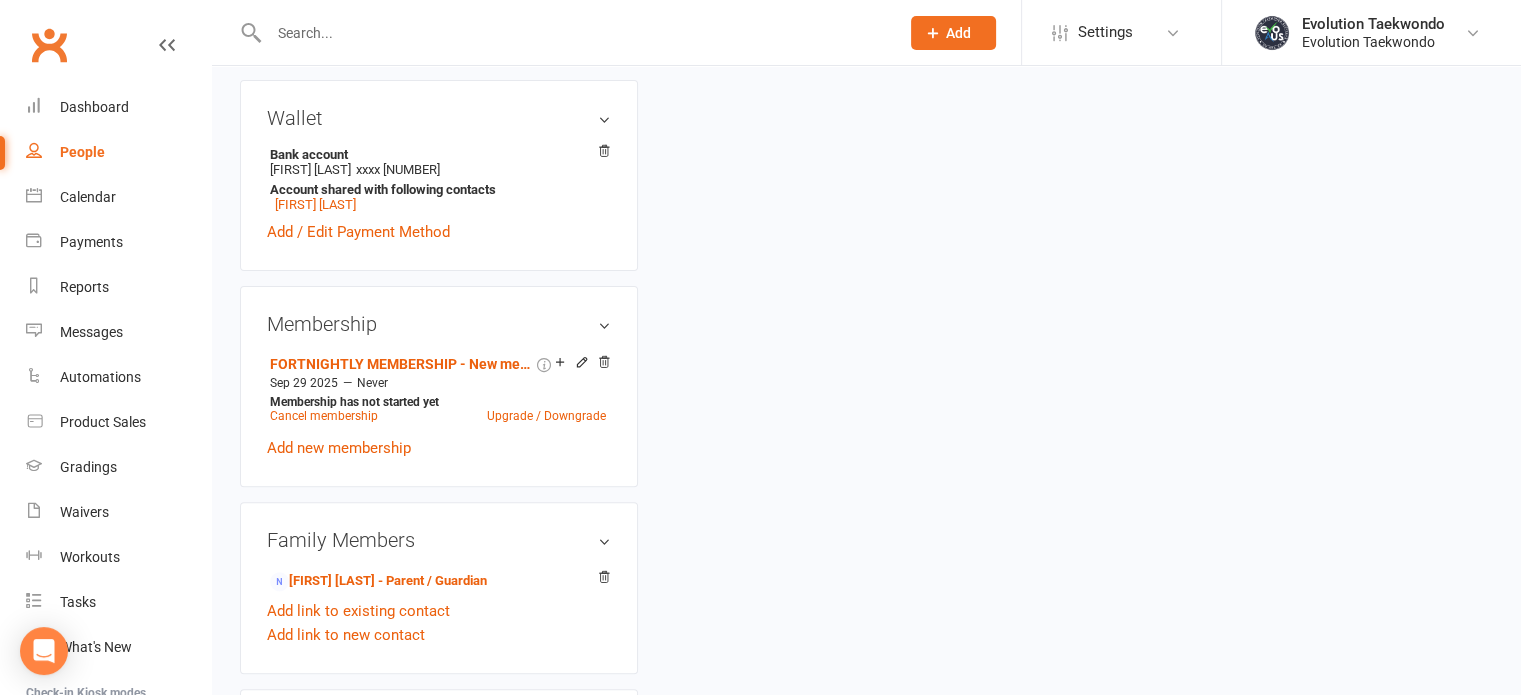 scroll, scrollTop: 0, scrollLeft: 0, axis: both 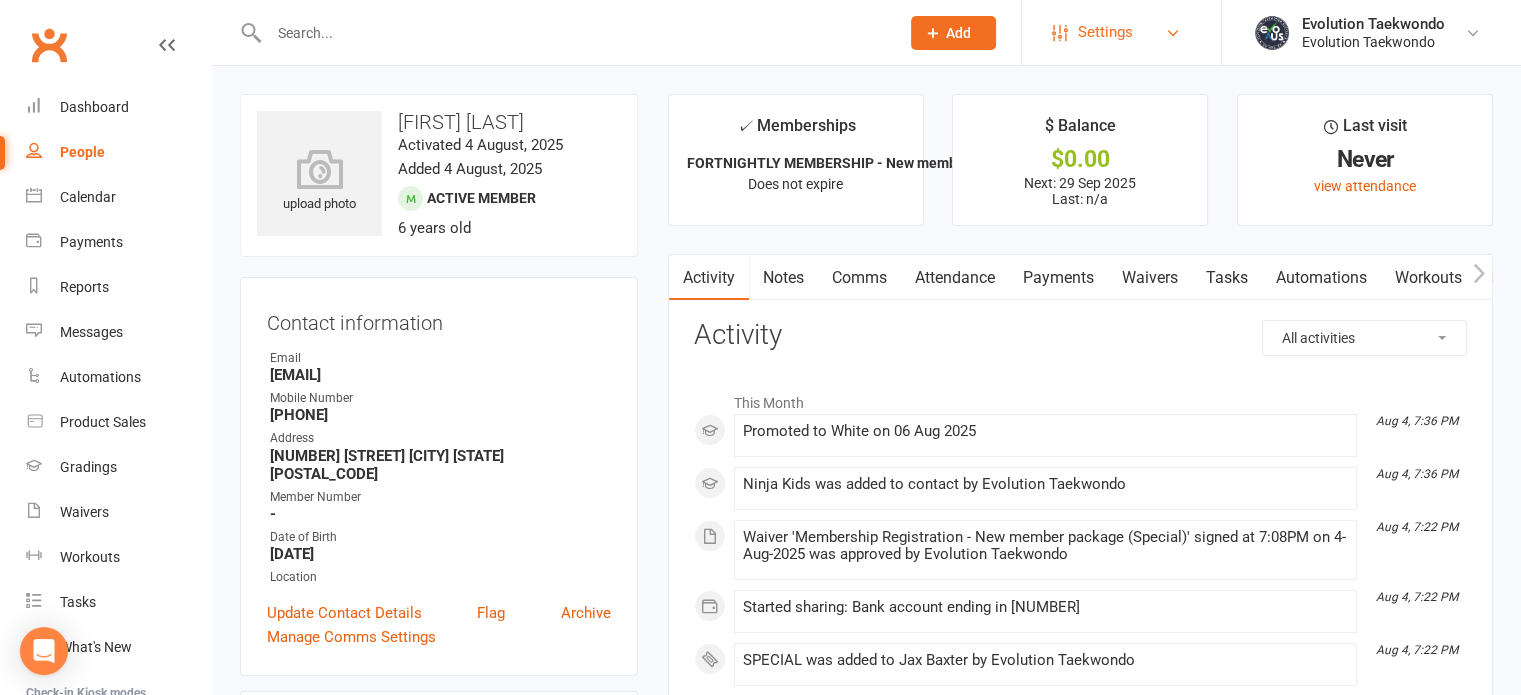 click on "Settings" at bounding box center [1105, 32] 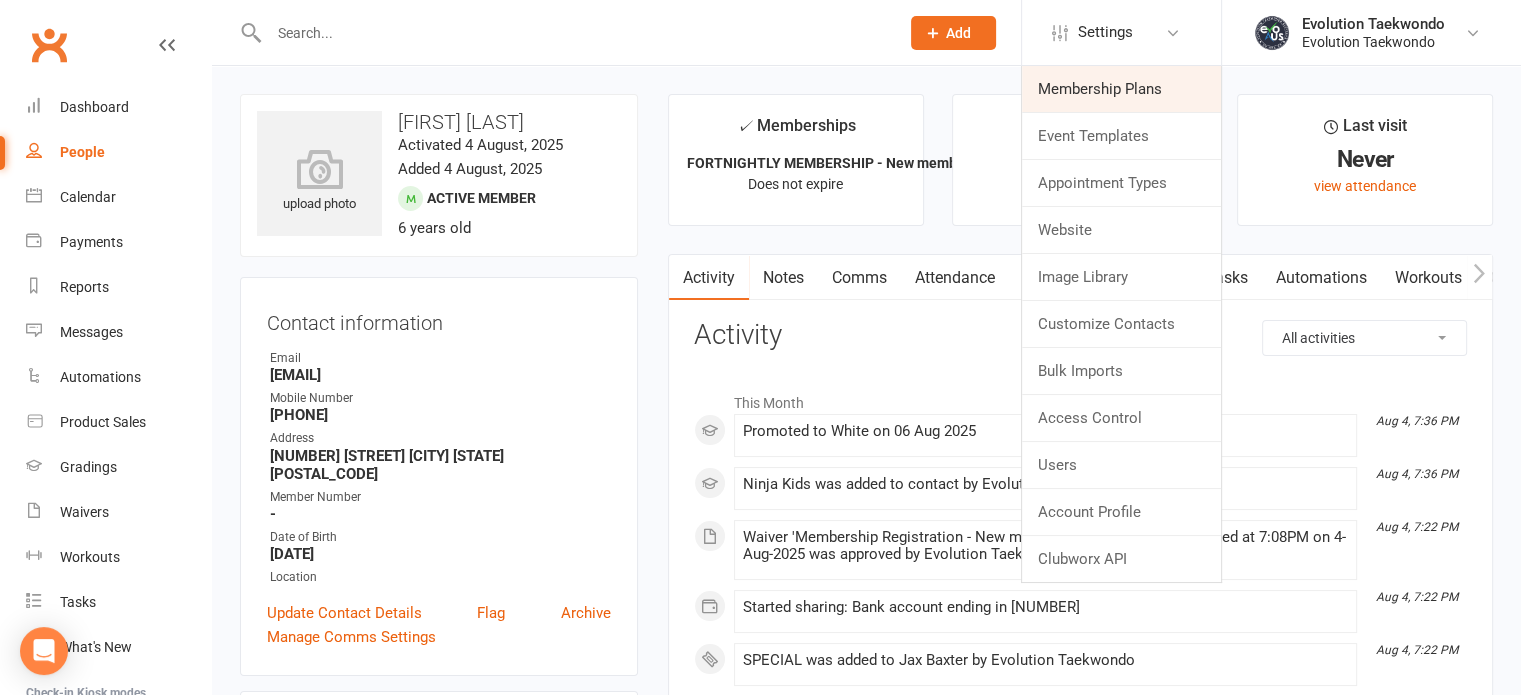 click on "Membership Plans" at bounding box center (1121, 89) 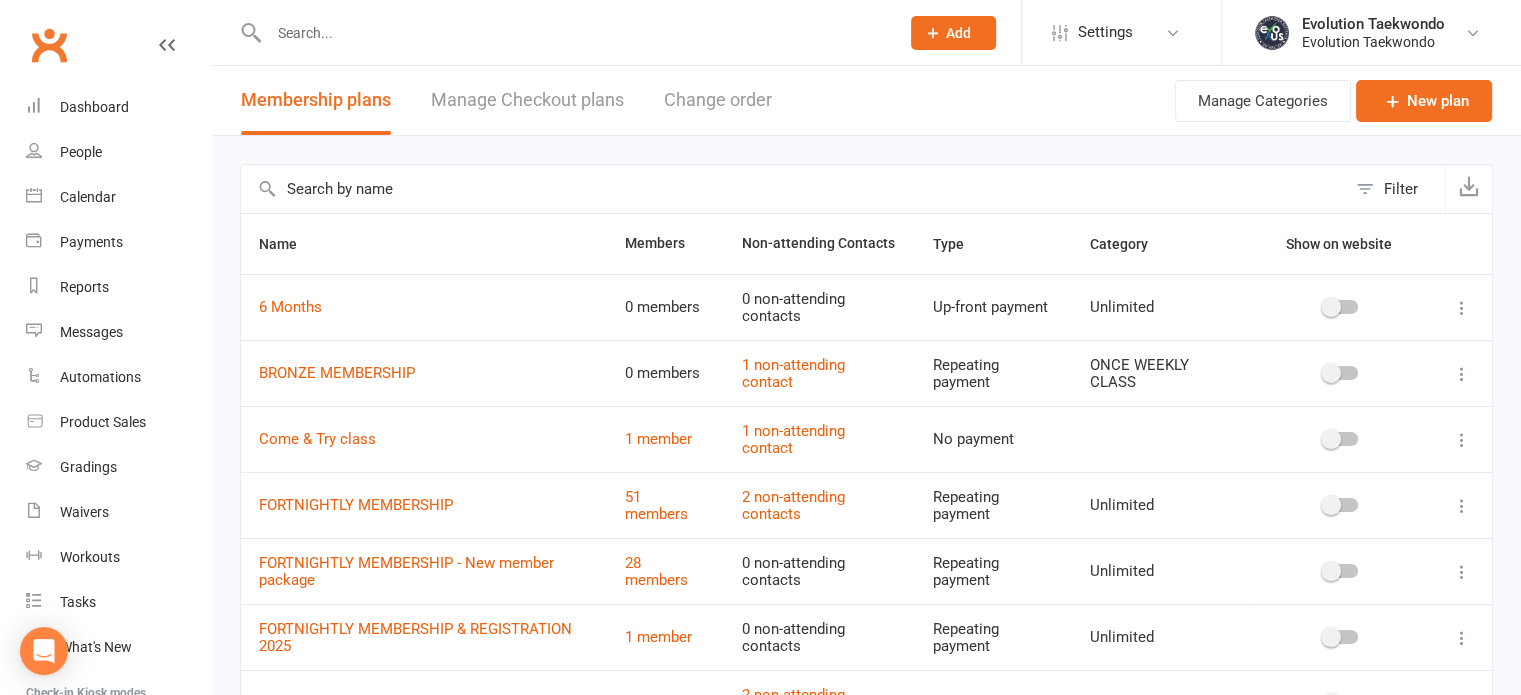 click on "1 non-attending contact" at bounding box center [820, 373] 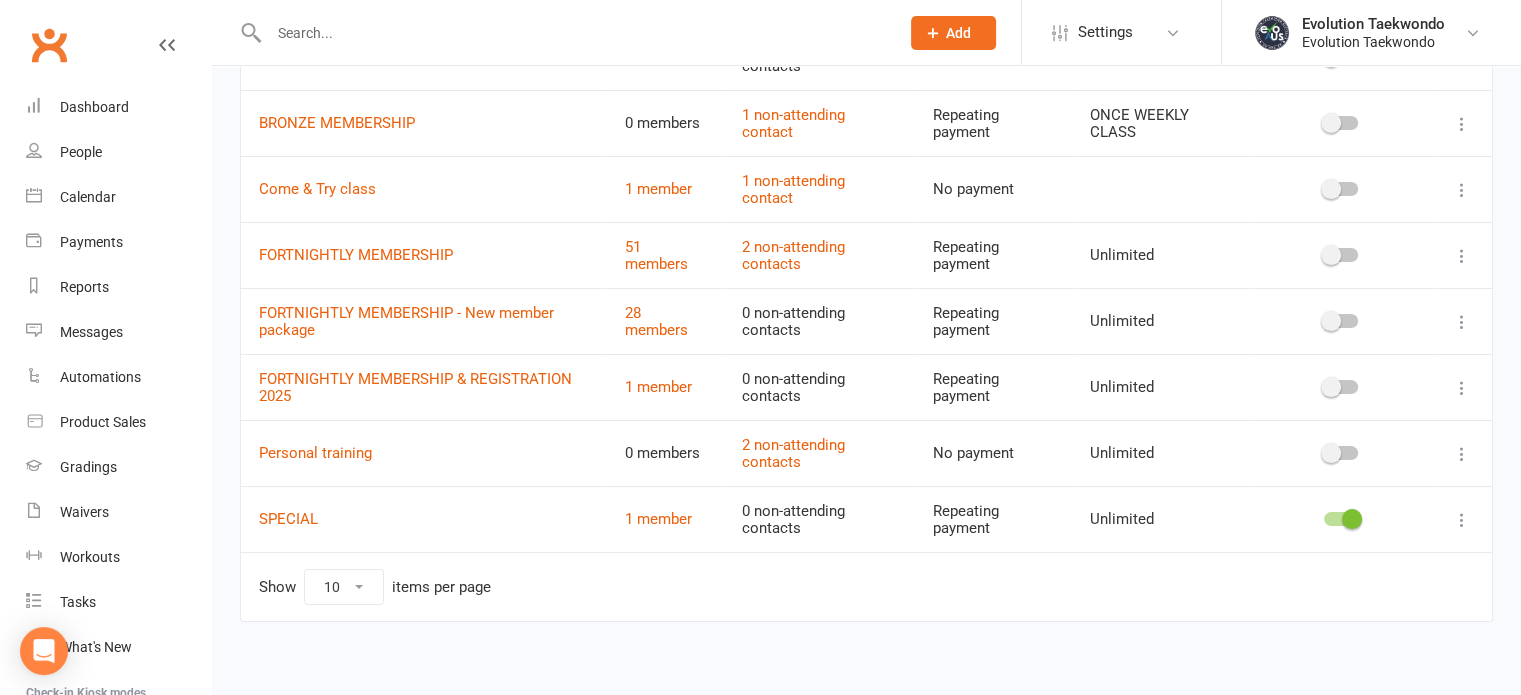 scroll, scrollTop: 252, scrollLeft: 0, axis: vertical 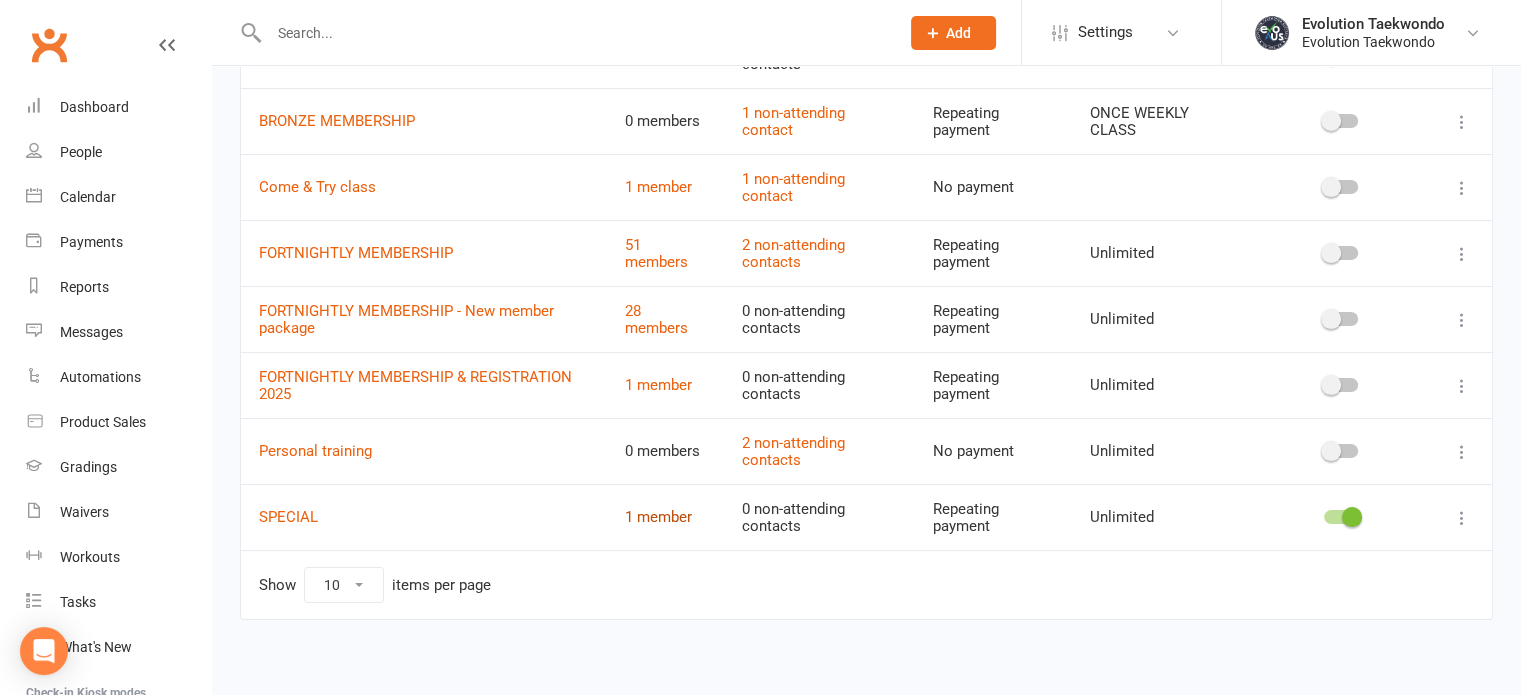 click on "1 member" at bounding box center [658, 517] 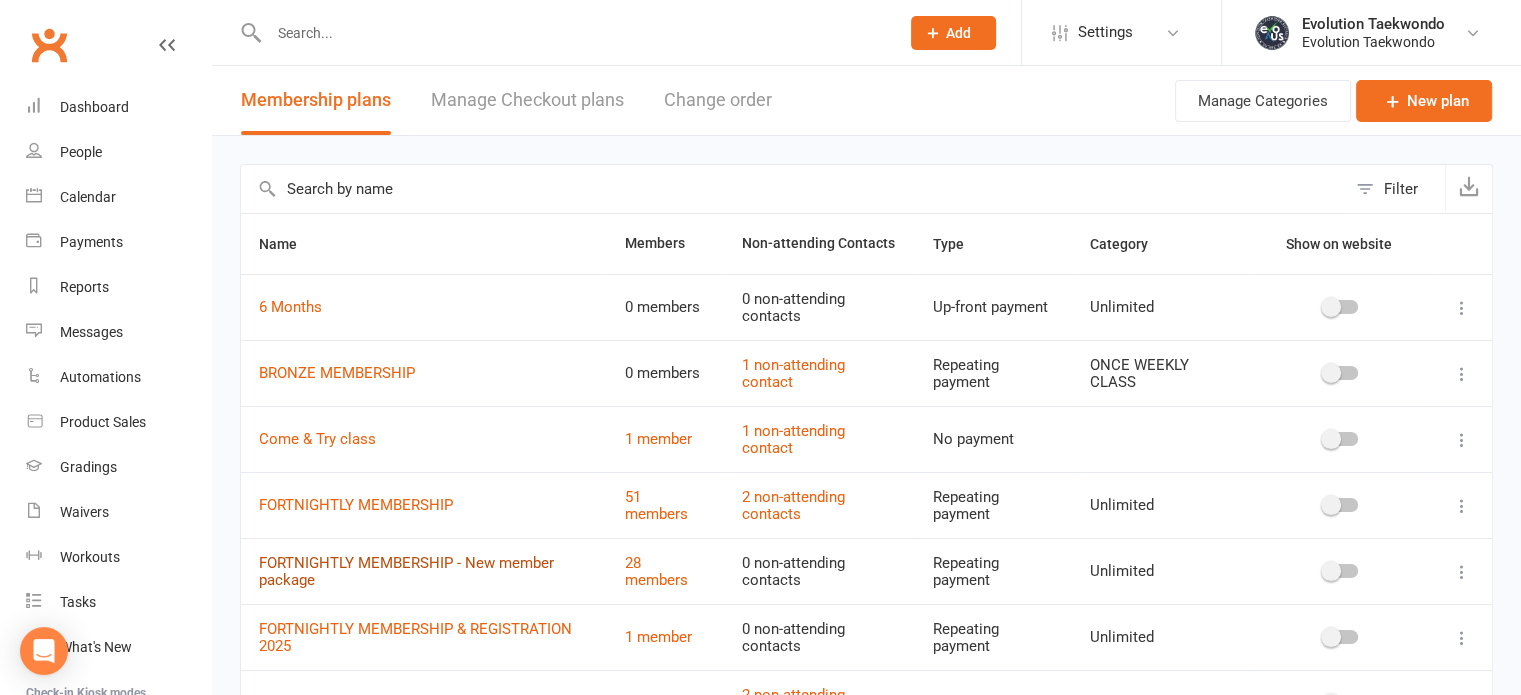 click on "FORTNIGHTLY MEMBERSHIP - New member package" at bounding box center (406, 571) 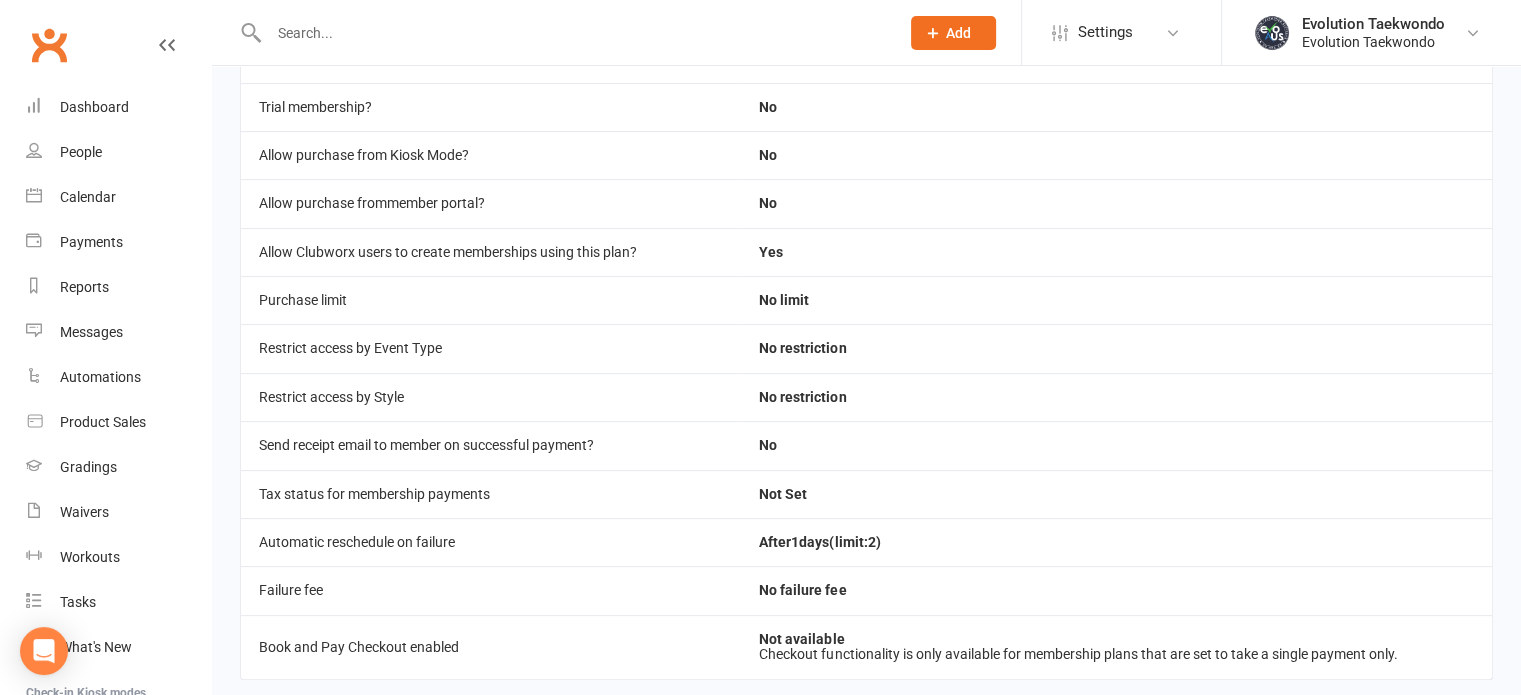 scroll, scrollTop: 568, scrollLeft: 0, axis: vertical 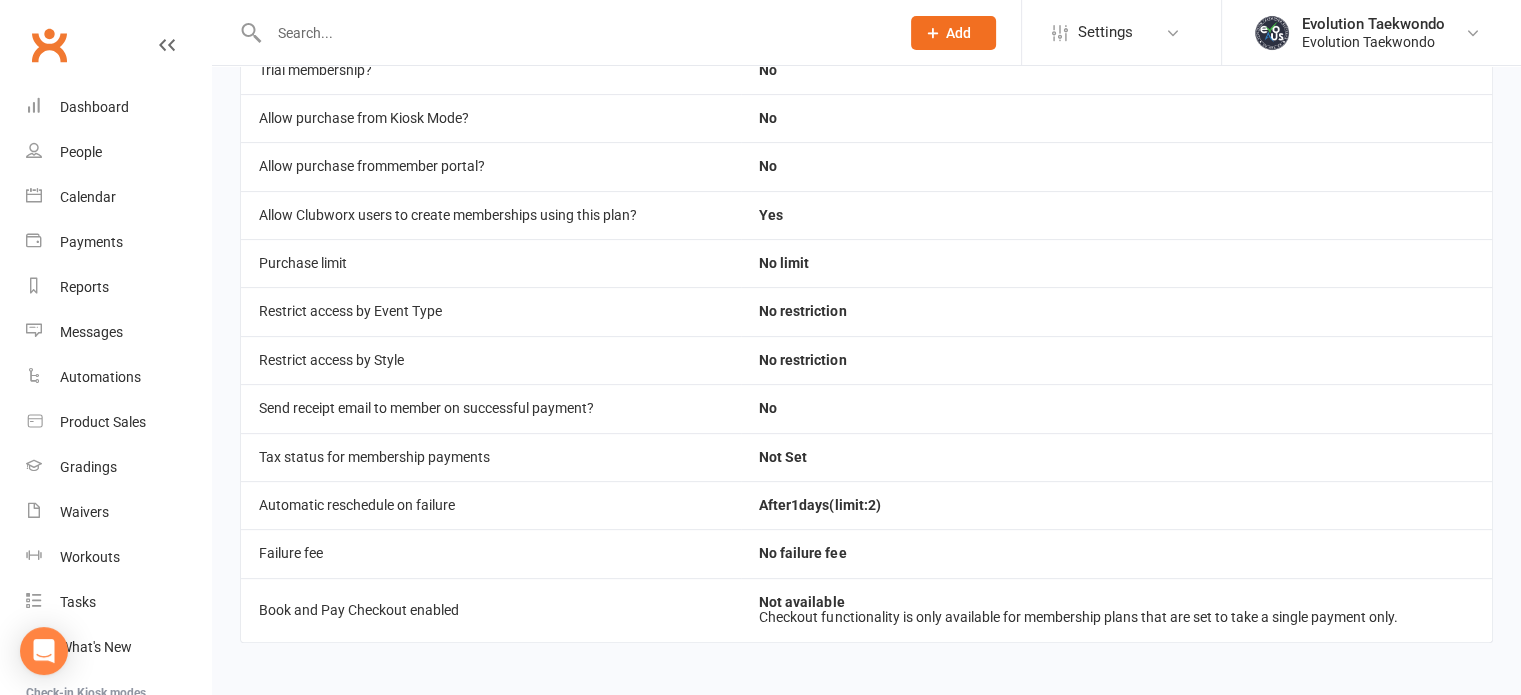 click at bounding box center [574, 33] 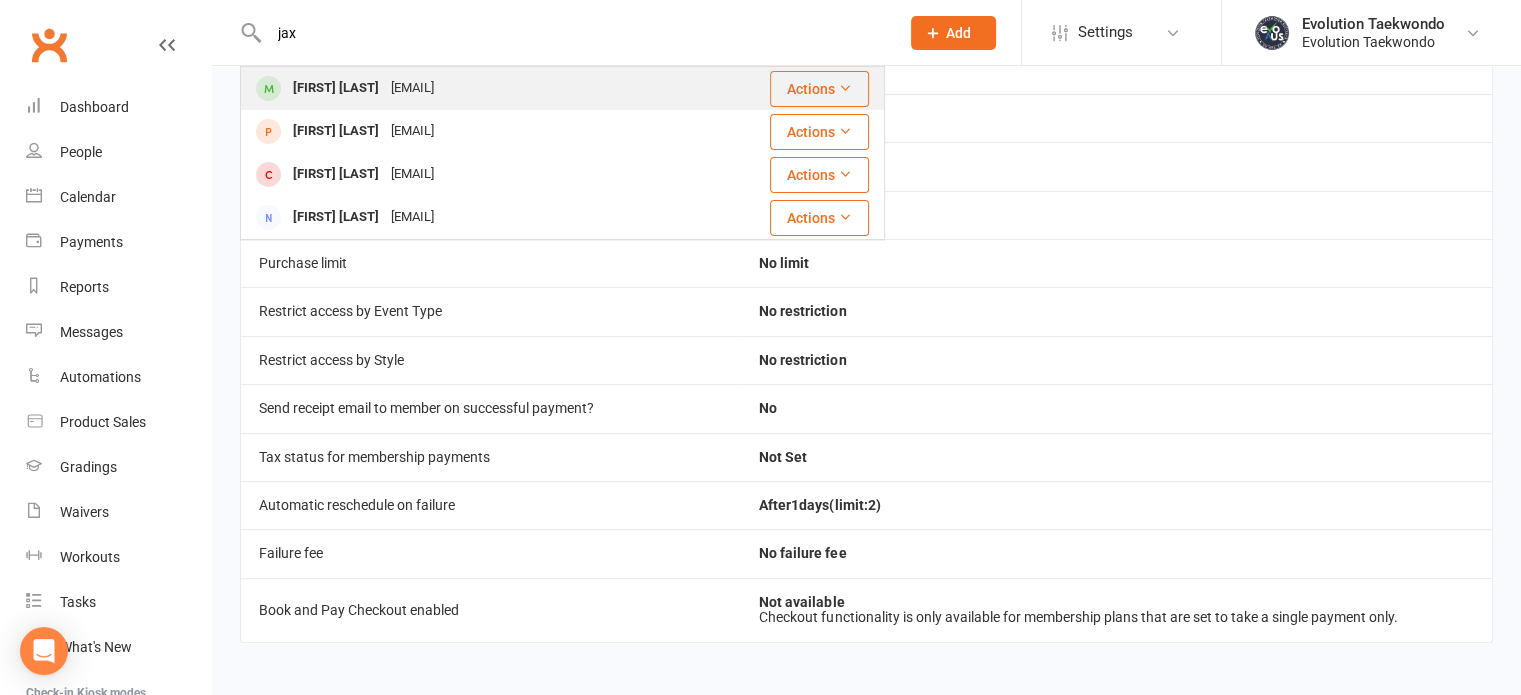 type on "jax" 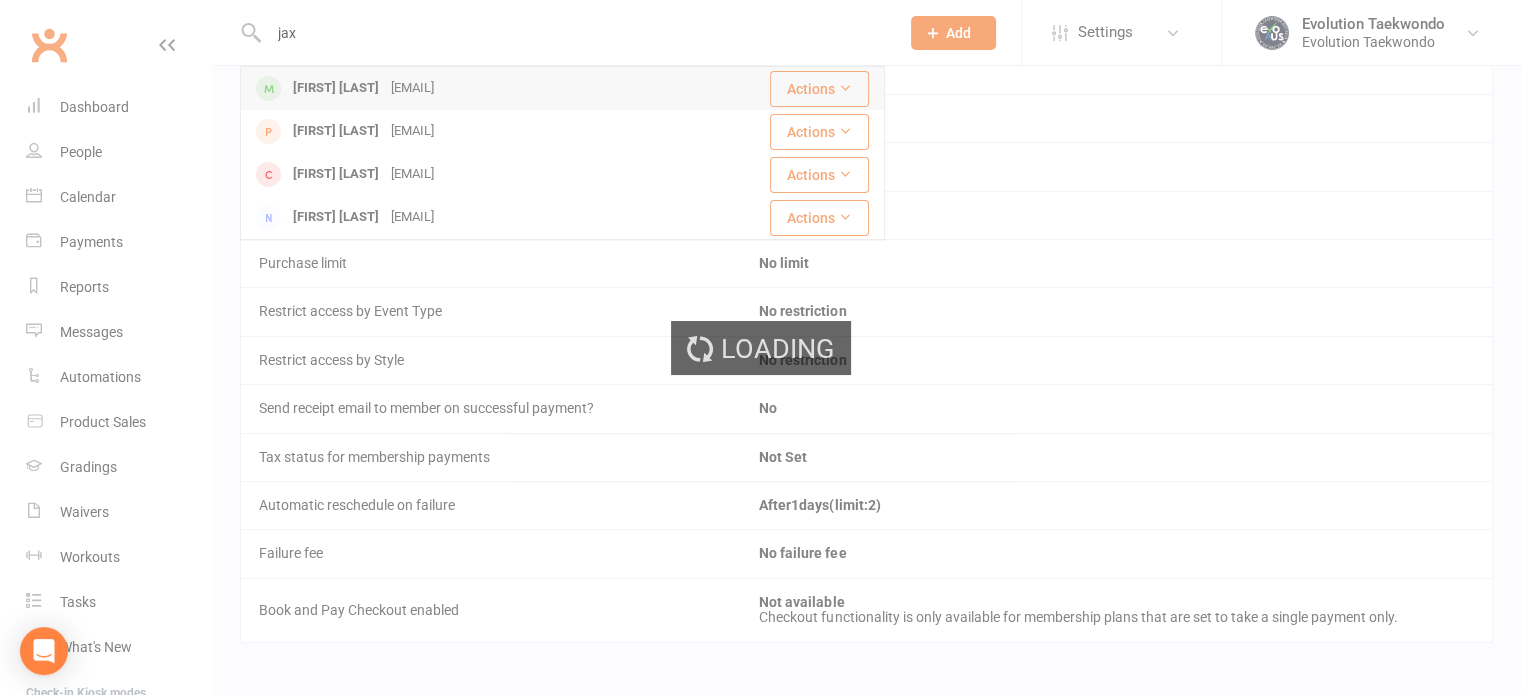 type 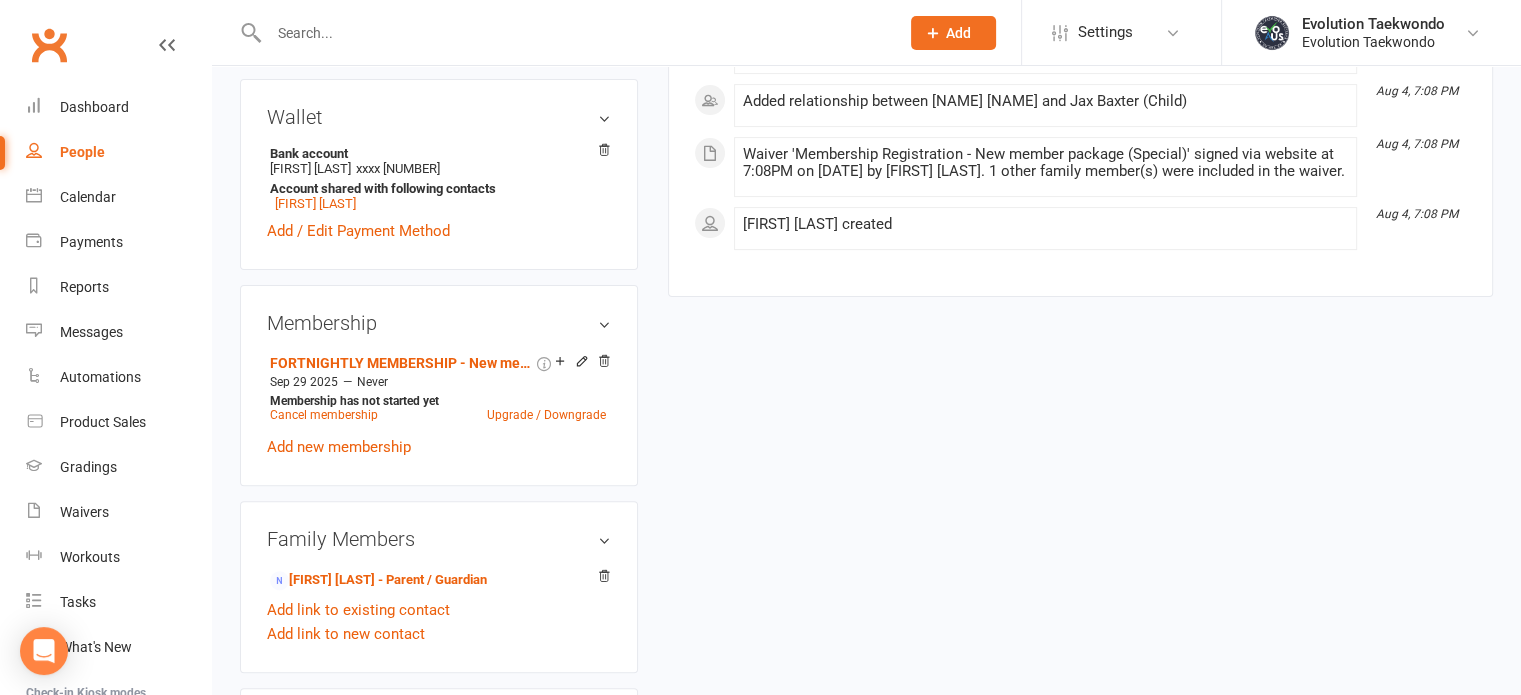 scroll, scrollTop: 640, scrollLeft: 0, axis: vertical 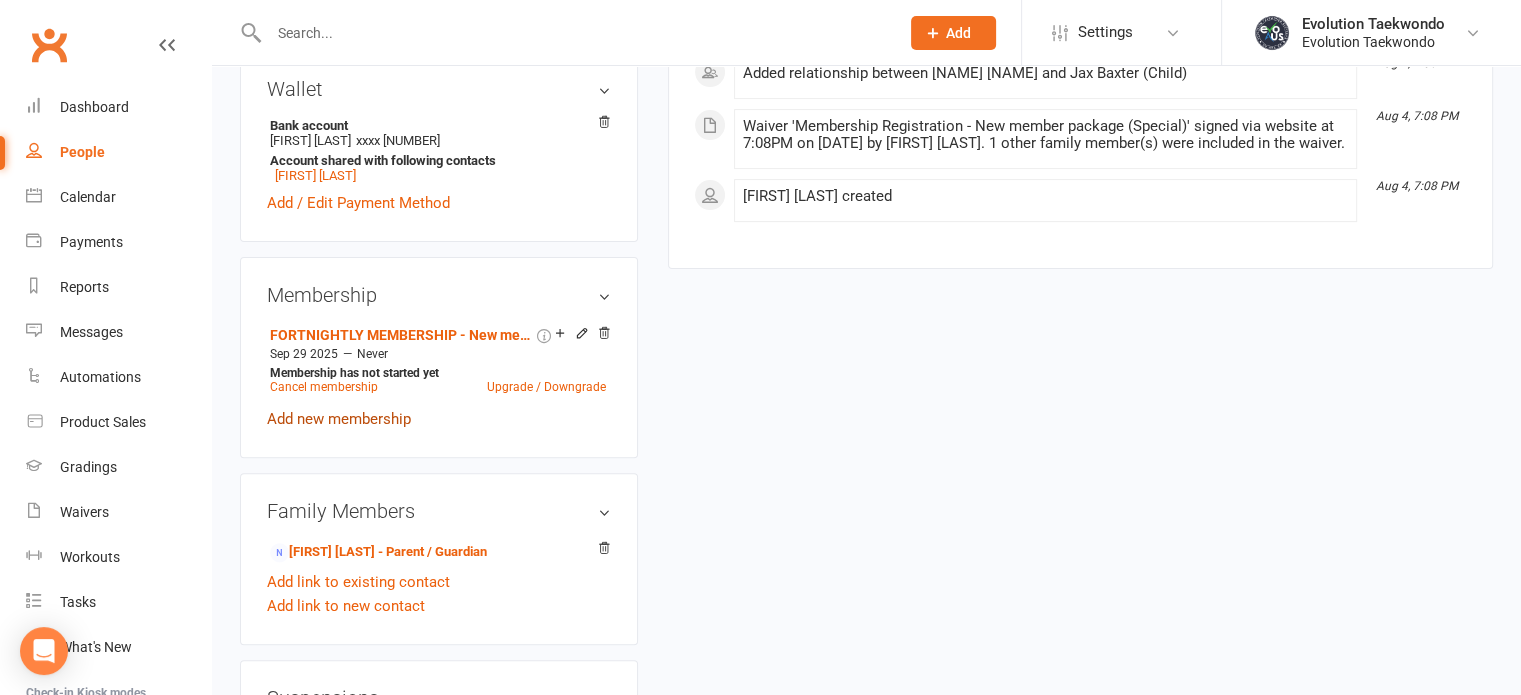 click on "Add new membership" at bounding box center (339, 419) 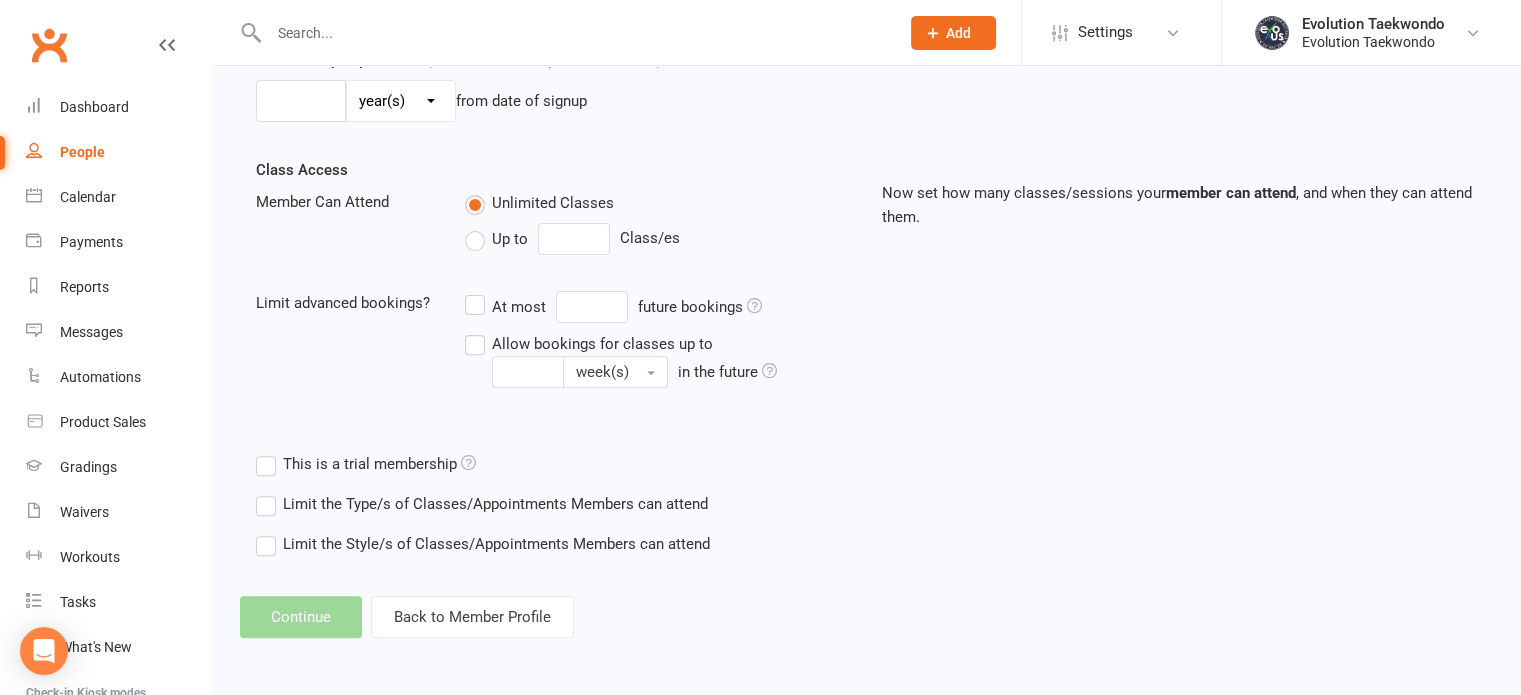 scroll, scrollTop: 0, scrollLeft: 0, axis: both 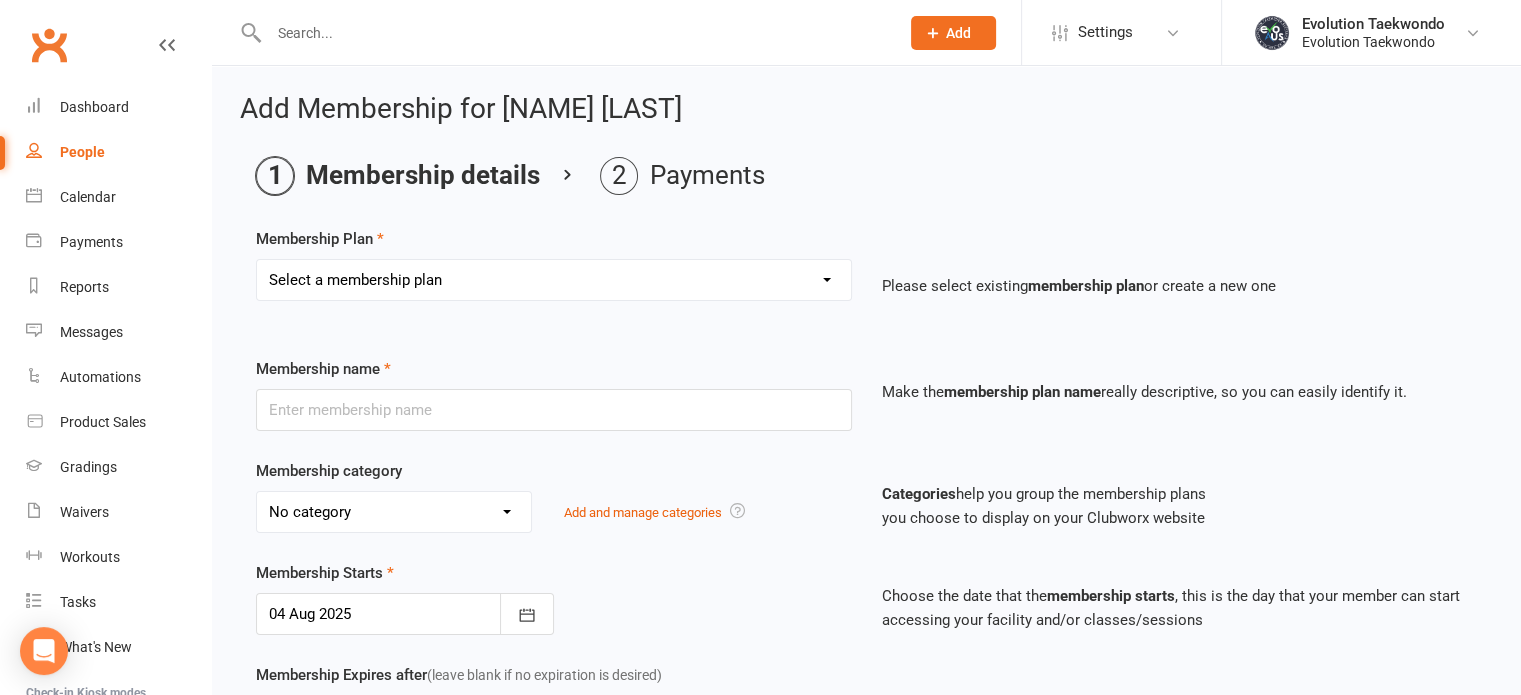 click on "Select a membership plan Create new Membership Plan FORTNIGHTLY MEMBERSHIP BRONZE MEMBERSHIP Personal training Come & Try class FORTNIGHTLY MEMBERSHIP - New member package FORTNIGHTLY MEMBERSHIP  & REGISTRATION 2025" at bounding box center (554, 280) 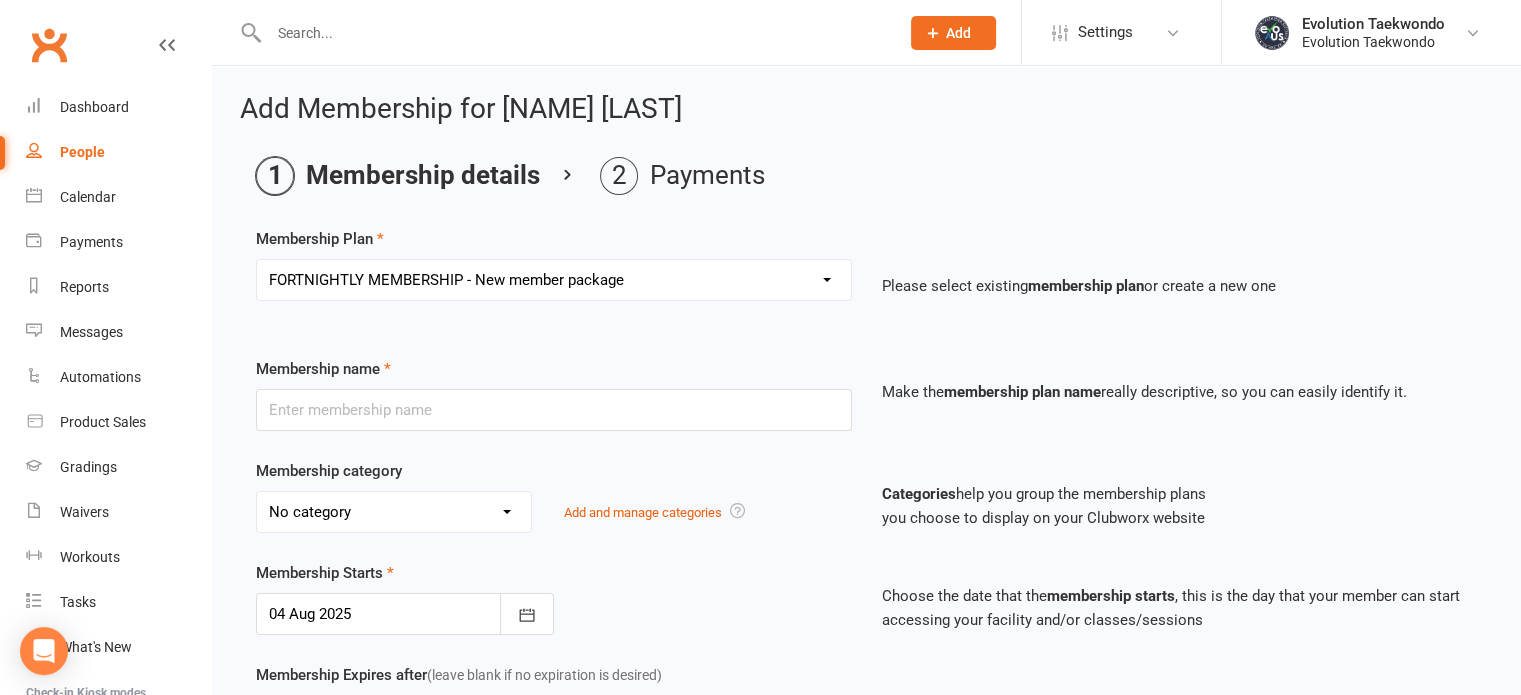 click on "Select a membership plan Create new Membership Plan FORTNIGHTLY MEMBERSHIP BRONZE MEMBERSHIP Personal training Come & Try class FORTNIGHTLY MEMBERSHIP - New member package FORTNIGHTLY MEMBERSHIP  & REGISTRATION 2025" at bounding box center (554, 280) 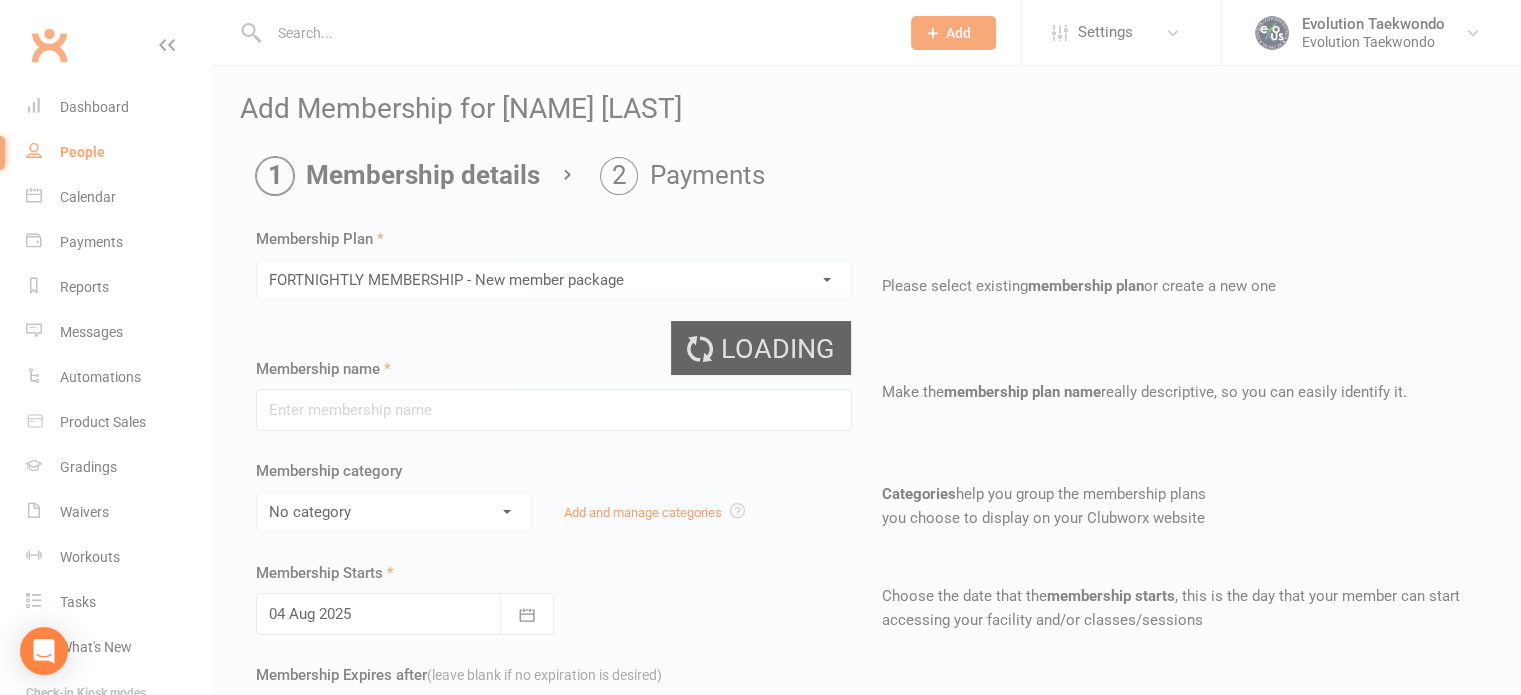 type on "FORTNIGHTLY MEMBERSHIP - New member package" 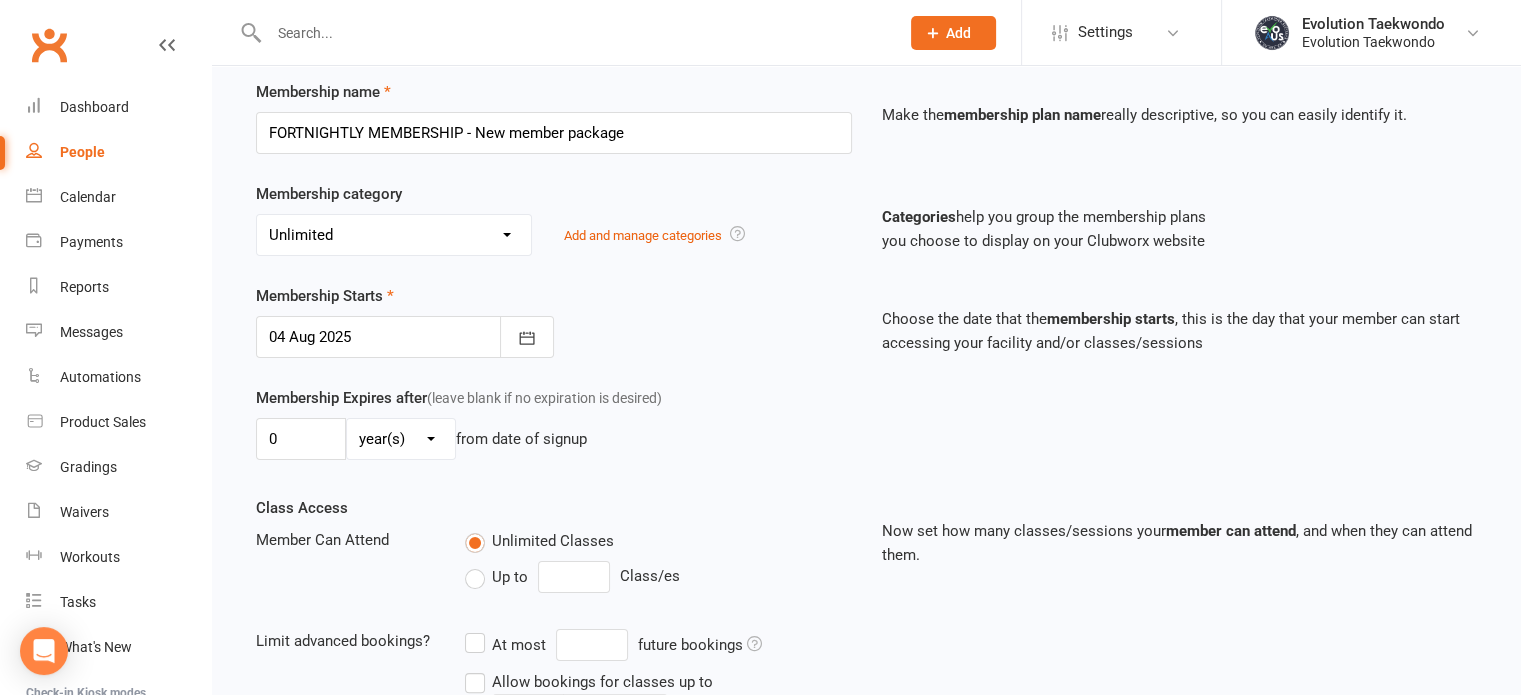 scroll, scrollTop: 278, scrollLeft: 0, axis: vertical 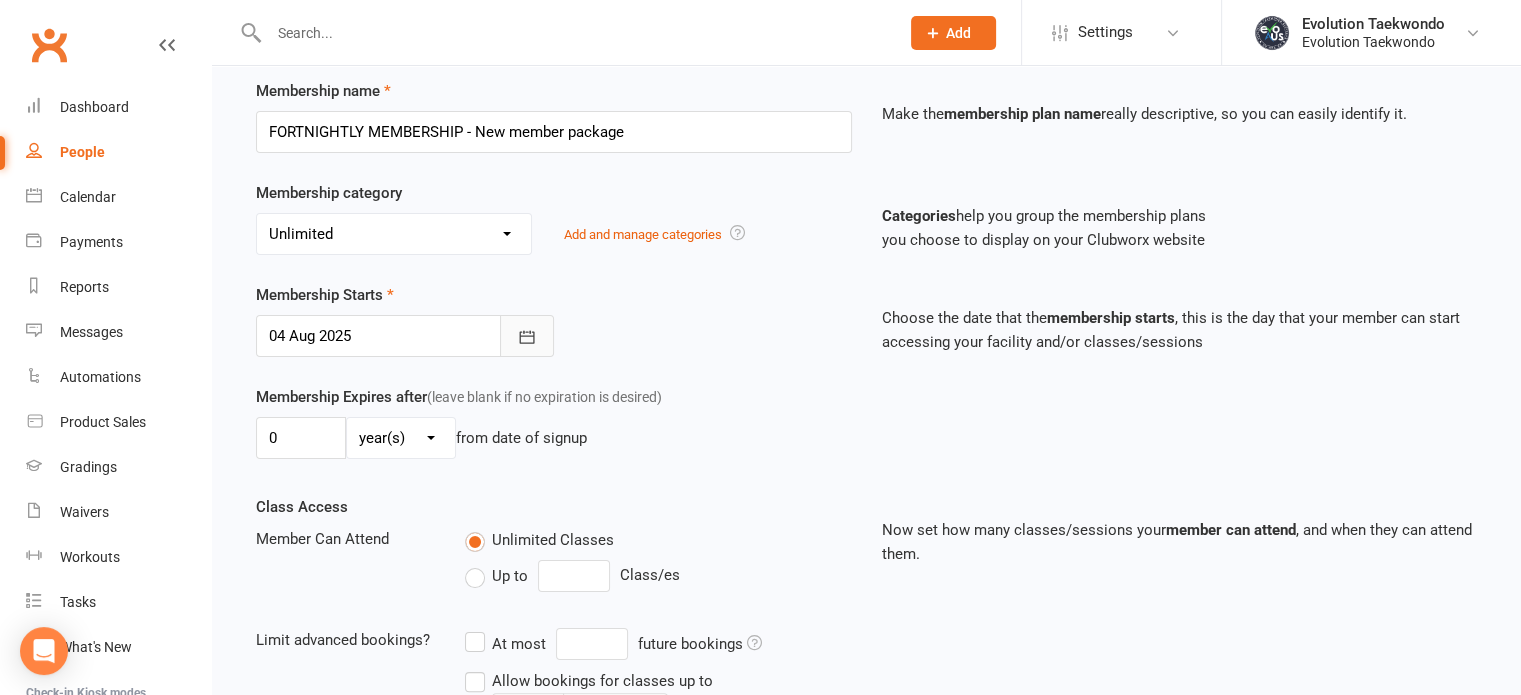 click 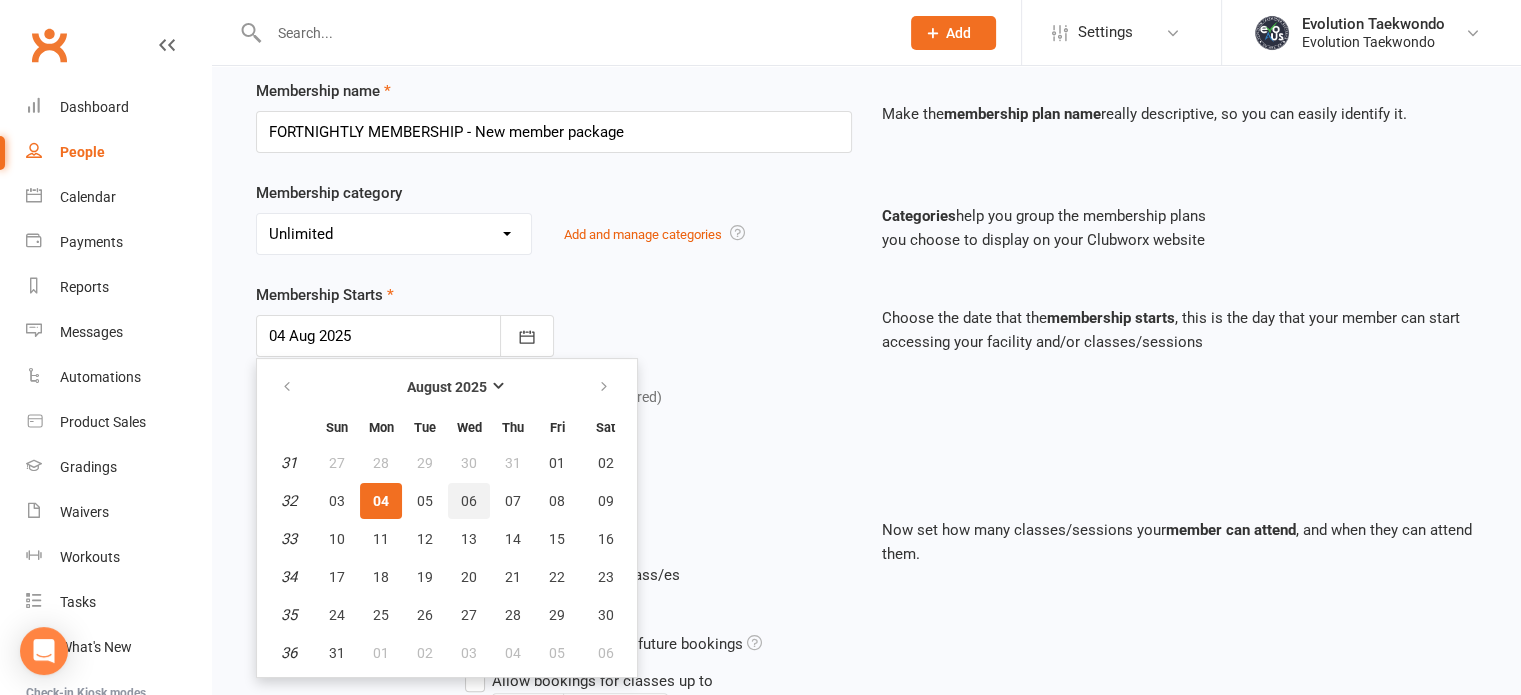 click on "06" at bounding box center (469, 501) 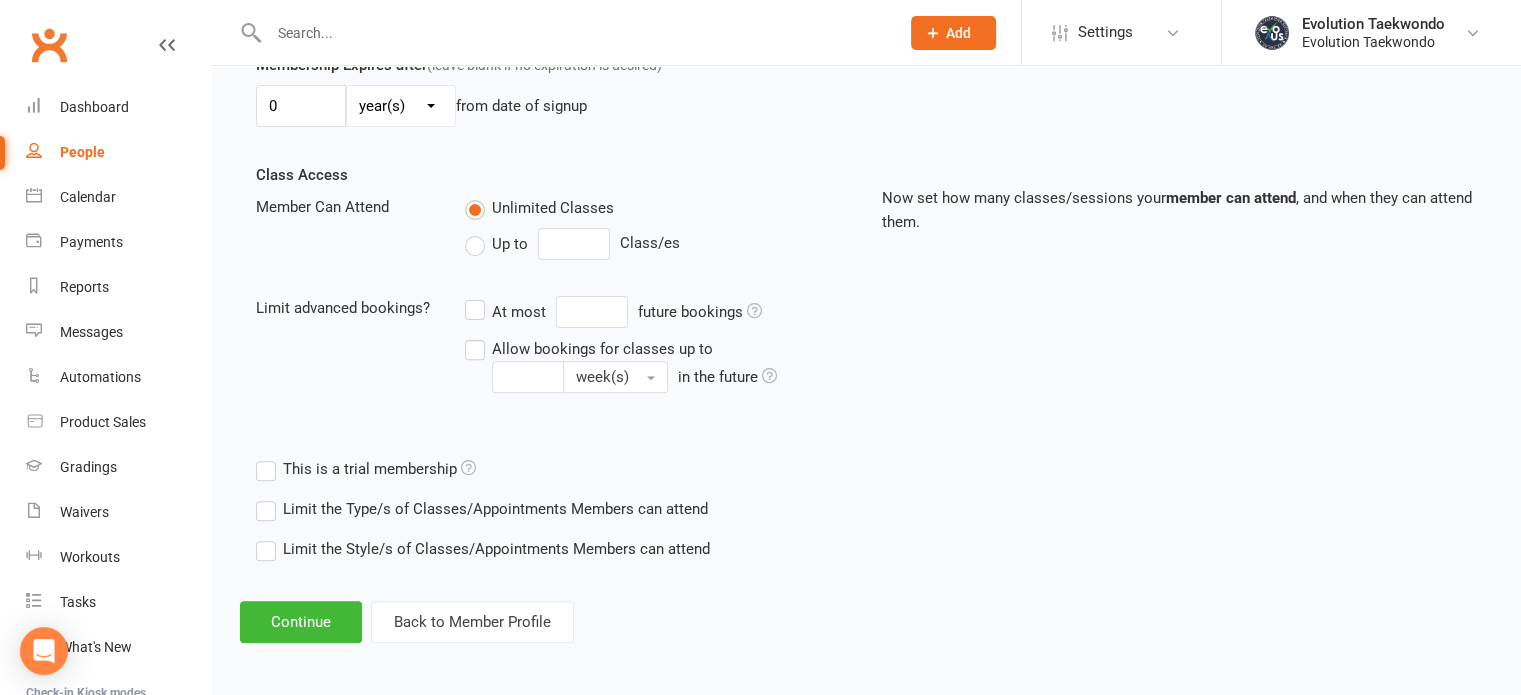 scroll, scrollTop: 611, scrollLeft: 0, axis: vertical 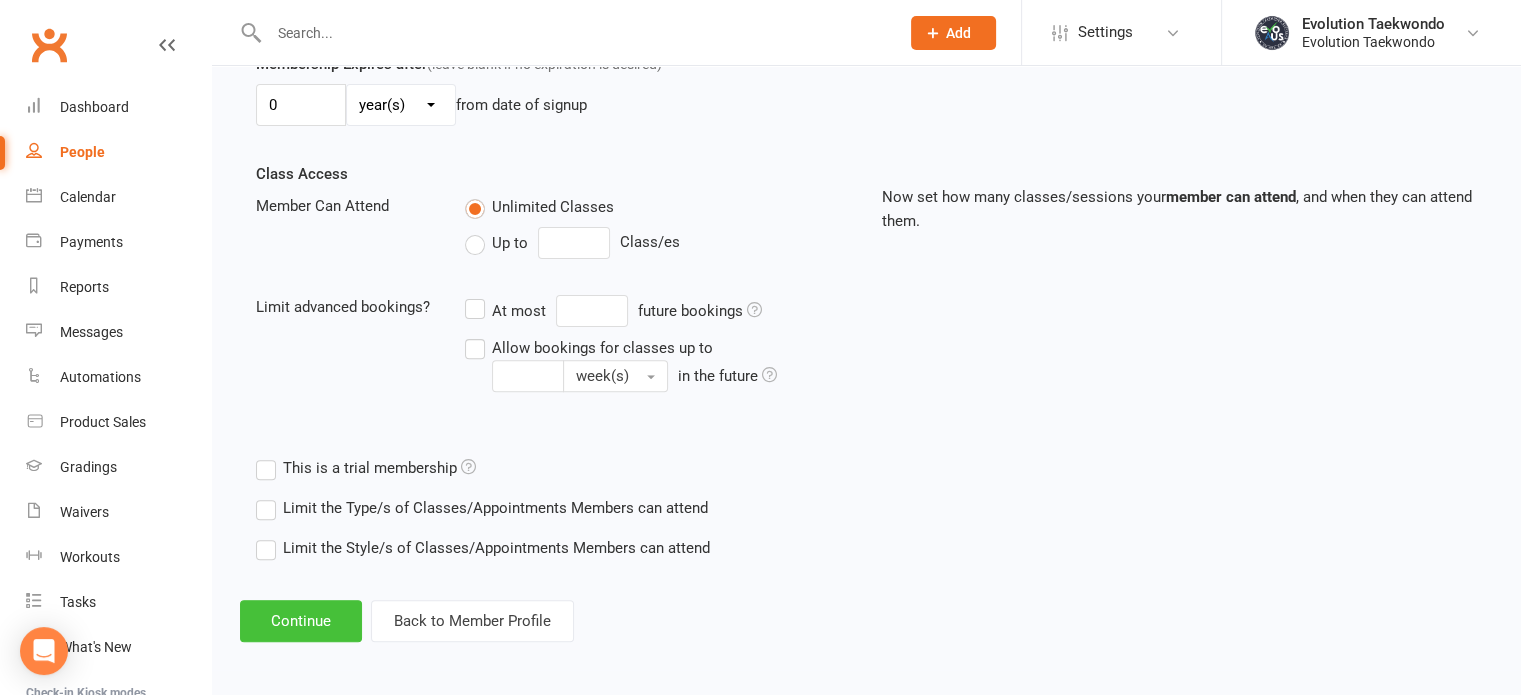 click on "Continue" at bounding box center [301, 621] 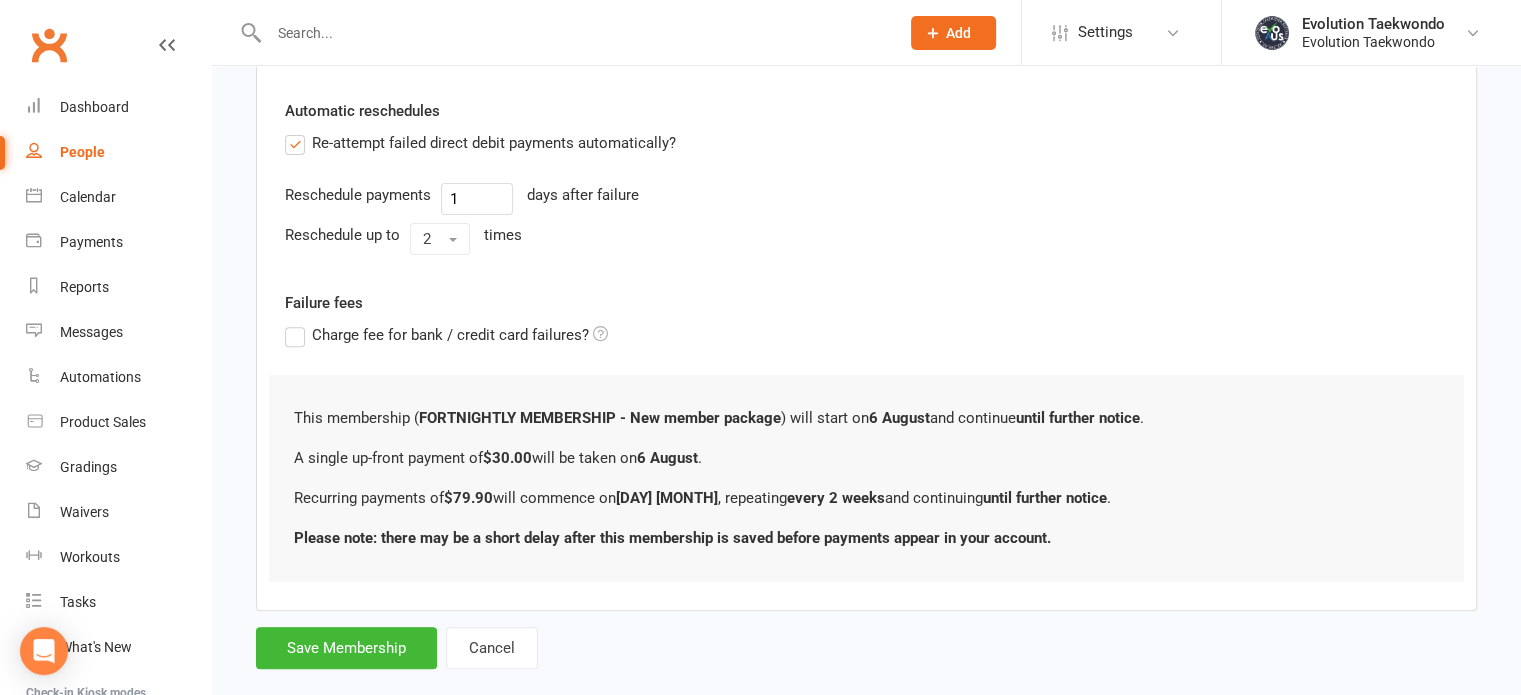 scroll, scrollTop: 716, scrollLeft: 0, axis: vertical 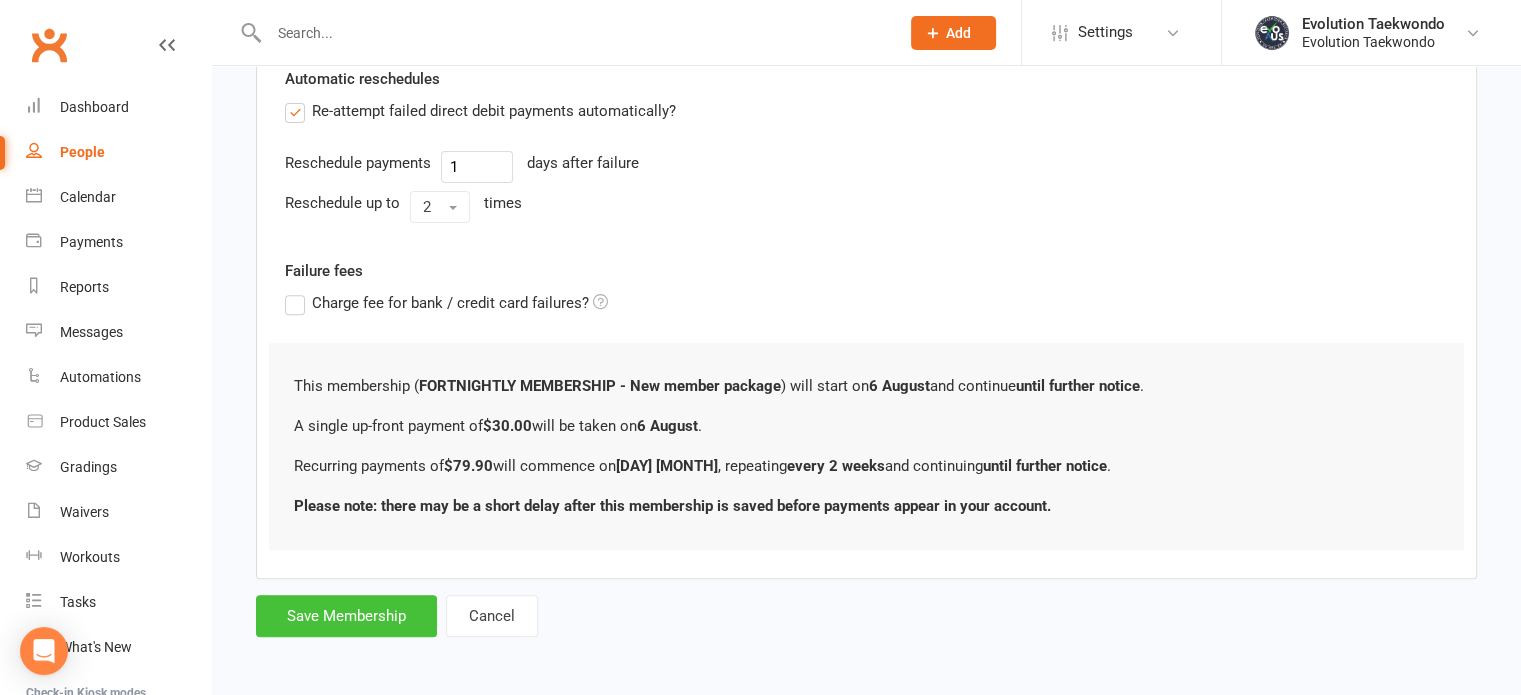 click on "Save Membership" at bounding box center [346, 616] 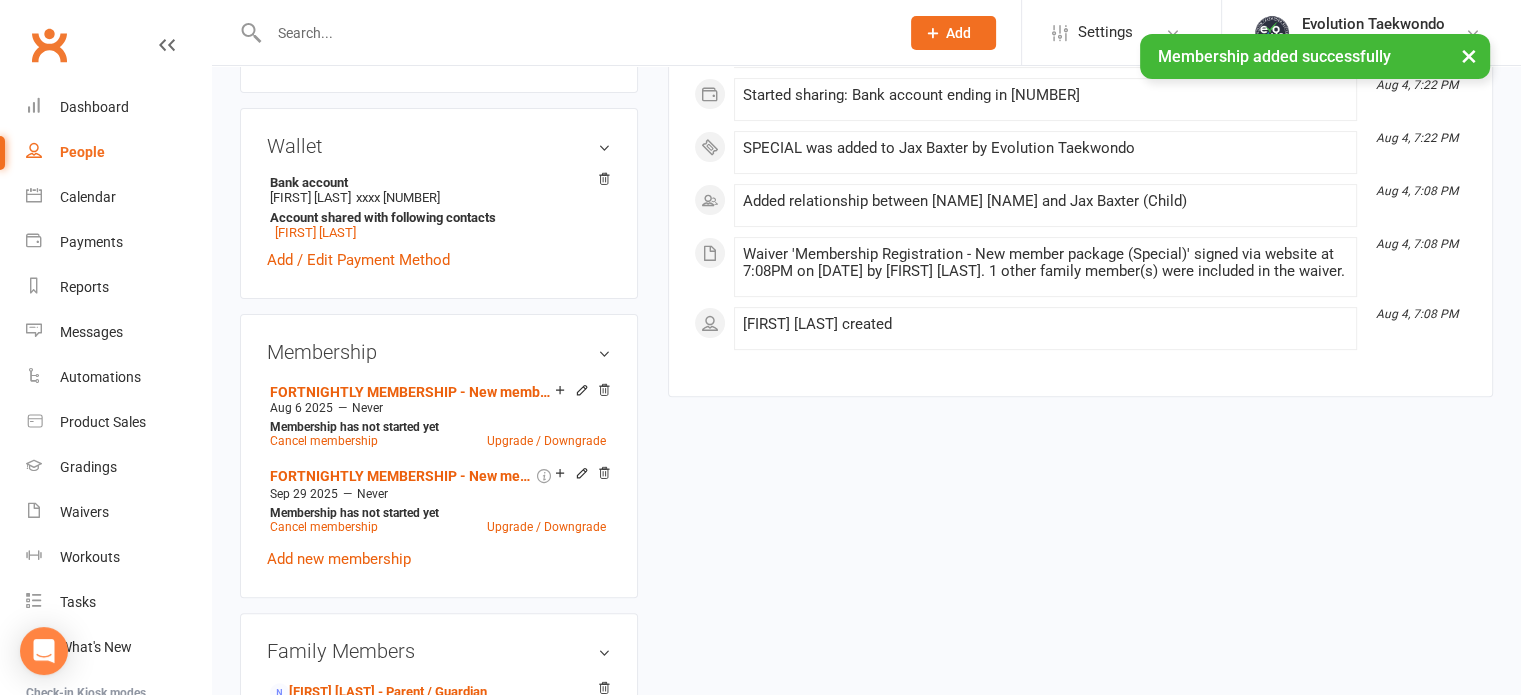 scroll, scrollTop: 584, scrollLeft: 0, axis: vertical 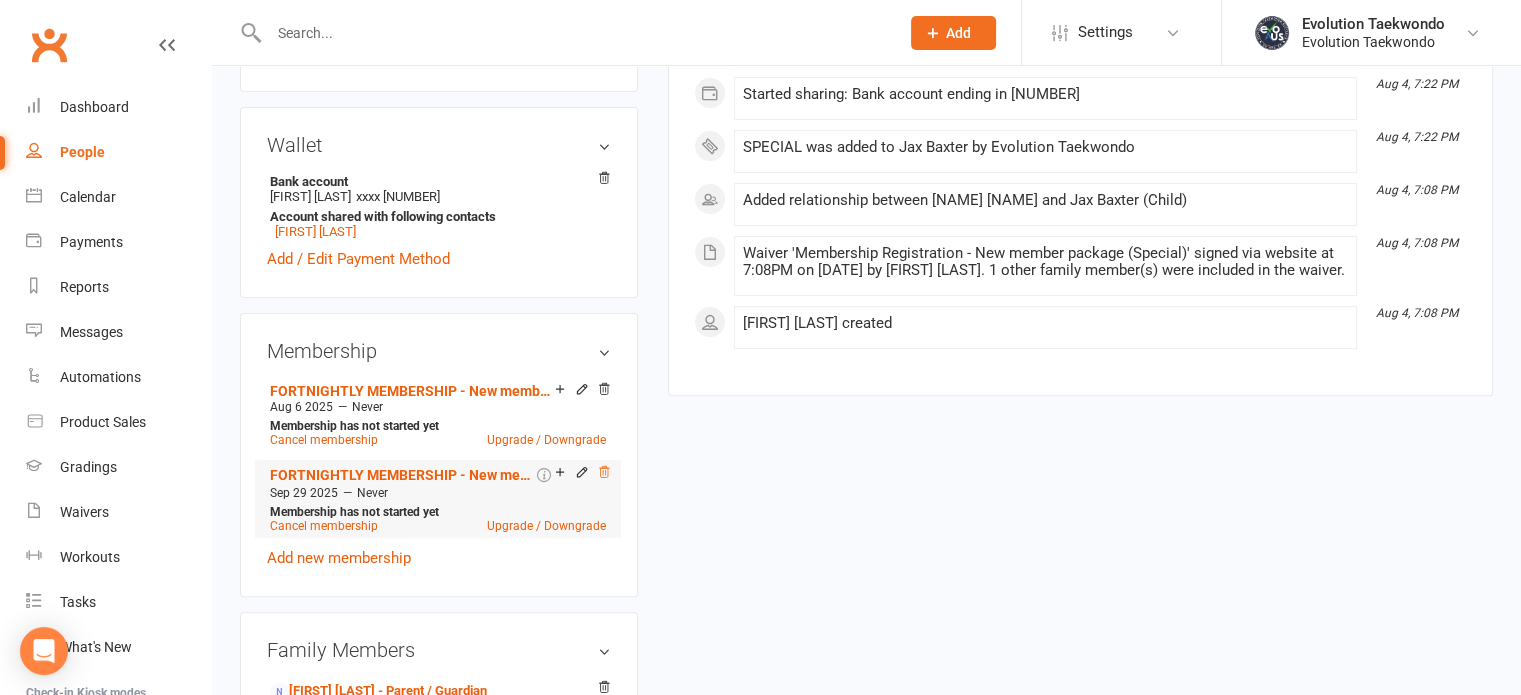 click 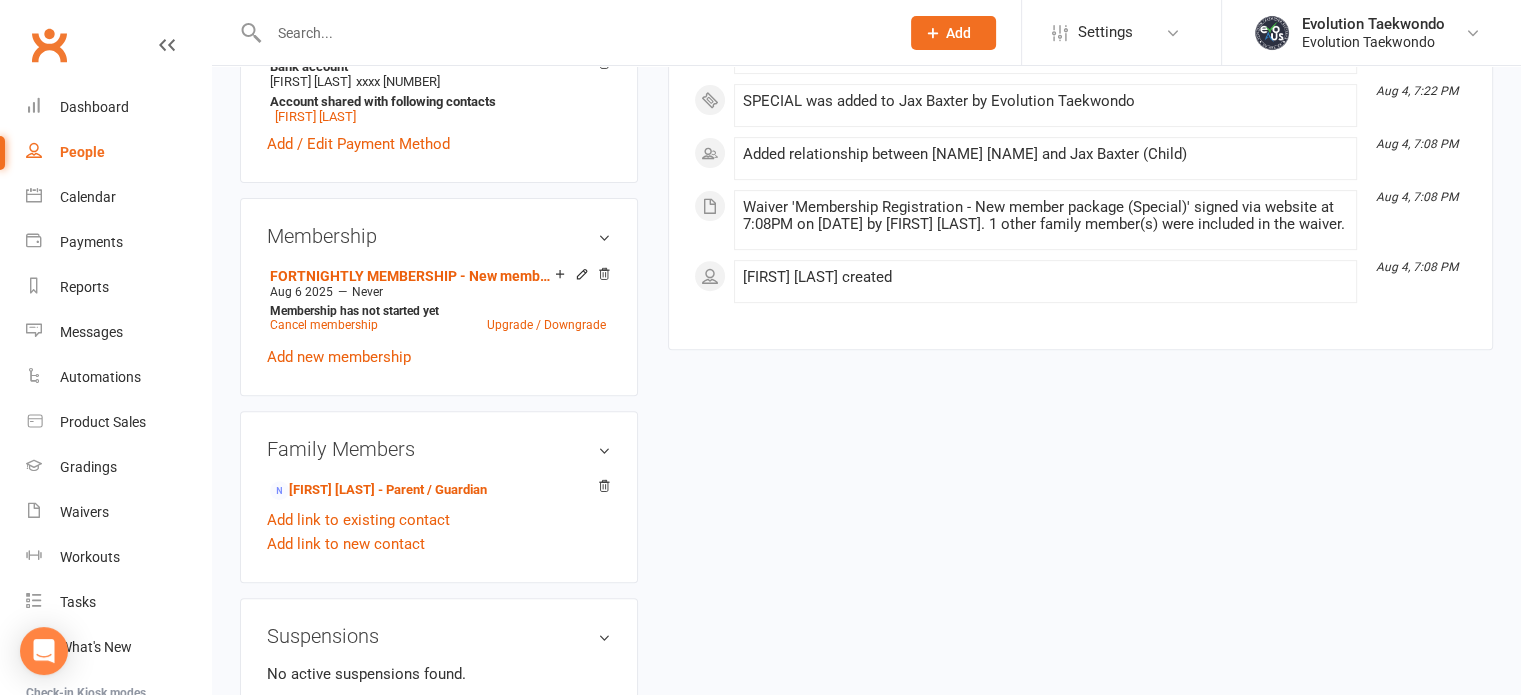 scroll, scrollTop: 698, scrollLeft: 0, axis: vertical 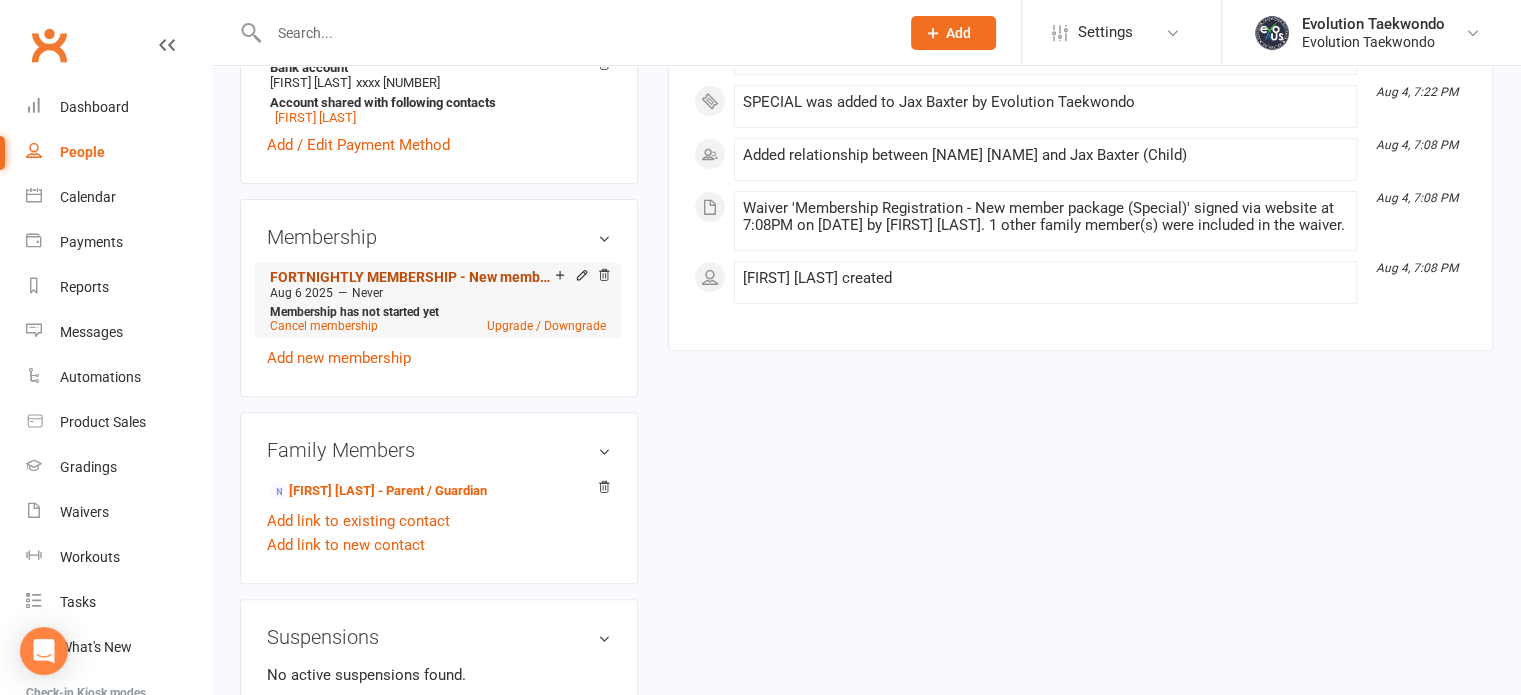click on "FORTNIGHTLY MEMBERSHIP - New member package" at bounding box center [412, 277] 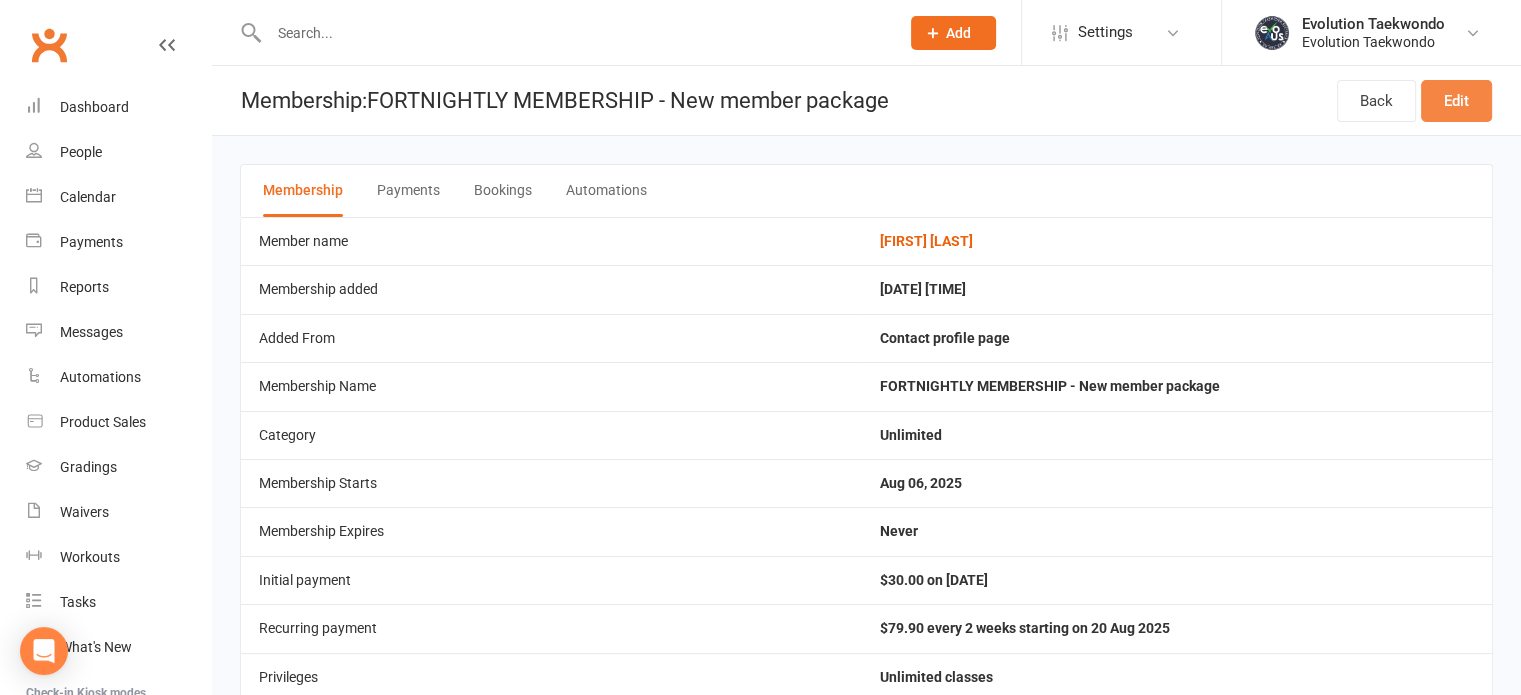 click on "Edit" at bounding box center [1456, 101] 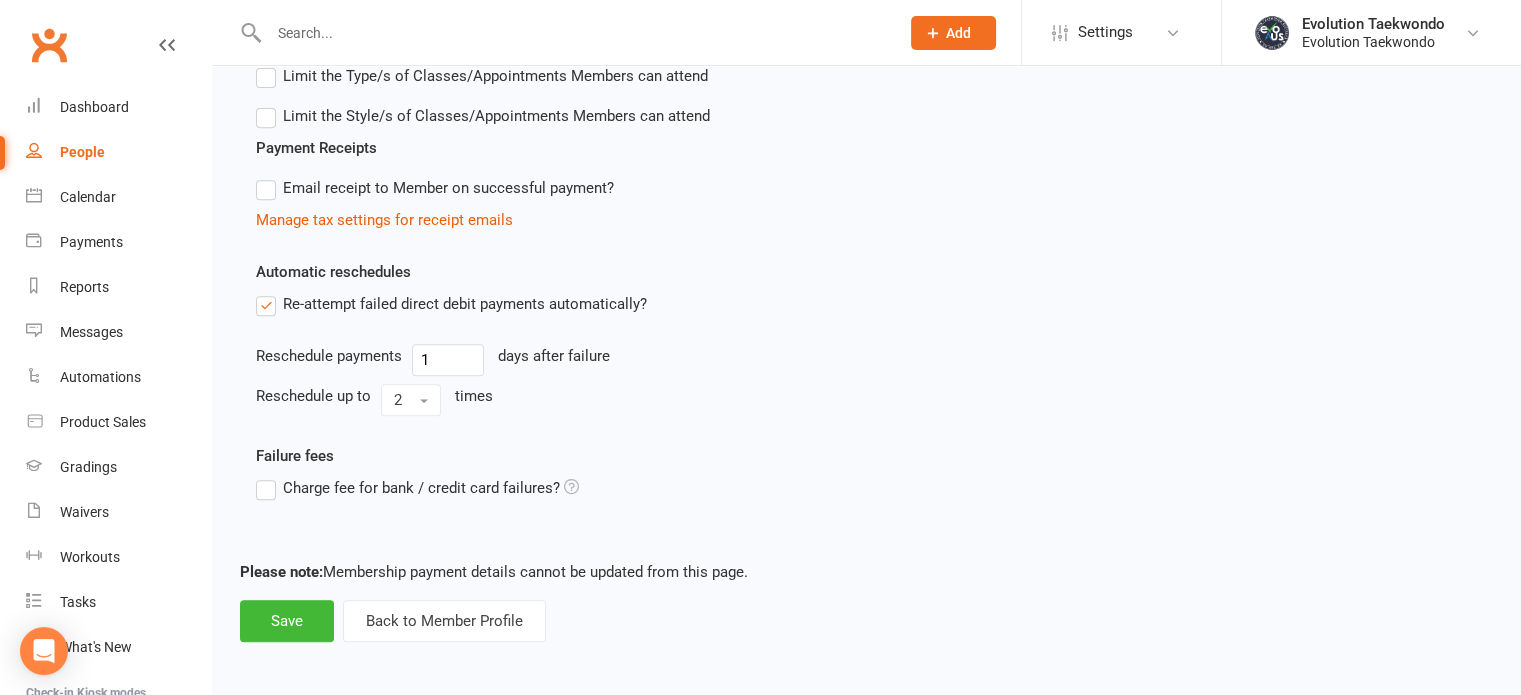 scroll, scrollTop: 825, scrollLeft: 0, axis: vertical 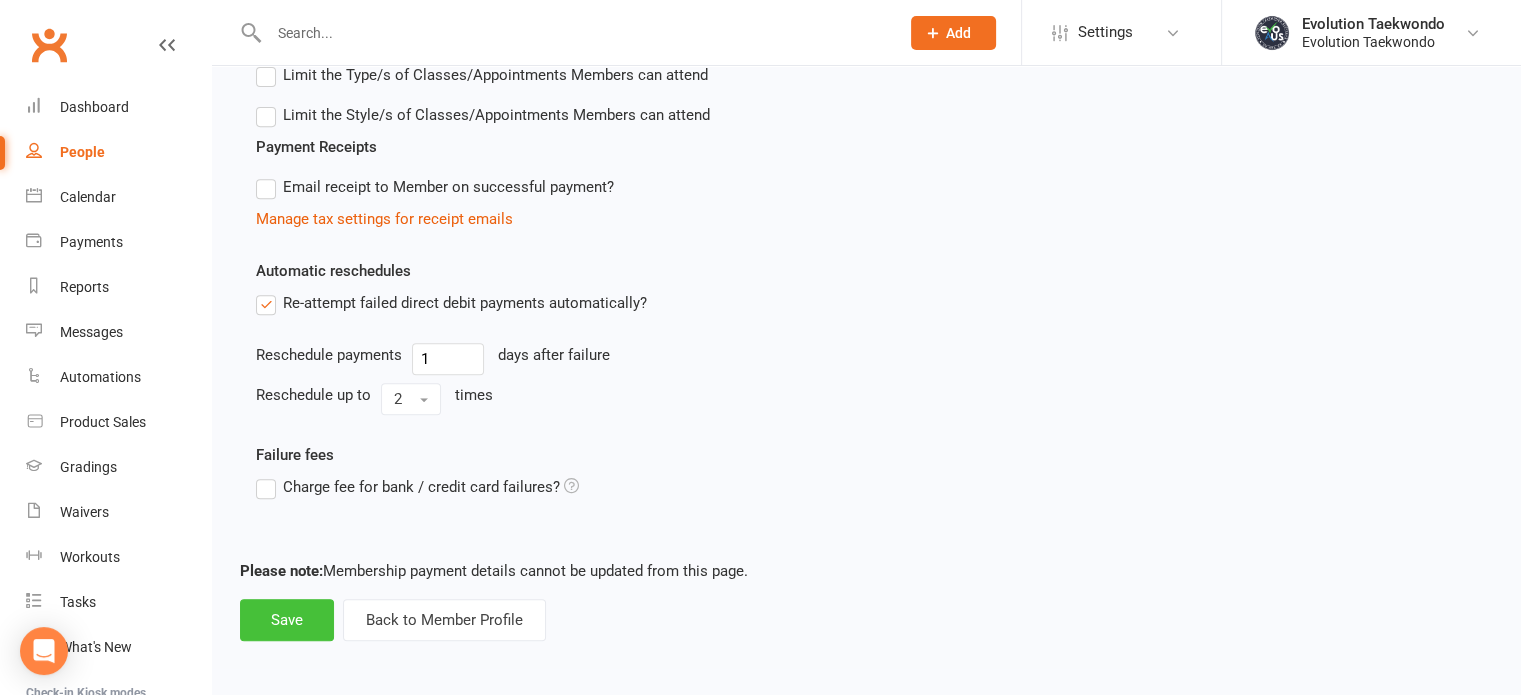 click on "Save" at bounding box center [287, 620] 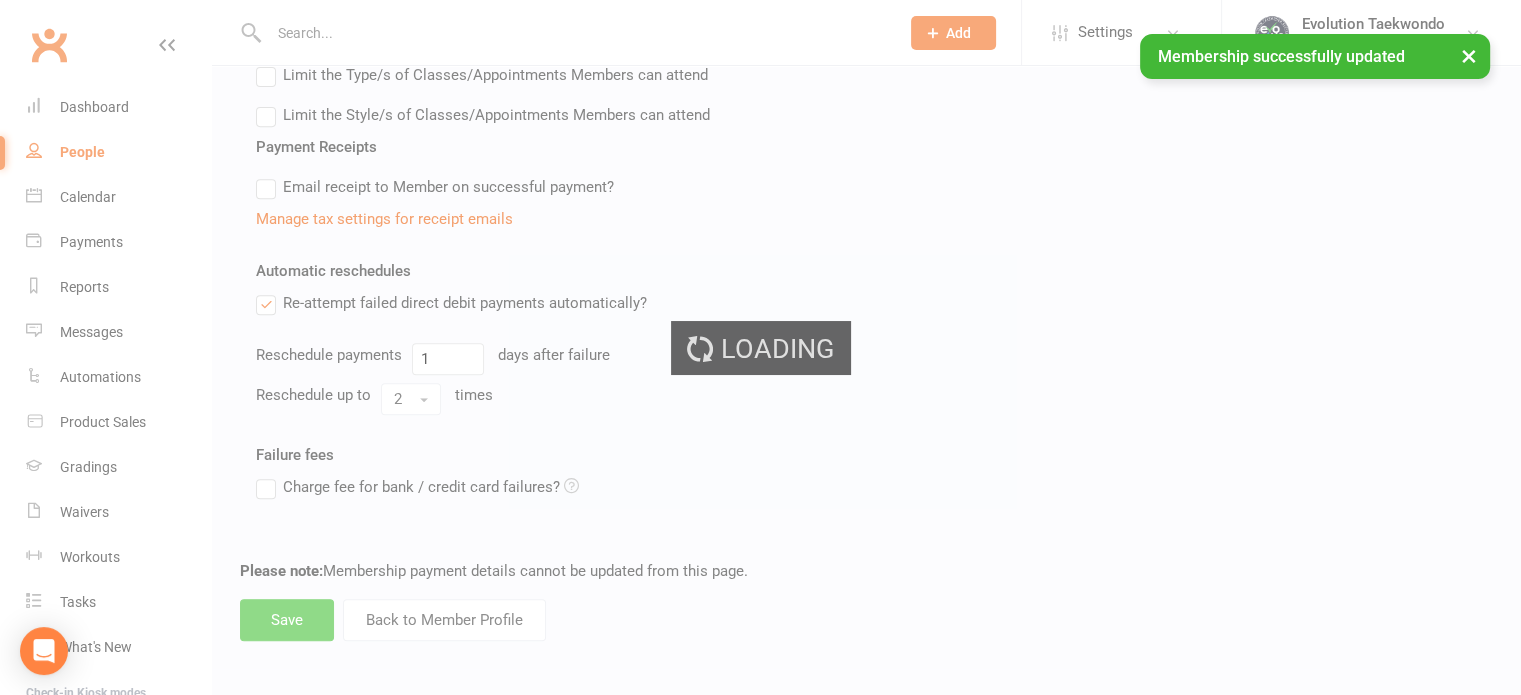 scroll, scrollTop: 0, scrollLeft: 0, axis: both 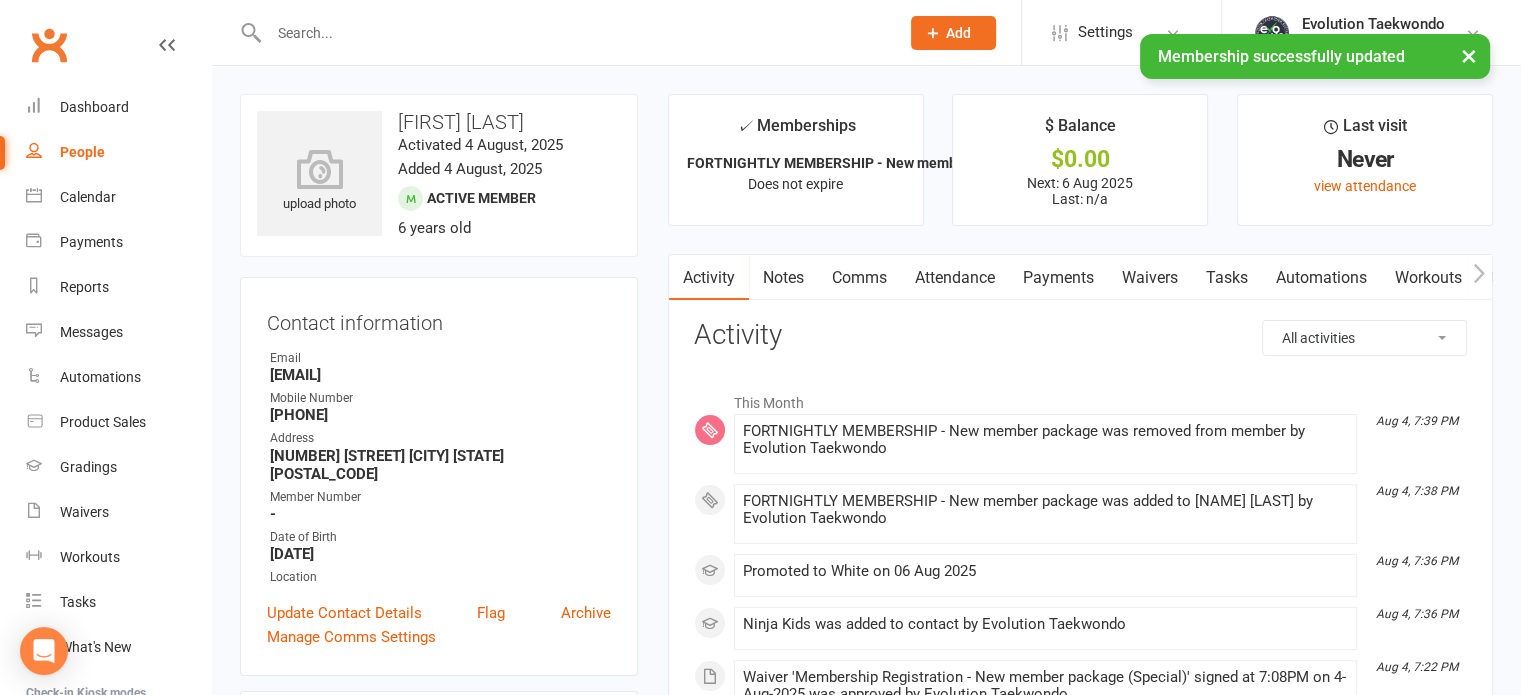 click on "Payments" at bounding box center (1058, 278) 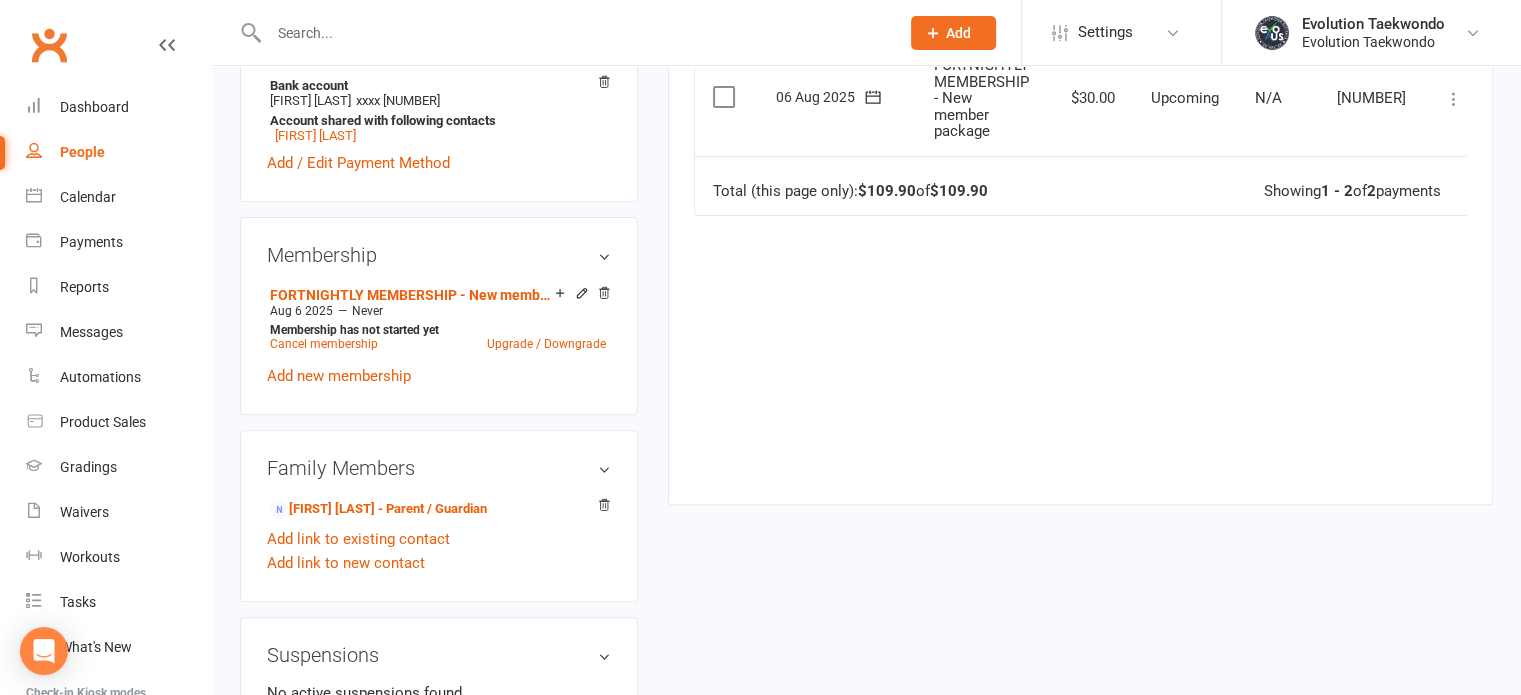 scroll, scrollTop: 682, scrollLeft: 0, axis: vertical 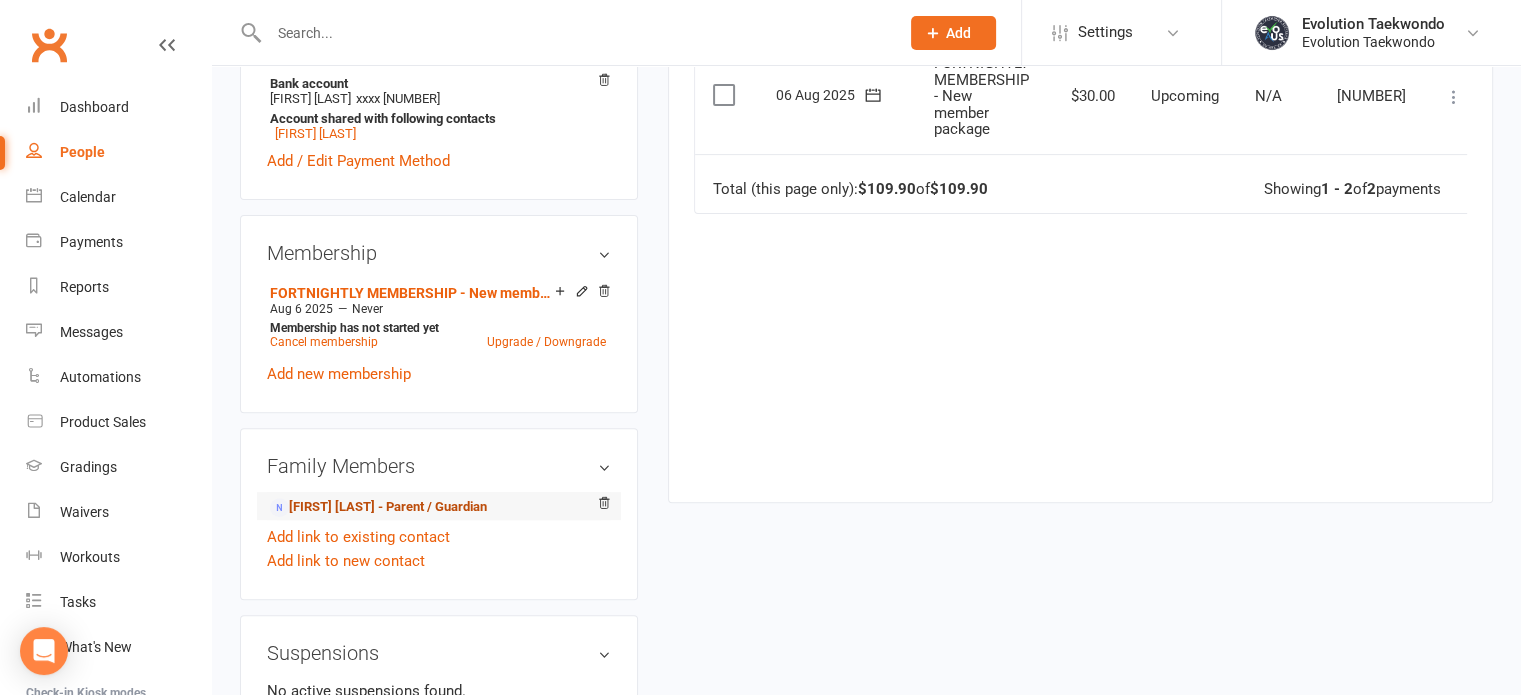 click on "[FIRST] [LAST] - Parent / Guardian" at bounding box center (378, 507) 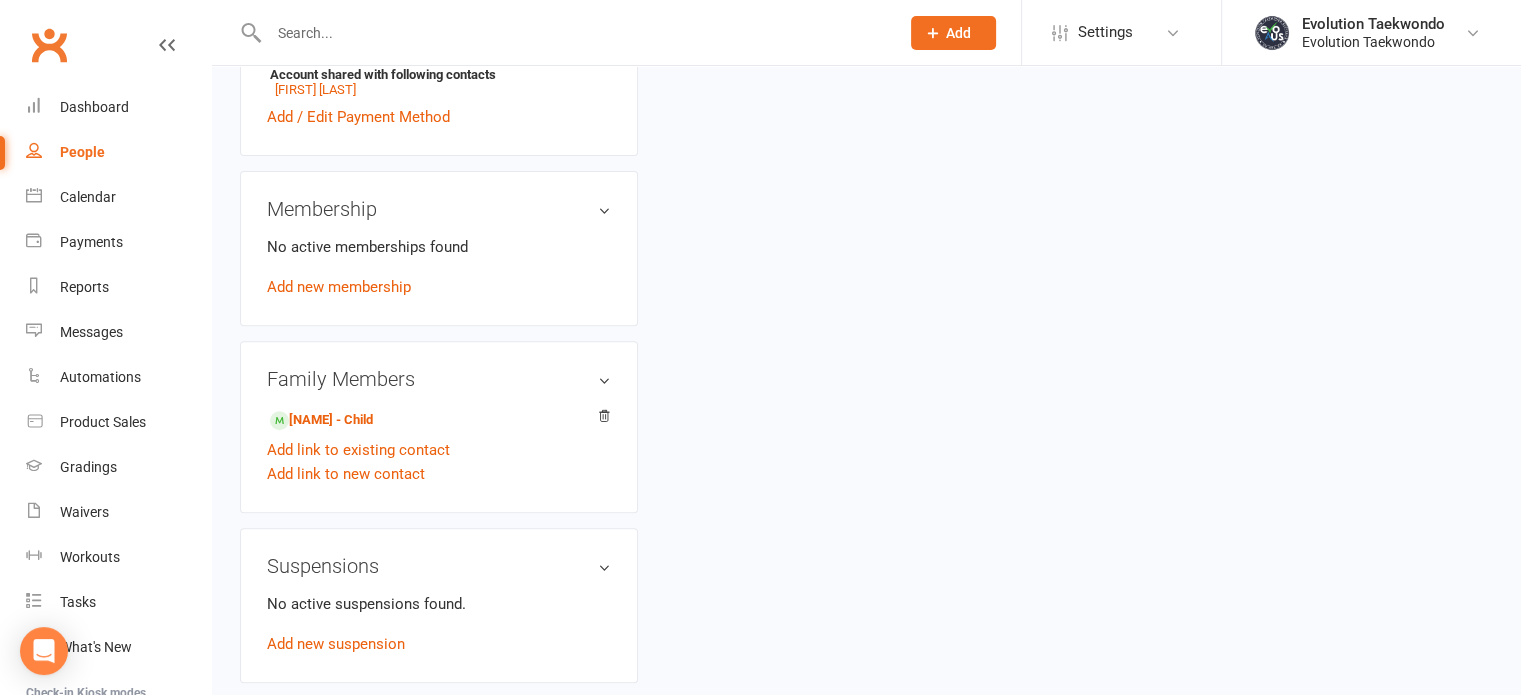 scroll, scrollTop: 0, scrollLeft: 0, axis: both 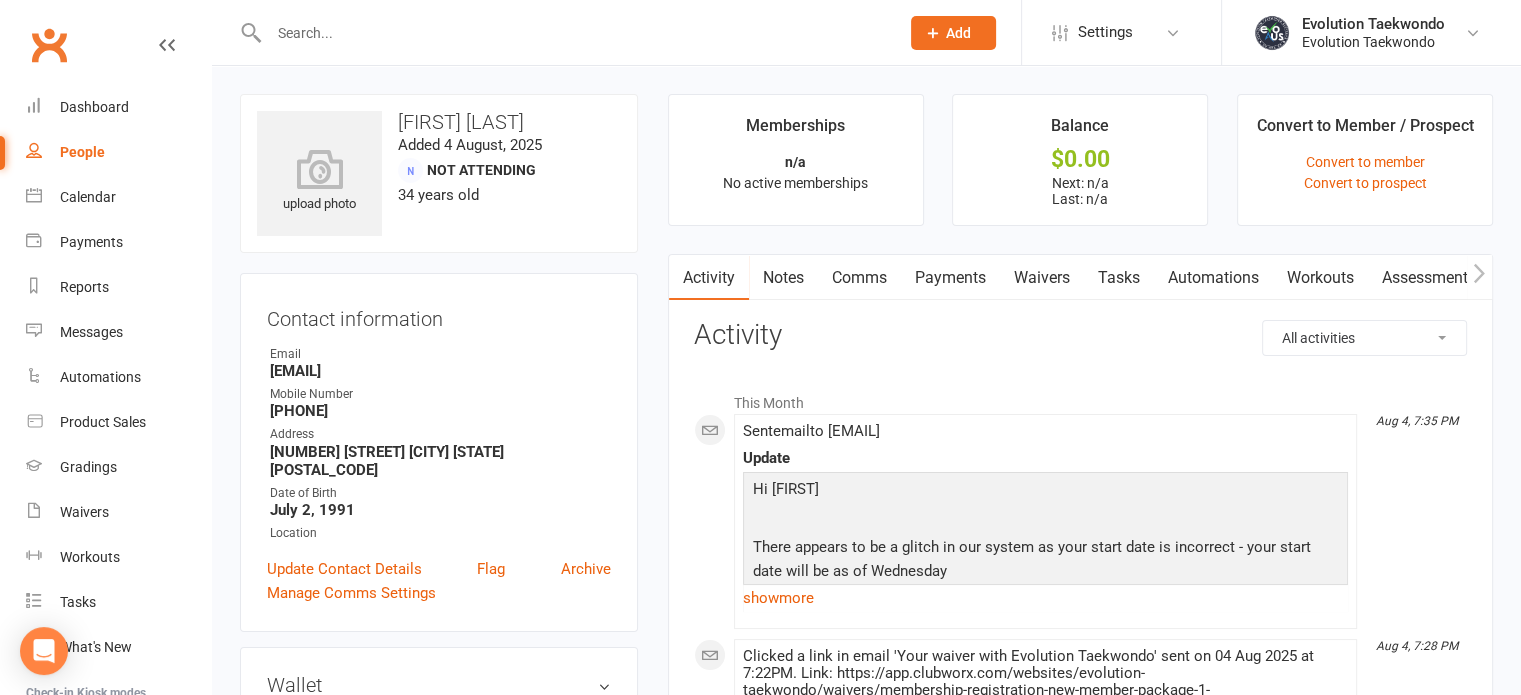 click on "Payments" at bounding box center (950, 278) 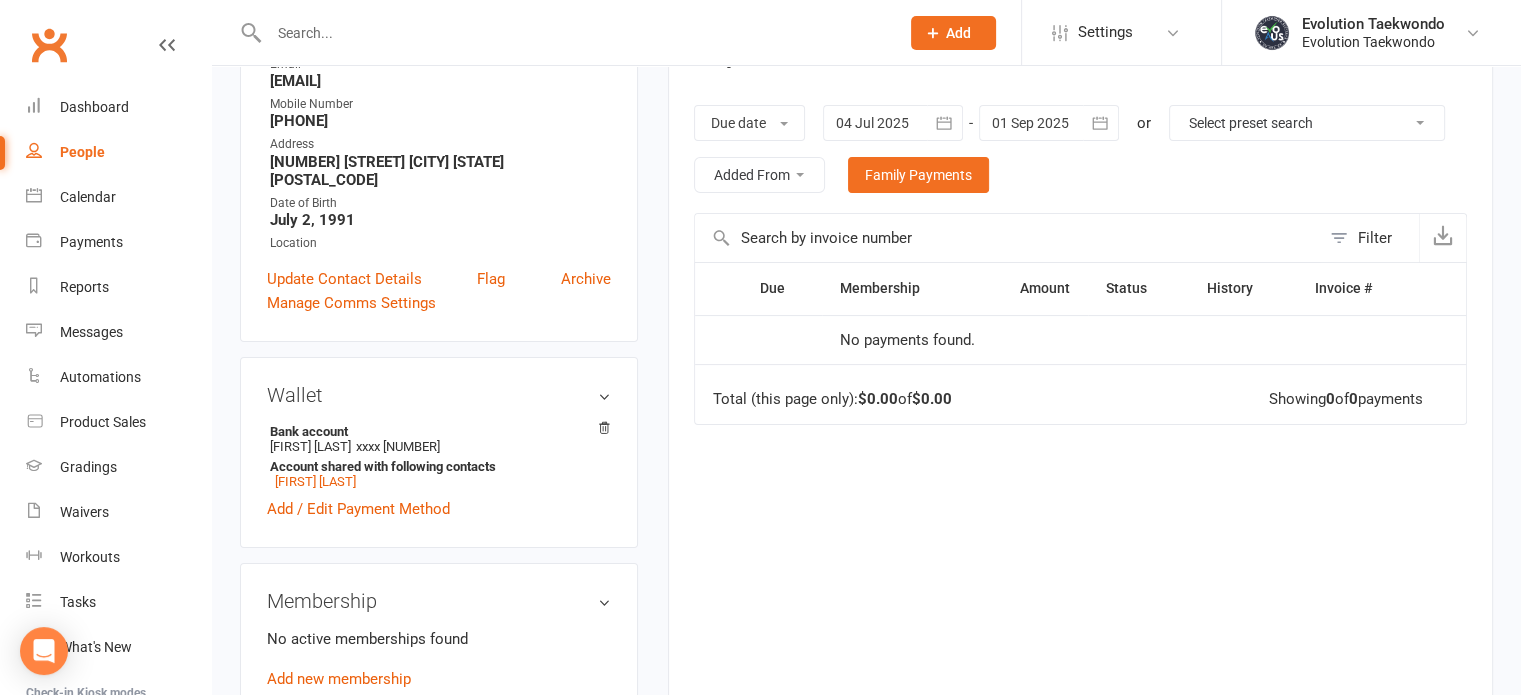 scroll, scrollTop: 291, scrollLeft: 0, axis: vertical 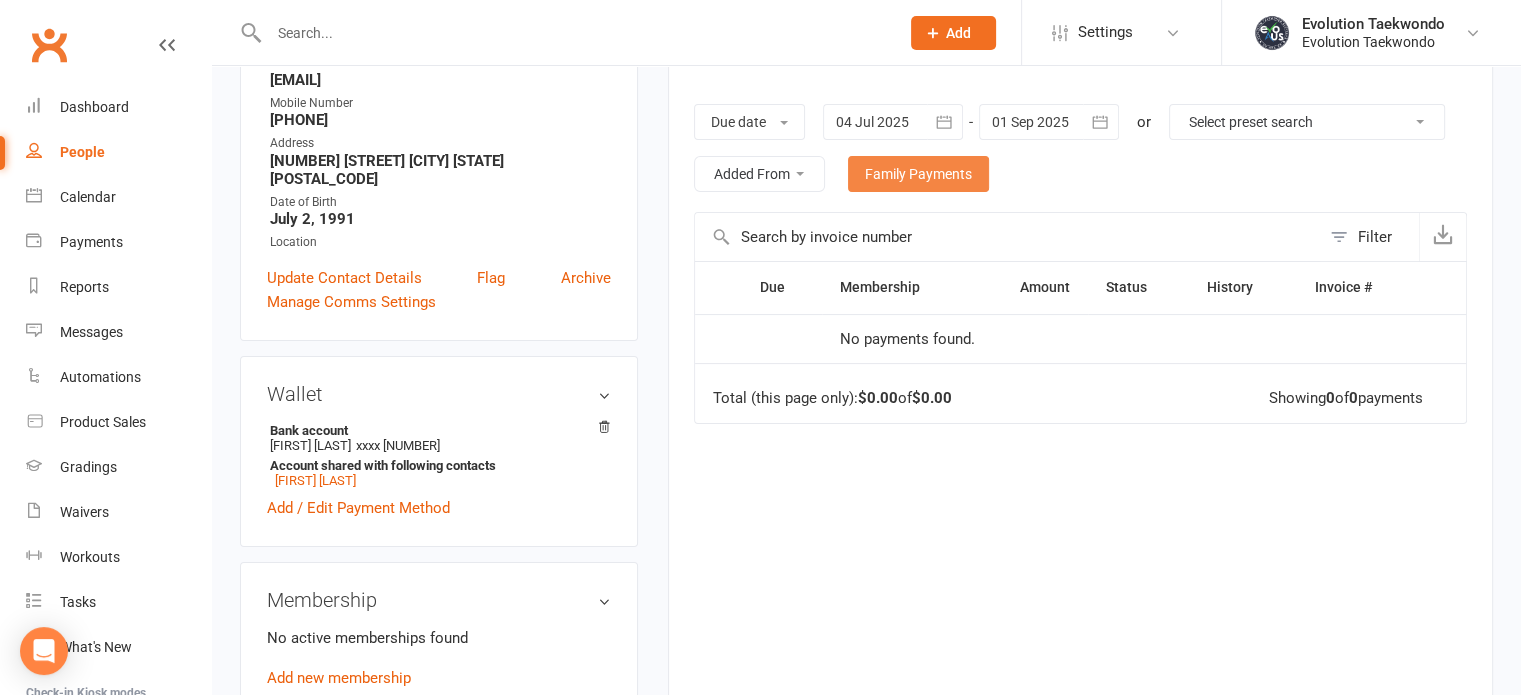 click on "Family Payments" at bounding box center (918, 174) 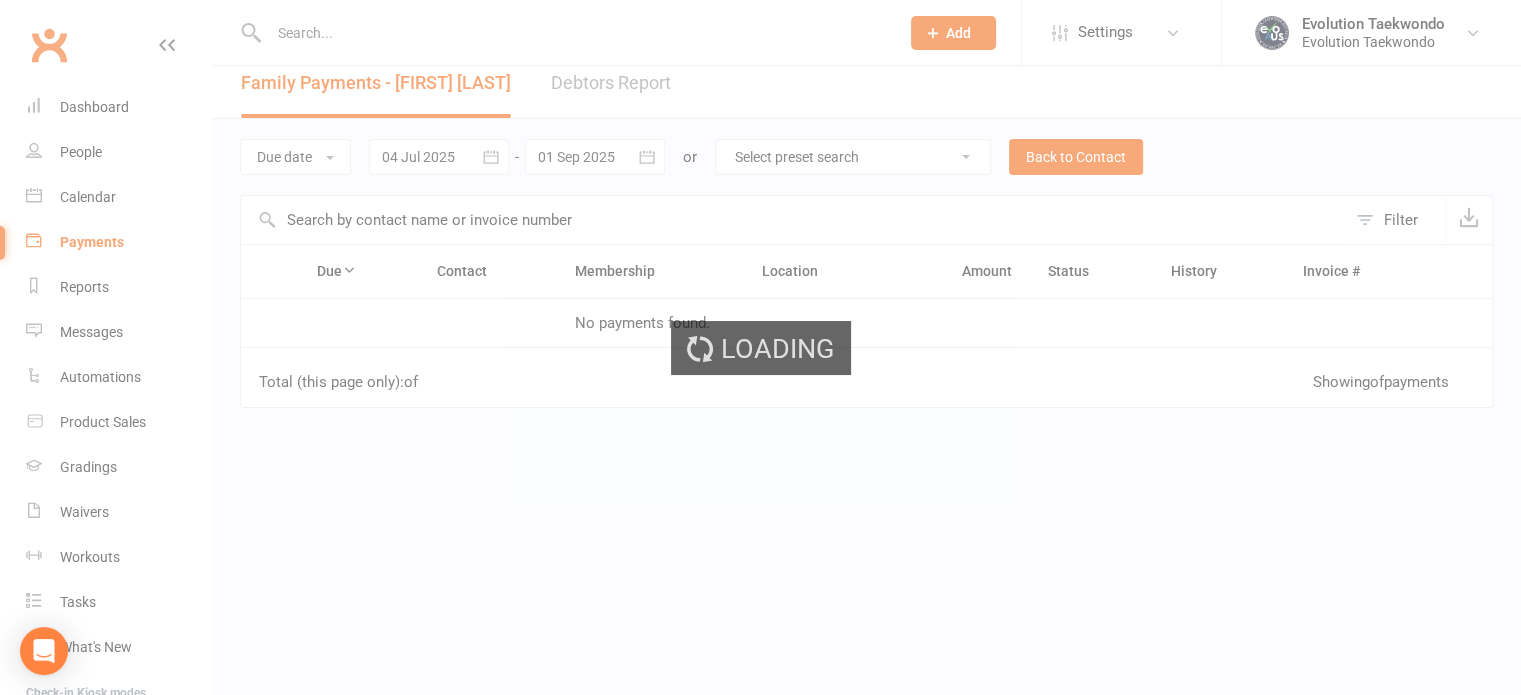 scroll, scrollTop: 0, scrollLeft: 0, axis: both 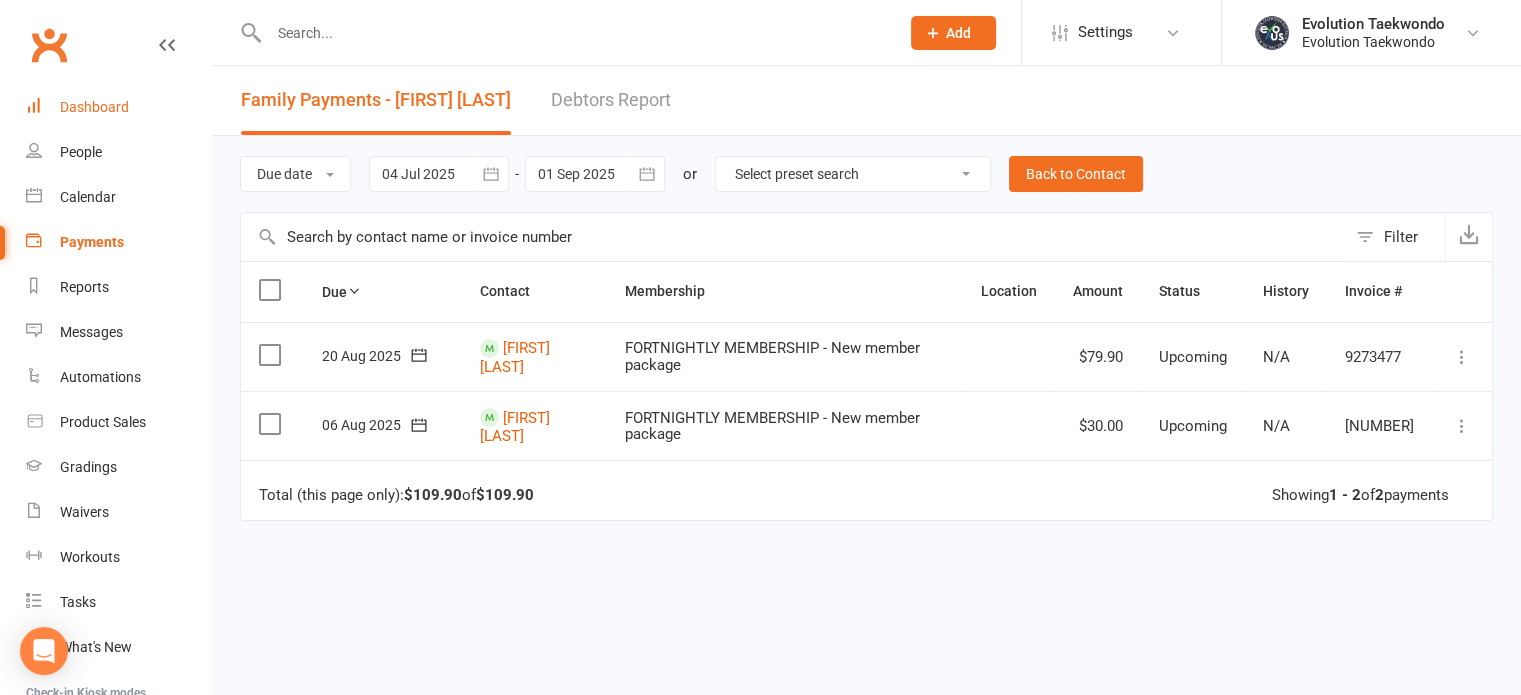 click on "Dashboard" at bounding box center (94, 107) 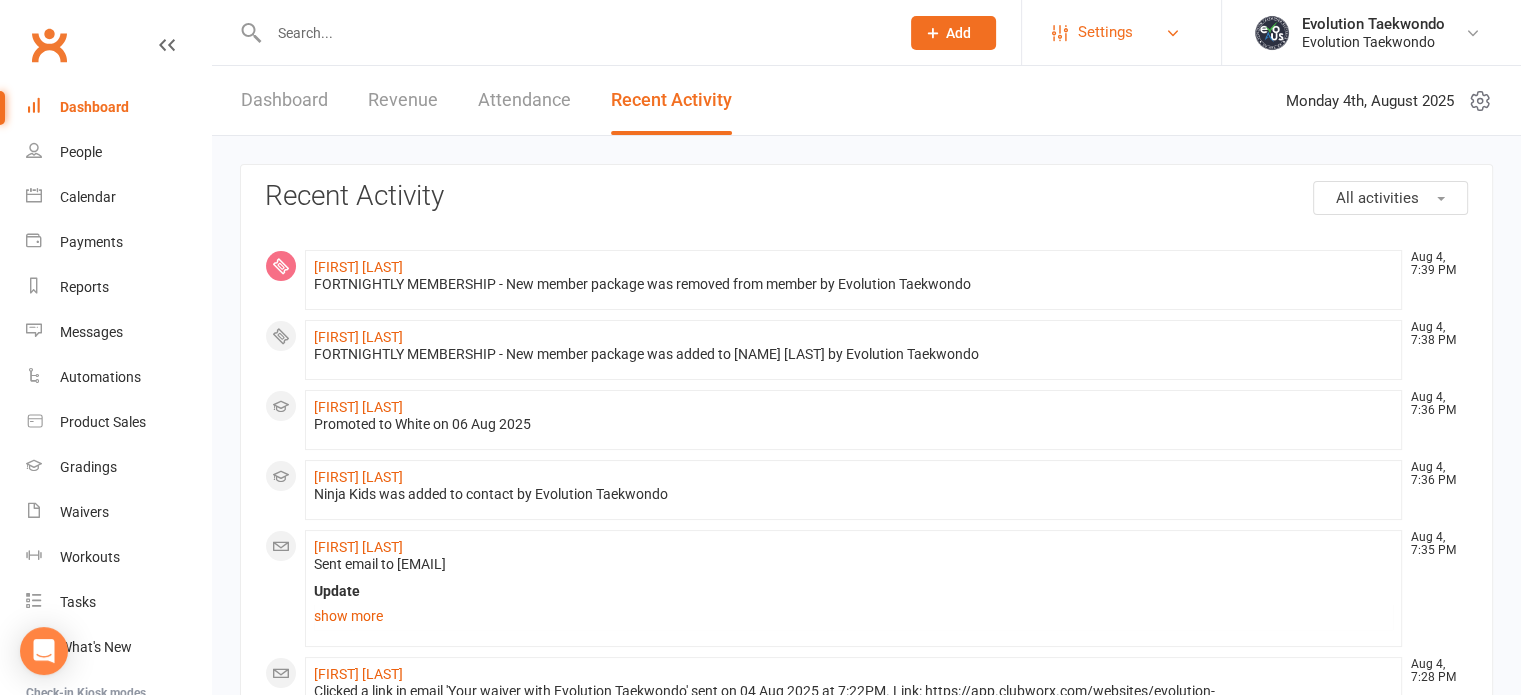 click on "Settings" at bounding box center (1105, 32) 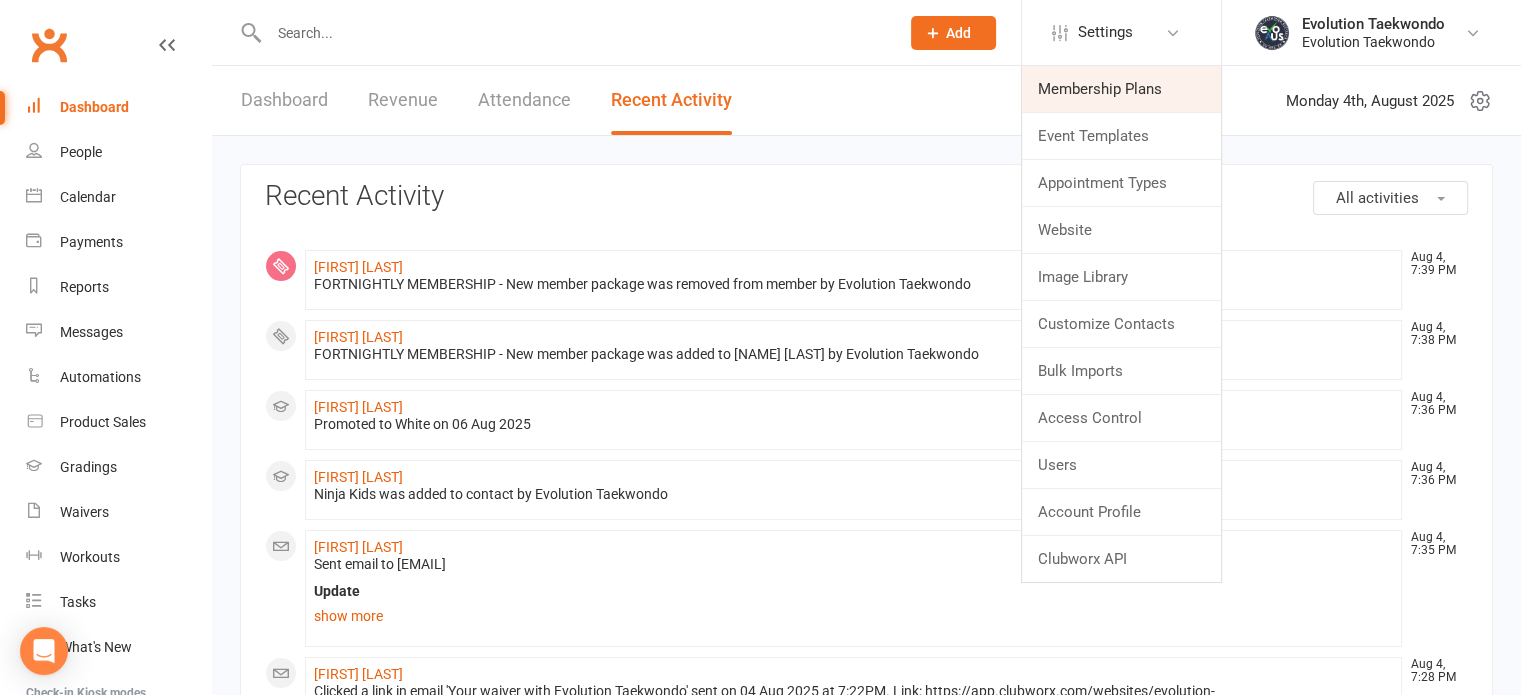 click on "Membership Plans" at bounding box center [1121, 89] 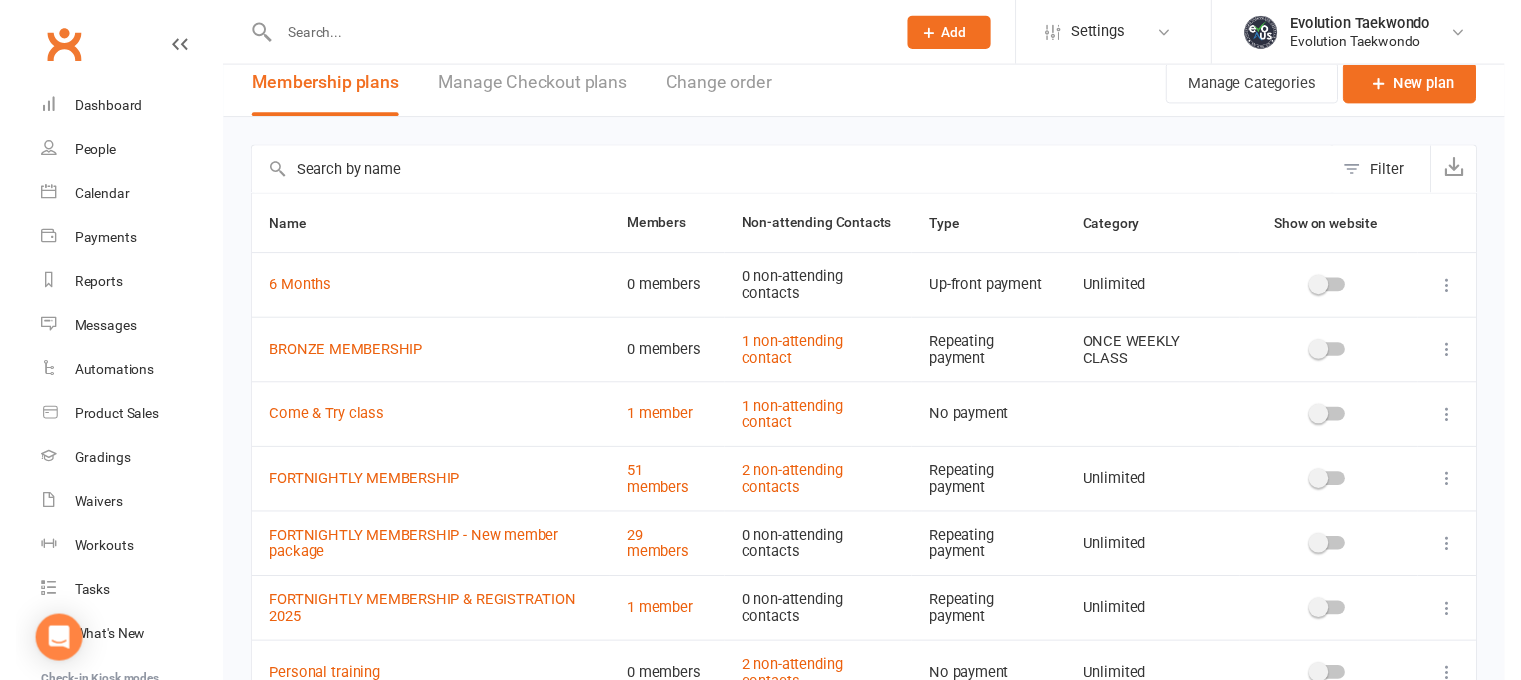 scroll, scrollTop: 258, scrollLeft: 0, axis: vertical 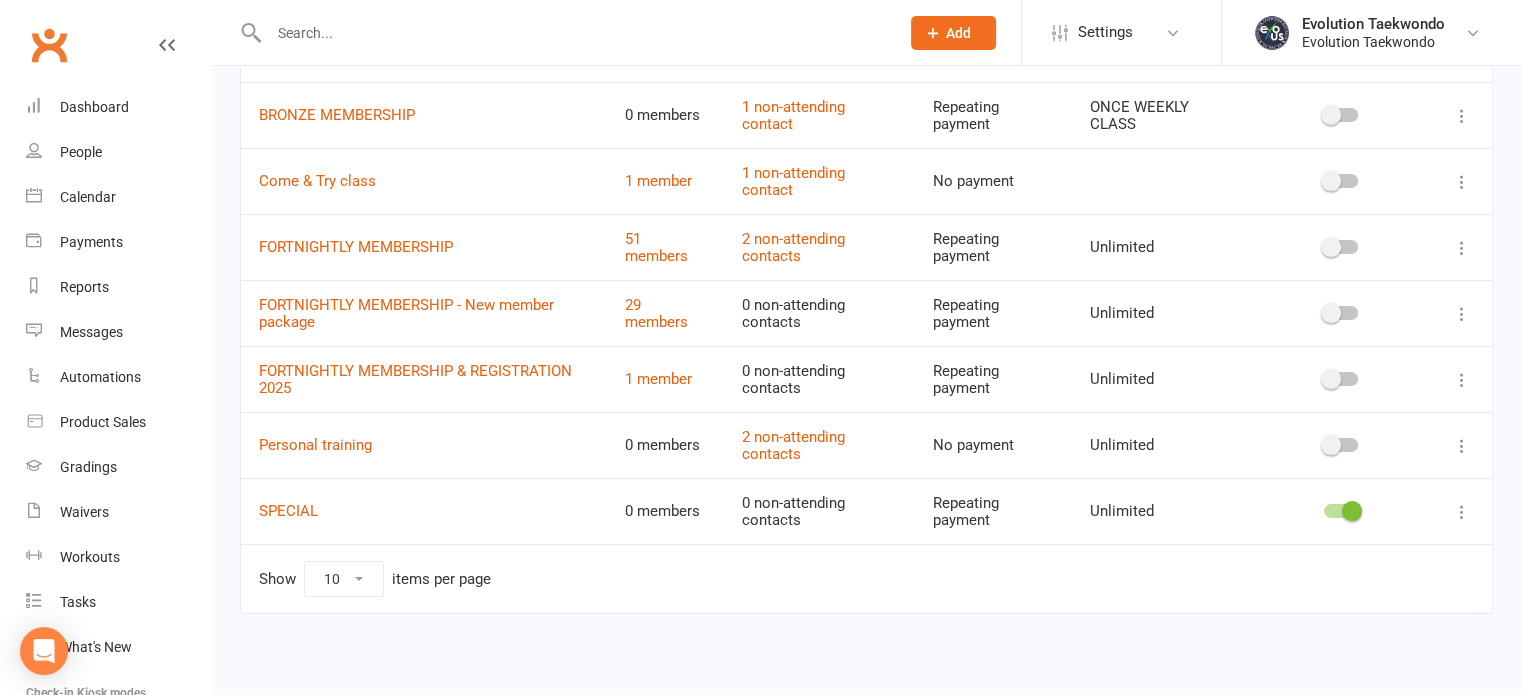 click at bounding box center [1341, 511] 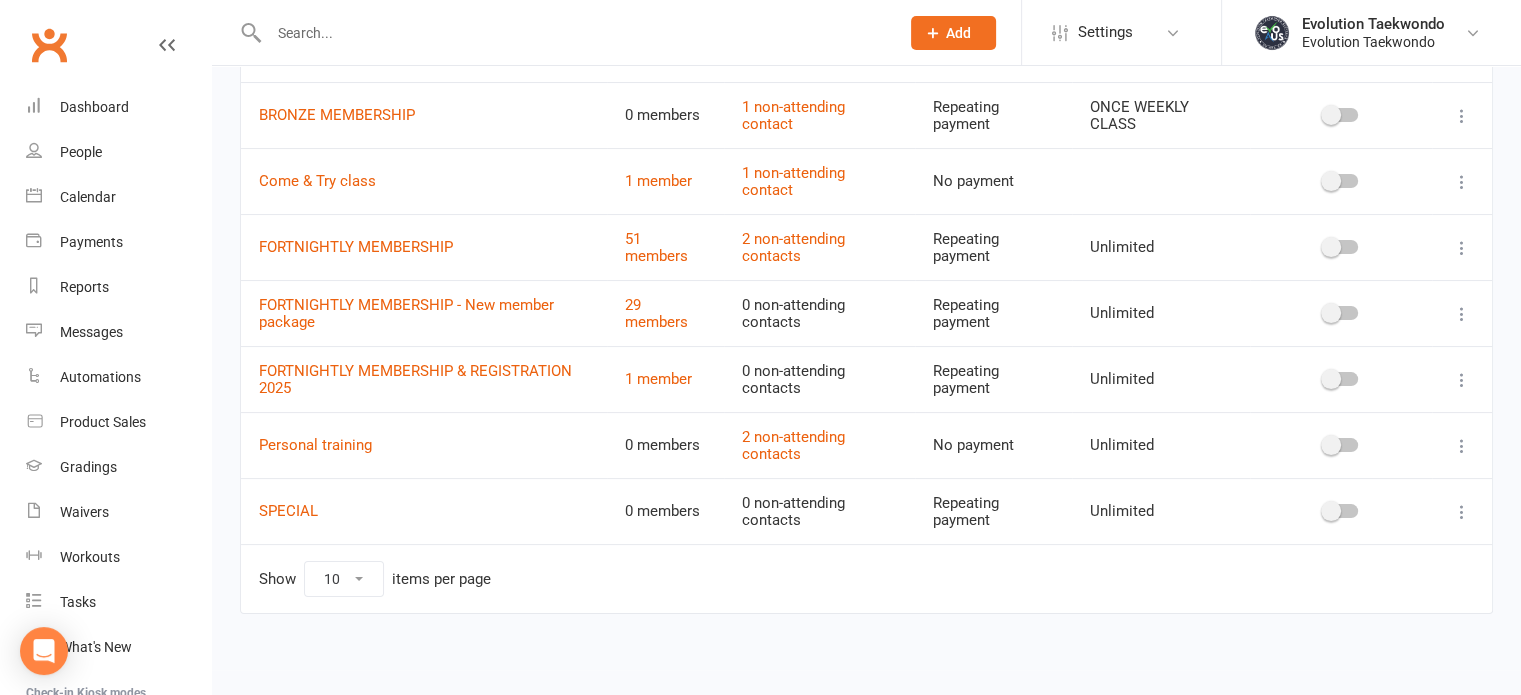 click at bounding box center (1462, 512) 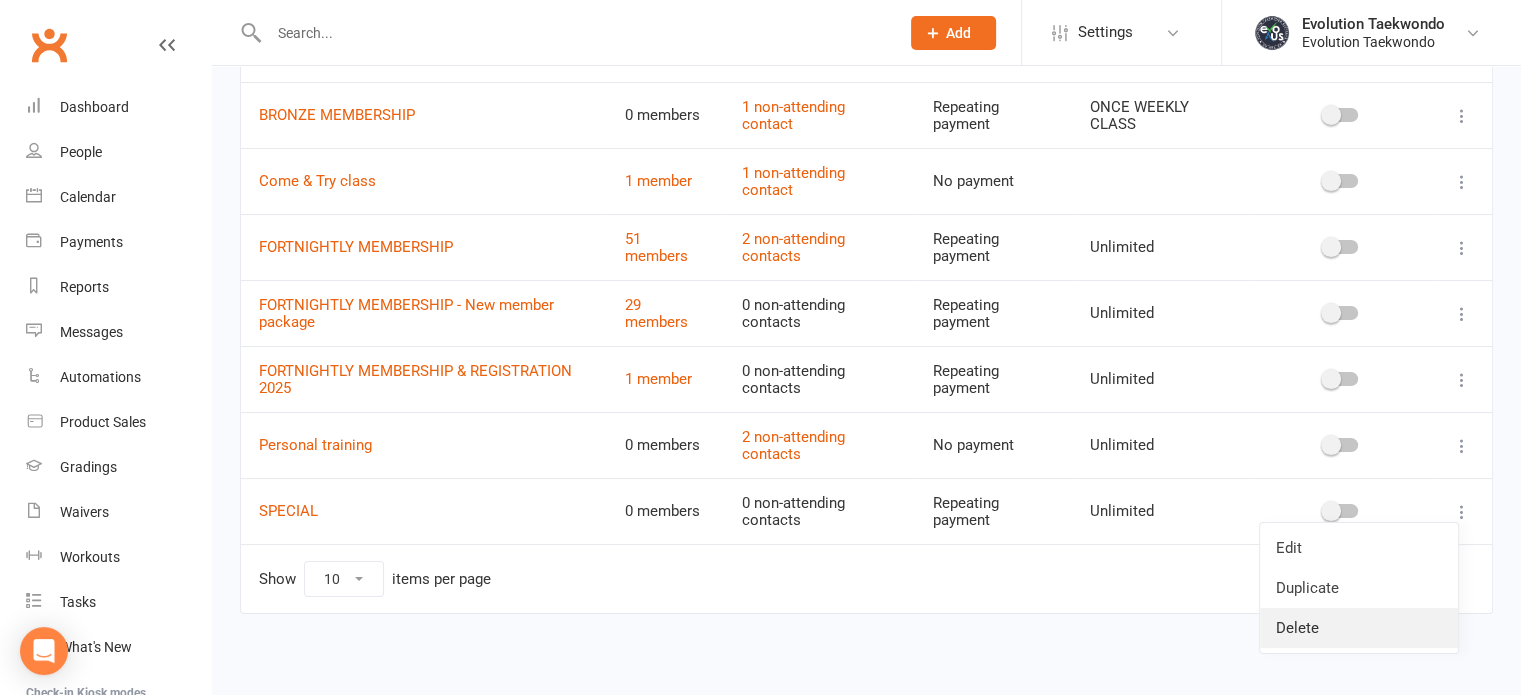 click on "Delete" at bounding box center (1359, 628) 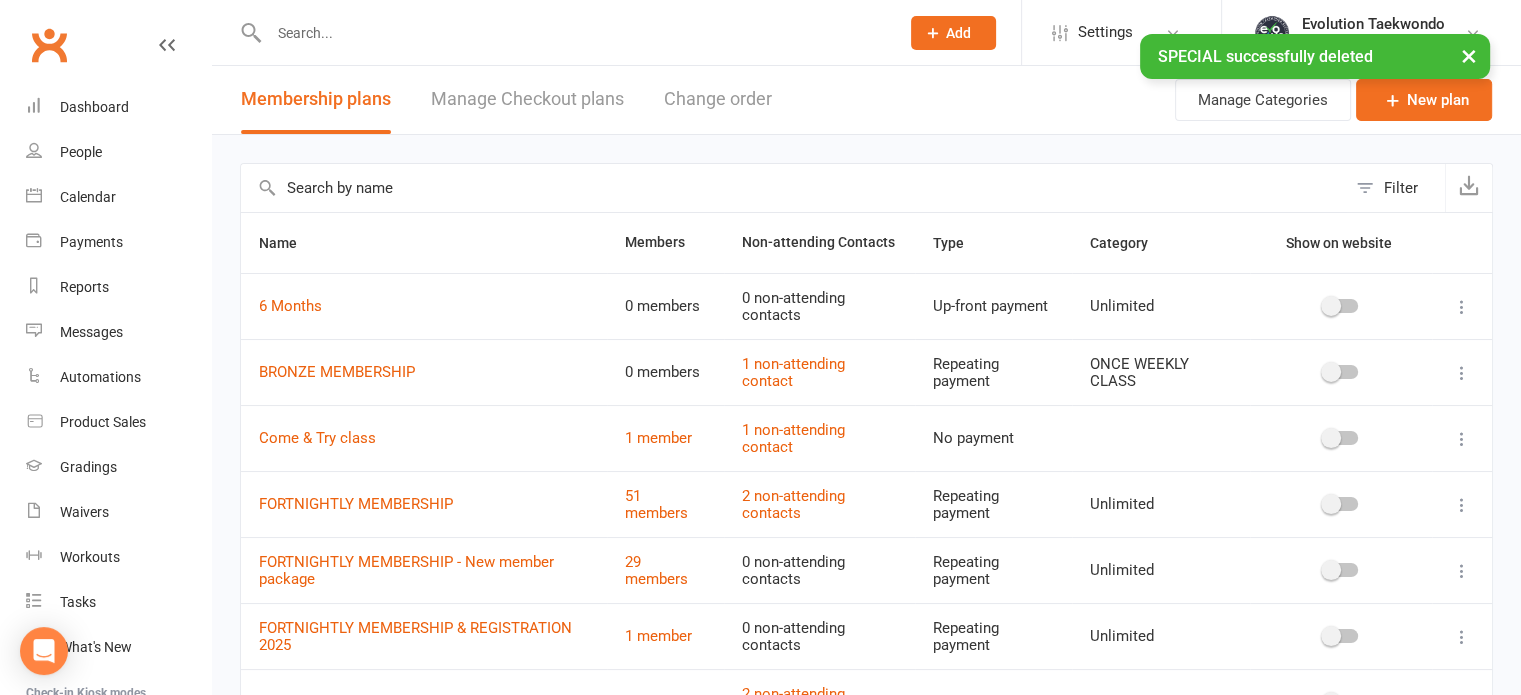 scroll, scrollTop: 0, scrollLeft: 0, axis: both 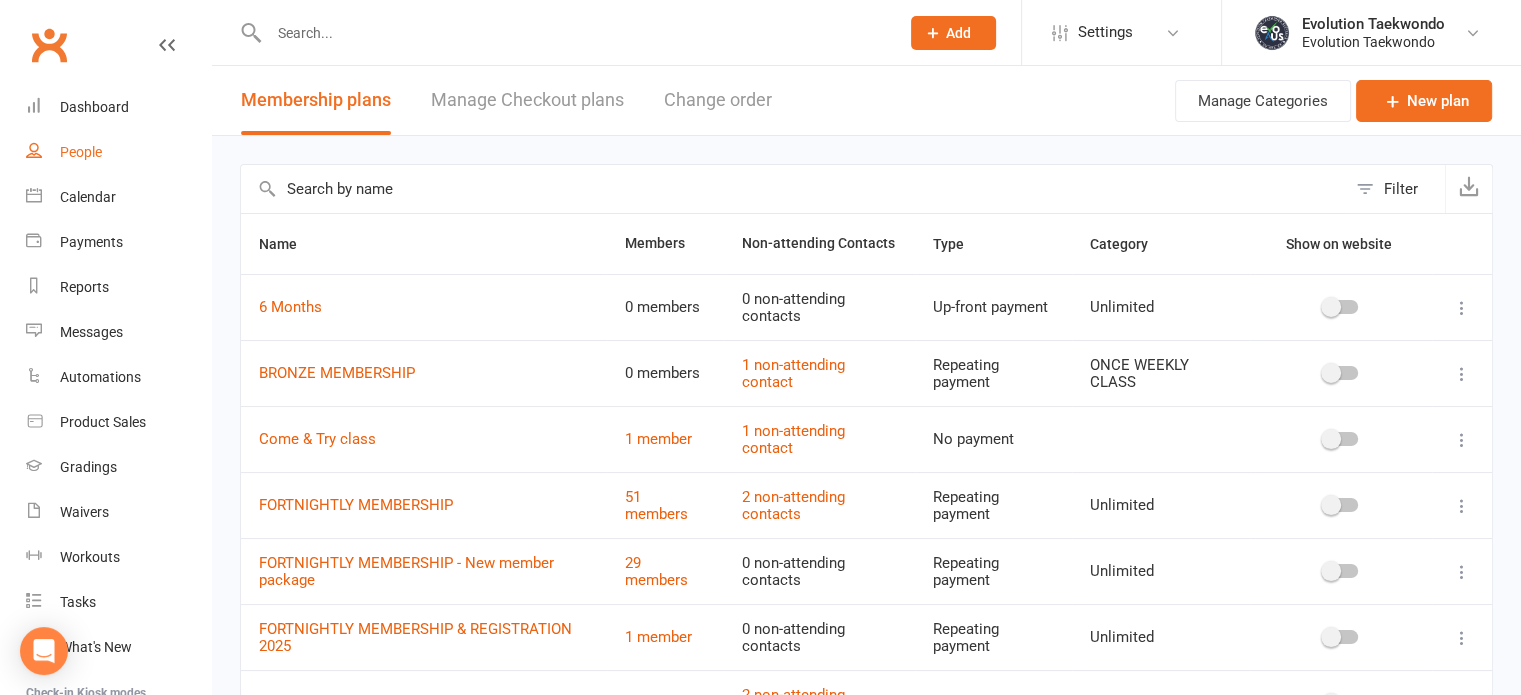 click on "People" at bounding box center (81, 152) 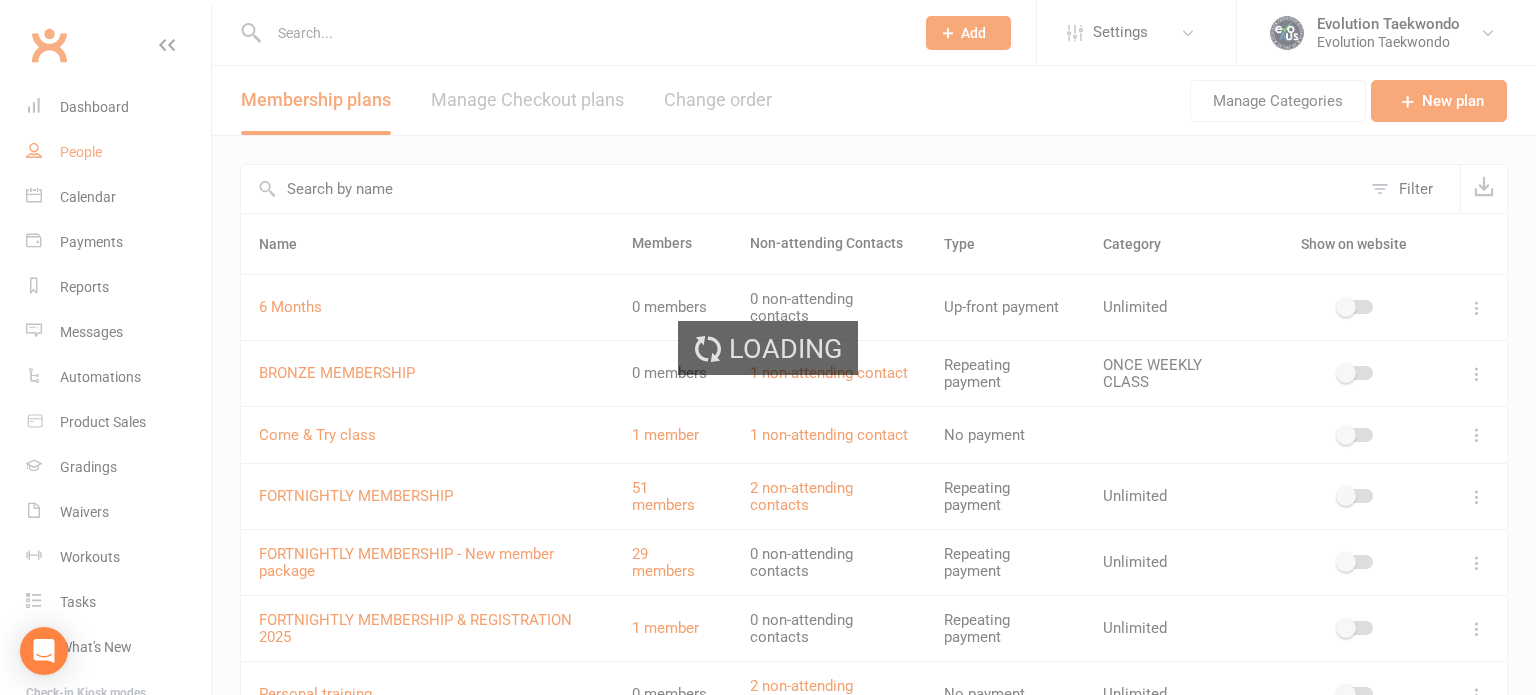 select on "100" 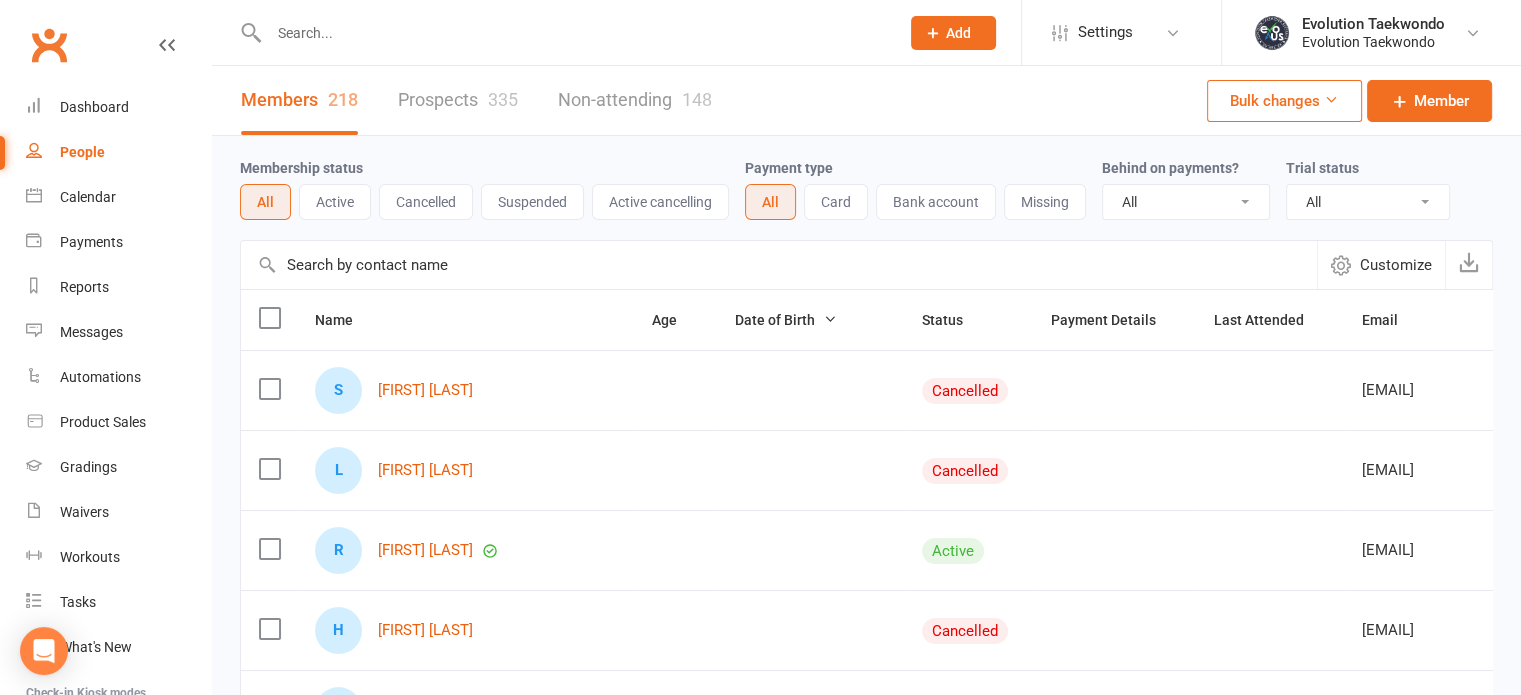 click at bounding box center (574, 33) 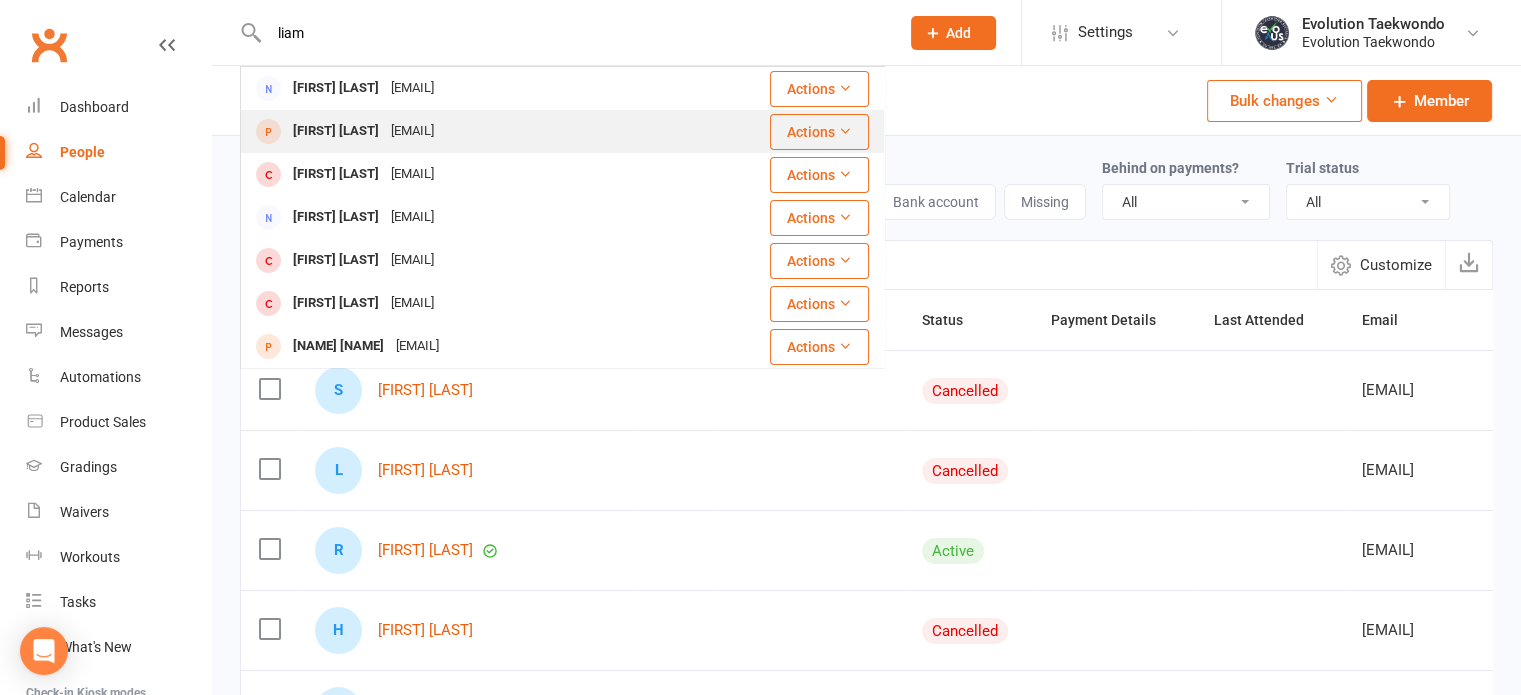 type on "liam" 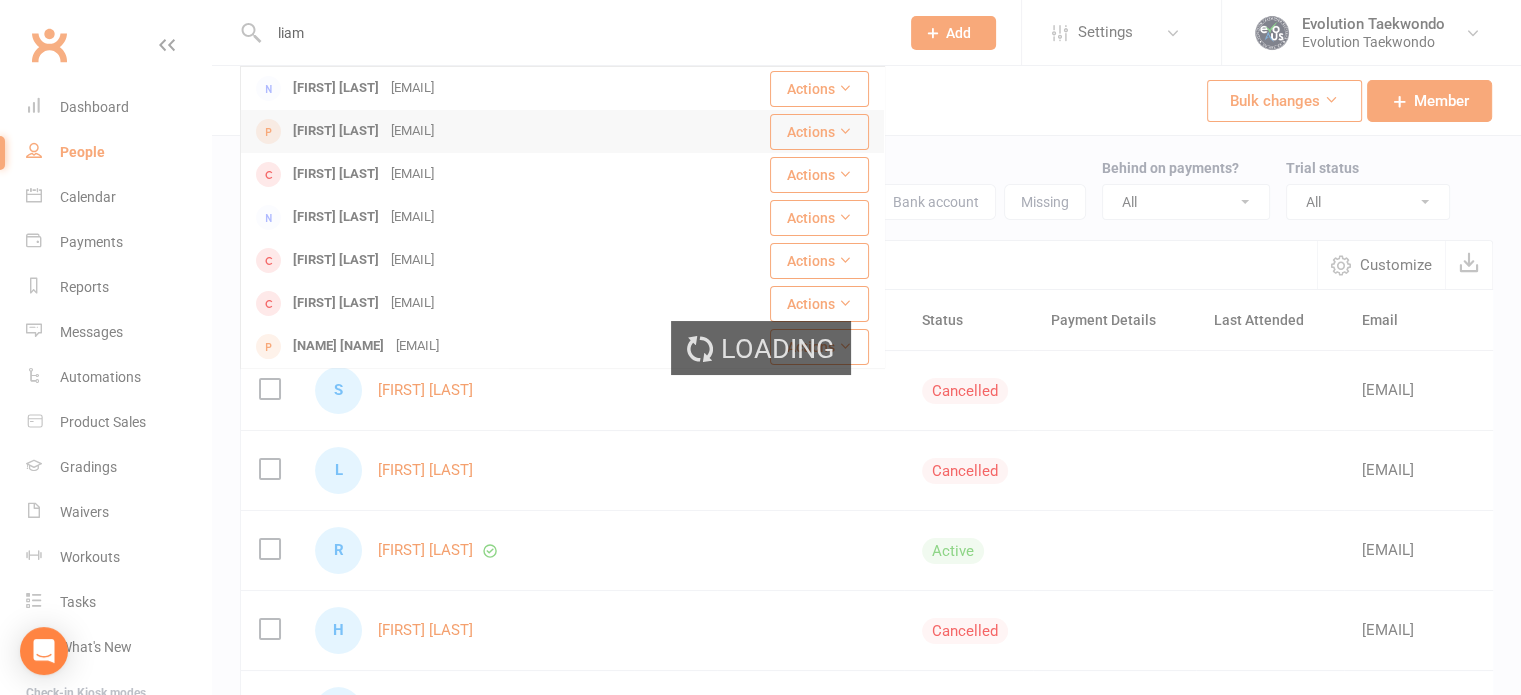 type 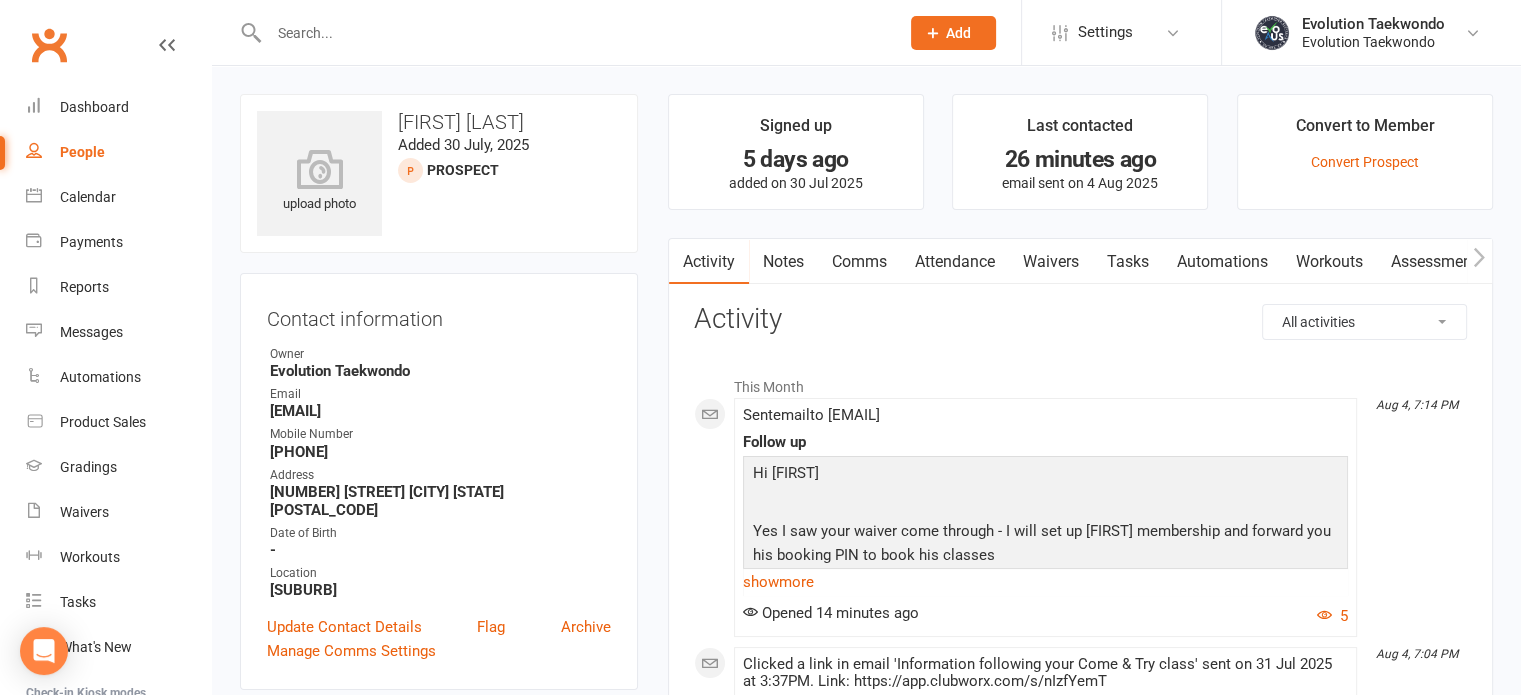 click on "Comms" at bounding box center (859, 262) 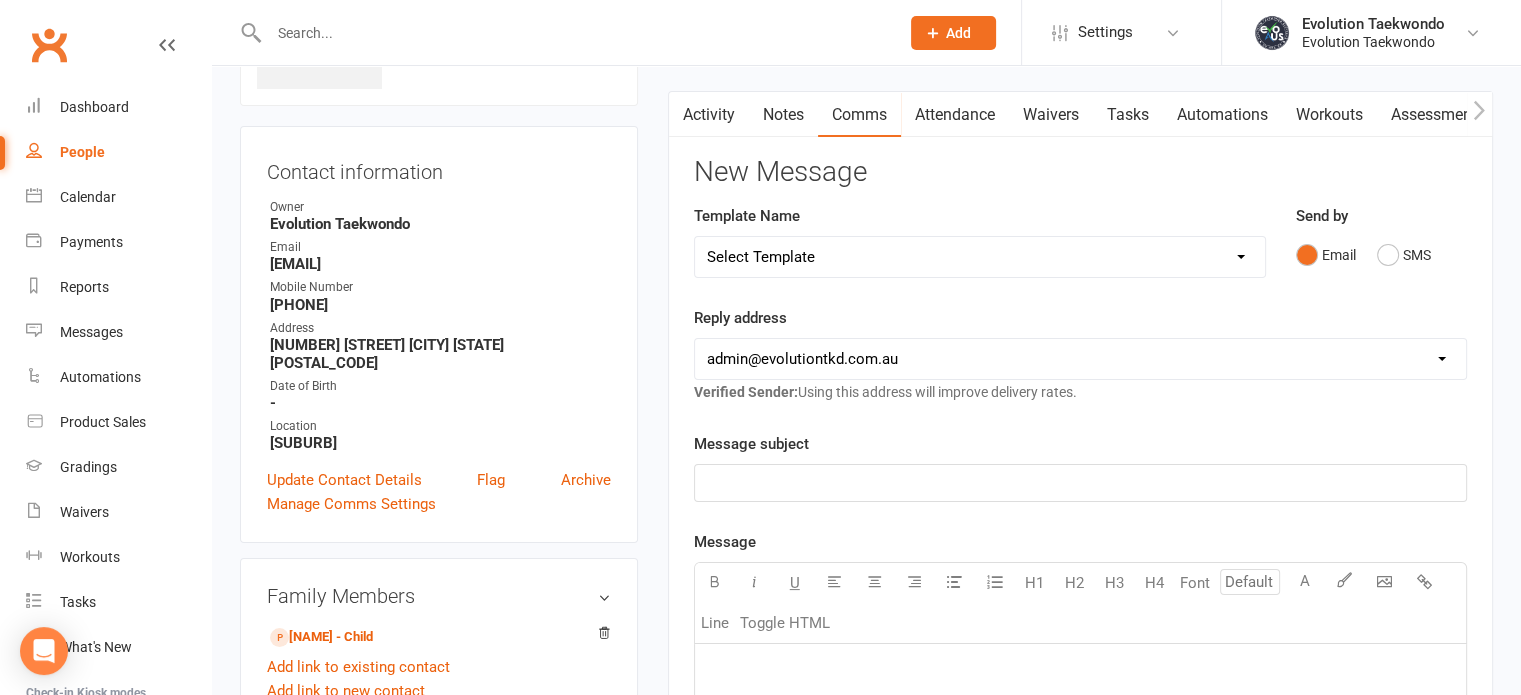 scroll, scrollTop: 148, scrollLeft: 0, axis: vertical 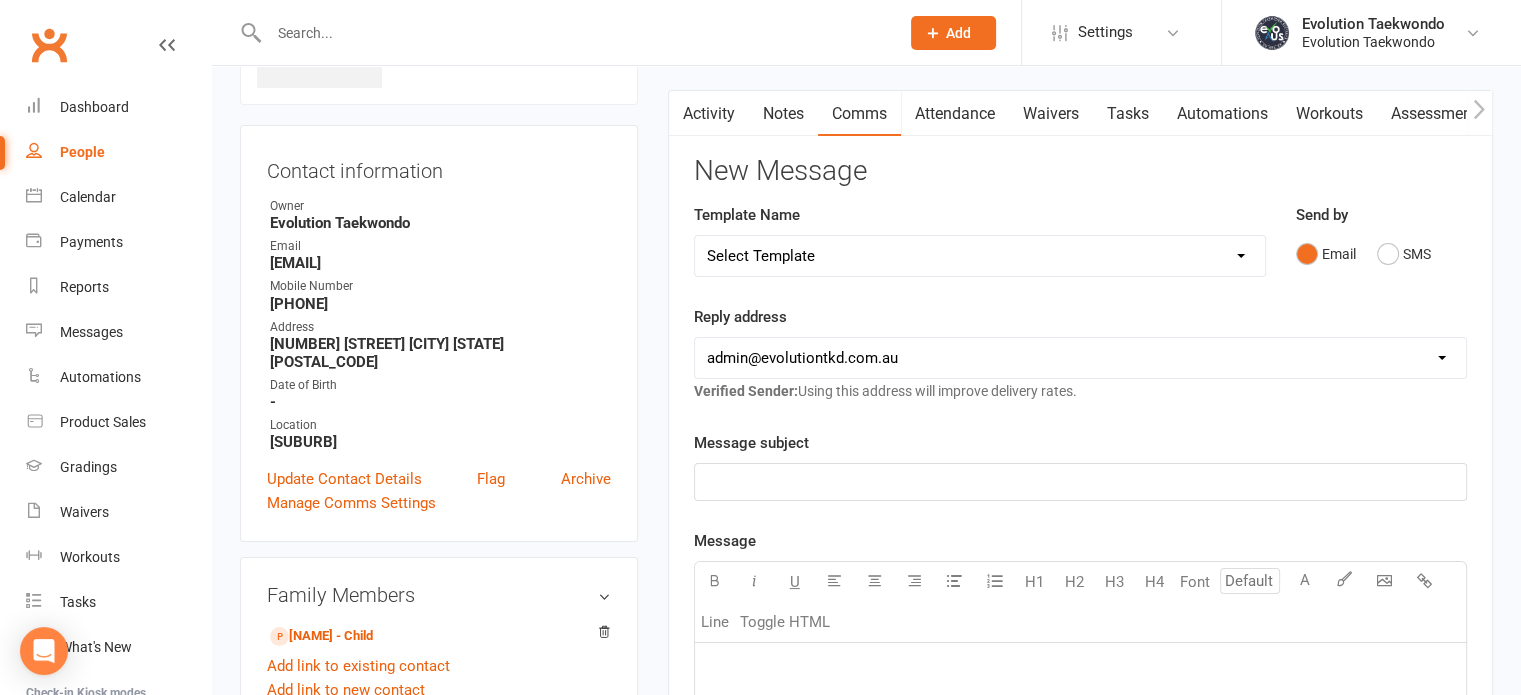 click on "﻿" 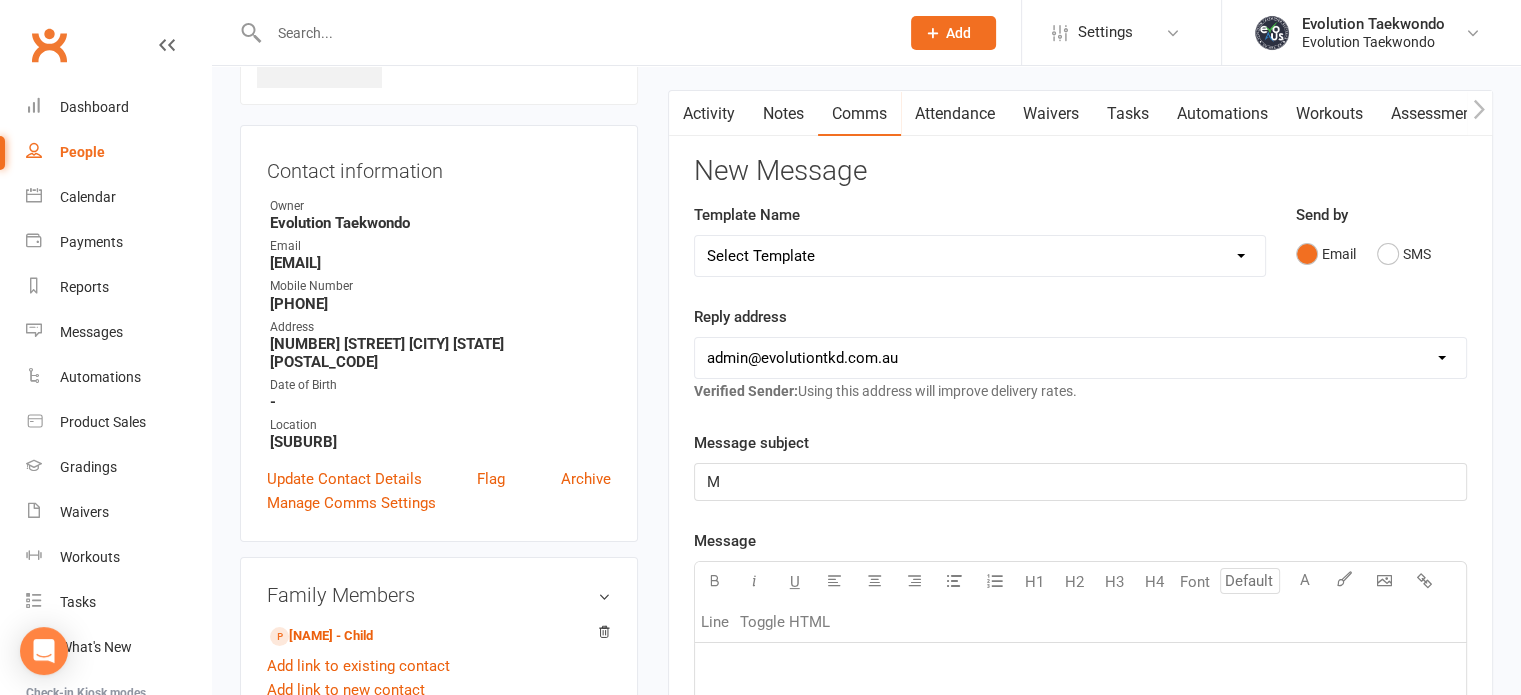 type 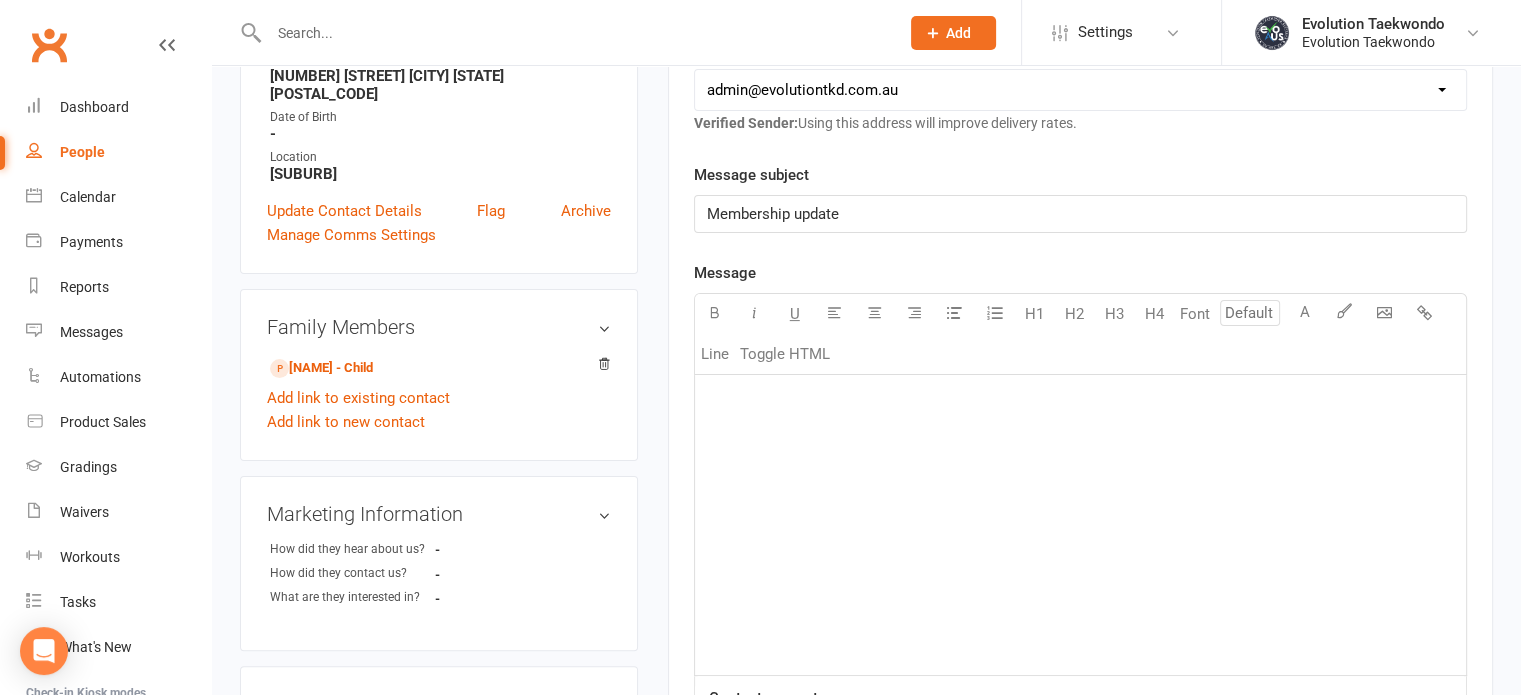 scroll, scrollTop: 502, scrollLeft: 0, axis: vertical 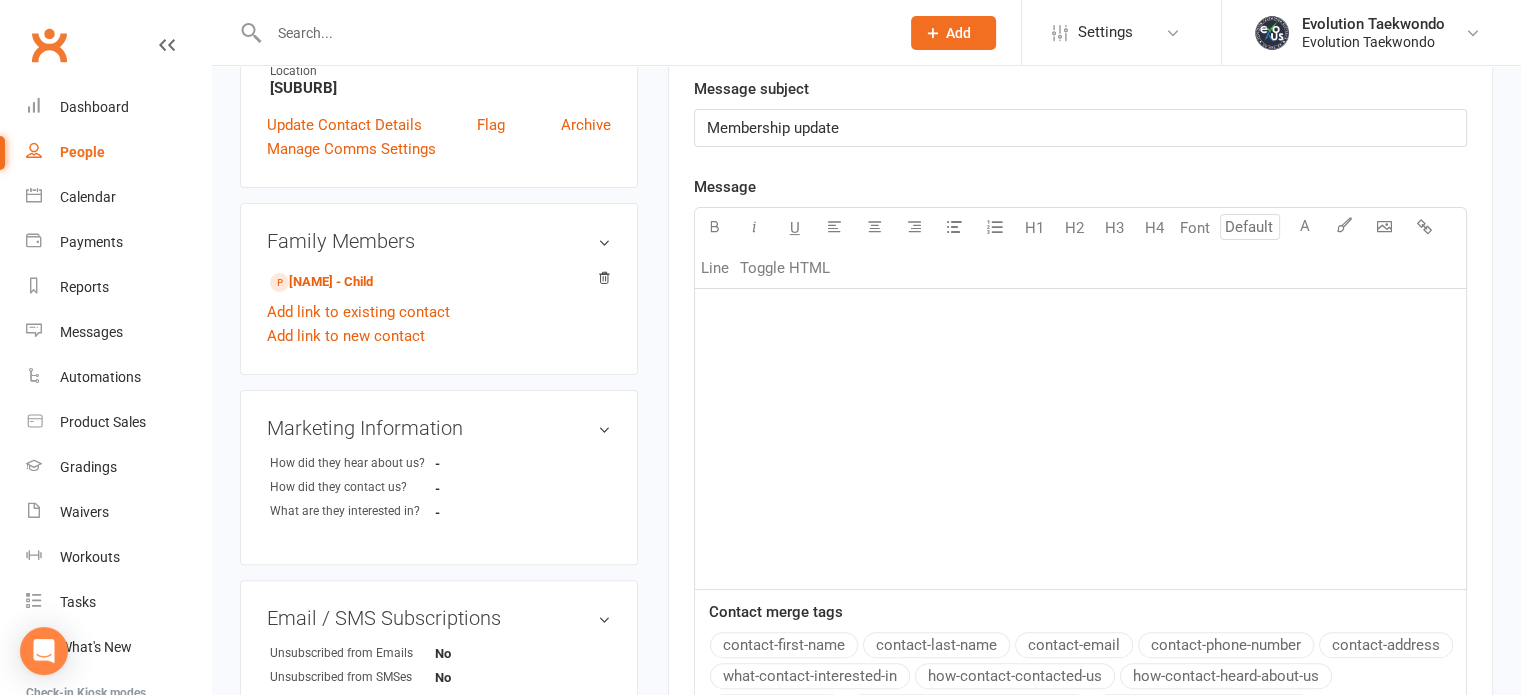 click on "﻿" 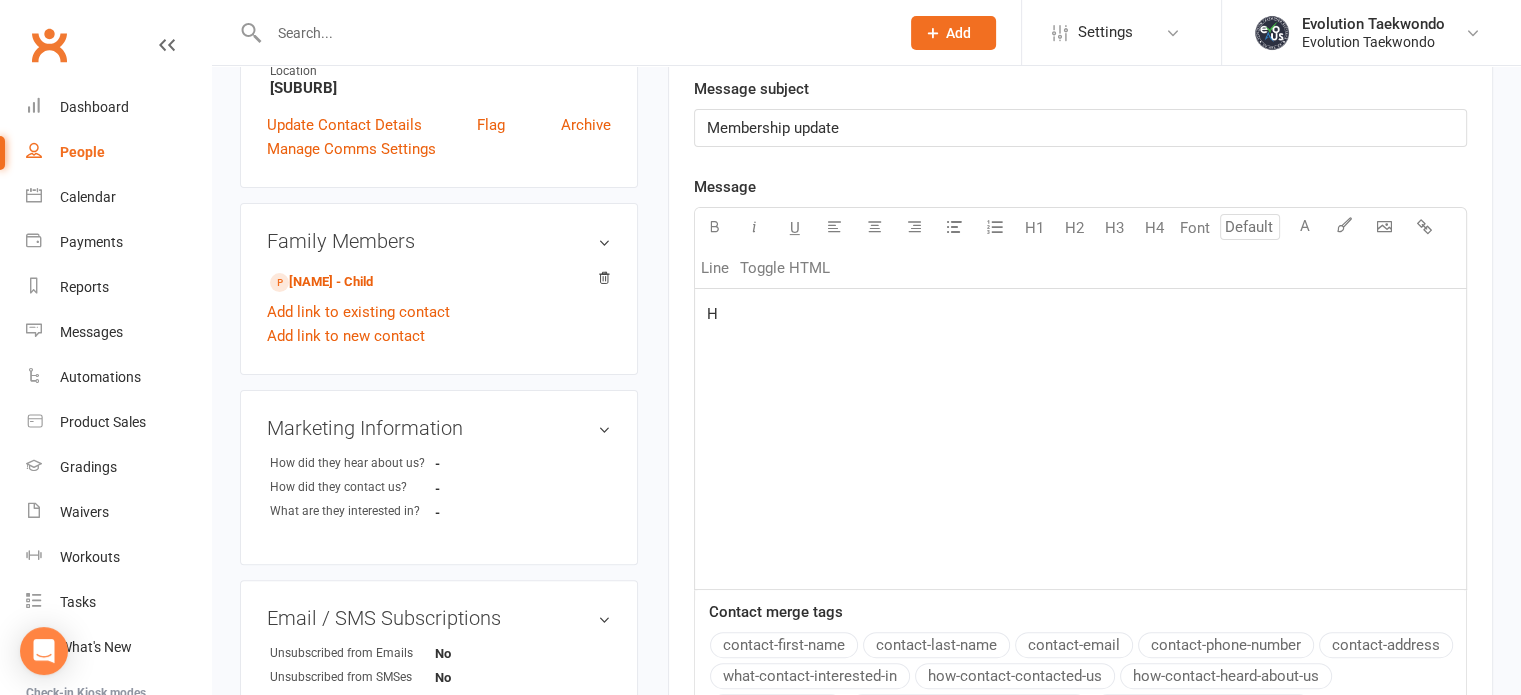 type 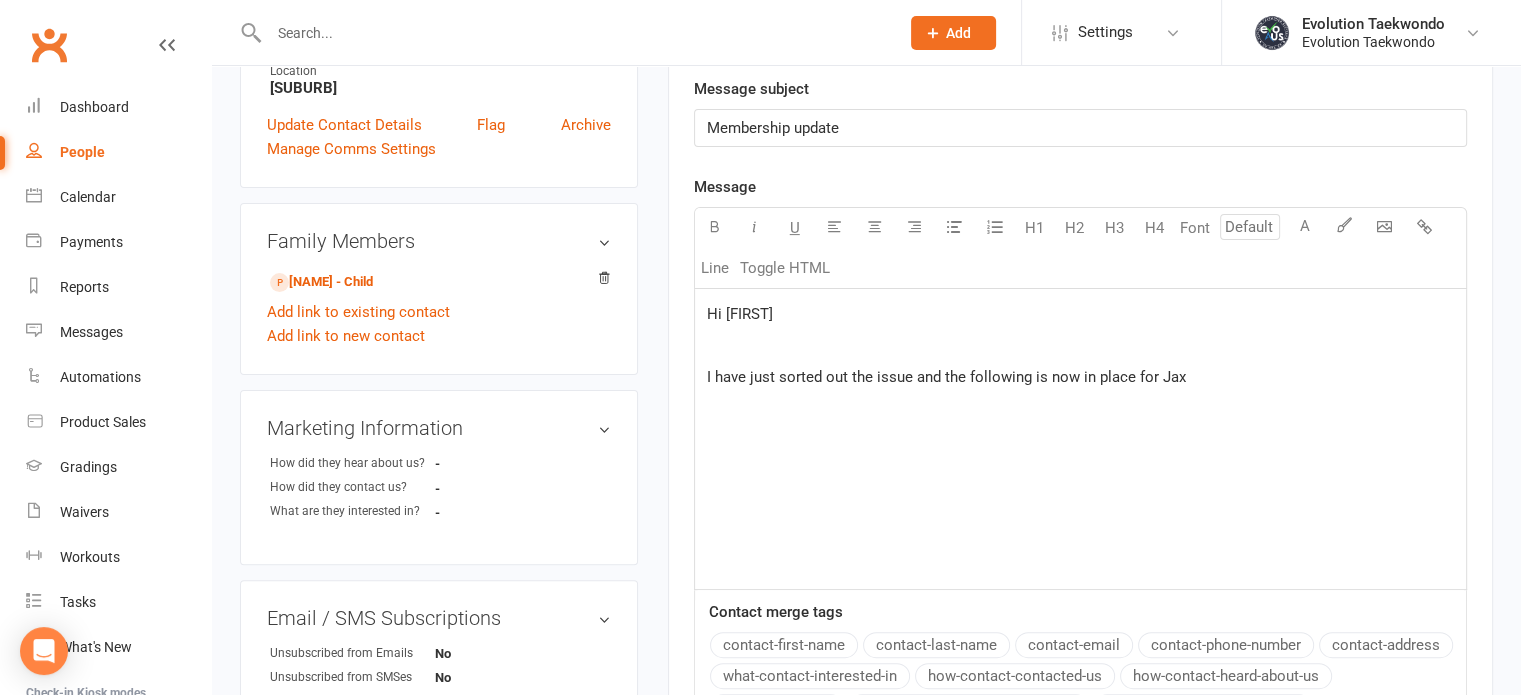 click on "I have just sorted out the issue and the following is now in place for Jax" 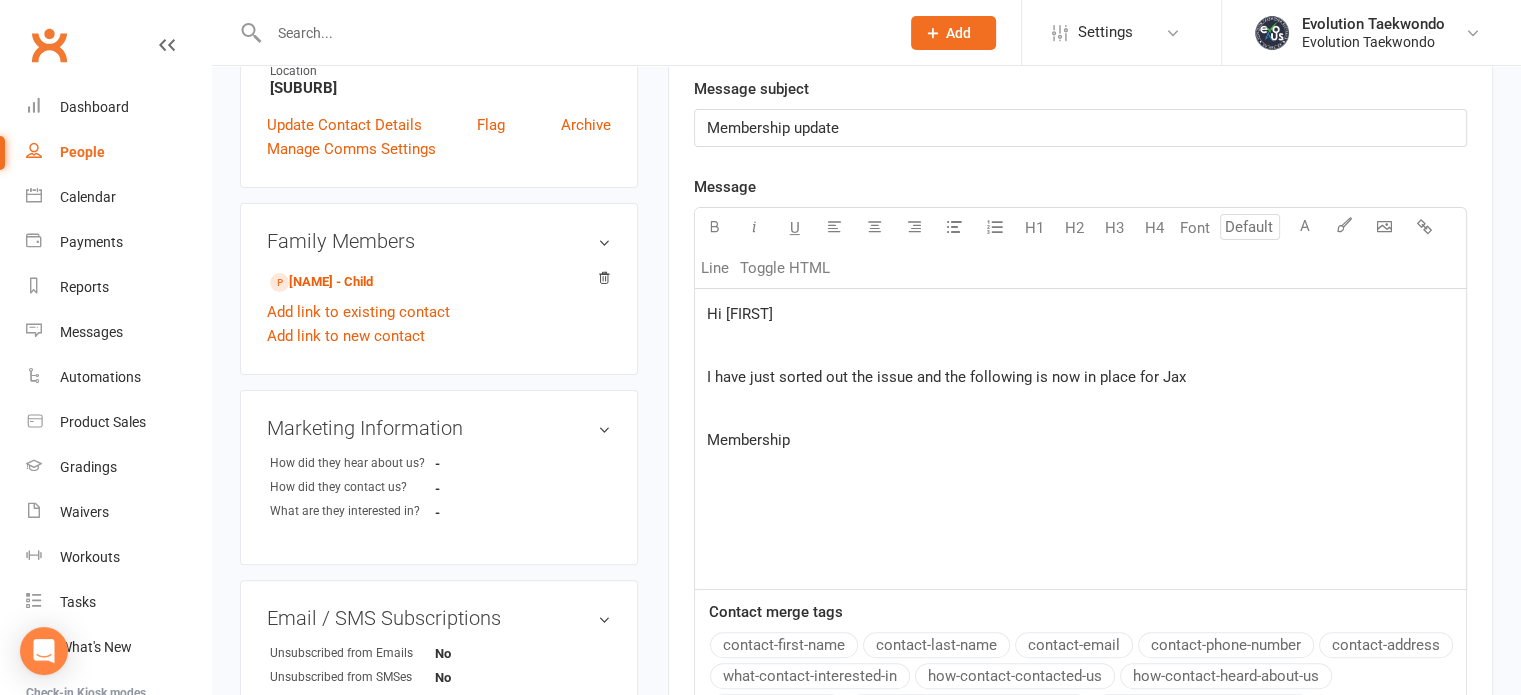 click on "Hi [FIRST] ﻿ I have just sorted out the issue and the following is now in place for [FIRST] ﻿ Membership" 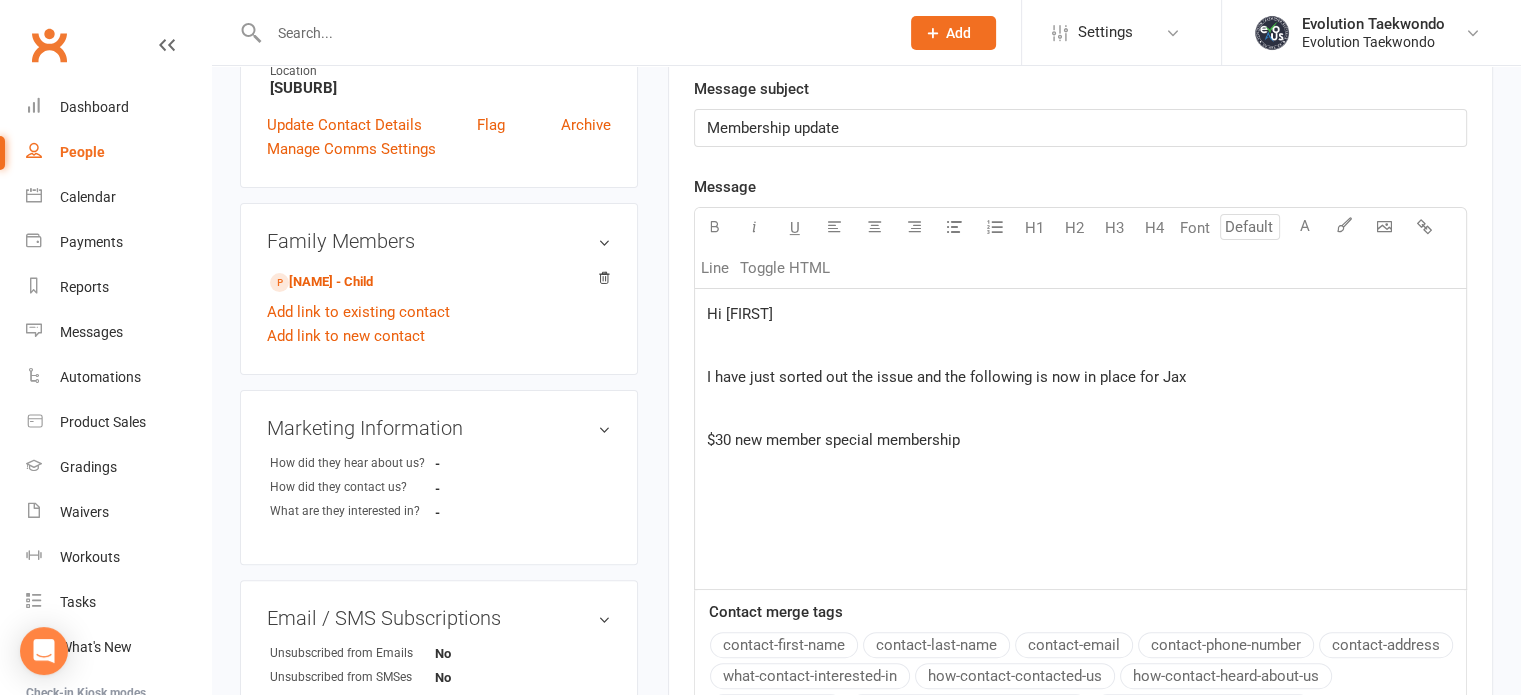 click on "$30 new member special membership" 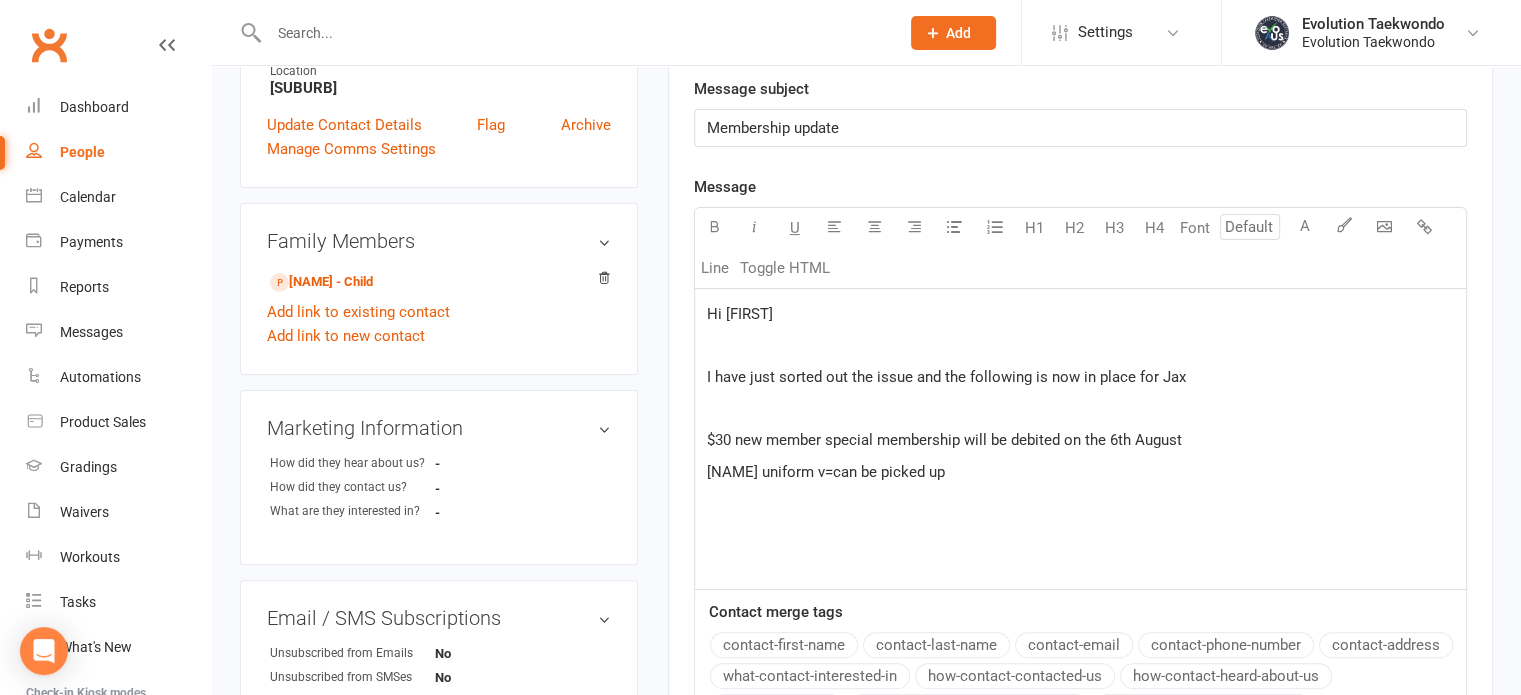 click on "[NAME] uniform v=can be picked up" 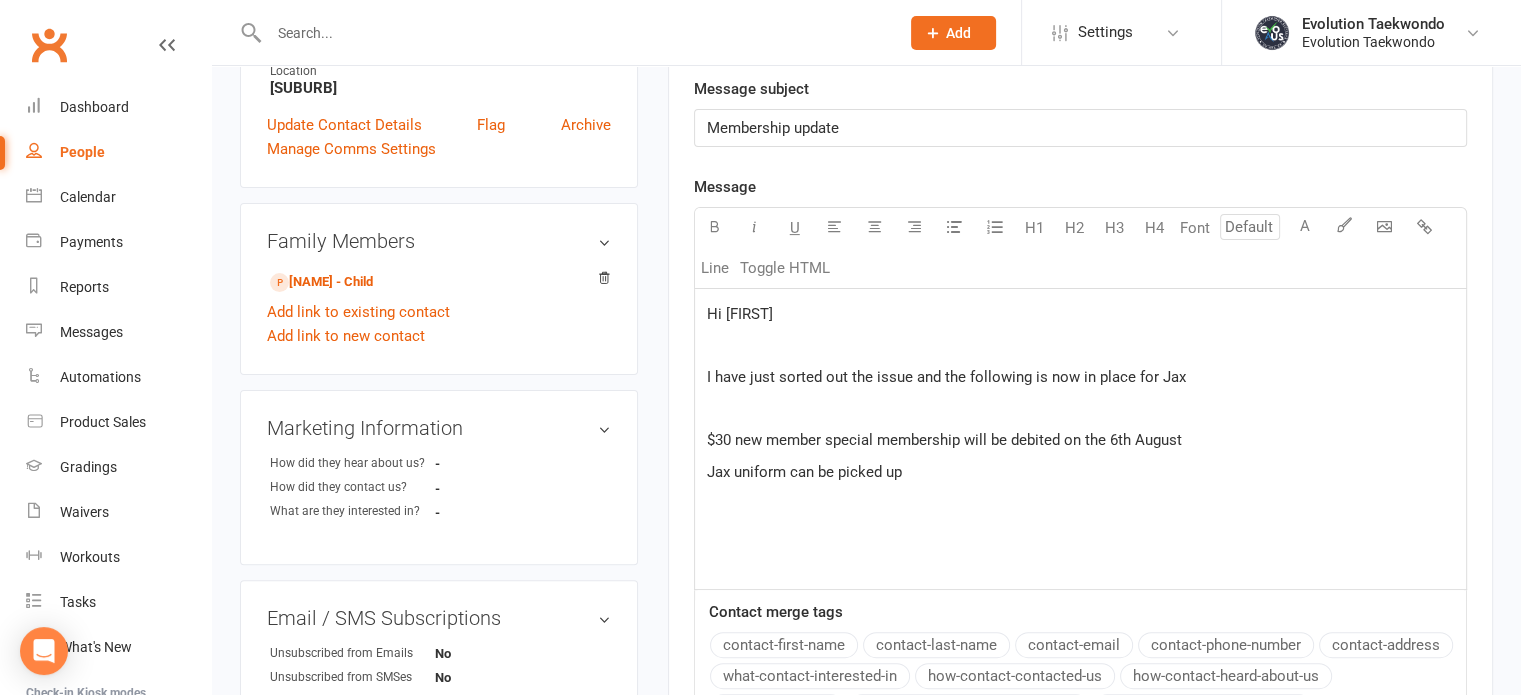 click on "Jax uniform can be picked up" 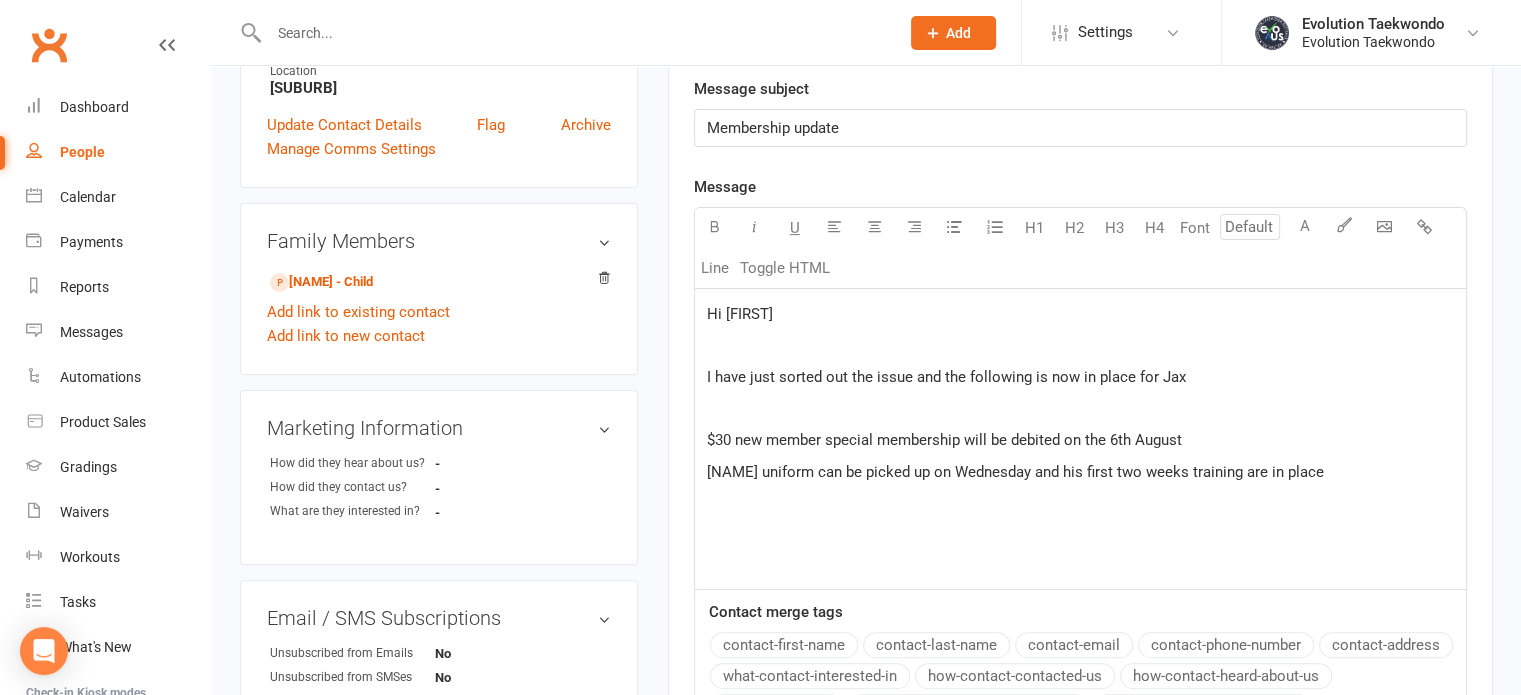 click on "[NAME] uniform can be picked up on Wednesday and his first two weeks training are in place" 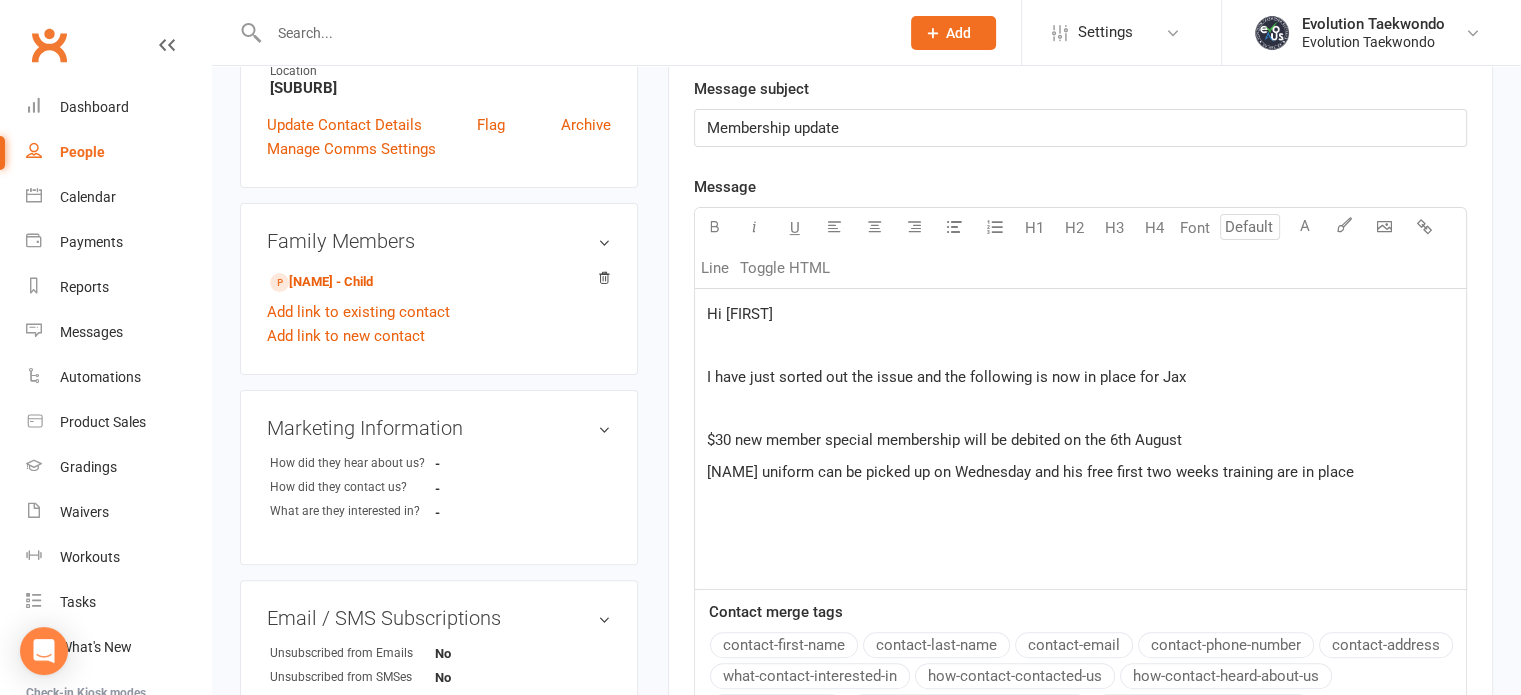 click on "[NAME] uniform can be picked up on Wednesday and his free first two weeks training are in place" 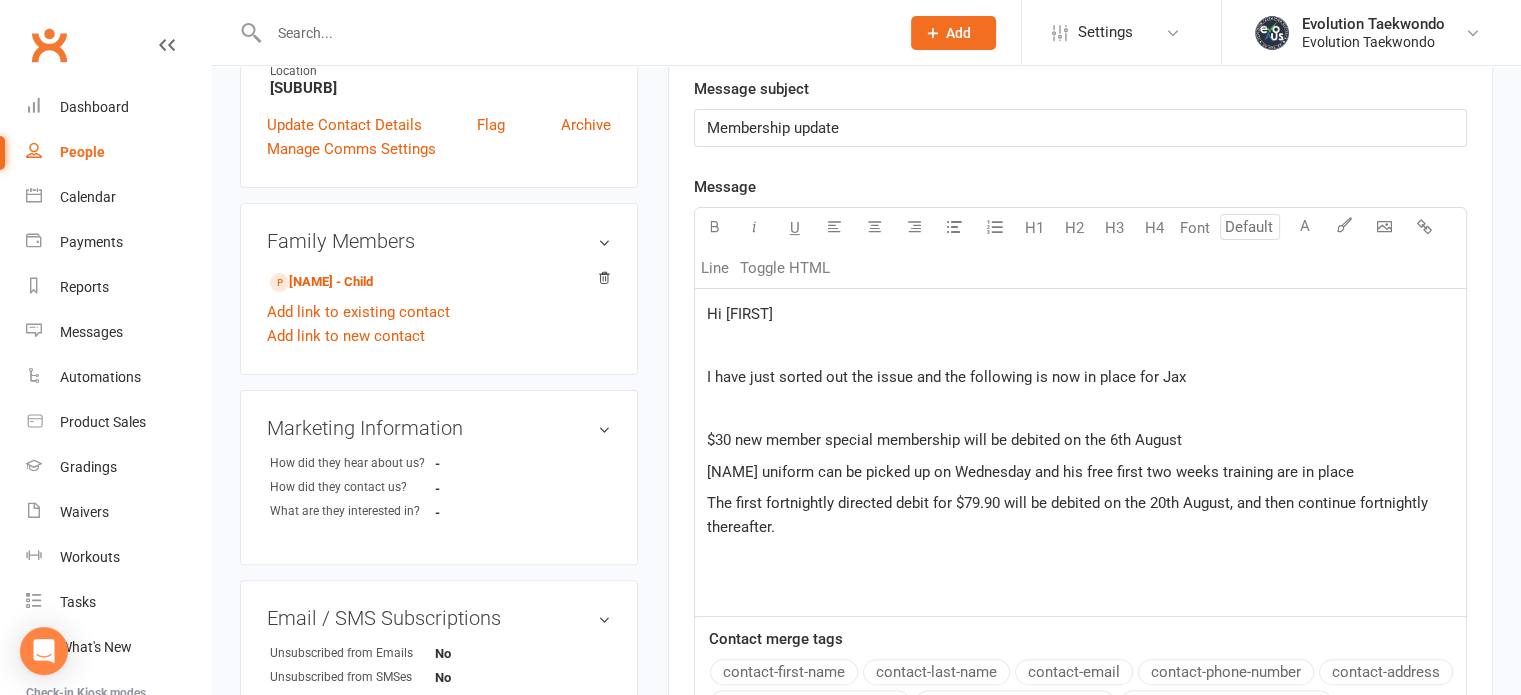 click on "Hi Liam ﻿ I have just sorted out the issue and the following is now in place for Jax ﻿ $30 new member special membership will be debited on the 6th August Jax uniform can be picked up on Wednesday and his free first two weeks training are in place The first fortnightly directed debit for $79.90 will be debited on the 20th August, and then continue fortnightly thereafter. ﻿ ﻿" 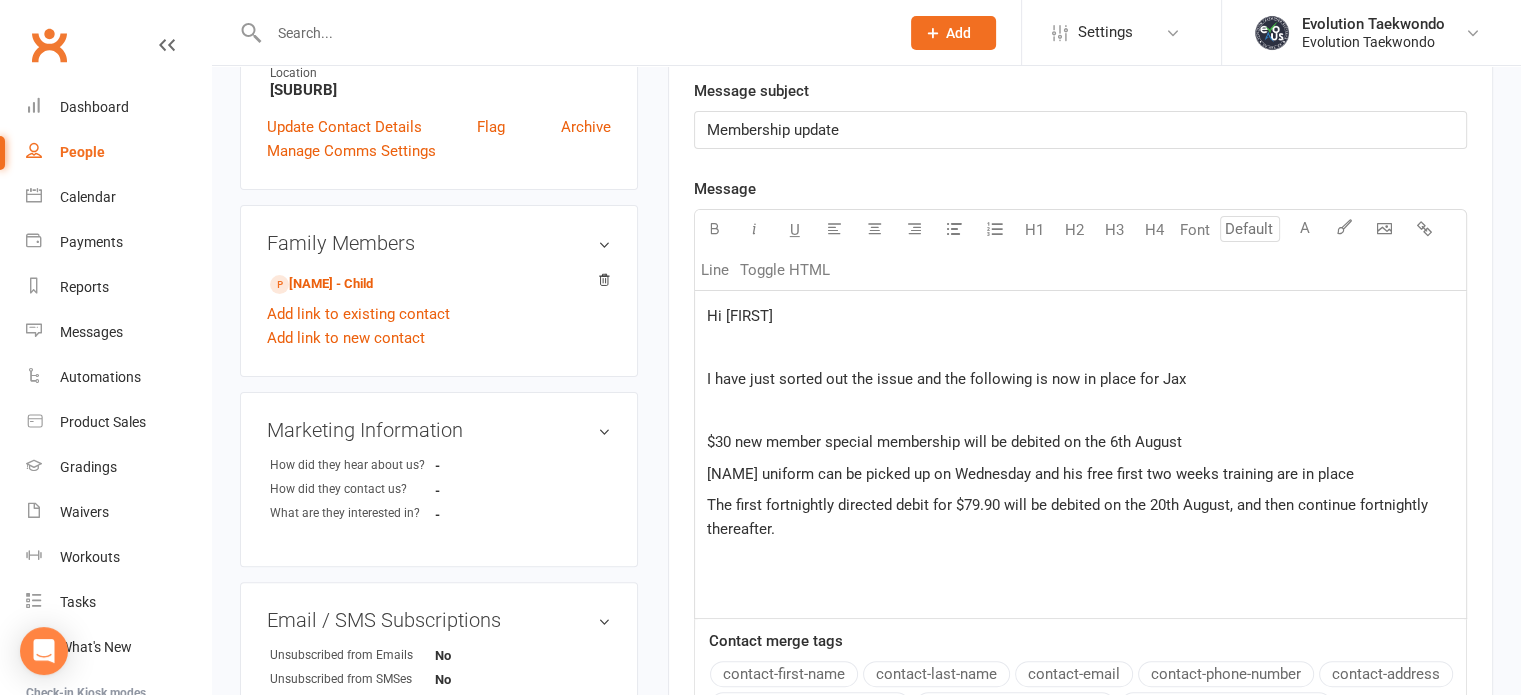 scroll, scrollTop: 479, scrollLeft: 0, axis: vertical 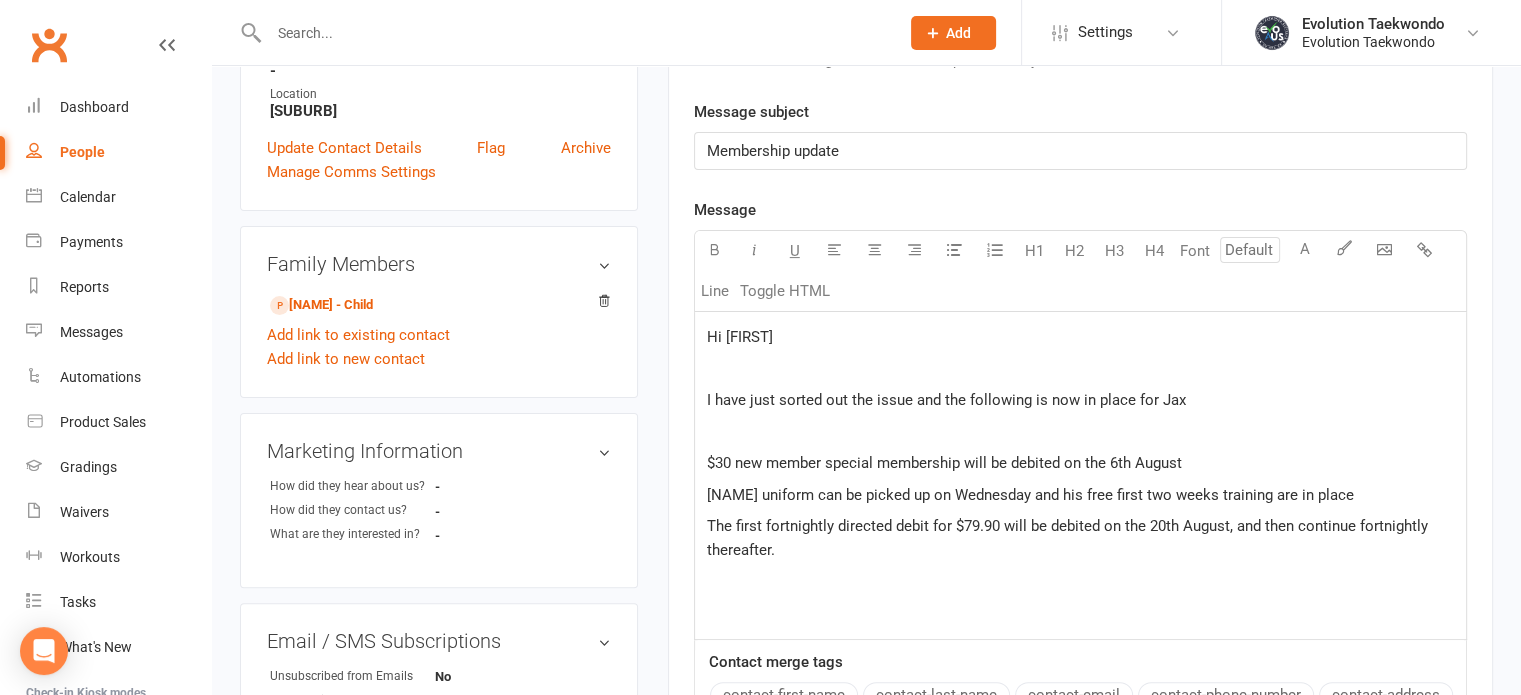 click on "﻿" 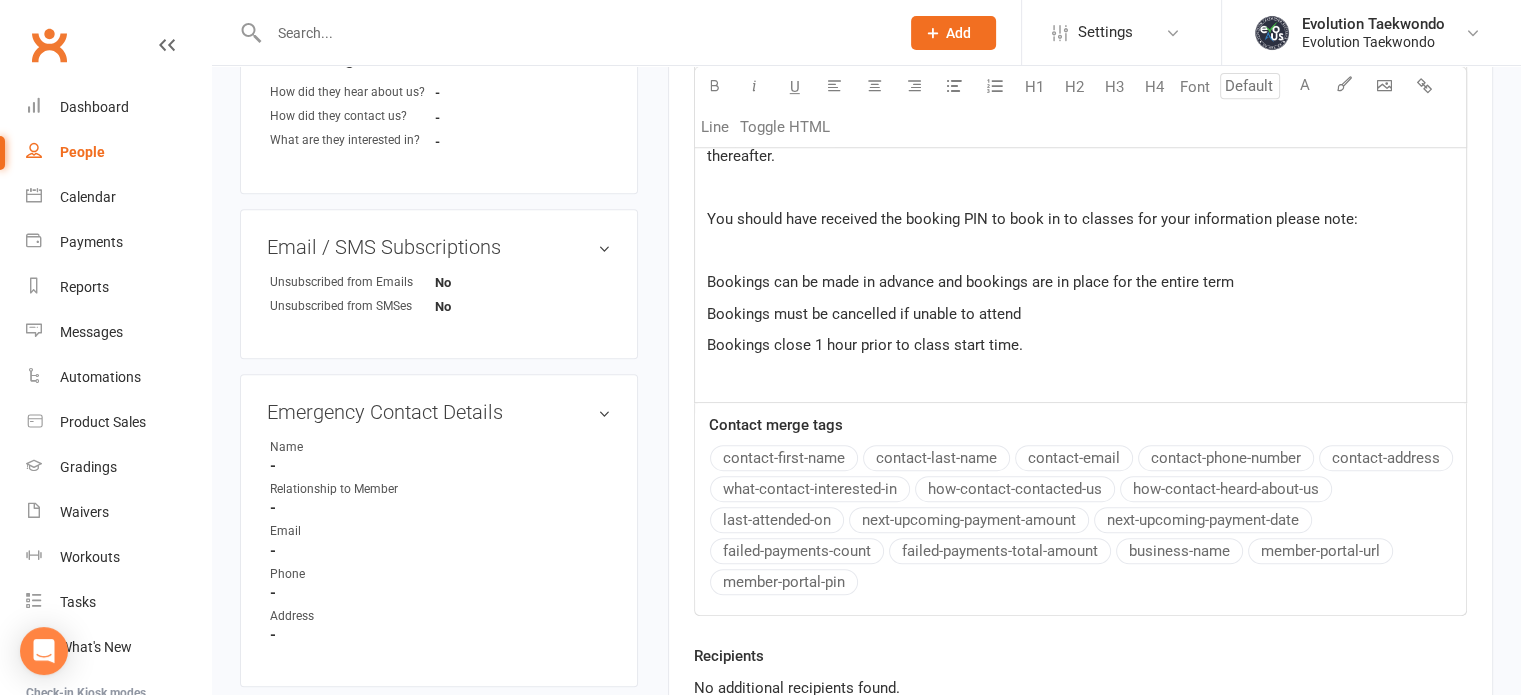 scroll, scrollTop: 874, scrollLeft: 0, axis: vertical 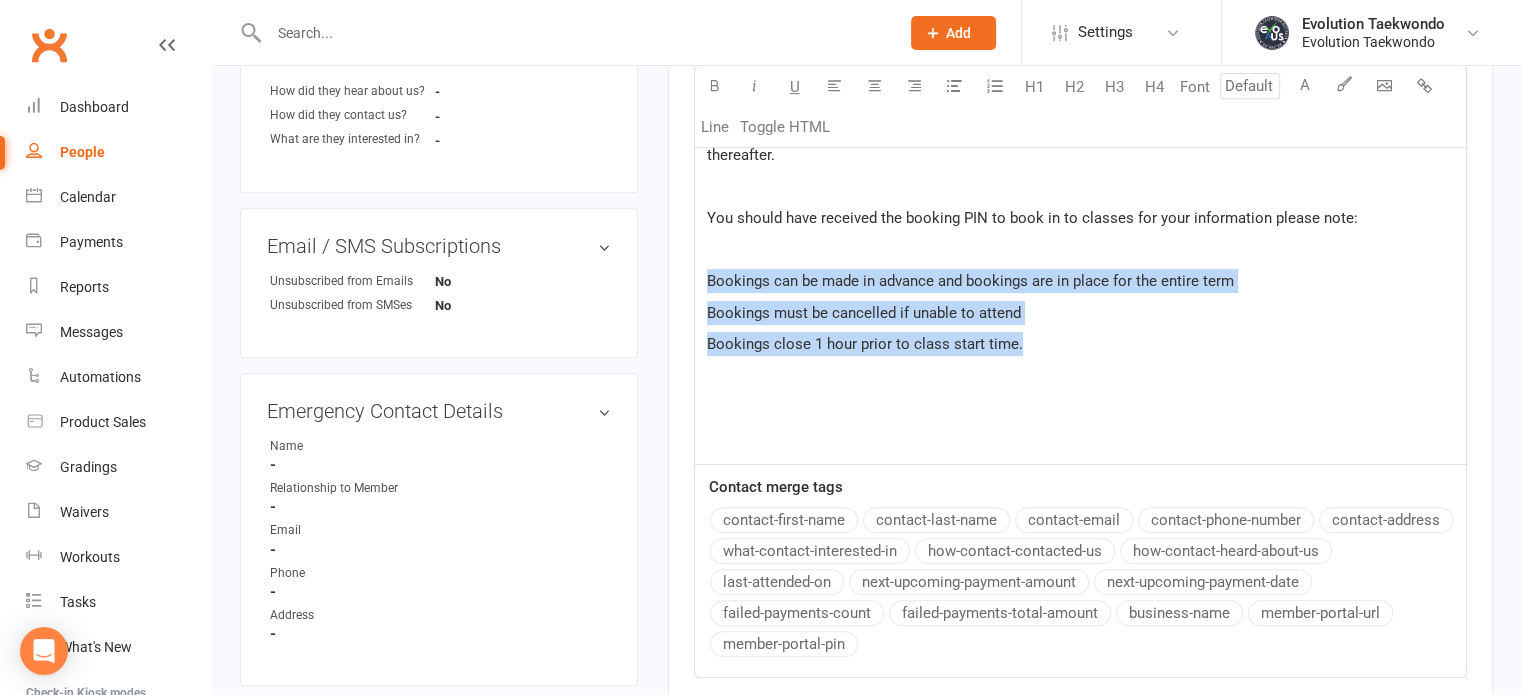 drag, startPoint x: 705, startPoint y: 275, endPoint x: 1037, endPoint y: 348, distance: 339.93088 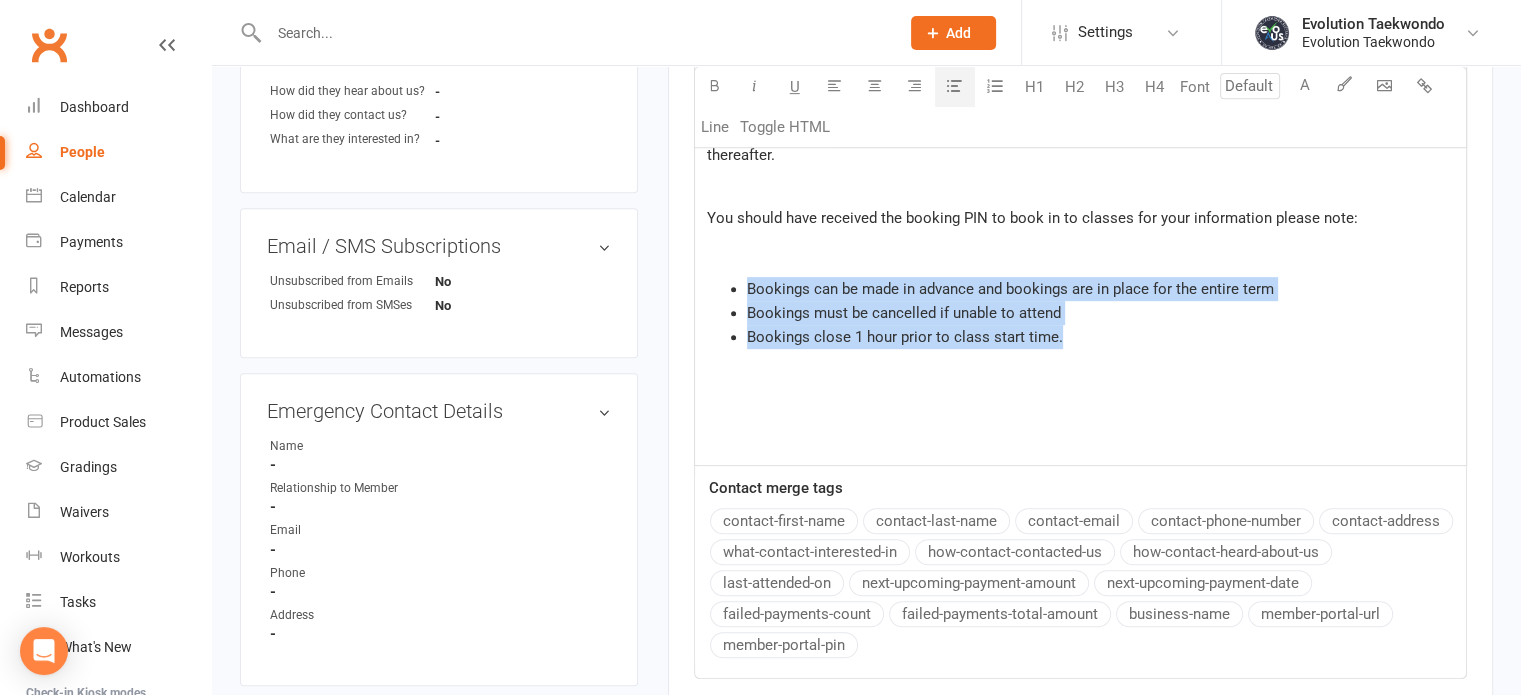 click 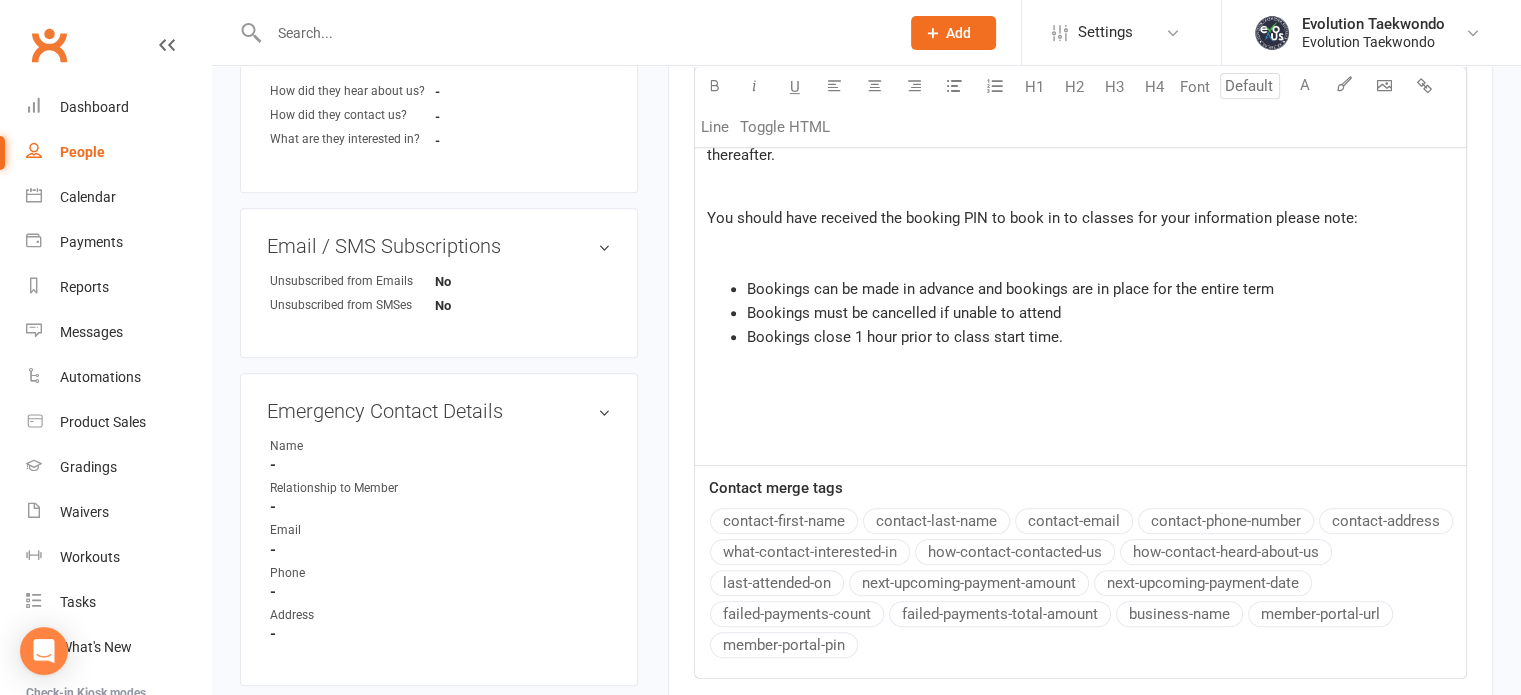 click on "﻿" 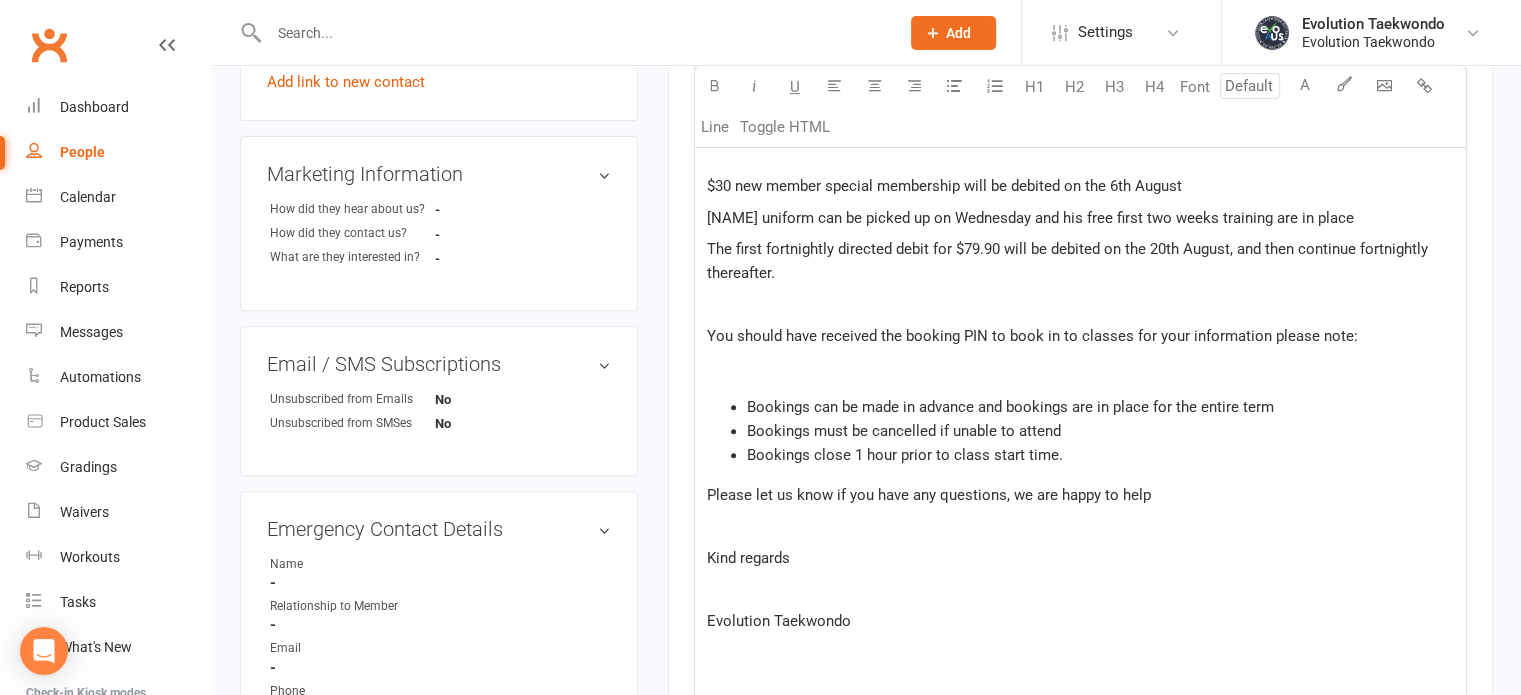 scroll, scrollTop: 756, scrollLeft: 0, axis: vertical 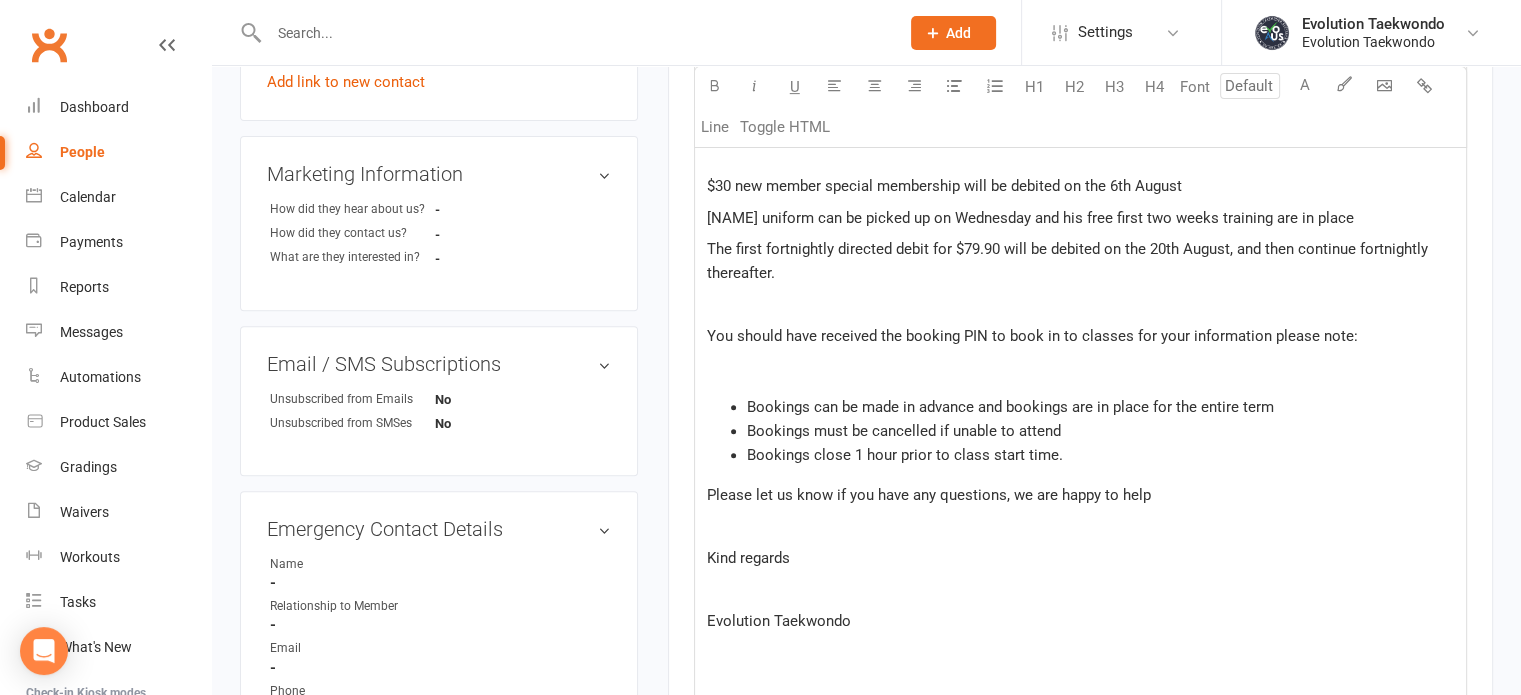 click on "$30 new member special membership will be debited on the 6th August" 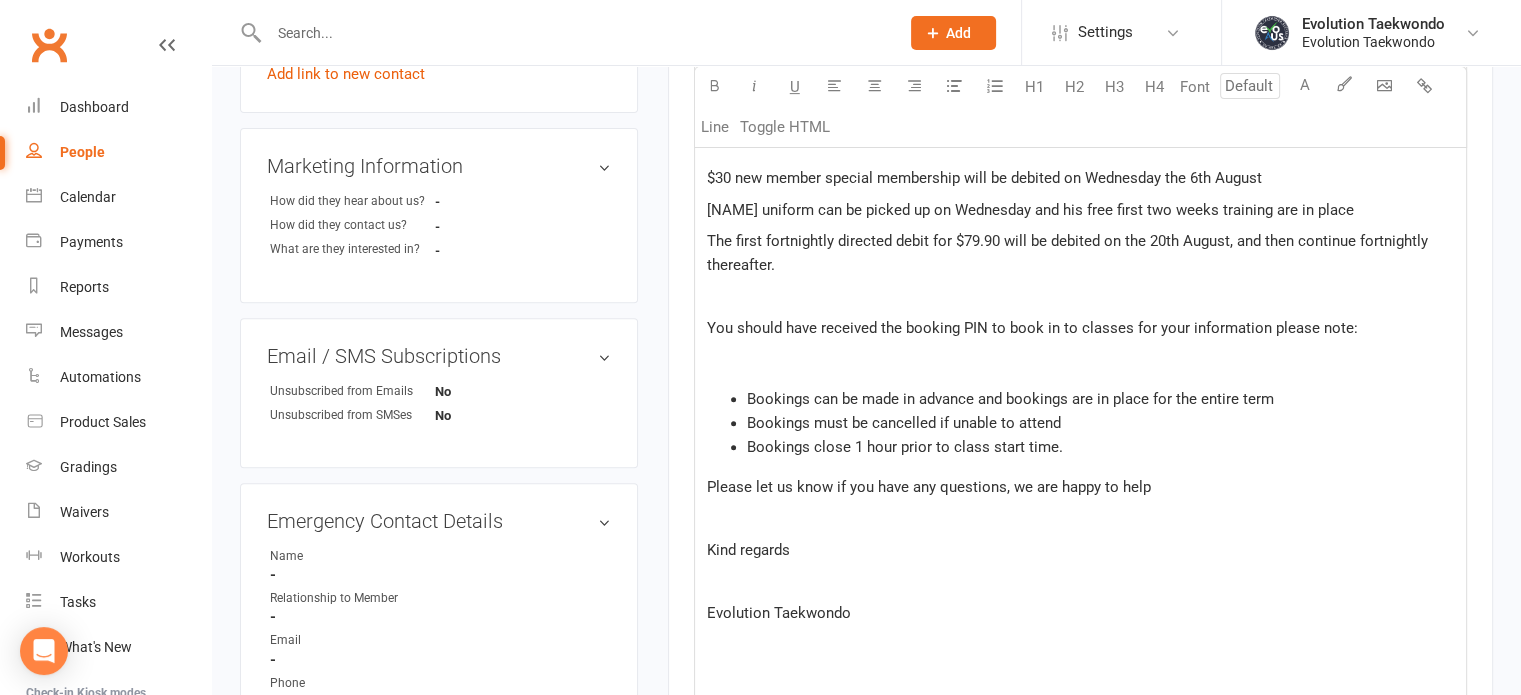 scroll, scrollTop: 765, scrollLeft: 0, axis: vertical 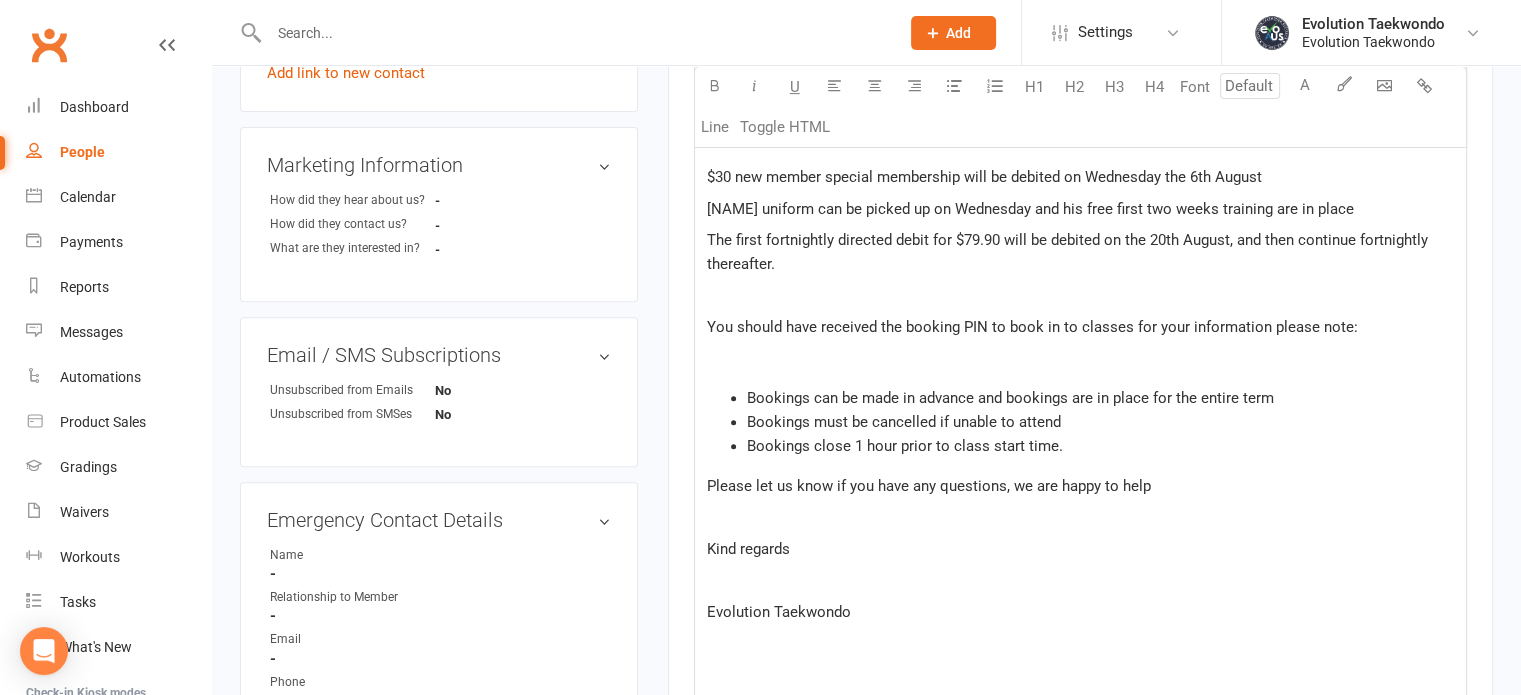 click on "[NAME] uniform can be picked up on Wednesday and his free first two weeks training are in place" 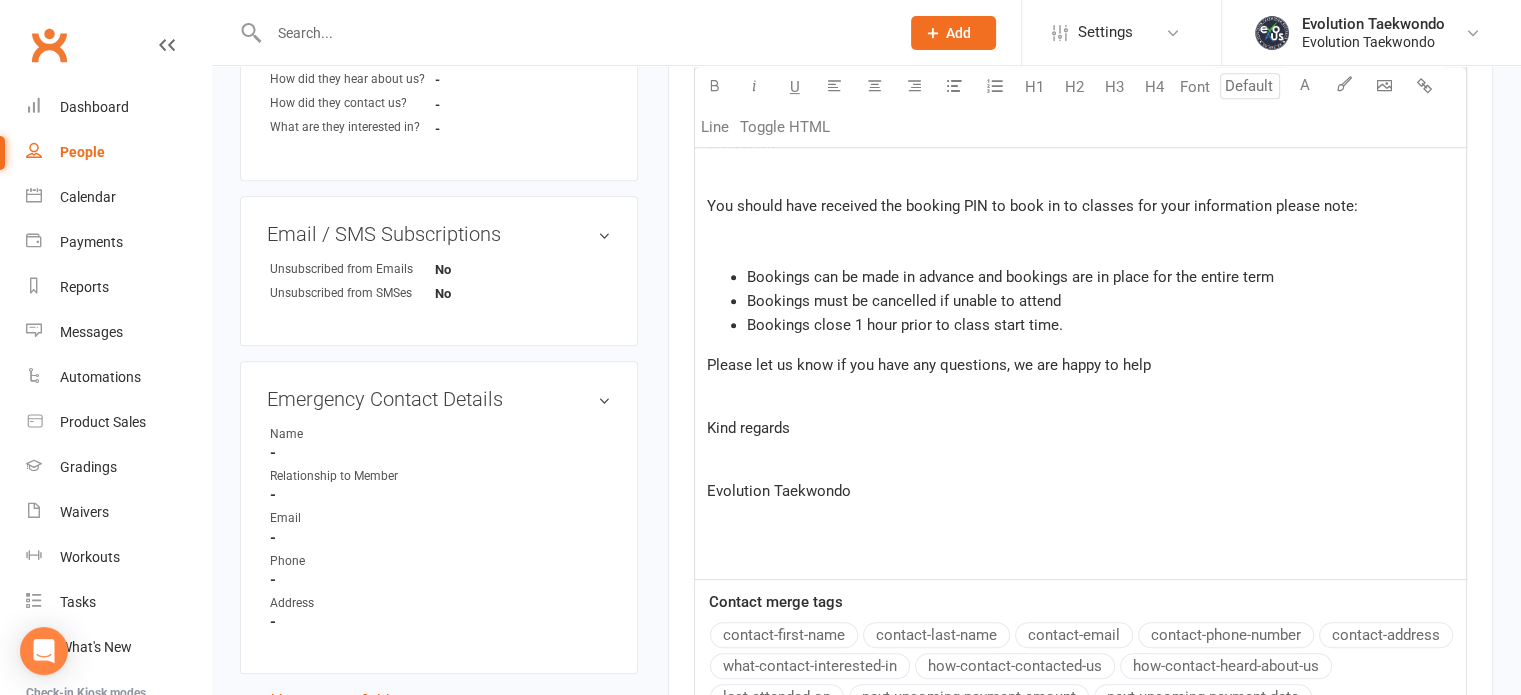 scroll, scrollTop: 892, scrollLeft: 0, axis: vertical 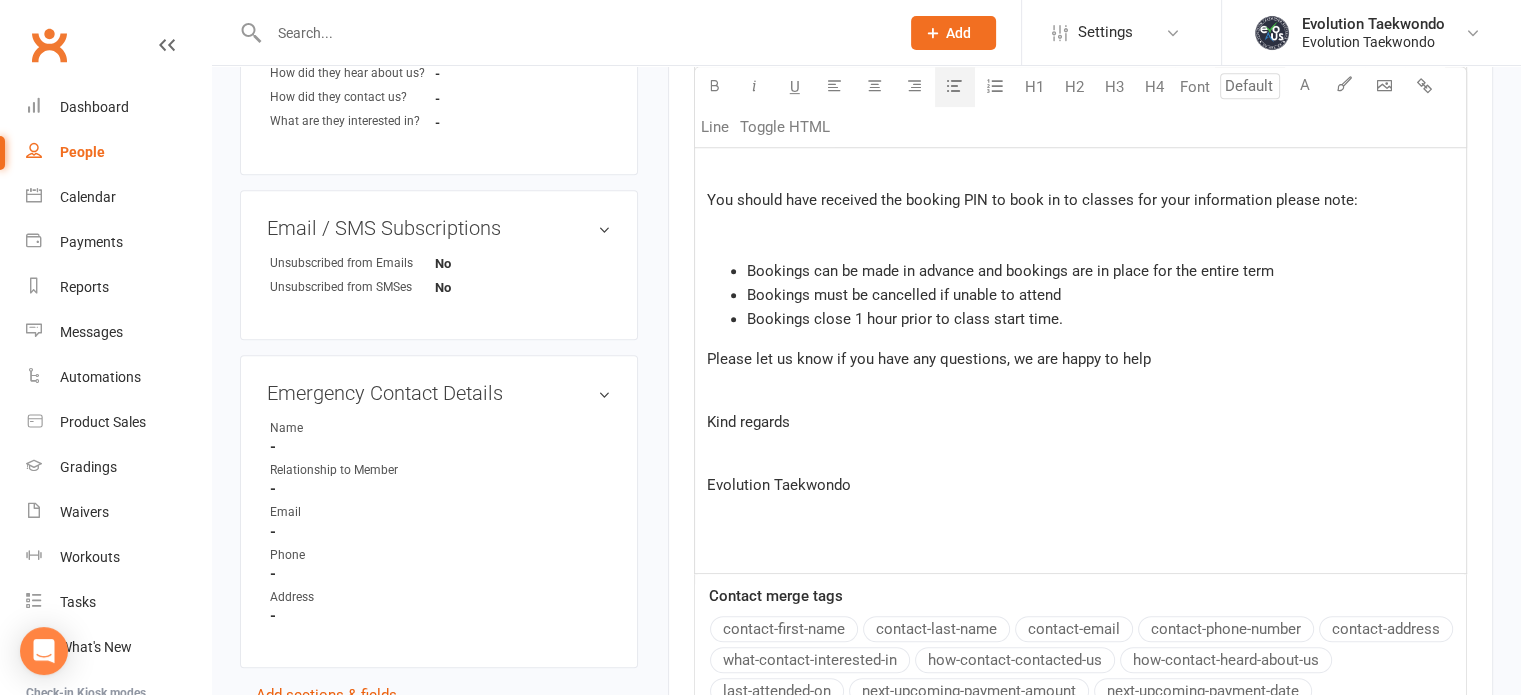 click on "Hi [FIRST] ﻿ I have just sorted out the issue and the following is now in place for [FIRST] ﻿ $30 new member special membership will be debited on Wednesday the 6th August [FIRST] uniform can be picked up on Wednesday and his free first two weeks training are in place. The first fortnightly directed debit for $79.90 will be debited on the 20th August, and then continue fortnightly thereafter. ﻿ You should have received the booking PIN to book in to classes for your information please note: ﻿ Bookings can be made in advance and bookings are in place for the entire term Bookings must be cancelled if unable to attend Bookings close 1 hour prior to class start time. Please let us know if you have any questions, we are happy to help ﻿ Kind regards ﻿ Evolution Taekwondo ﻿ ﻿" 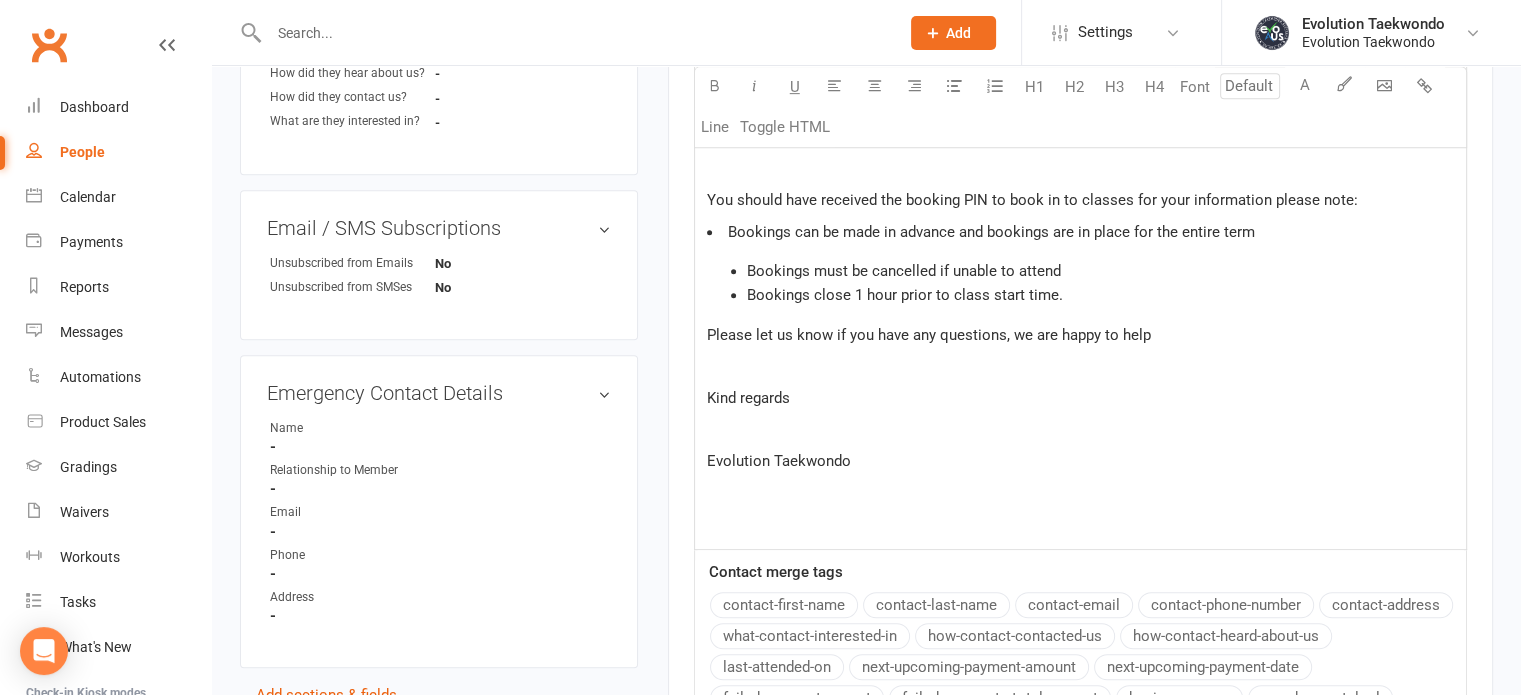 click on "You should have received the booking PIN to book in to classes for your information please note:" 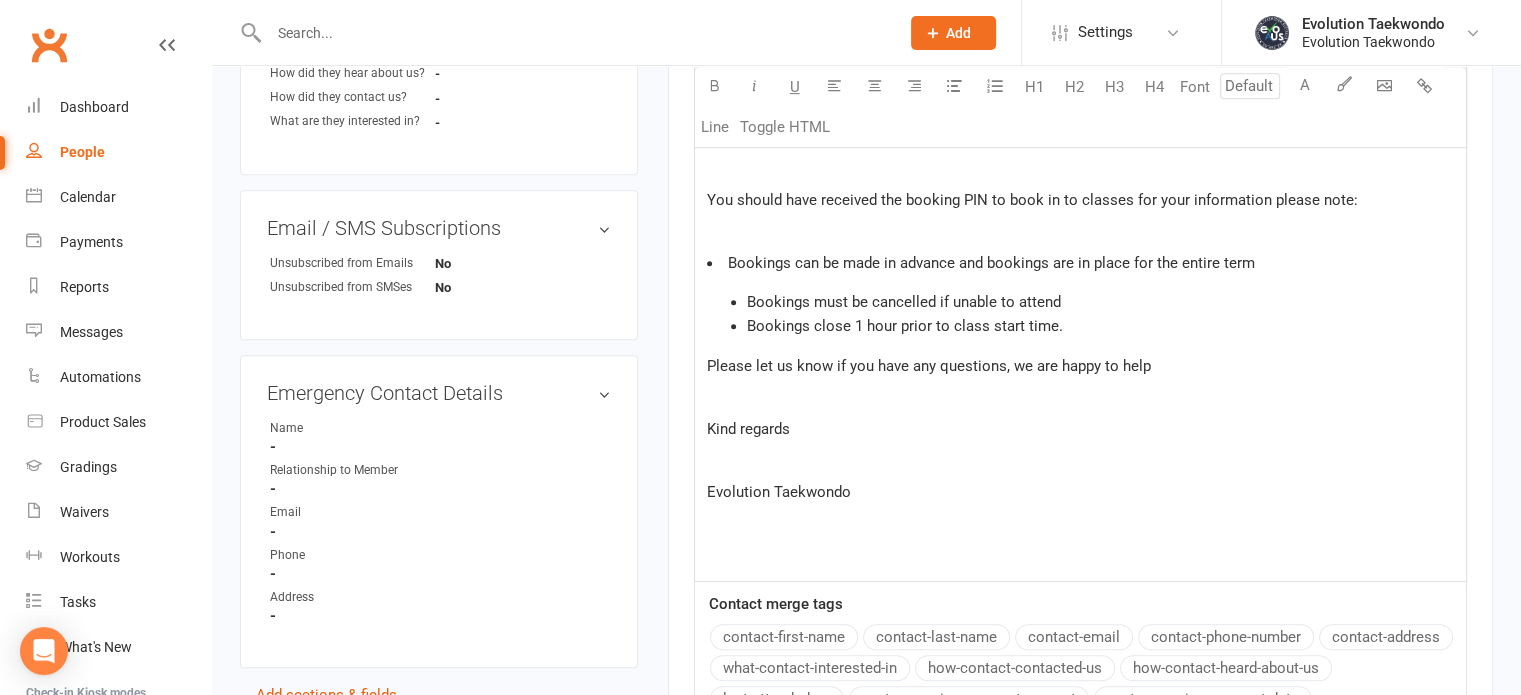 click on "Bookings can be made in advance and bookings are in place for the entire term" 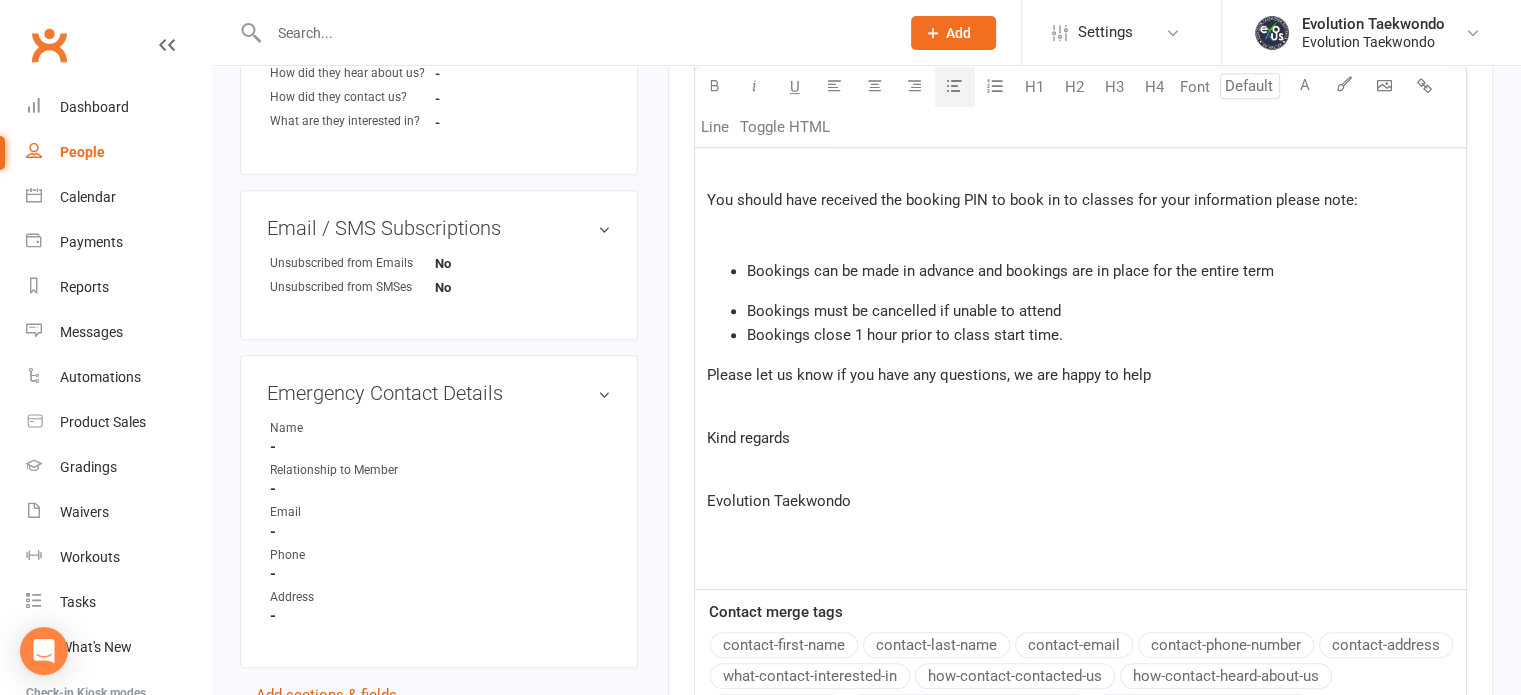 click 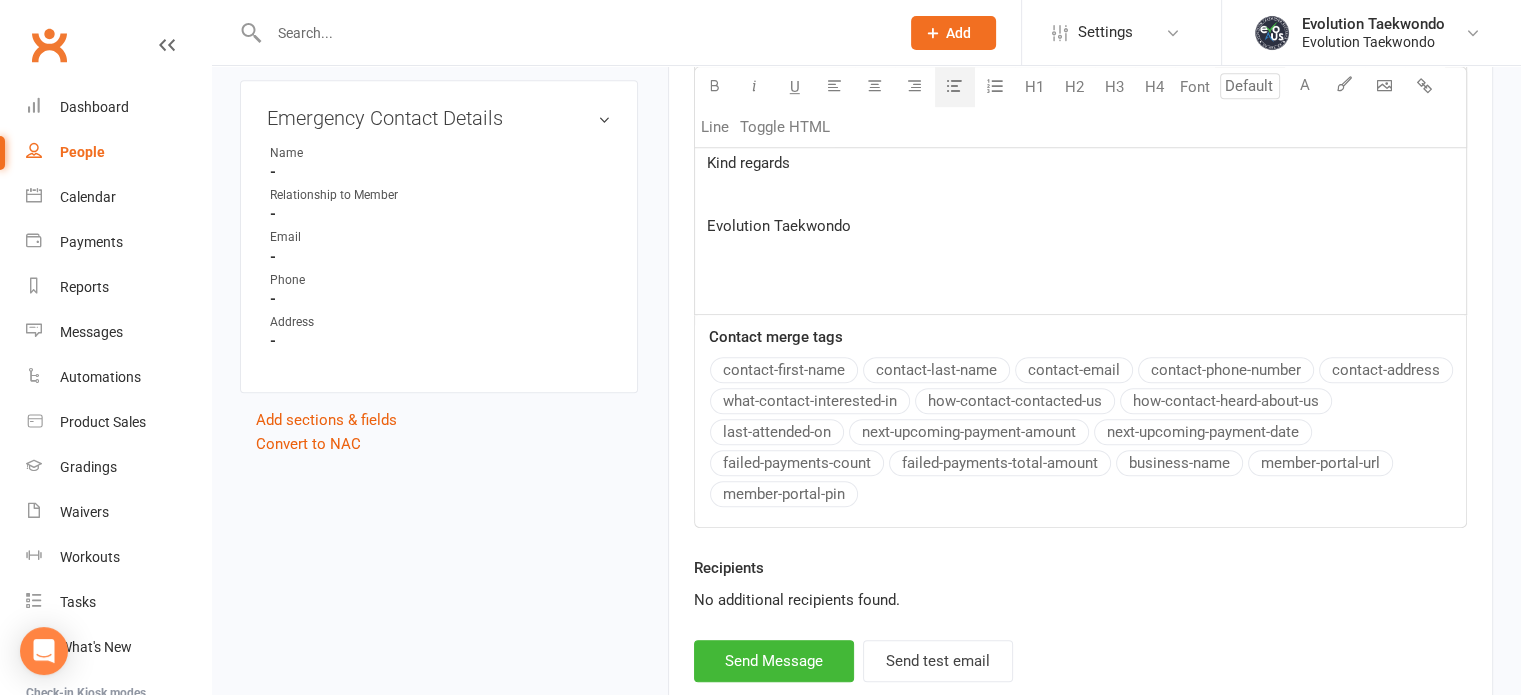 scroll, scrollTop: 1307, scrollLeft: 0, axis: vertical 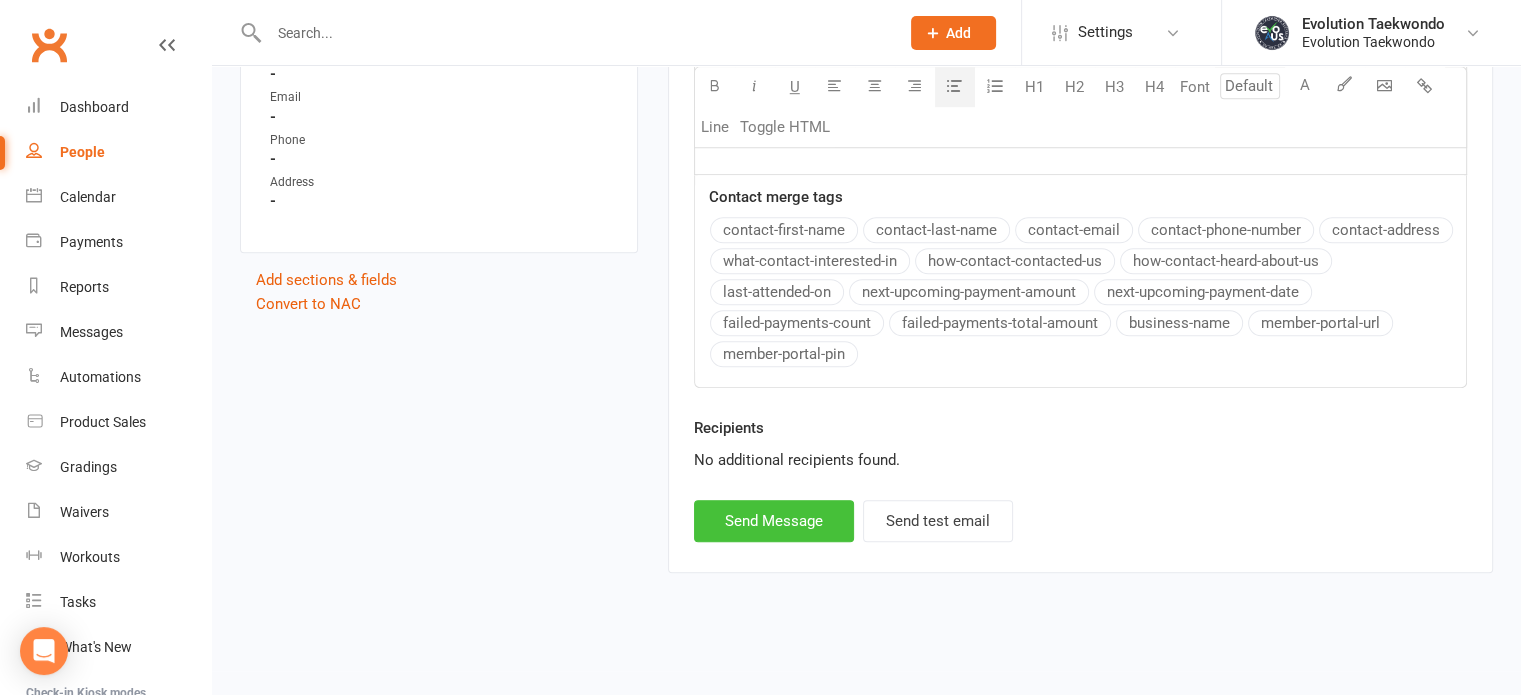 click on "Send Message" at bounding box center (774, 521) 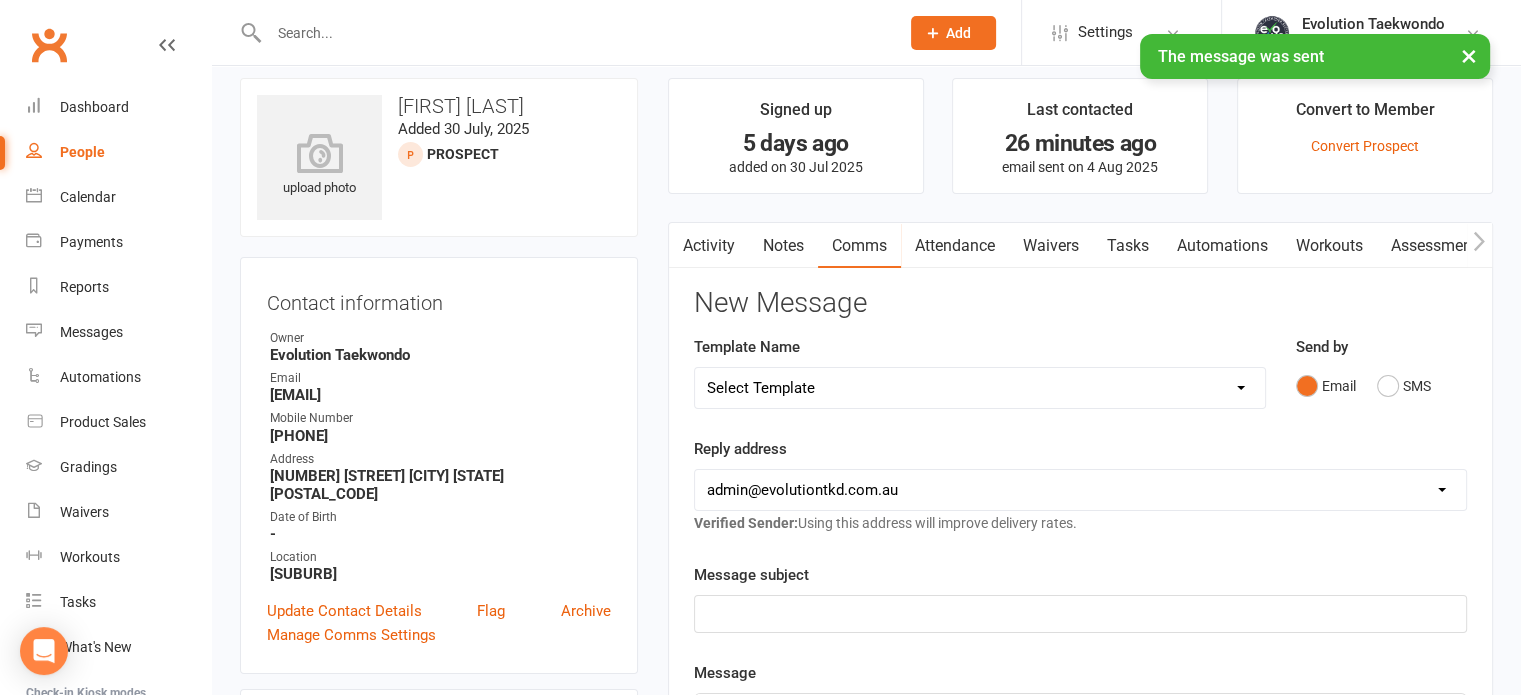 scroll, scrollTop: 0, scrollLeft: 0, axis: both 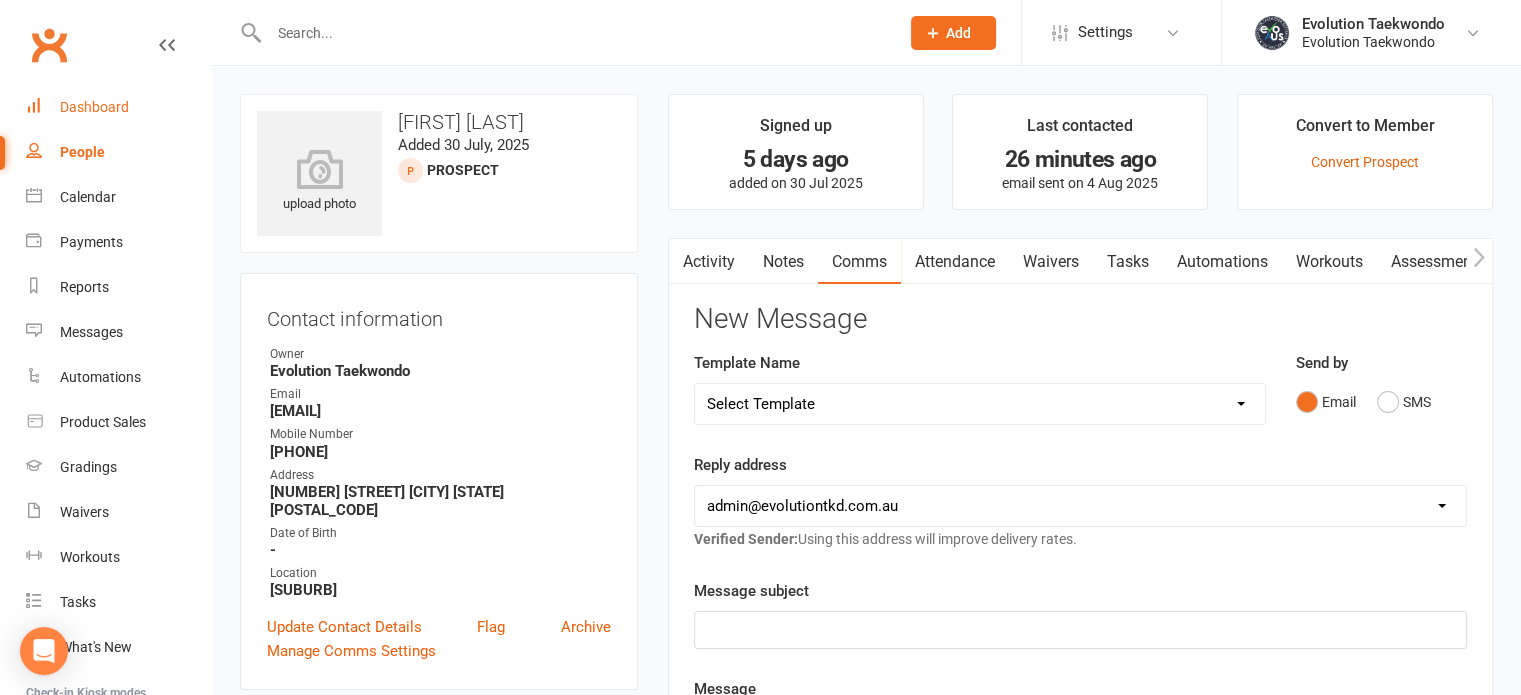 click on "Dashboard" at bounding box center (94, 107) 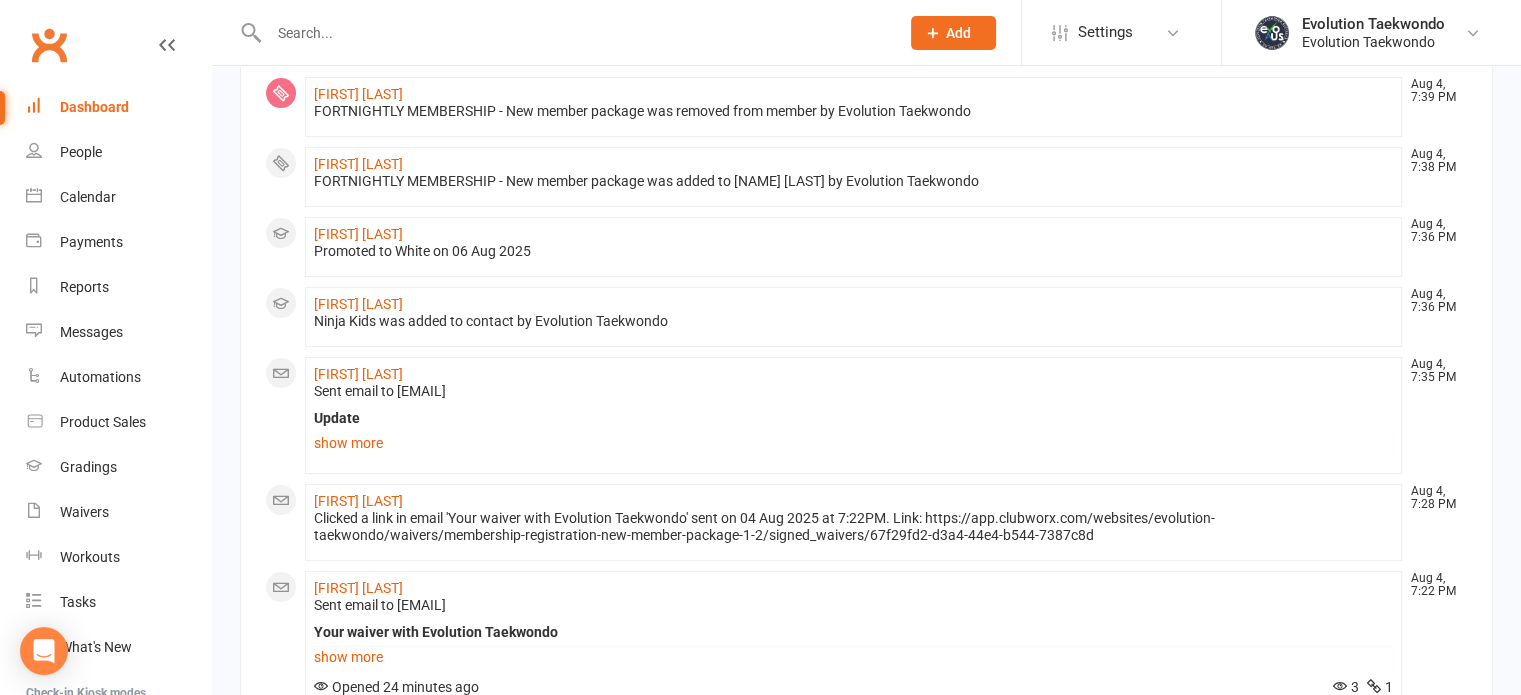 scroll, scrollTop: 371, scrollLeft: 0, axis: vertical 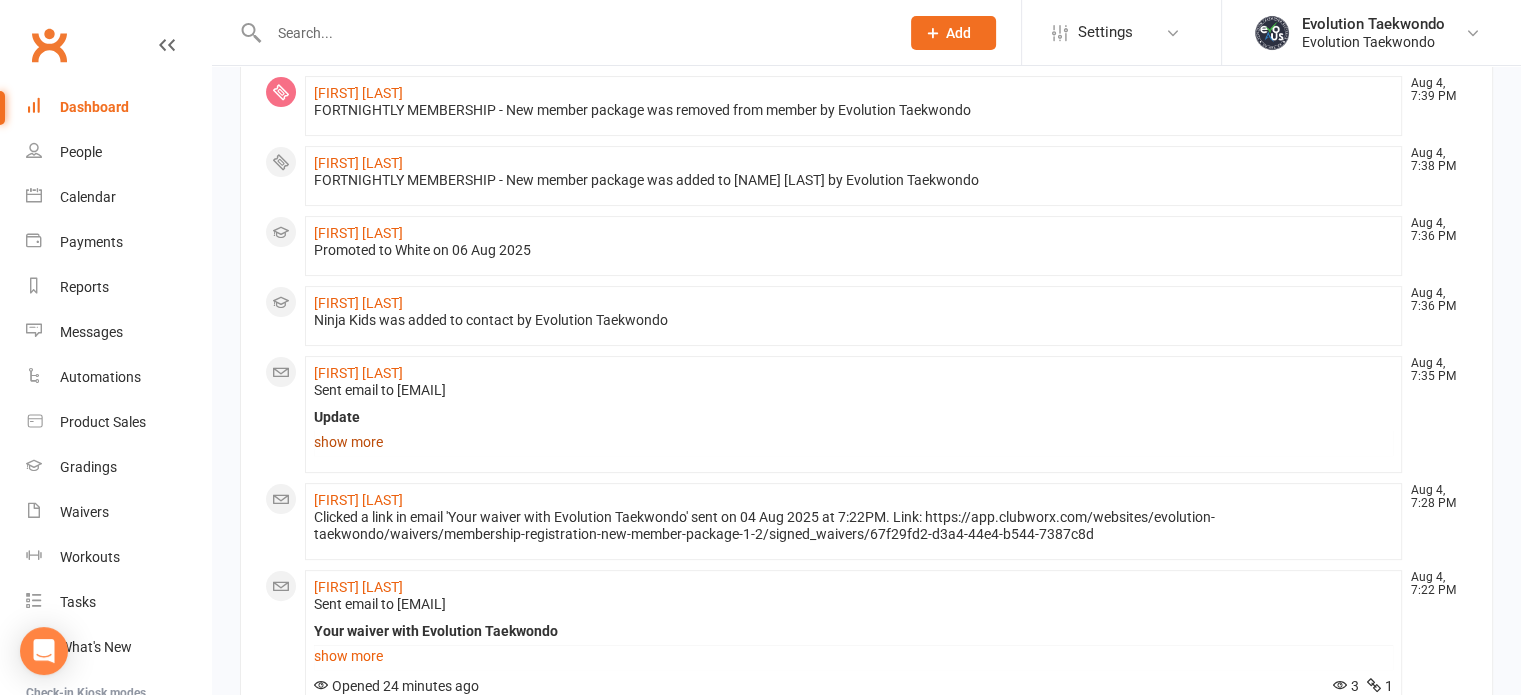click on "show more" at bounding box center (853, 442) 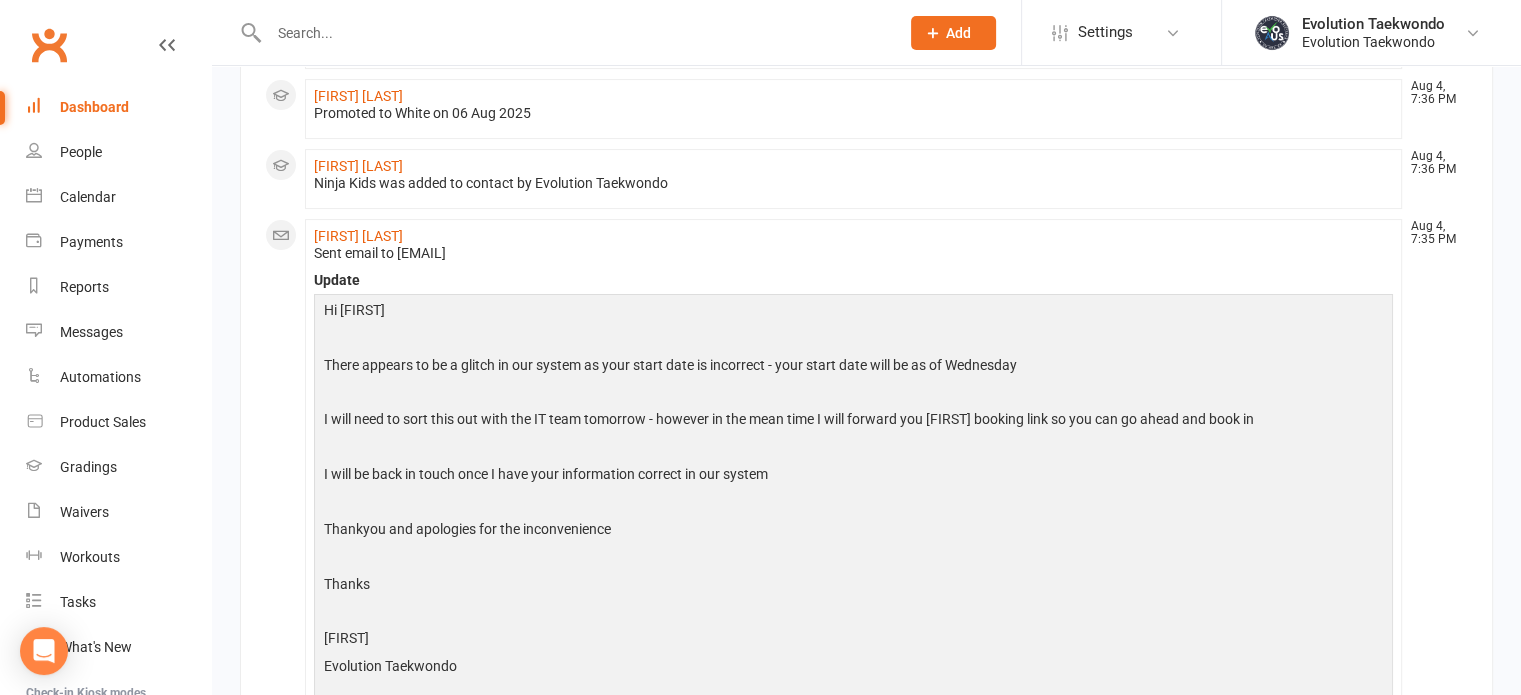 scroll, scrollTop: 516, scrollLeft: 0, axis: vertical 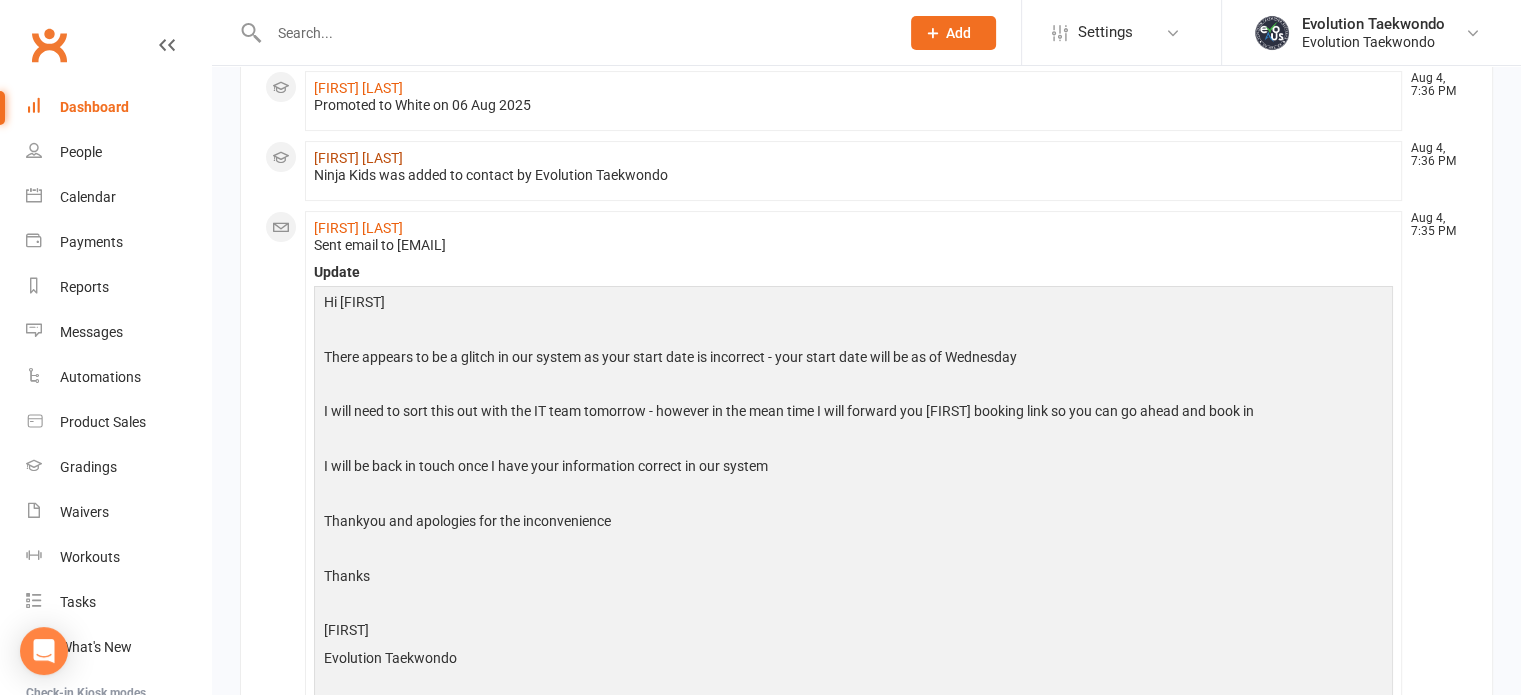 click on "[FIRST] [LAST]" at bounding box center (358, 158) 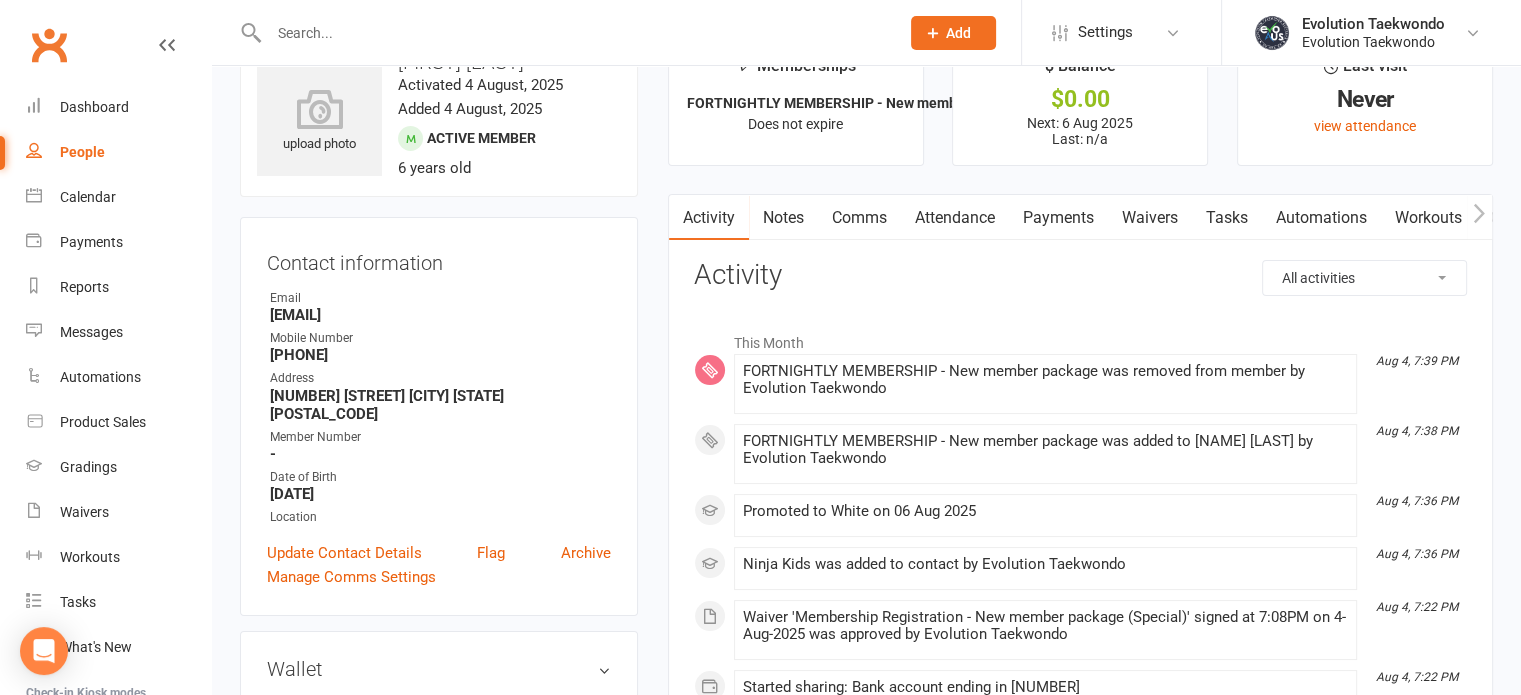 scroll, scrollTop: 59, scrollLeft: 0, axis: vertical 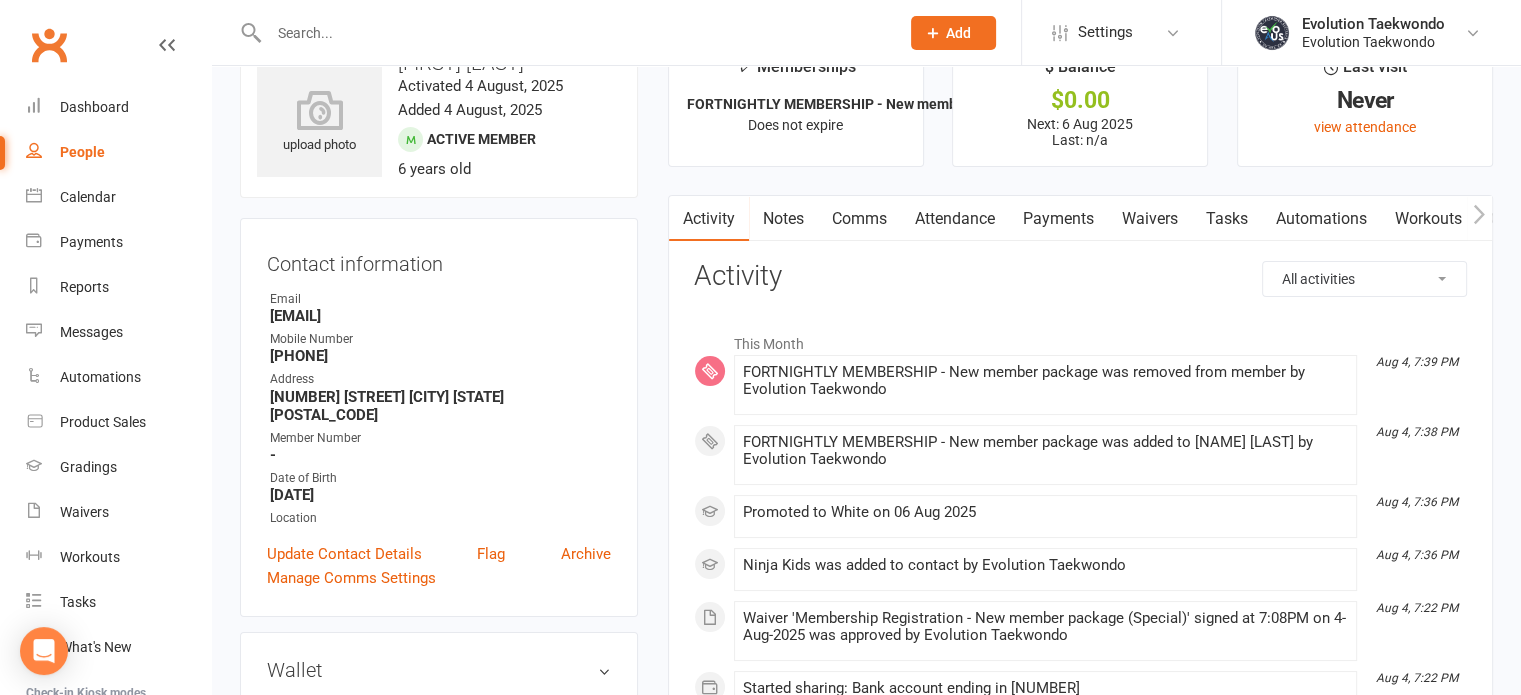 click on "Comms" at bounding box center (859, 219) 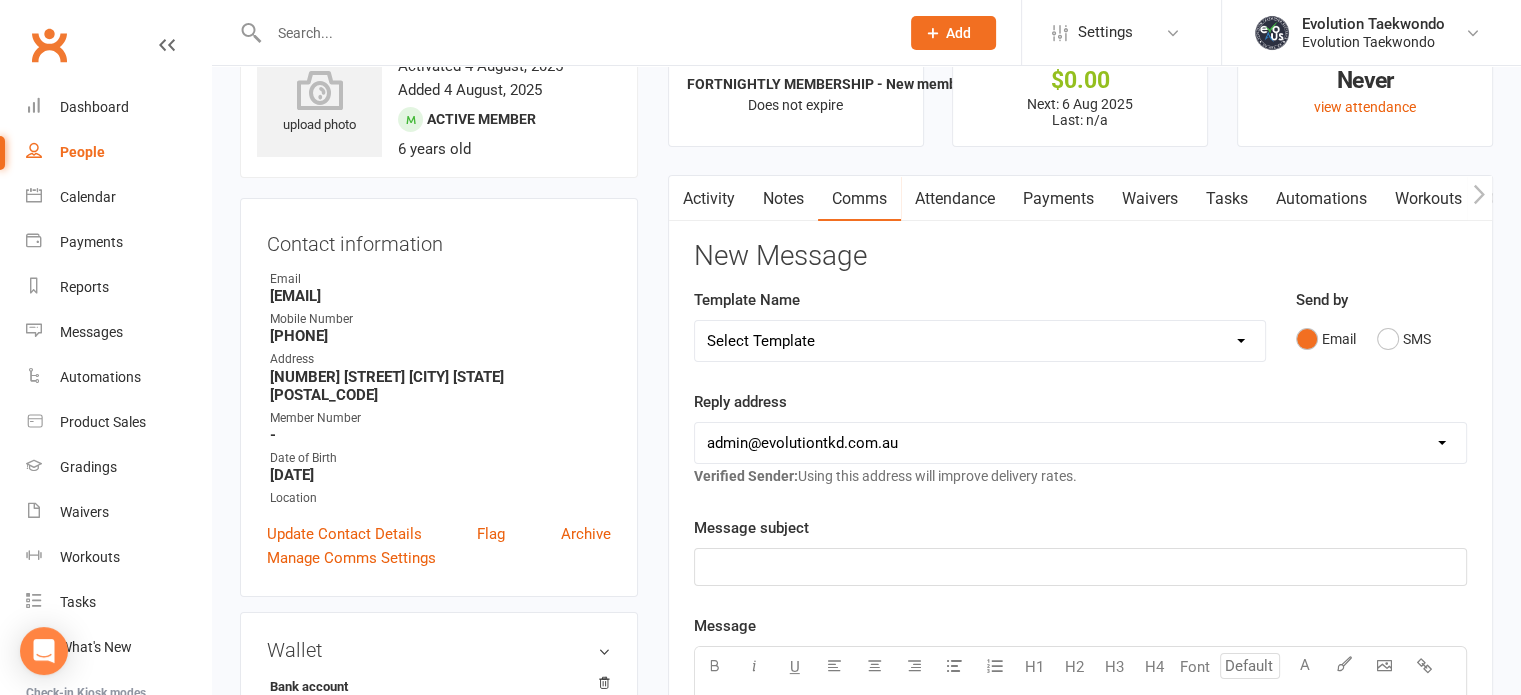 scroll, scrollTop: 54, scrollLeft: 0, axis: vertical 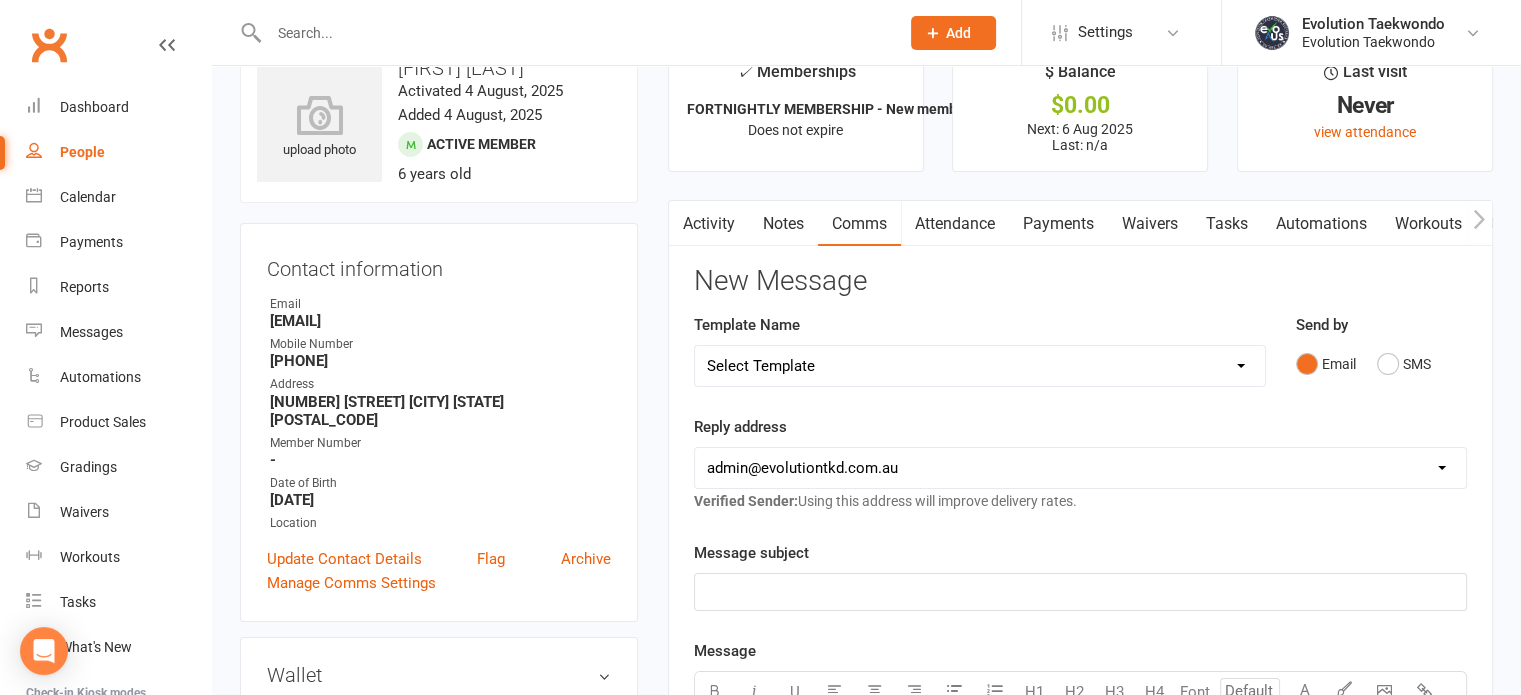 click on "Activity" at bounding box center [709, 224] 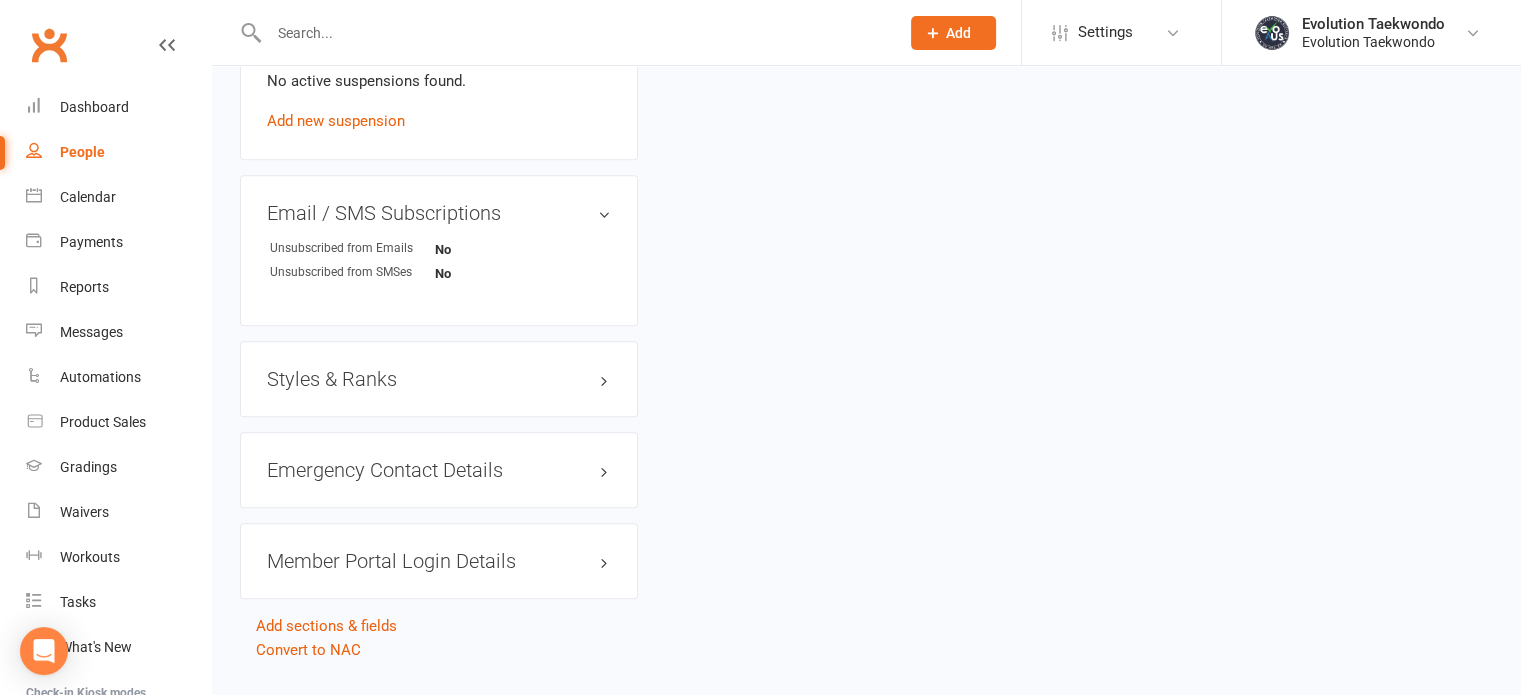 scroll, scrollTop: 1327, scrollLeft: 0, axis: vertical 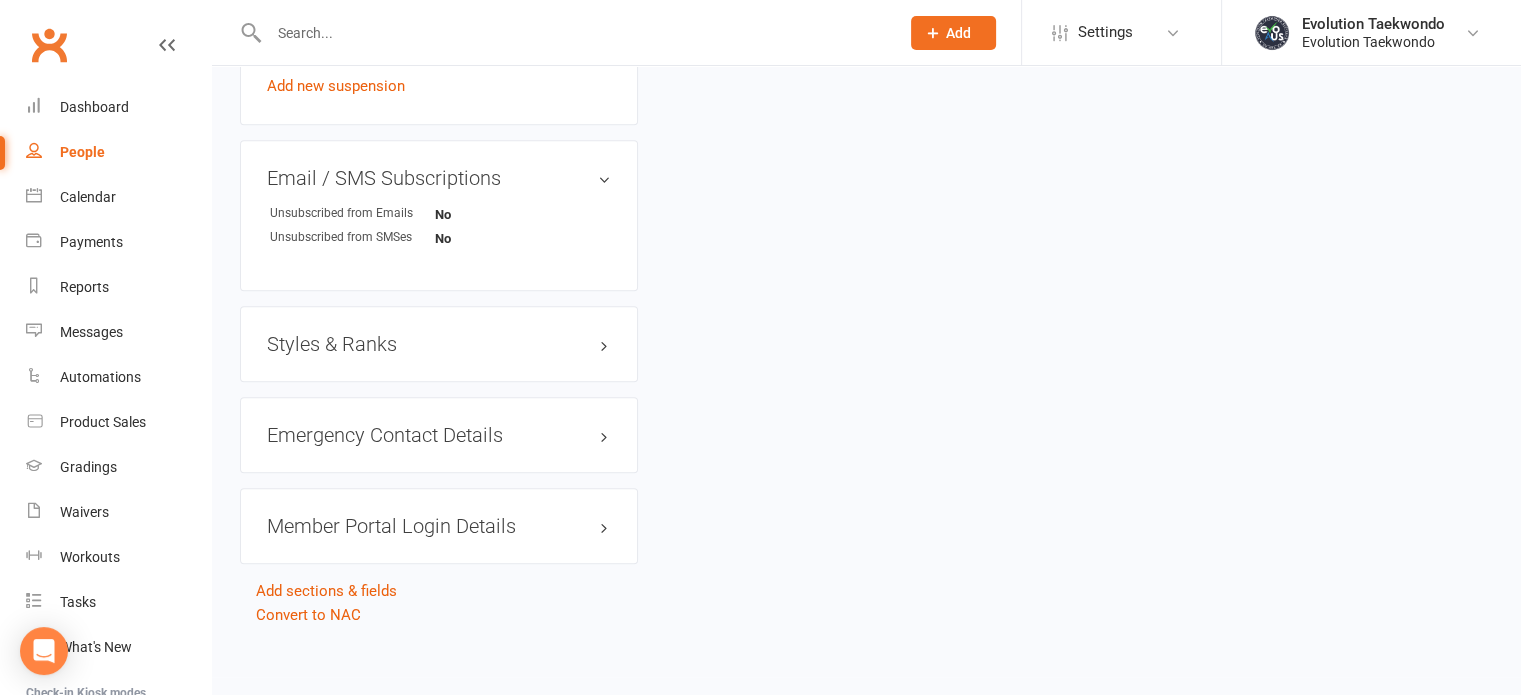 click on "Member Portal Login Details" at bounding box center [439, 526] 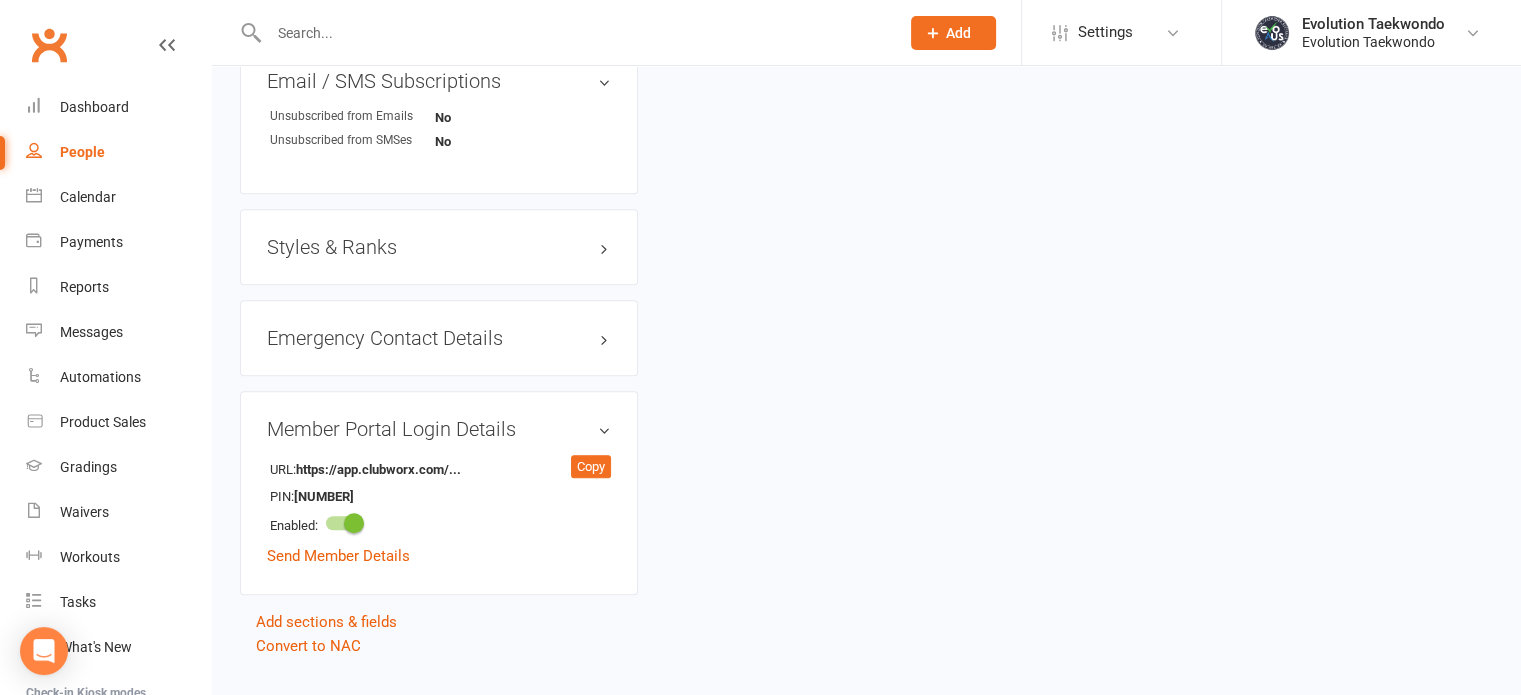 scroll, scrollTop: 1465, scrollLeft: 0, axis: vertical 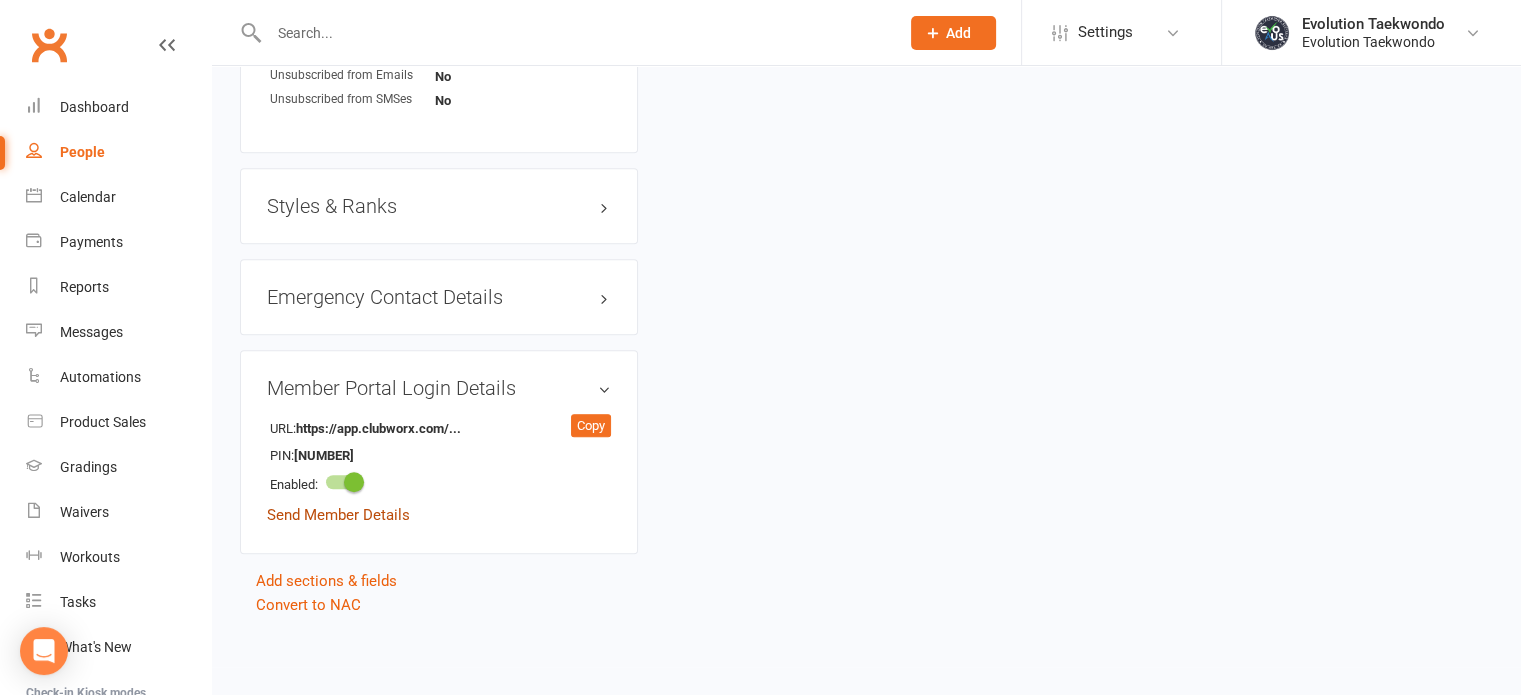 click on "Send Member Details" at bounding box center (338, 515) 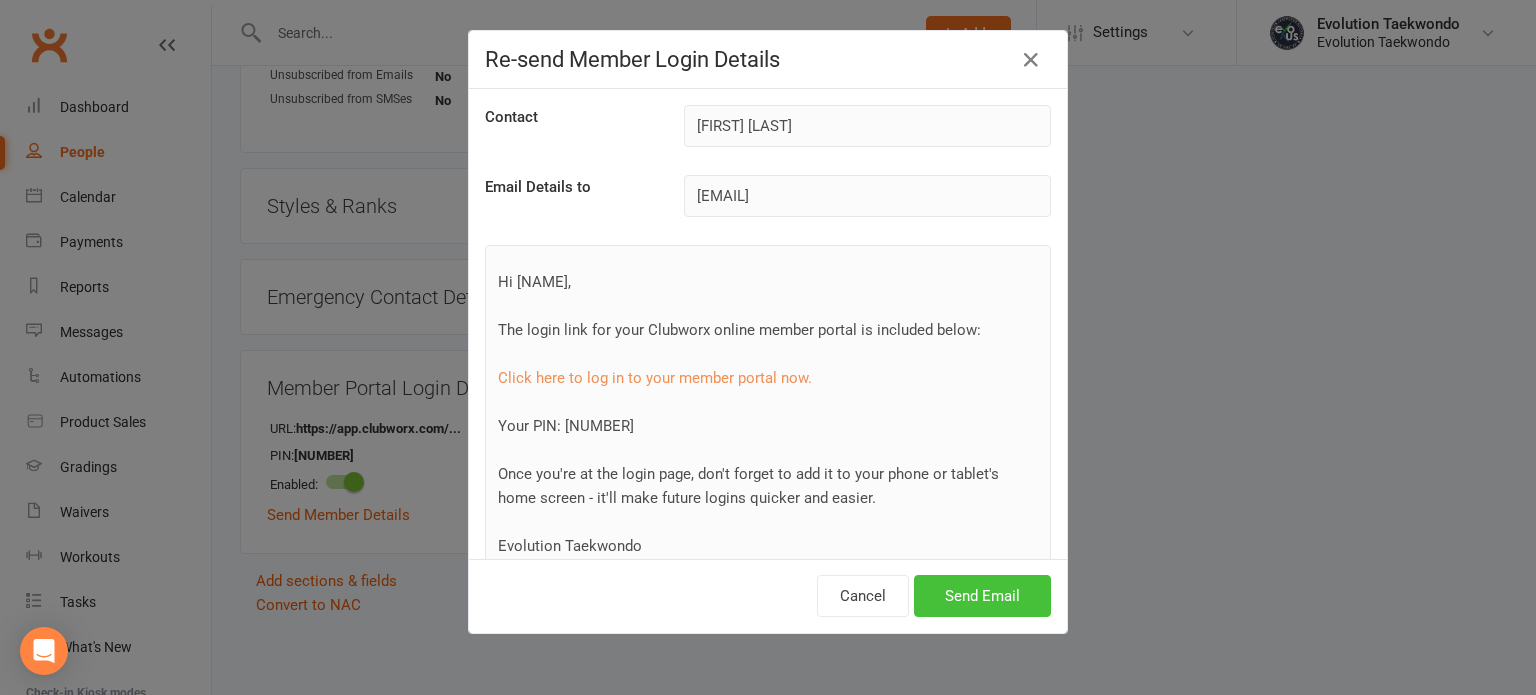 click on "Send Email" at bounding box center (982, 596) 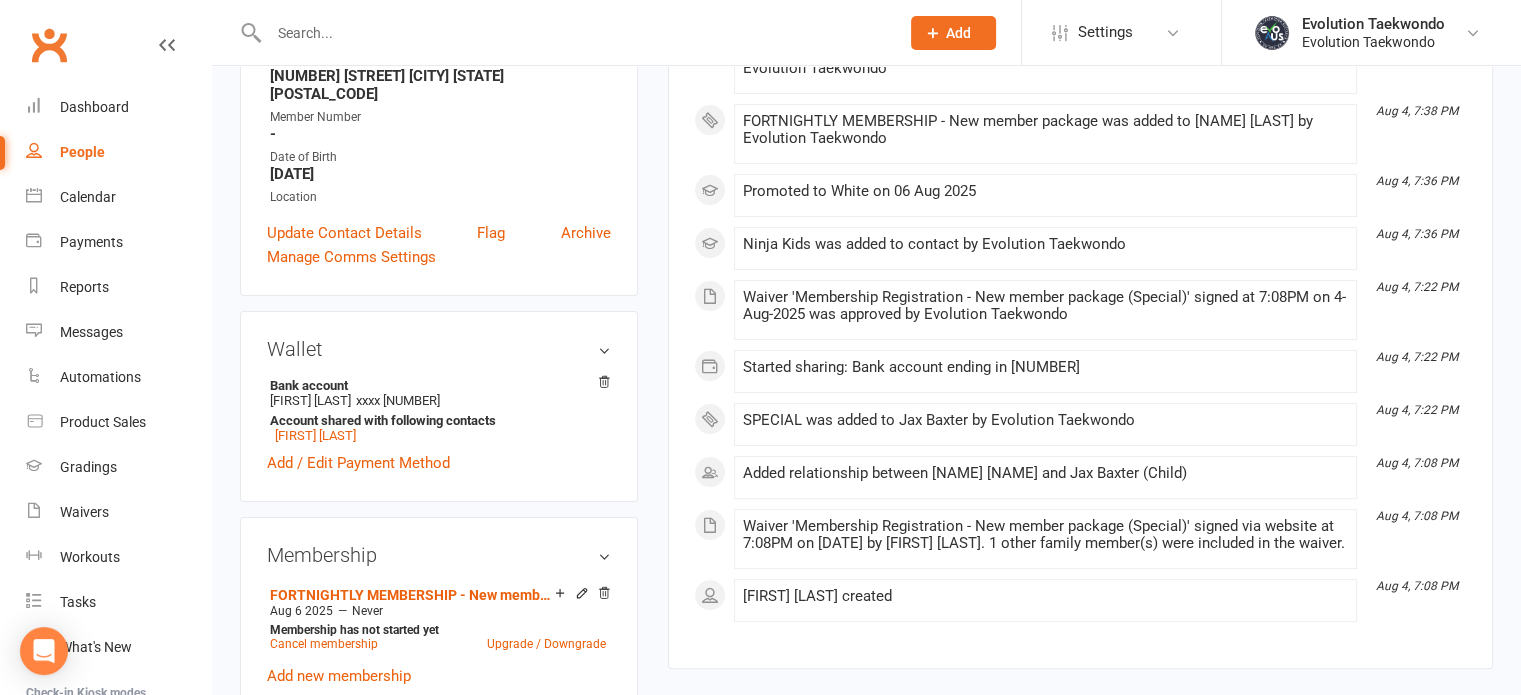 scroll, scrollTop: 382, scrollLeft: 0, axis: vertical 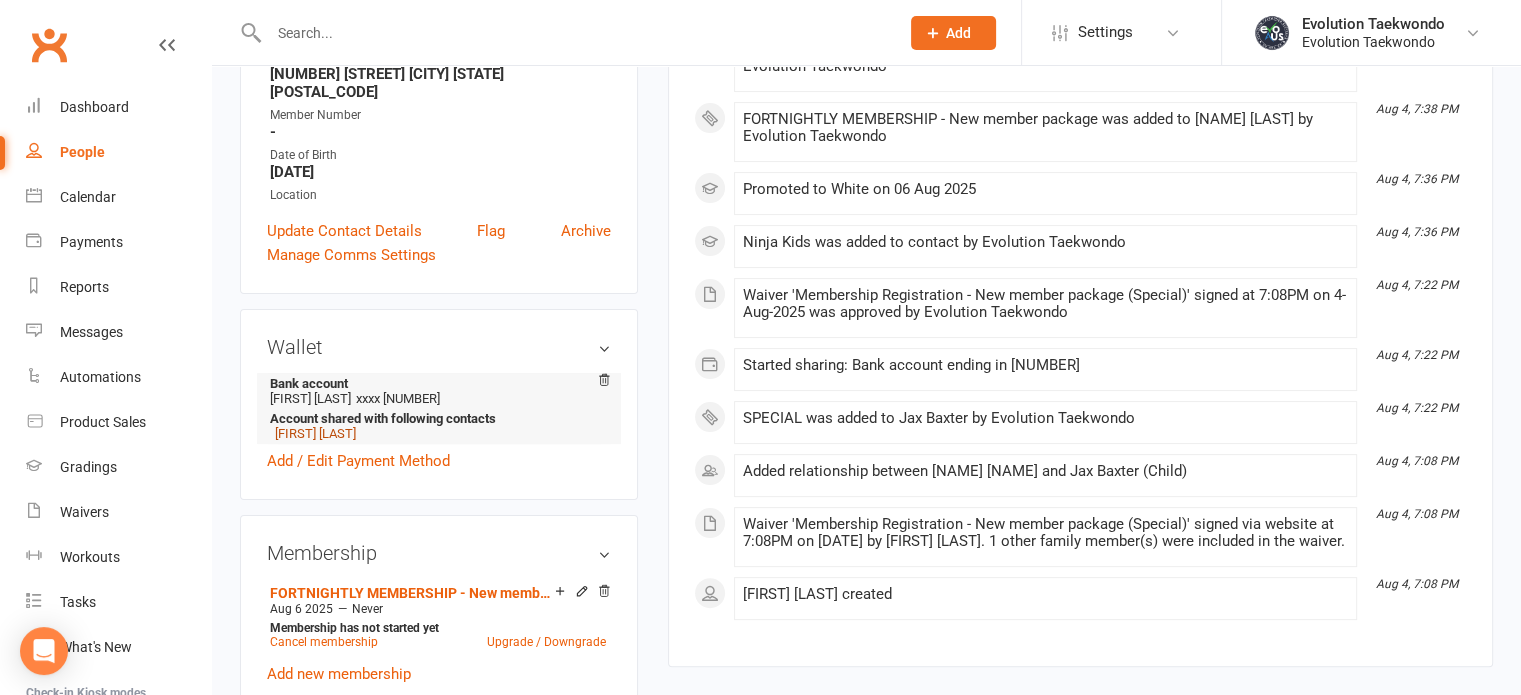 click on "[FIRST] [LAST]" at bounding box center [315, 433] 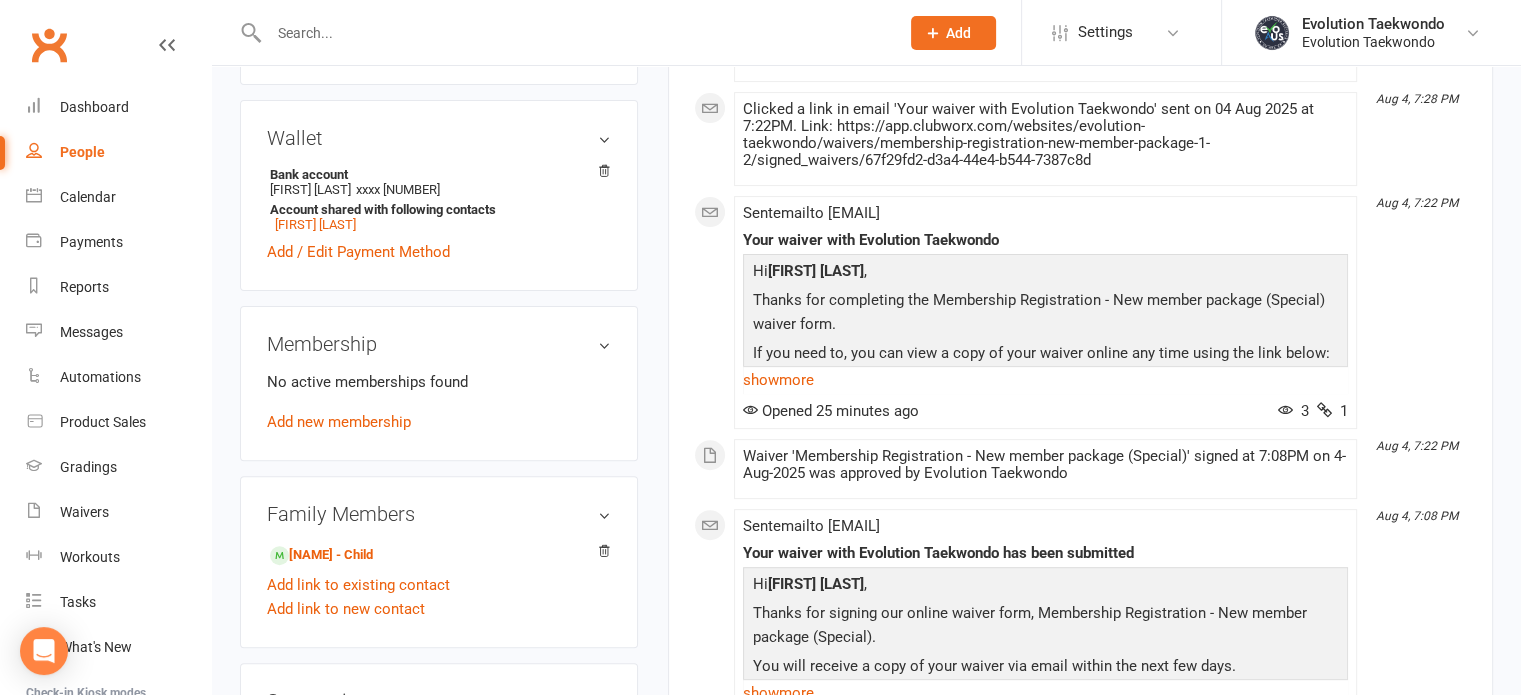 scroll, scrollTop: 548, scrollLeft: 0, axis: vertical 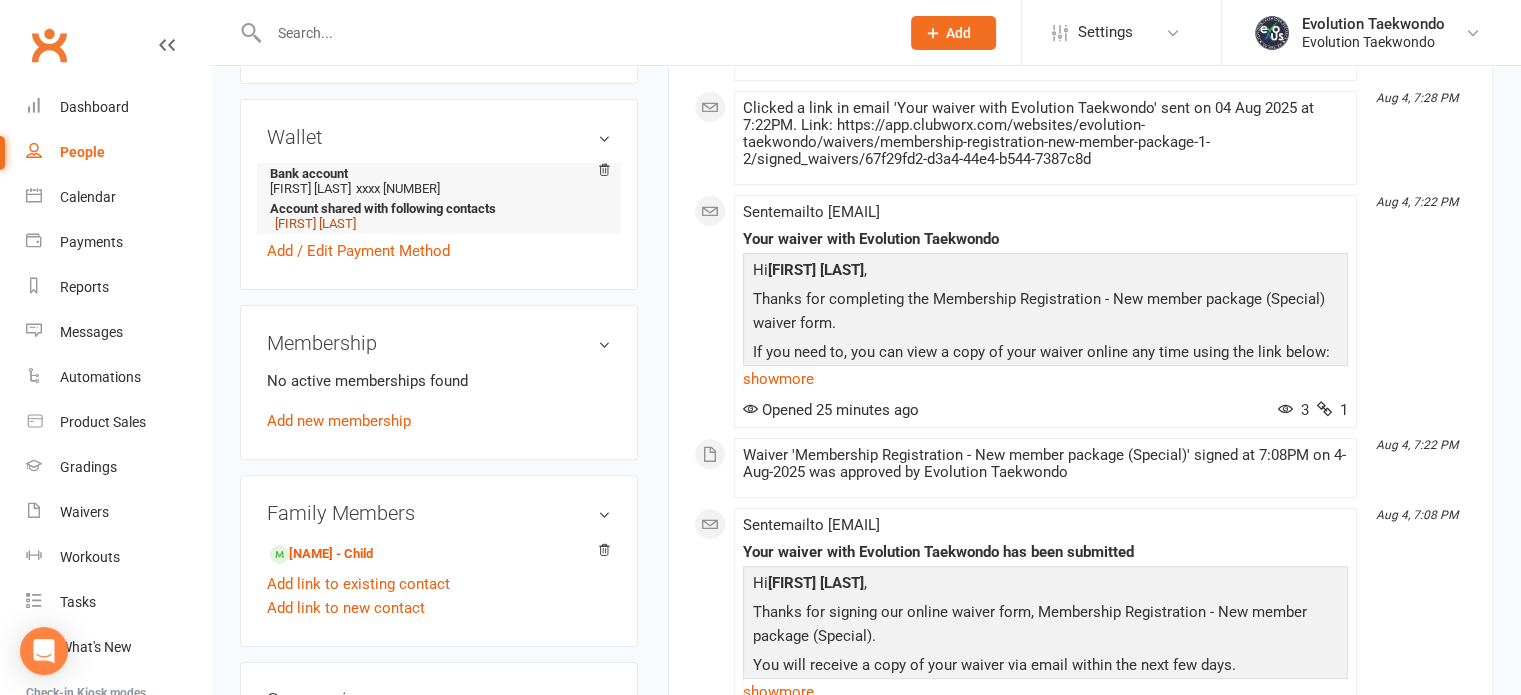 click on "[FIRST] [LAST]" at bounding box center [315, 223] 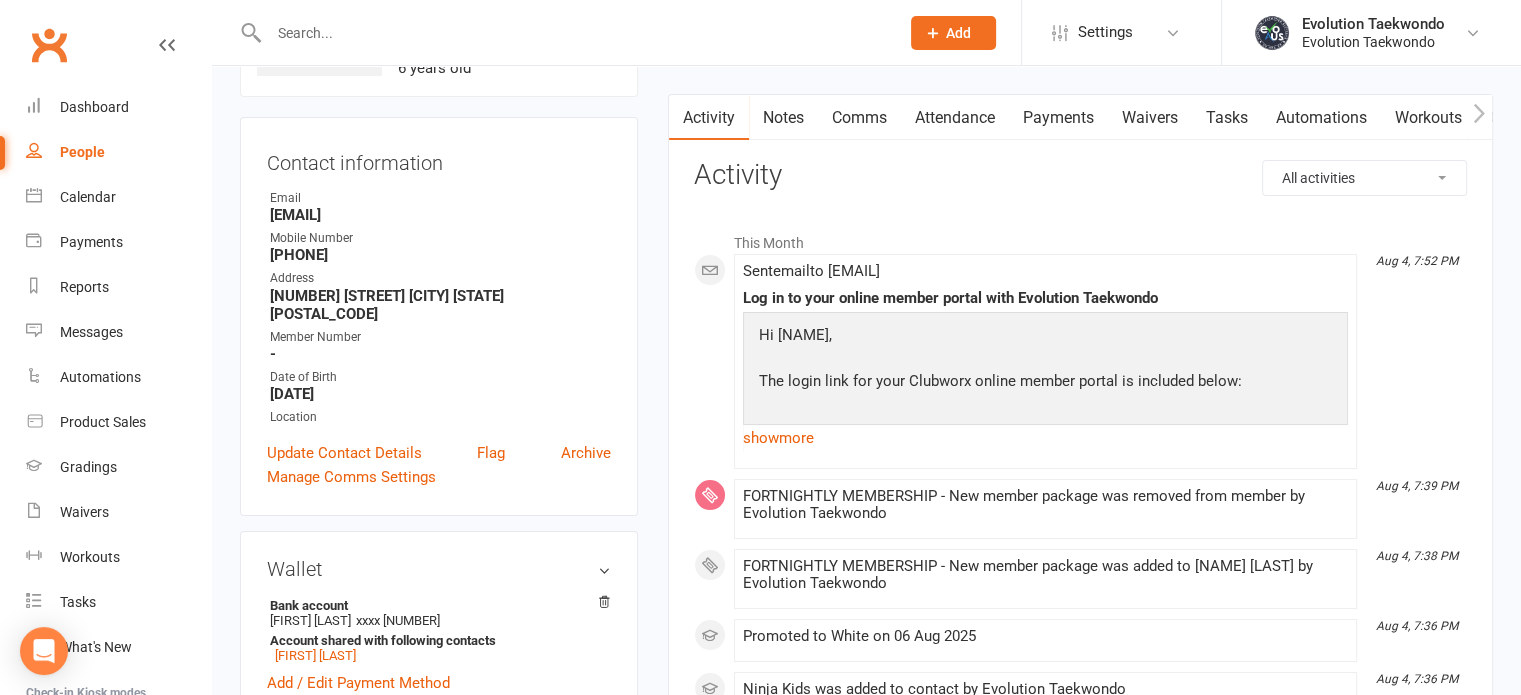 scroll, scrollTop: 158, scrollLeft: 0, axis: vertical 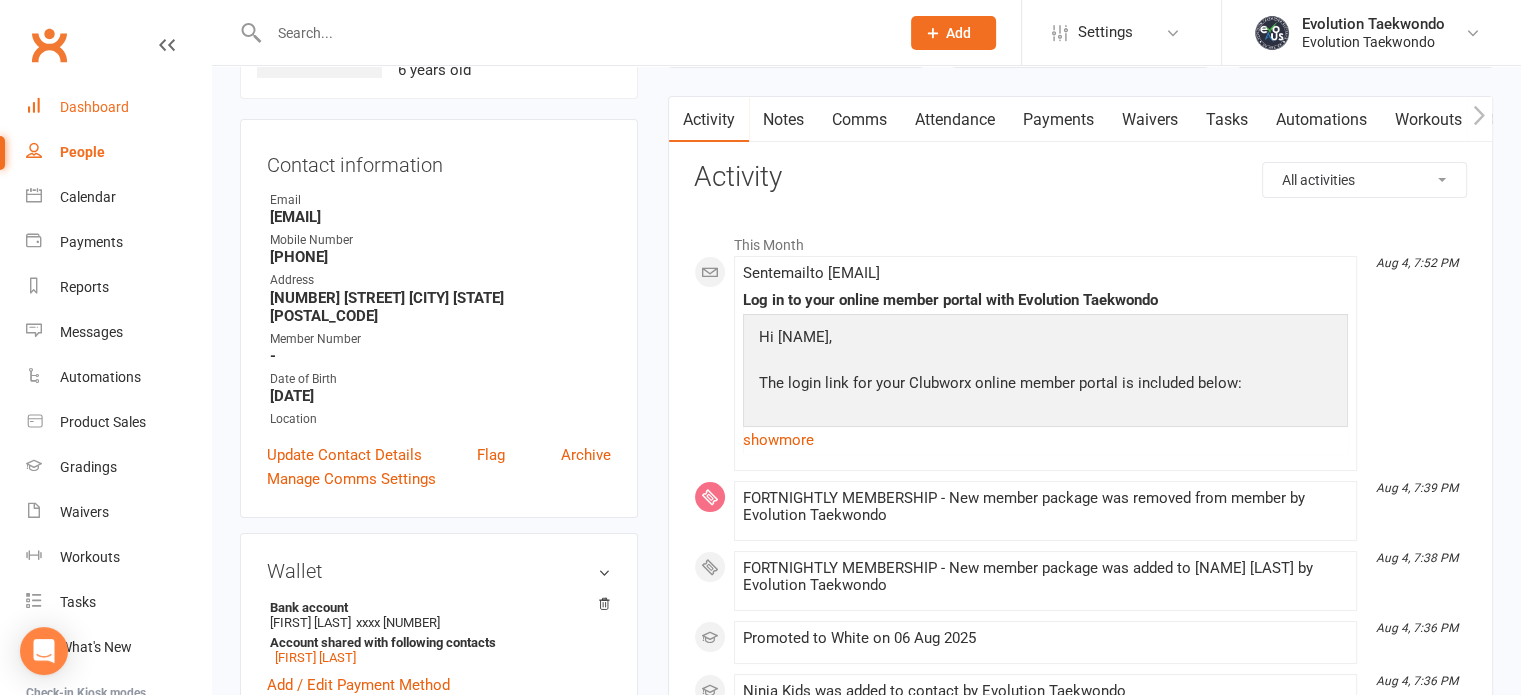 click on "Dashboard" at bounding box center [94, 107] 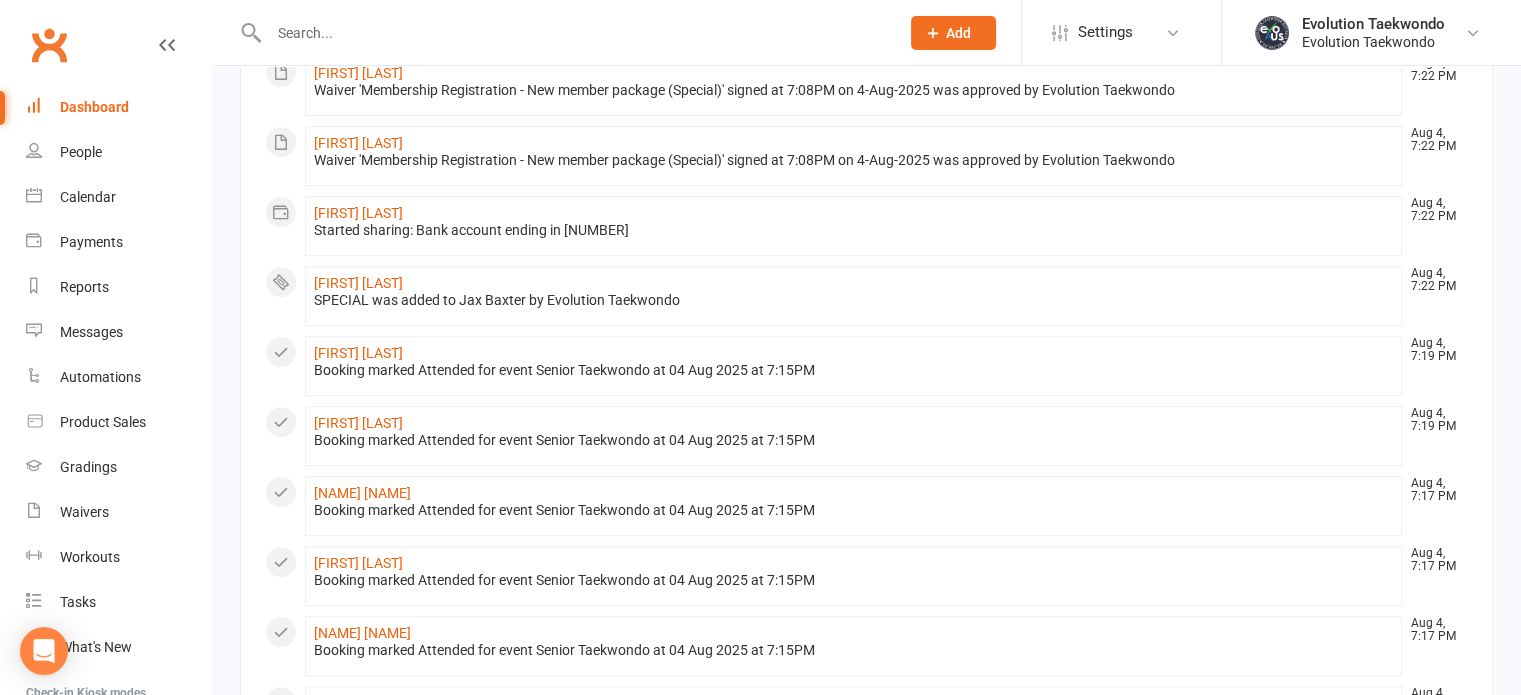 scroll, scrollTop: 1158, scrollLeft: 0, axis: vertical 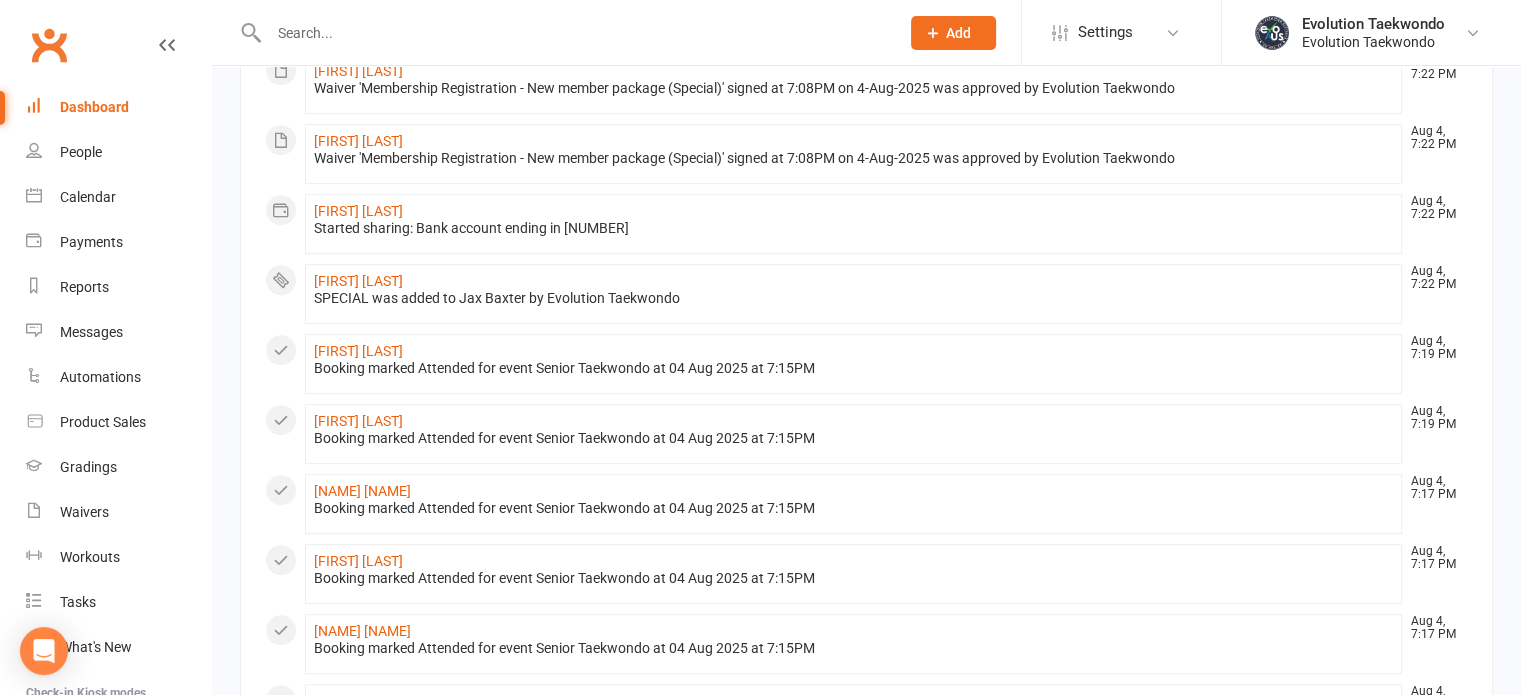 click on "Dashboard" at bounding box center [94, 107] 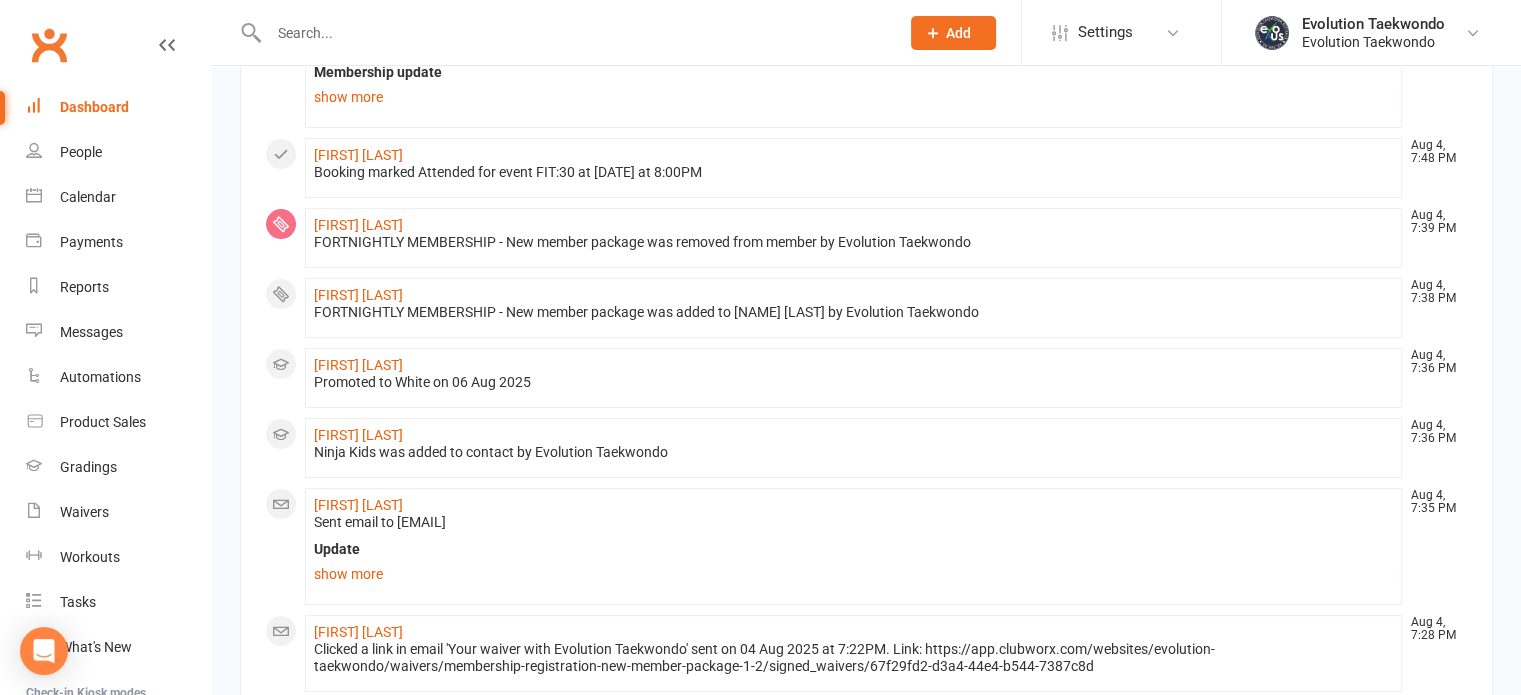 scroll, scrollTop: 0, scrollLeft: 0, axis: both 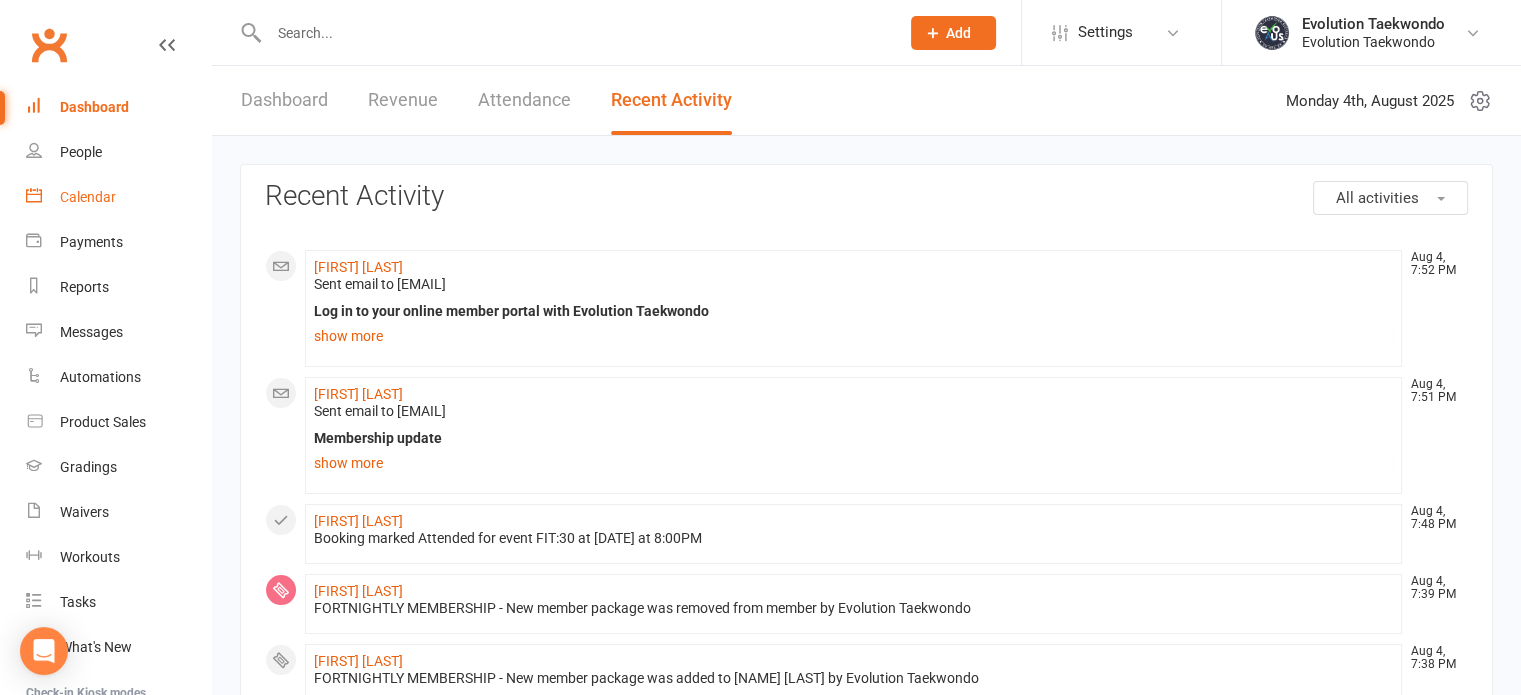 click on "Calendar" at bounding box center (88, 197) 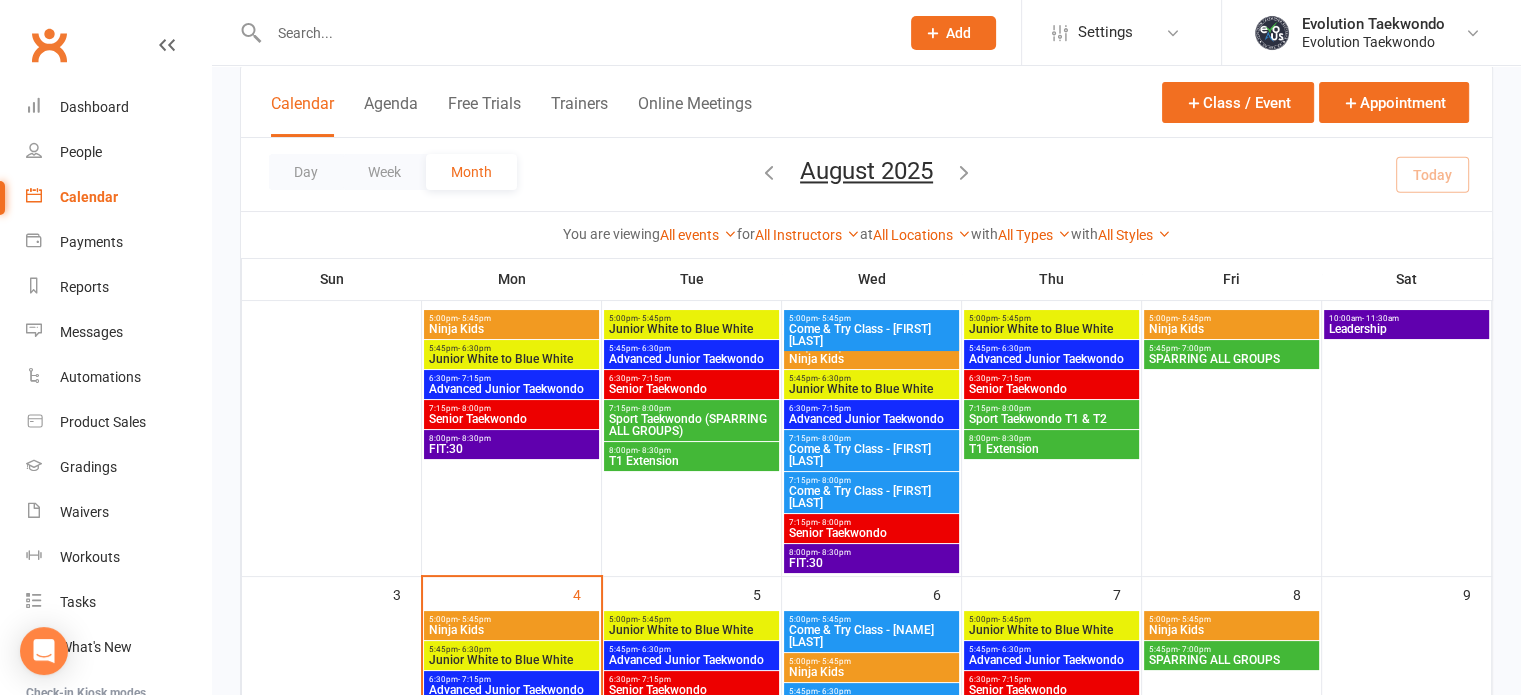 scroll, scrollTop: 0, scrollLeft: 0, axis: both 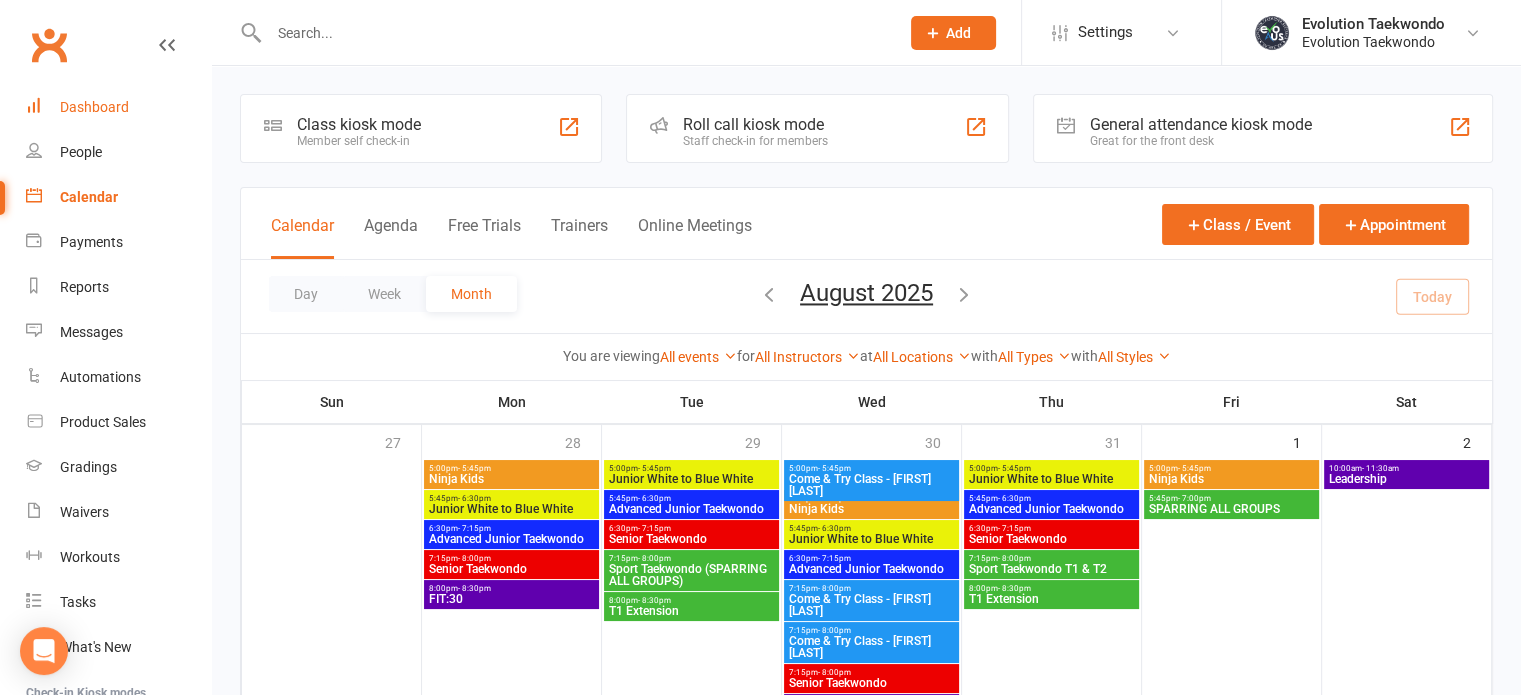 click on "Dashboard" at bounding box center [94, 107] 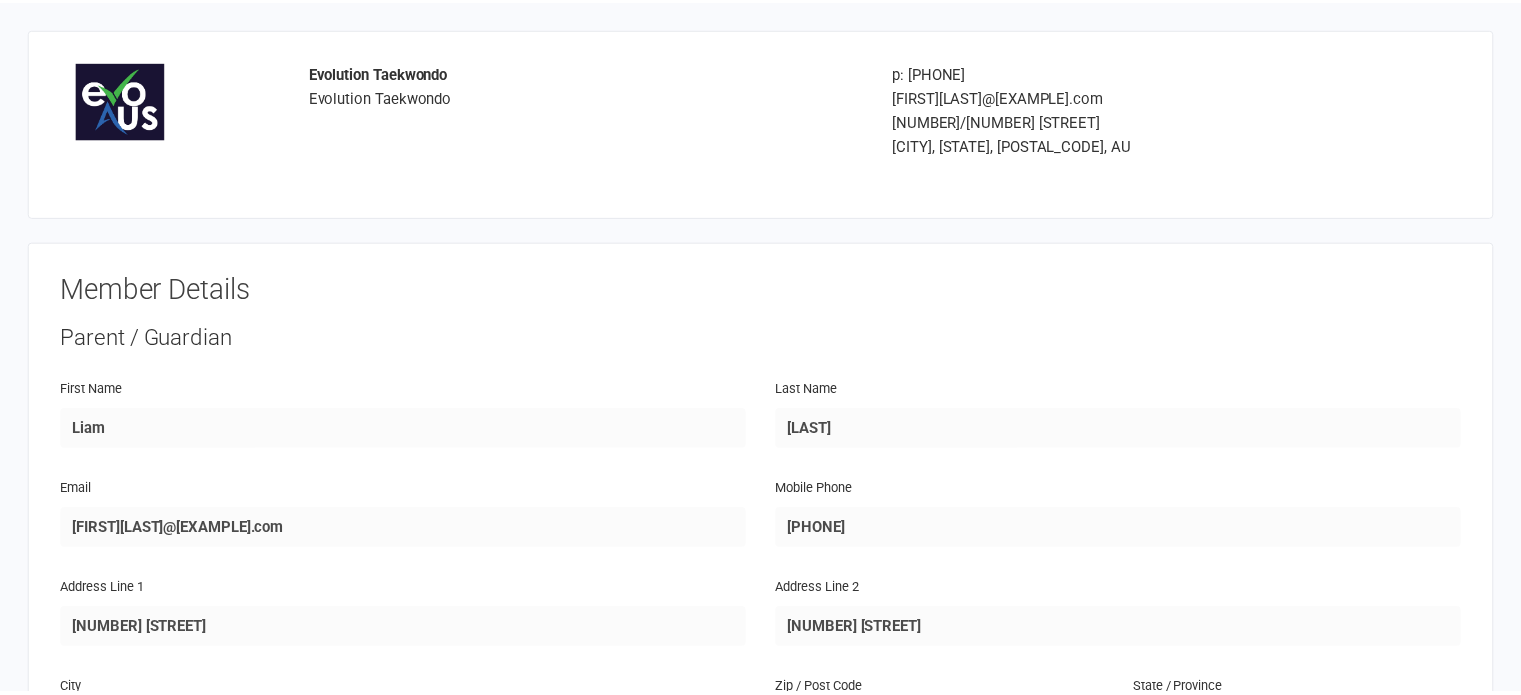 scroll, scrollTop: 0, scrollLeft: 0, axis: both 